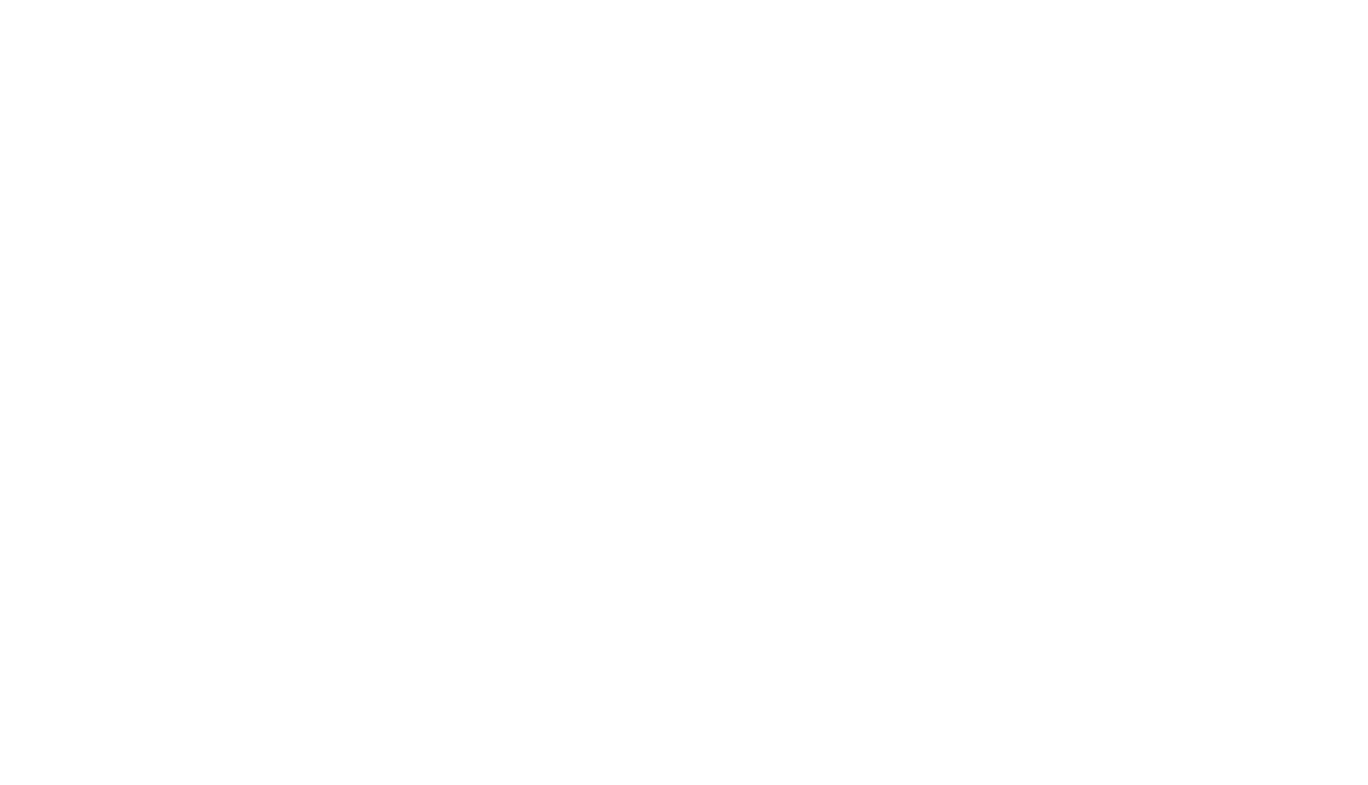 scroll, scrollTop: 0, scrollLeft: 0, axis: both 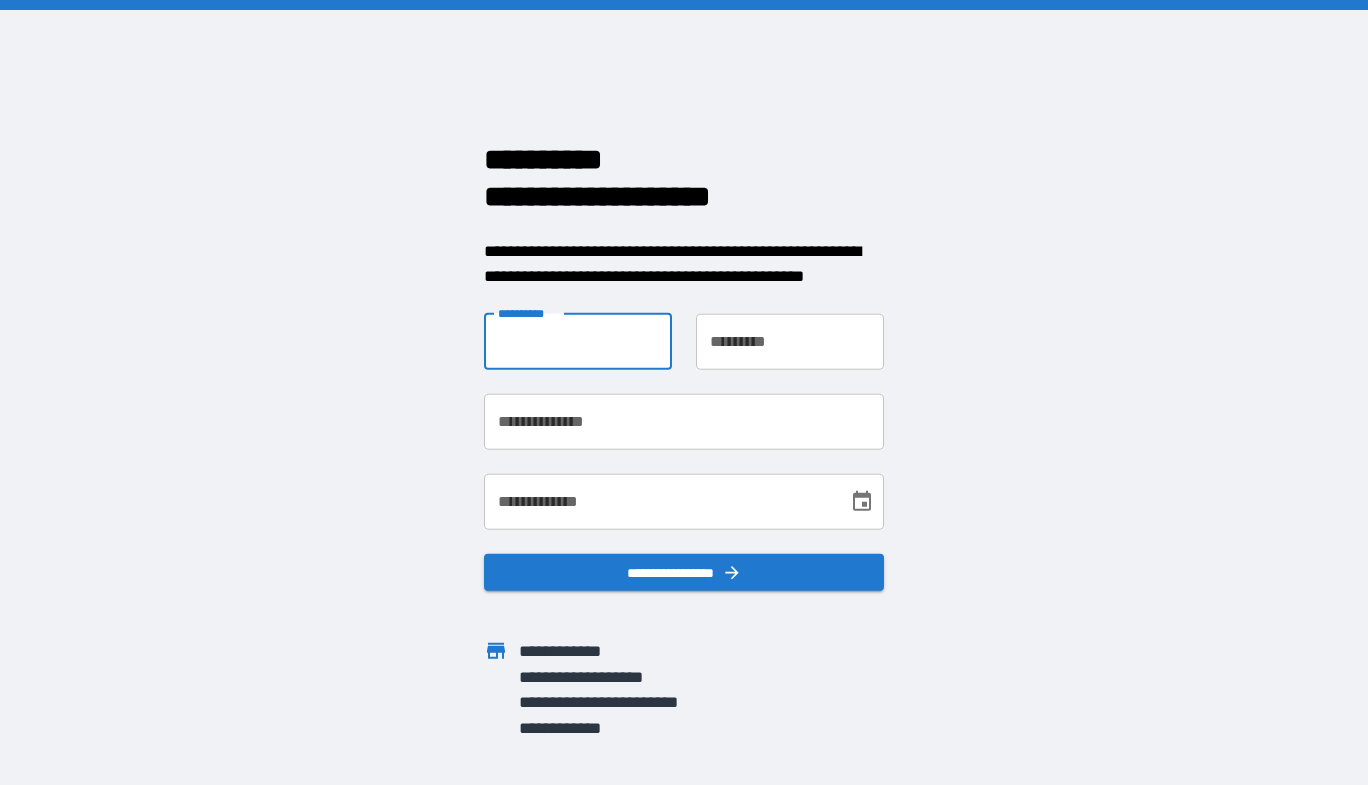 click on "**********" at bounding box center [578, 341] 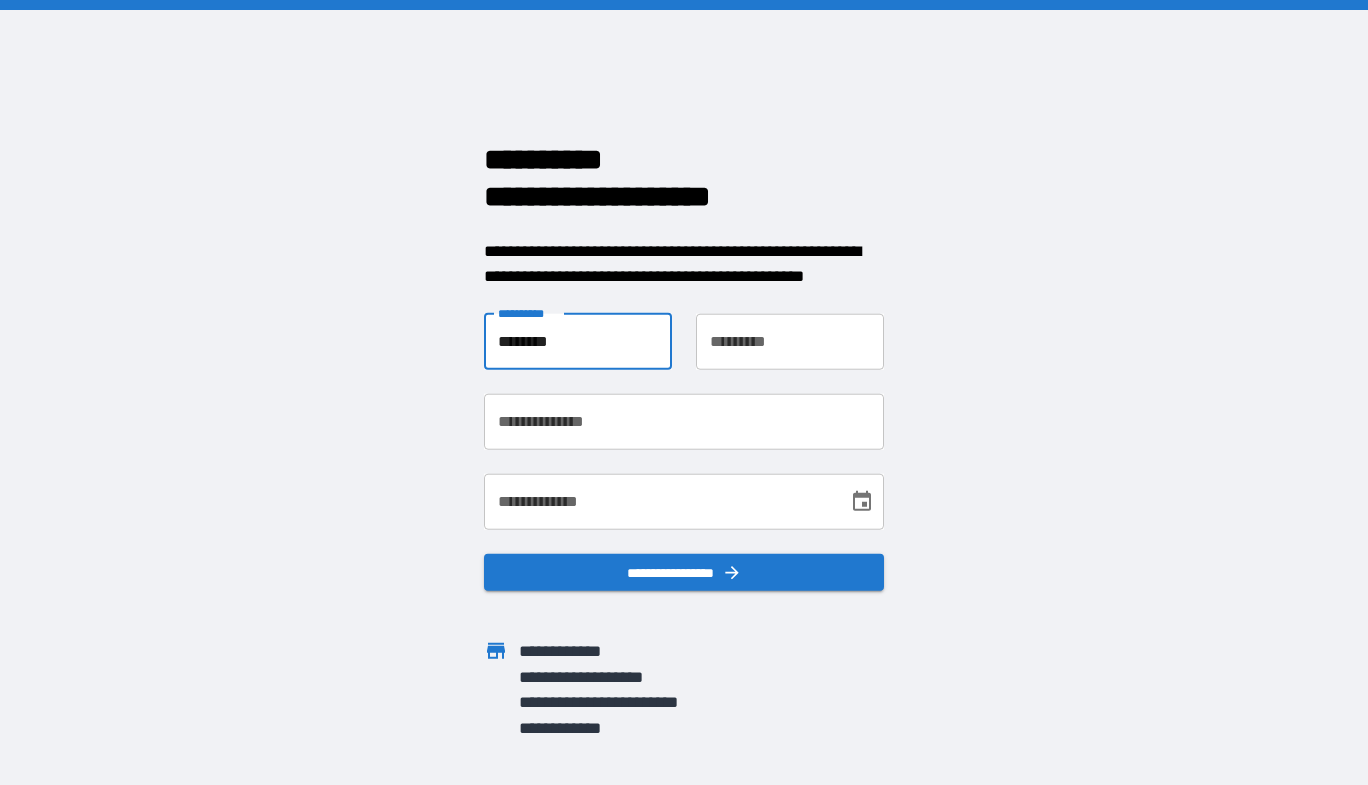 type on "*******" 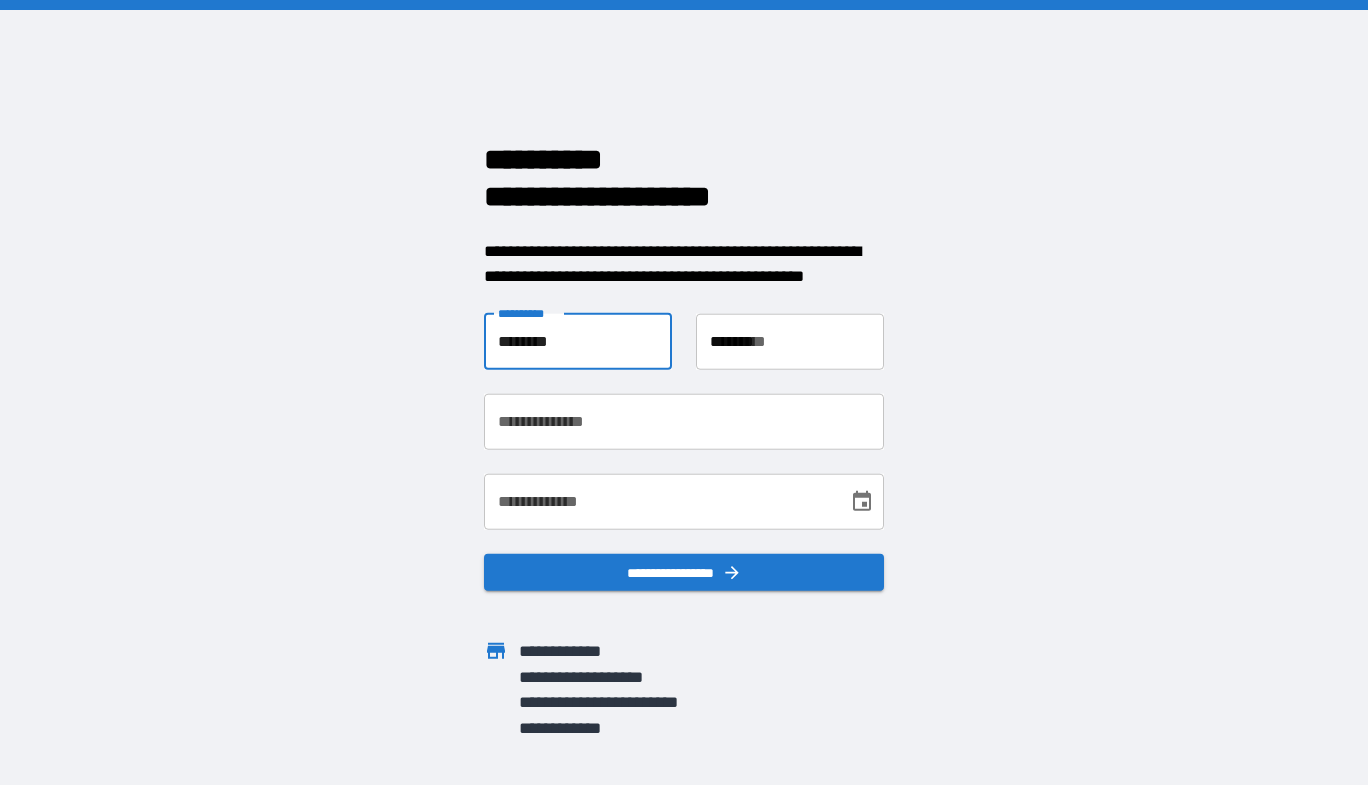 type on "**********" 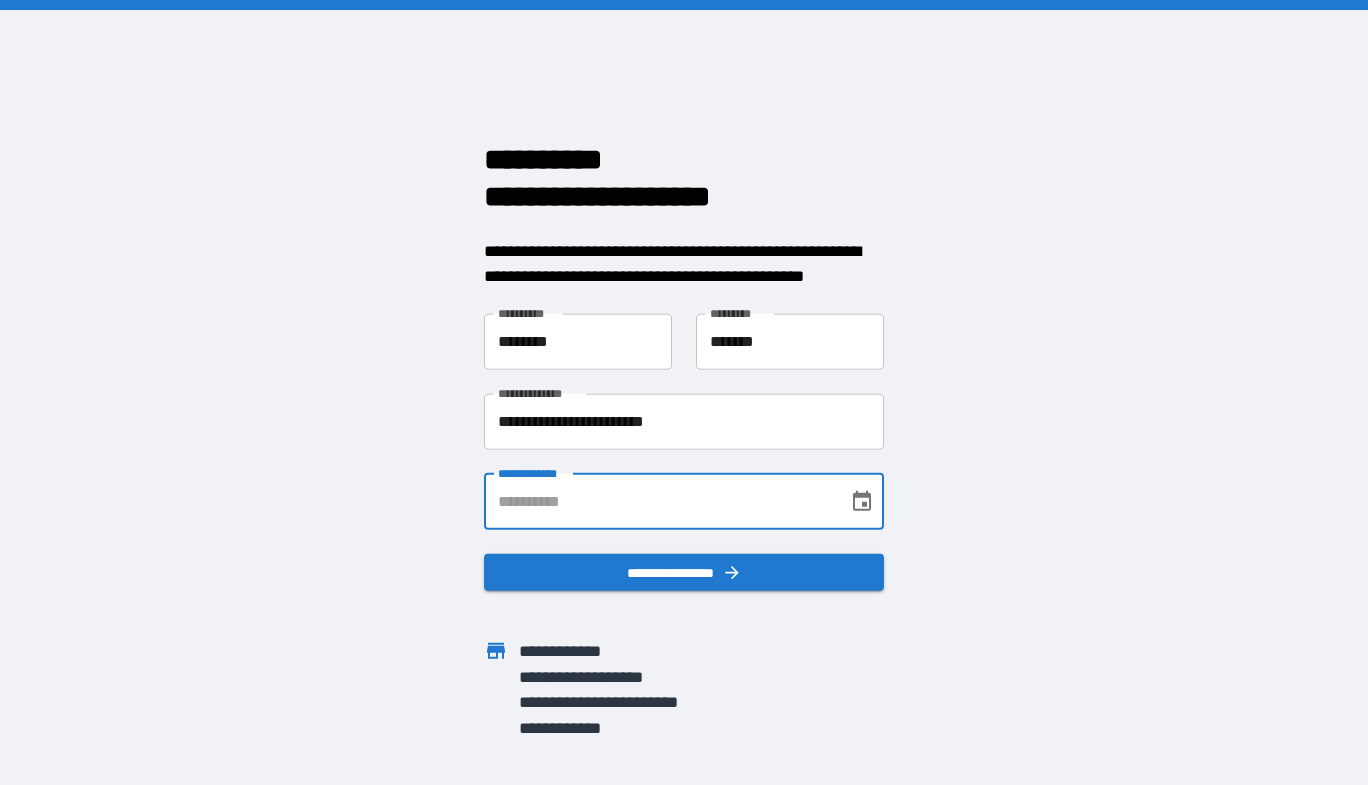 click on "**********" at bounding box center (659, 501) 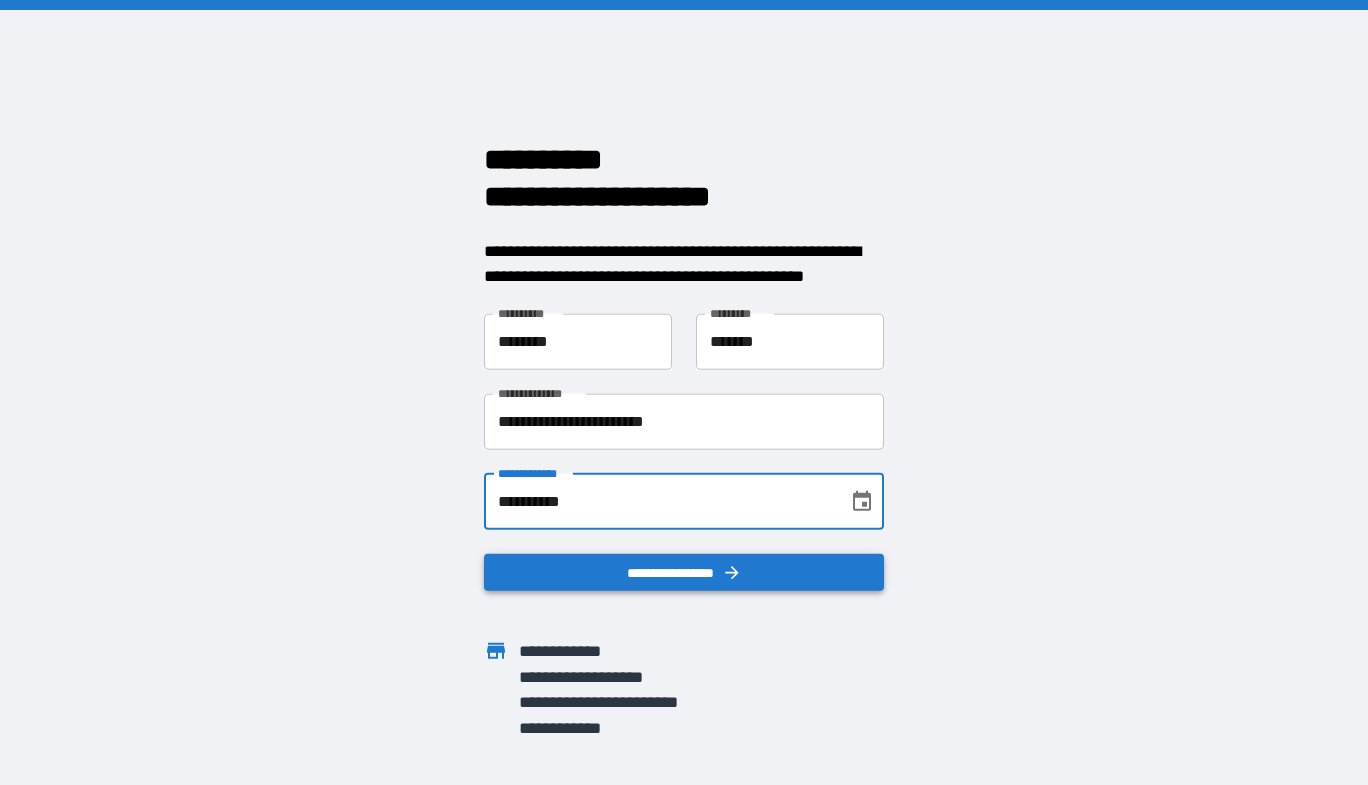 type on "**********" 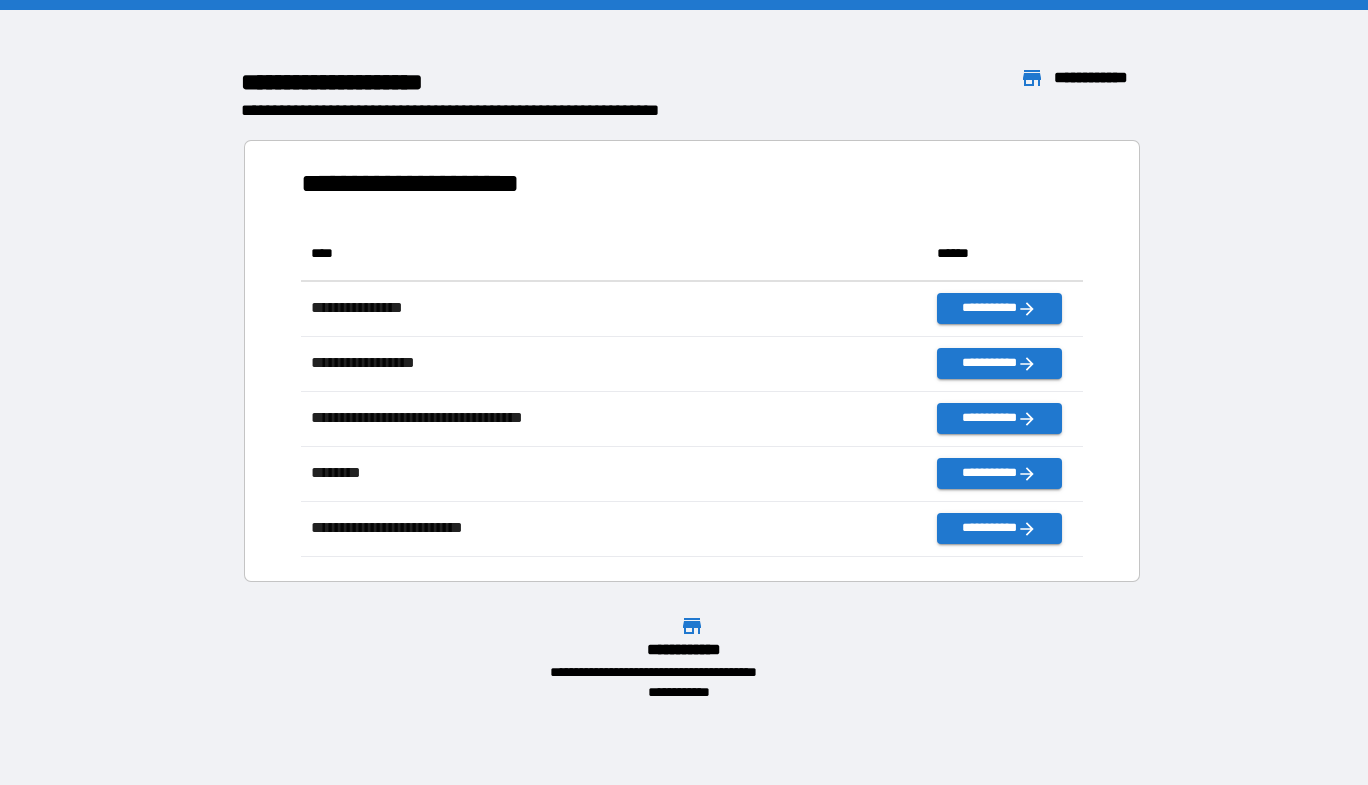 scroll, scrollTop: 16, scrollLeft: 16, axis: both 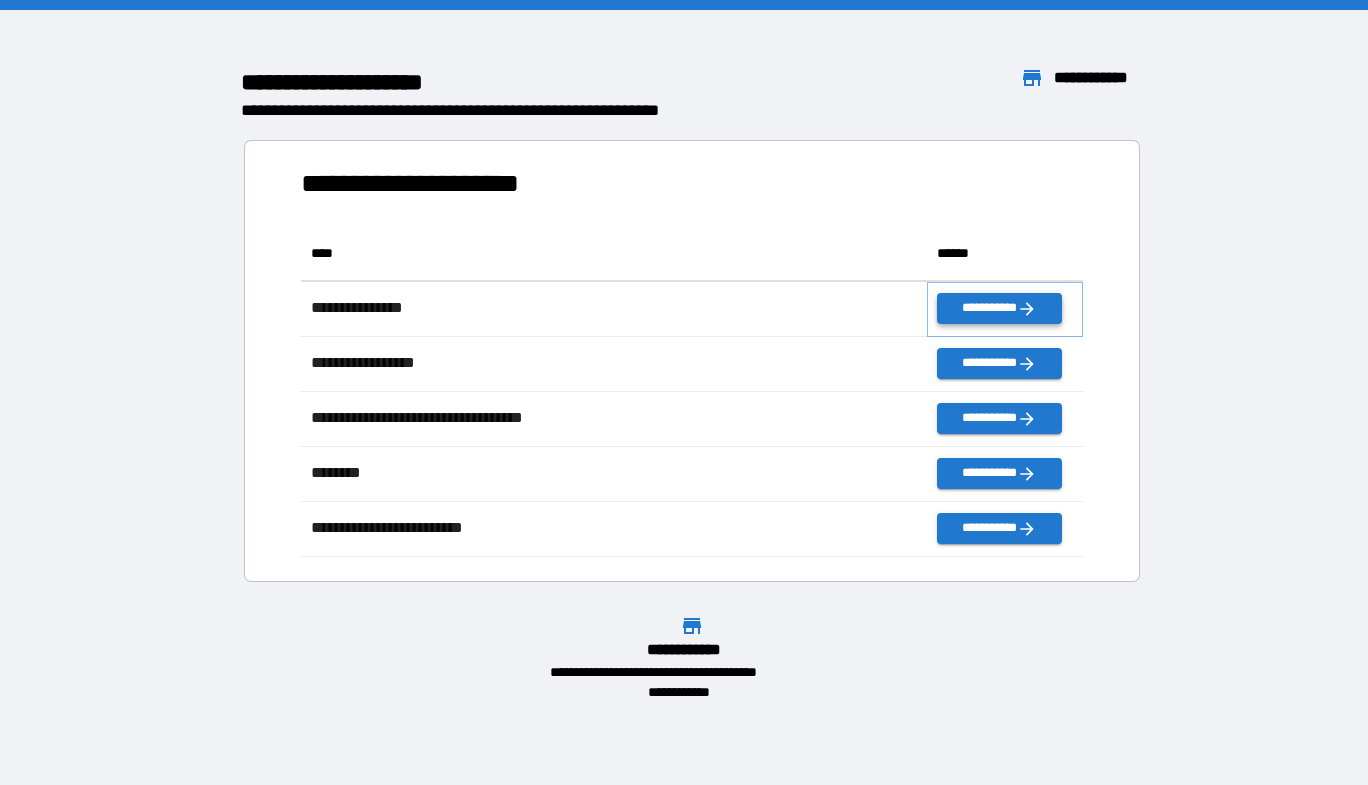 click on "**********" at bounding box center [999, 308] 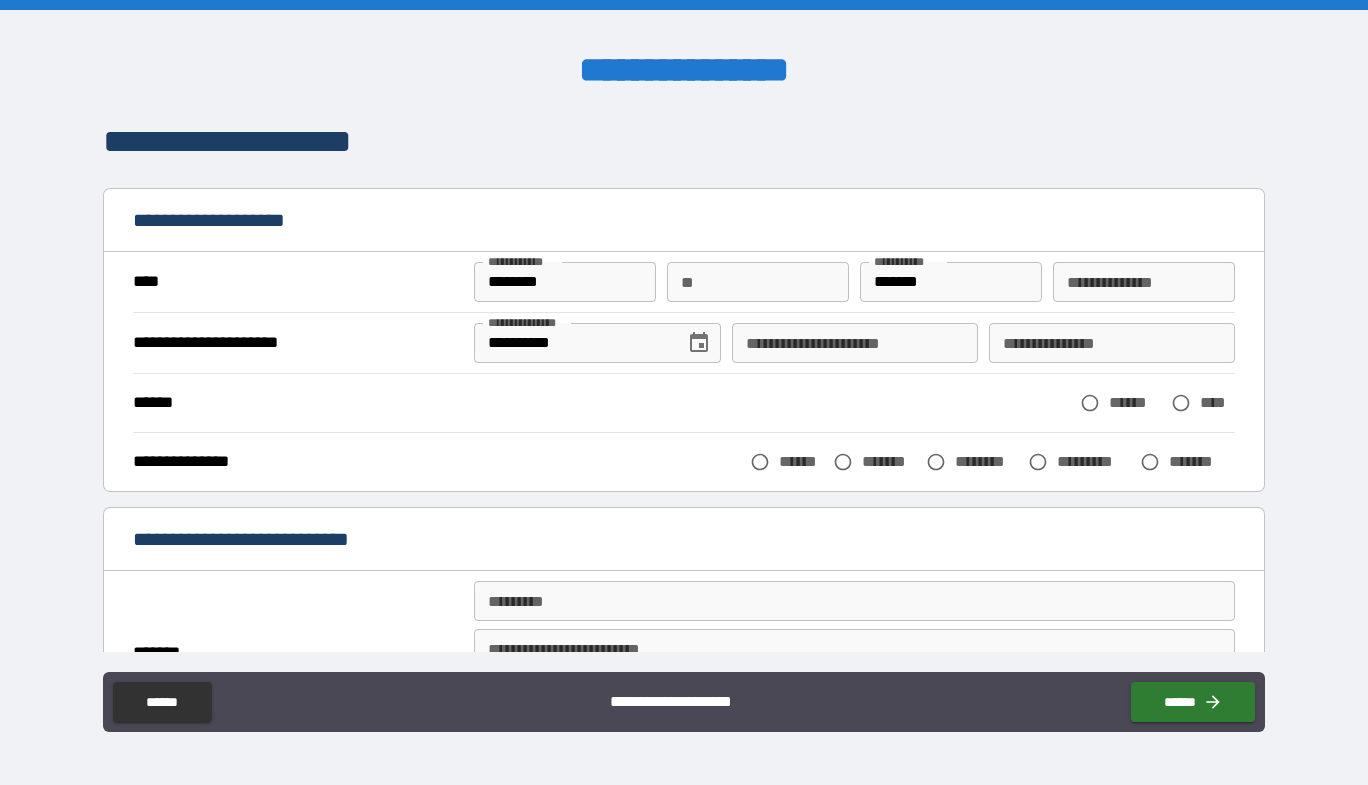 click on "**" at bounding box center [758, 282] 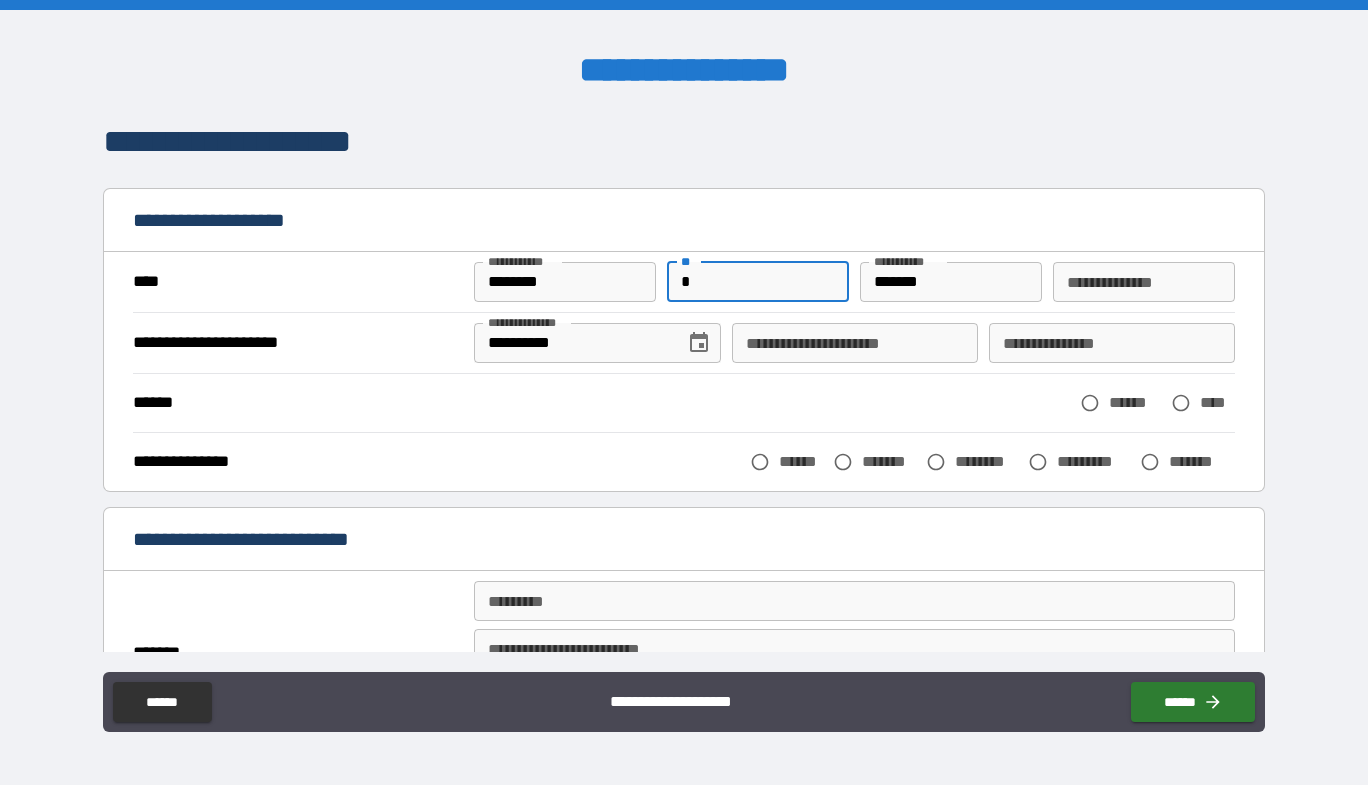 type on "*" 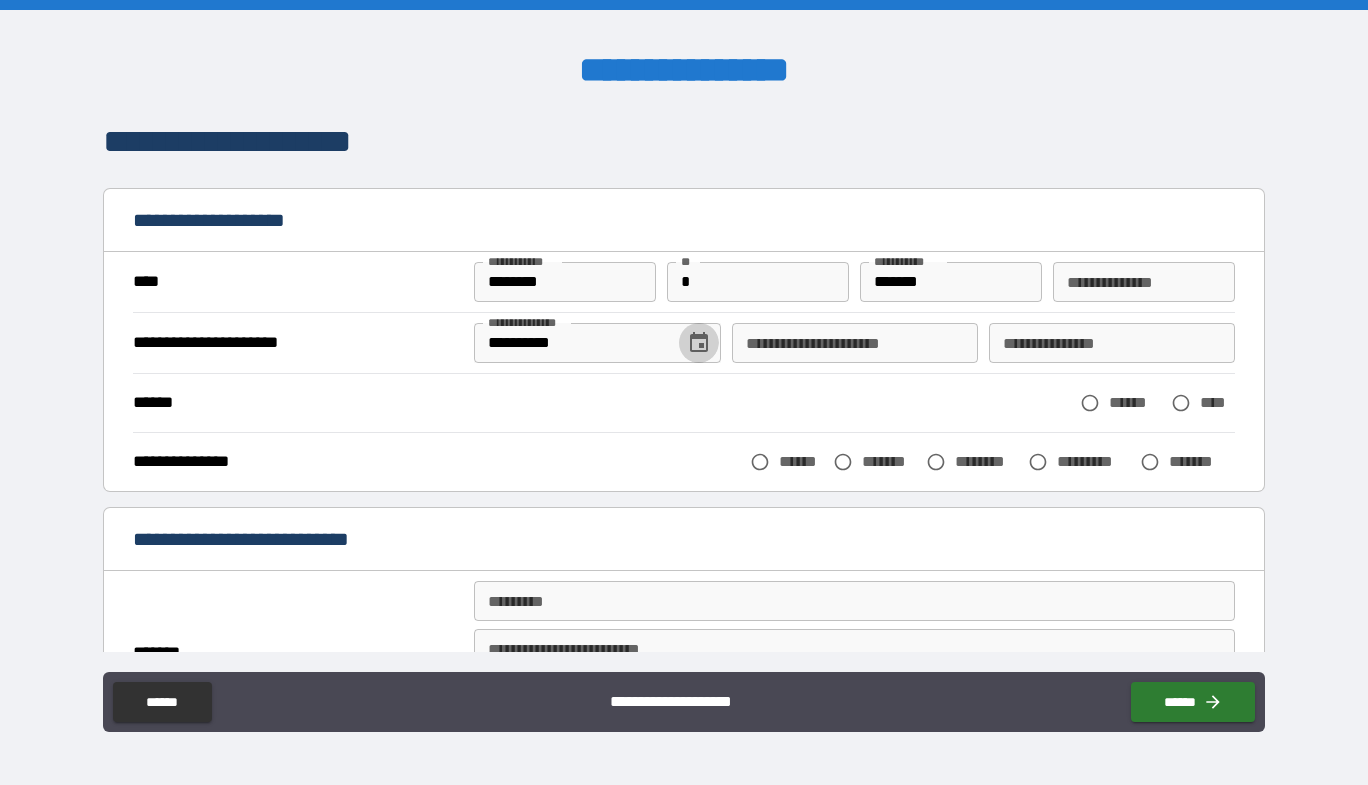 type 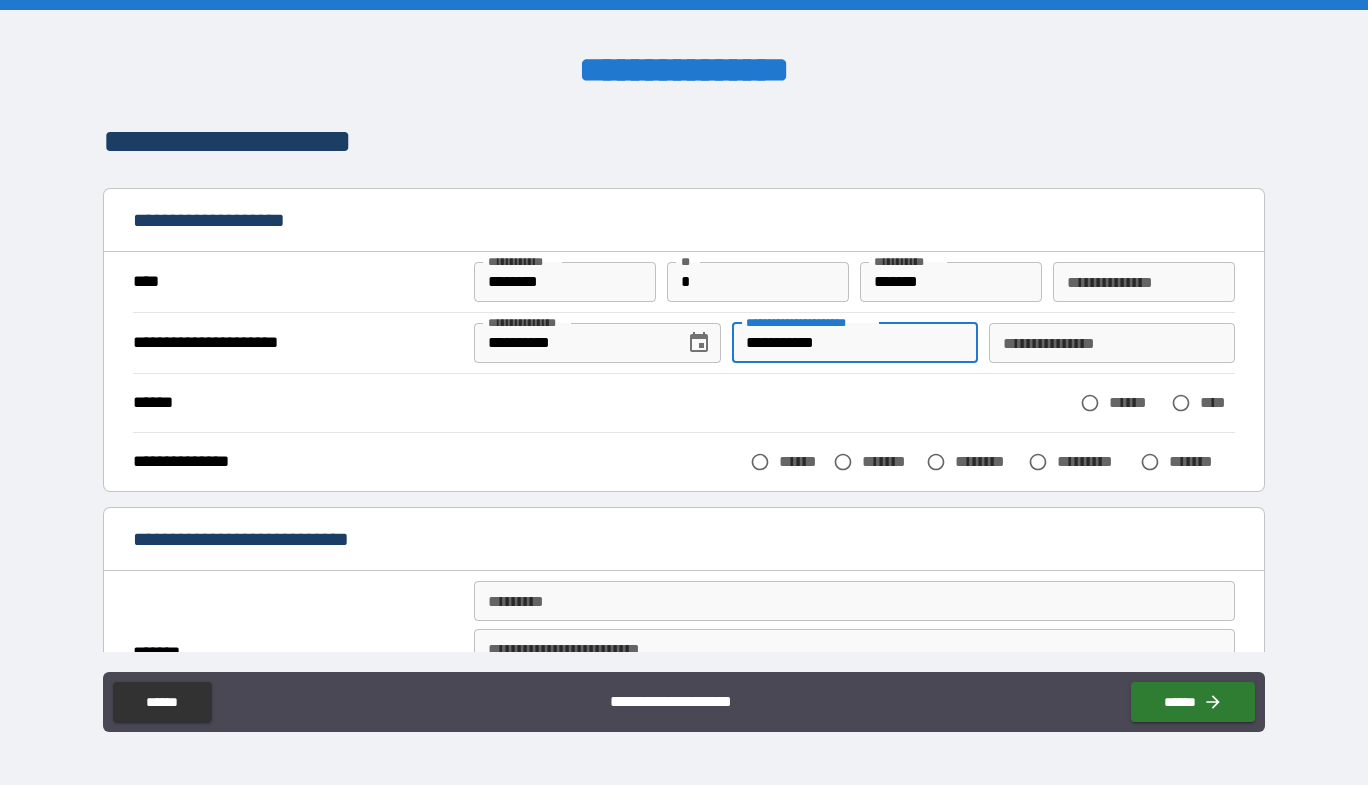type on "**********" 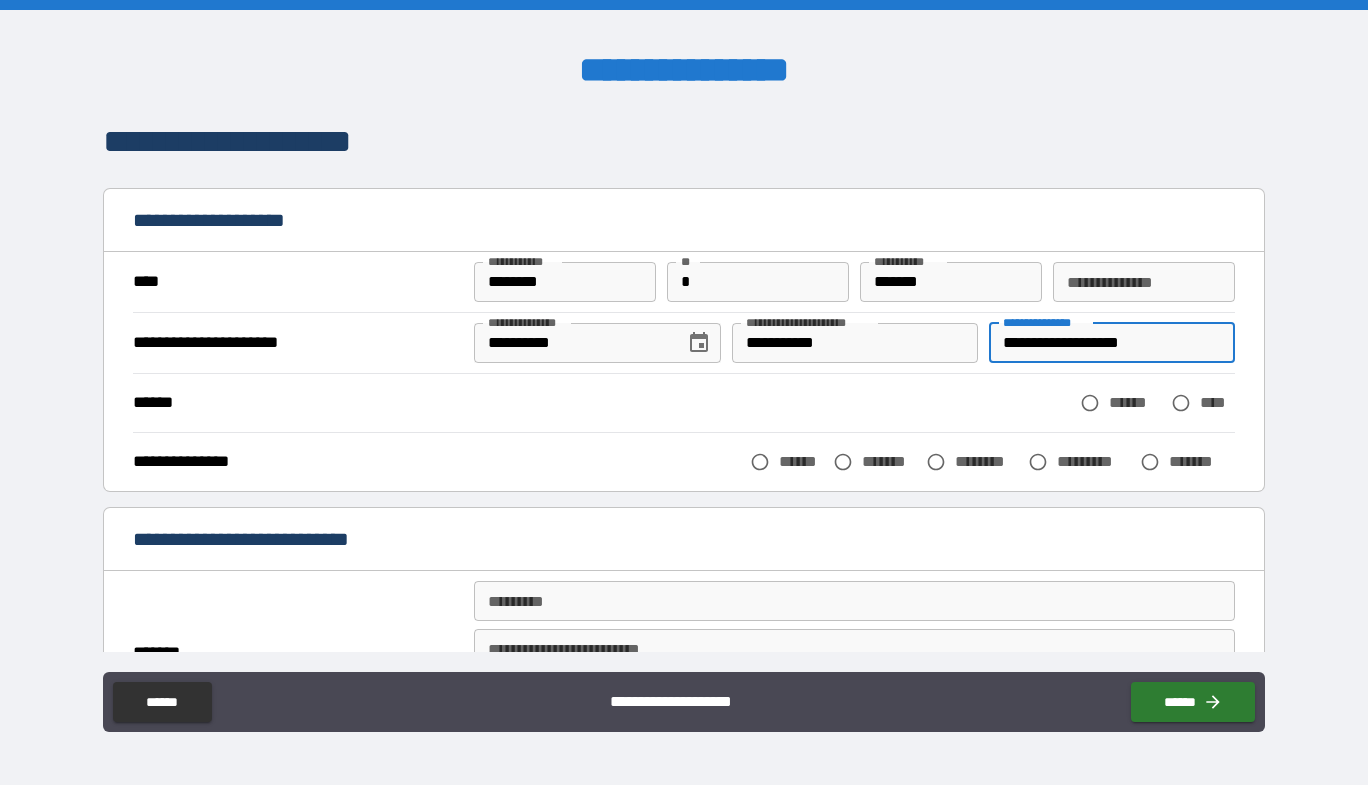 type on "**********" 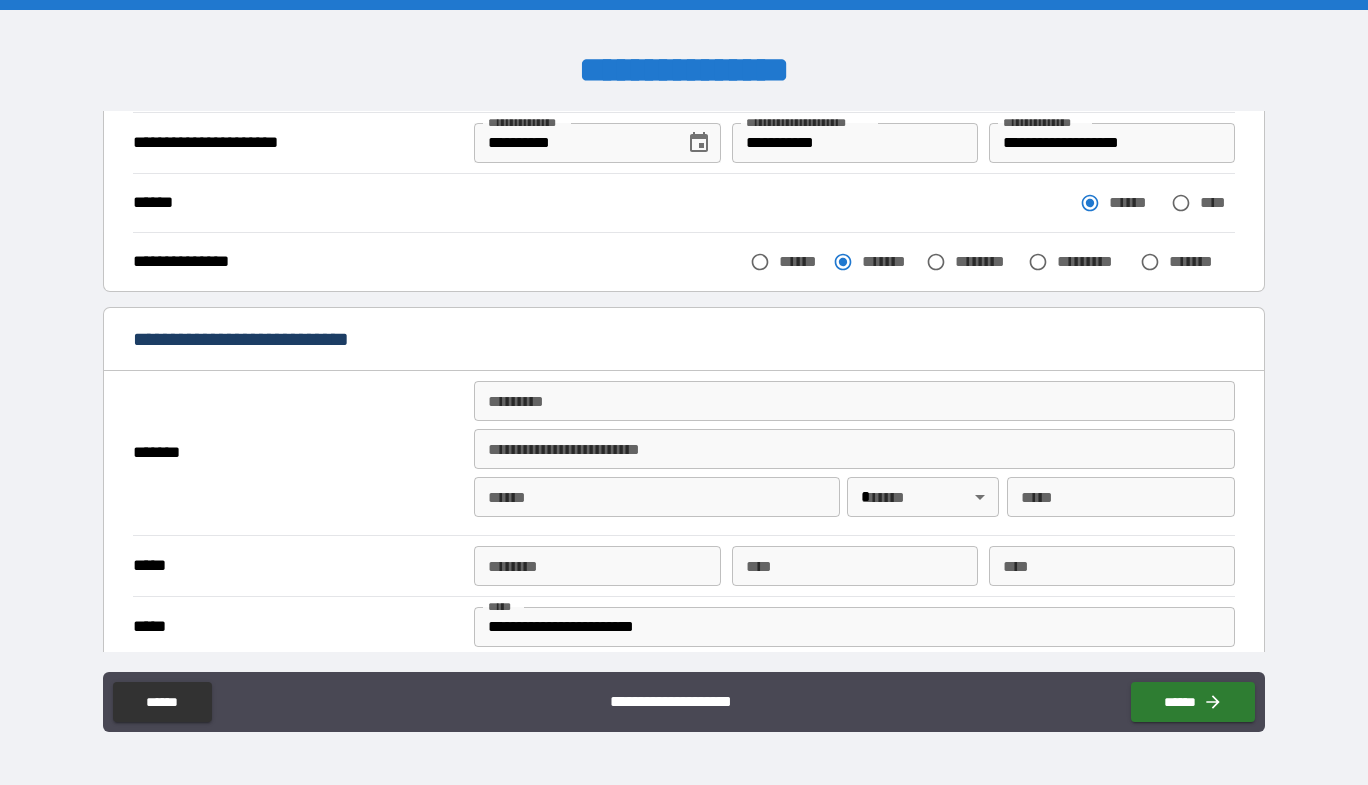 scroll, scrollTop: 300, scrollLeft: 0, axis: vertical 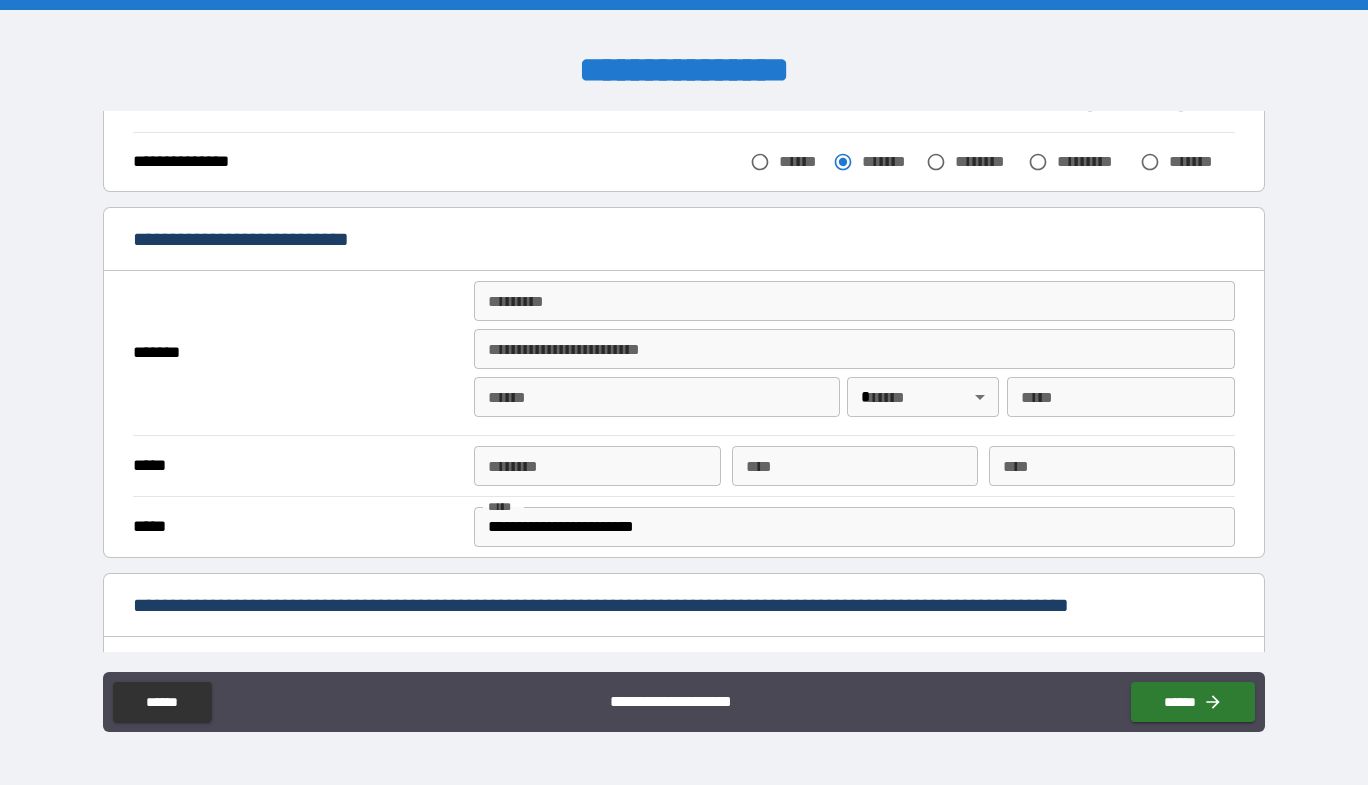 click on "*******   *" at bounding box center [854, 301] 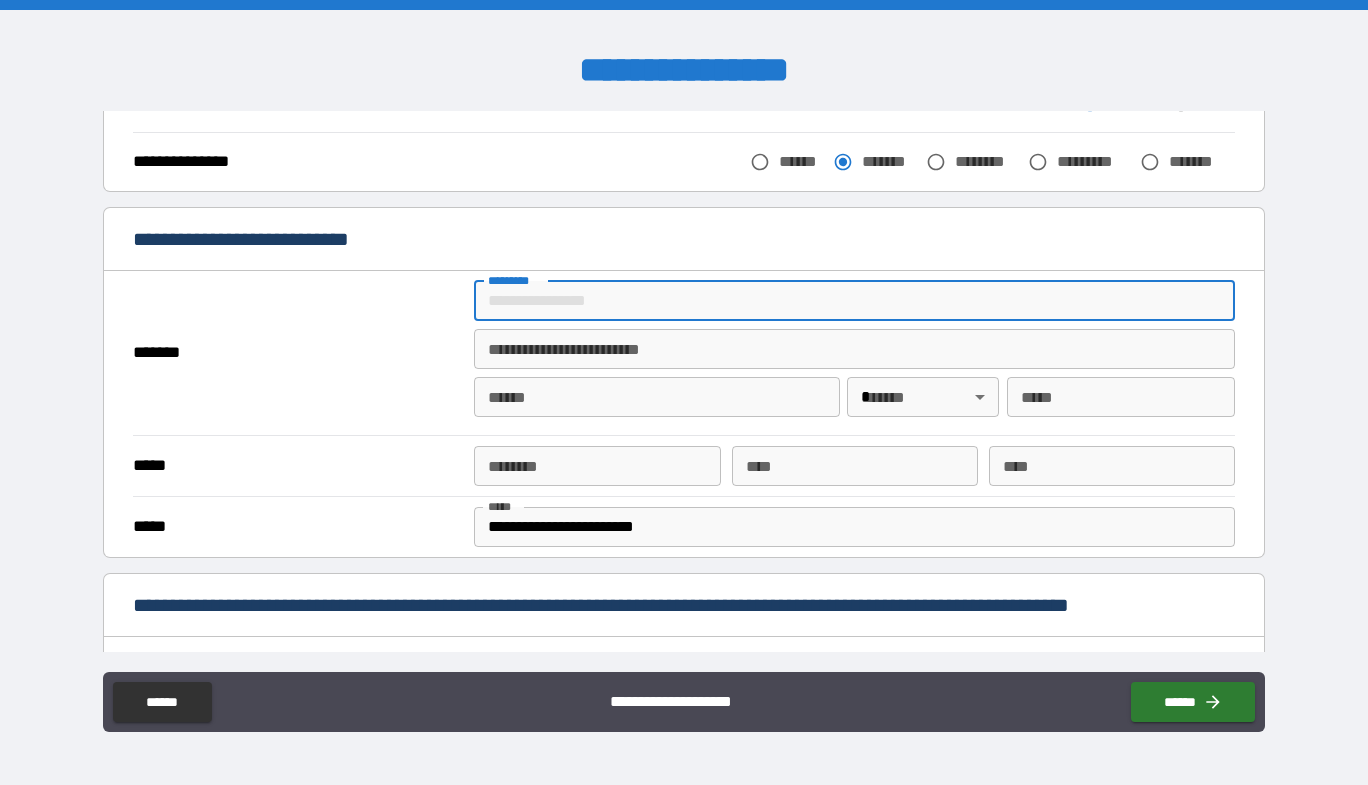 type on "**********" 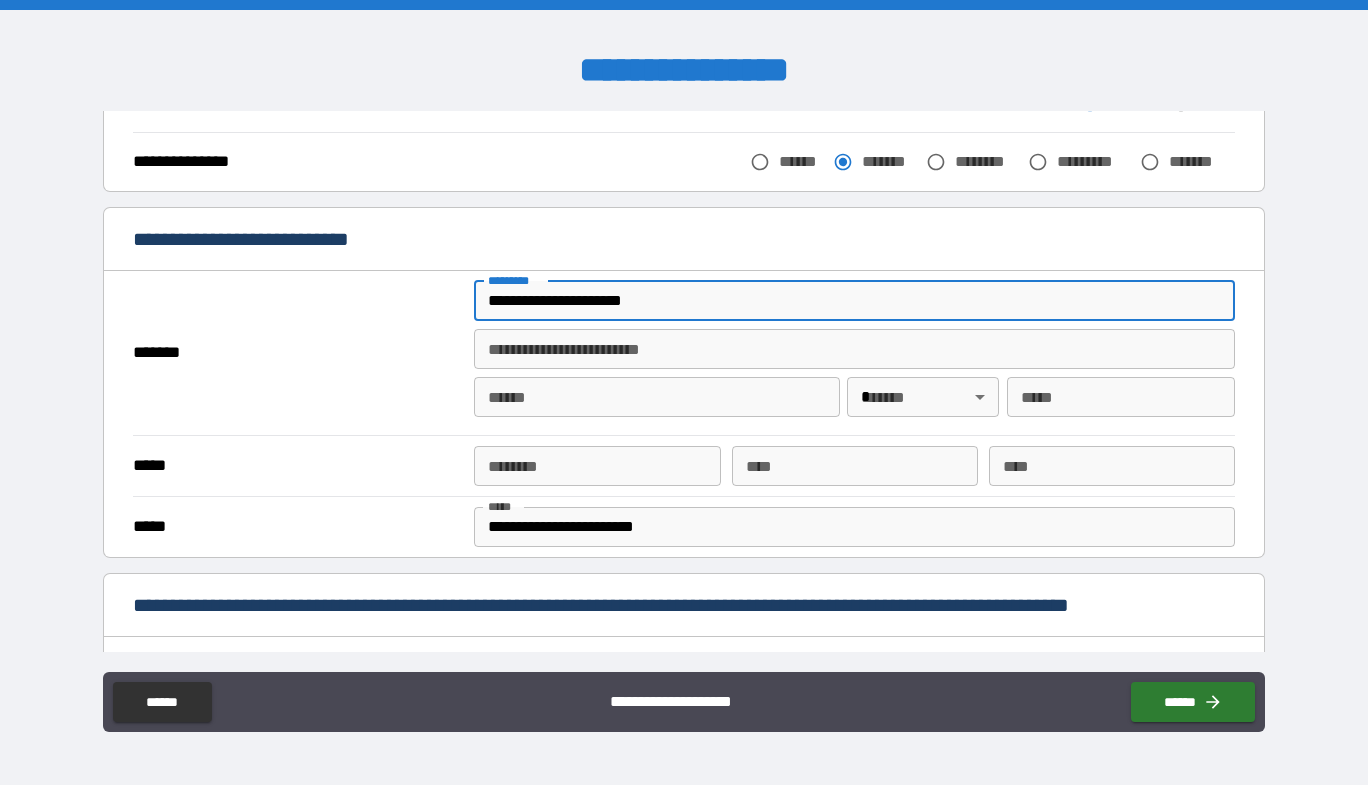 type on "********" 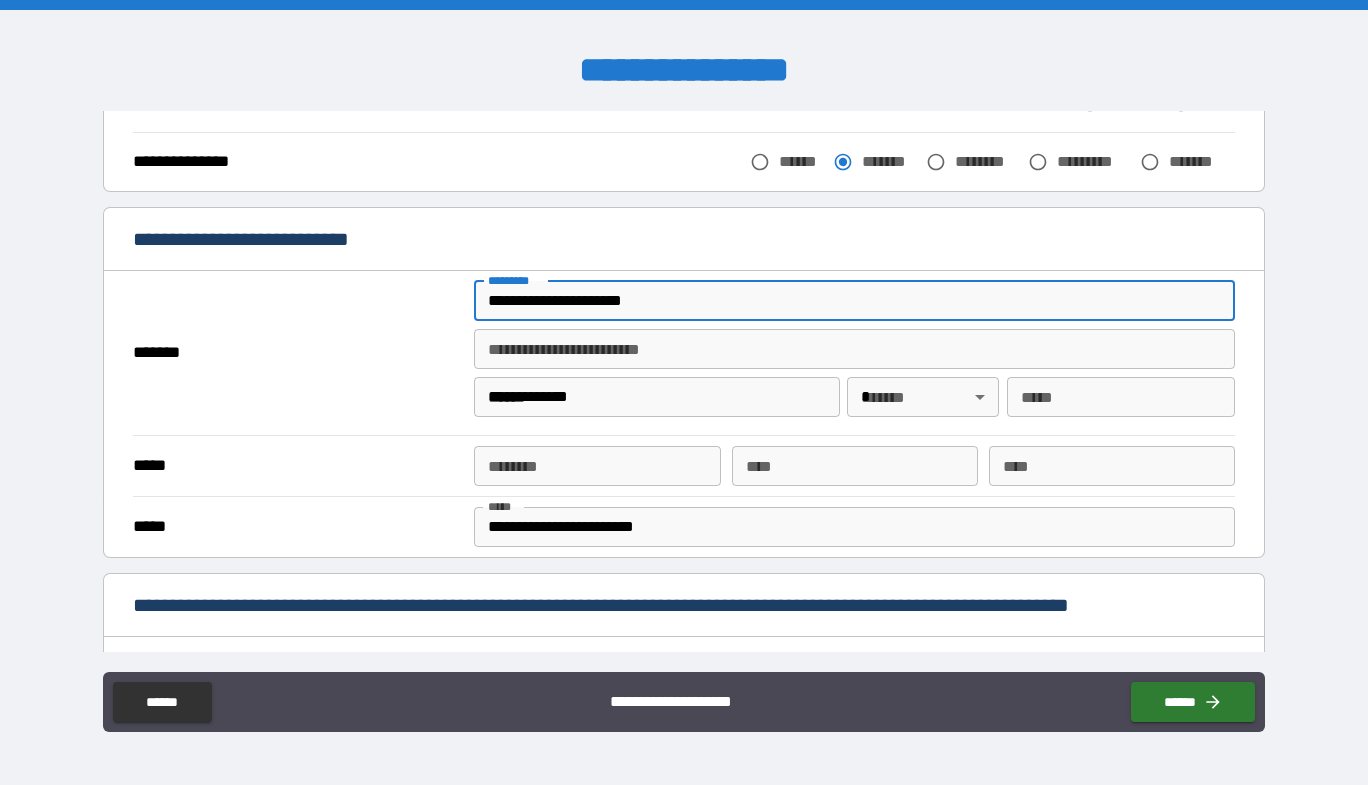 type on "**" 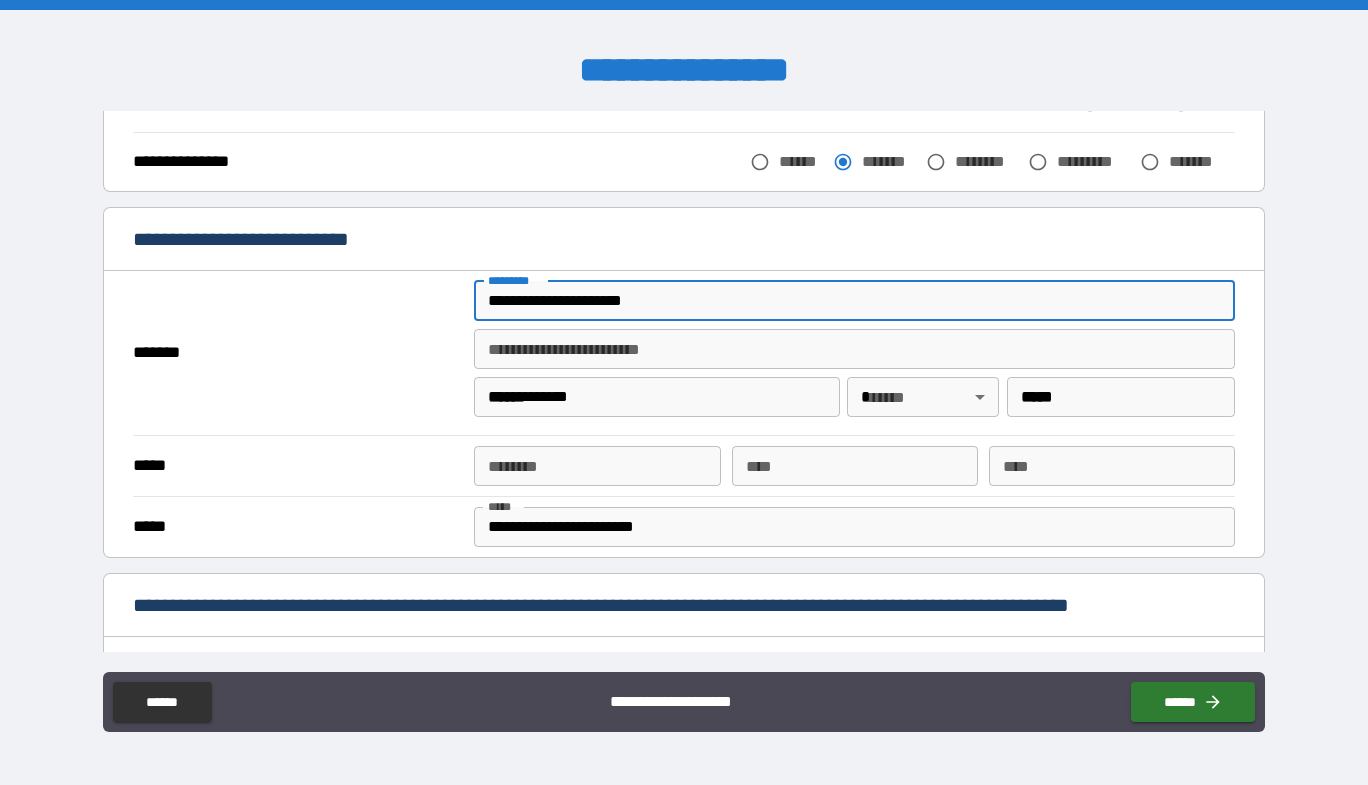 type on "**********" 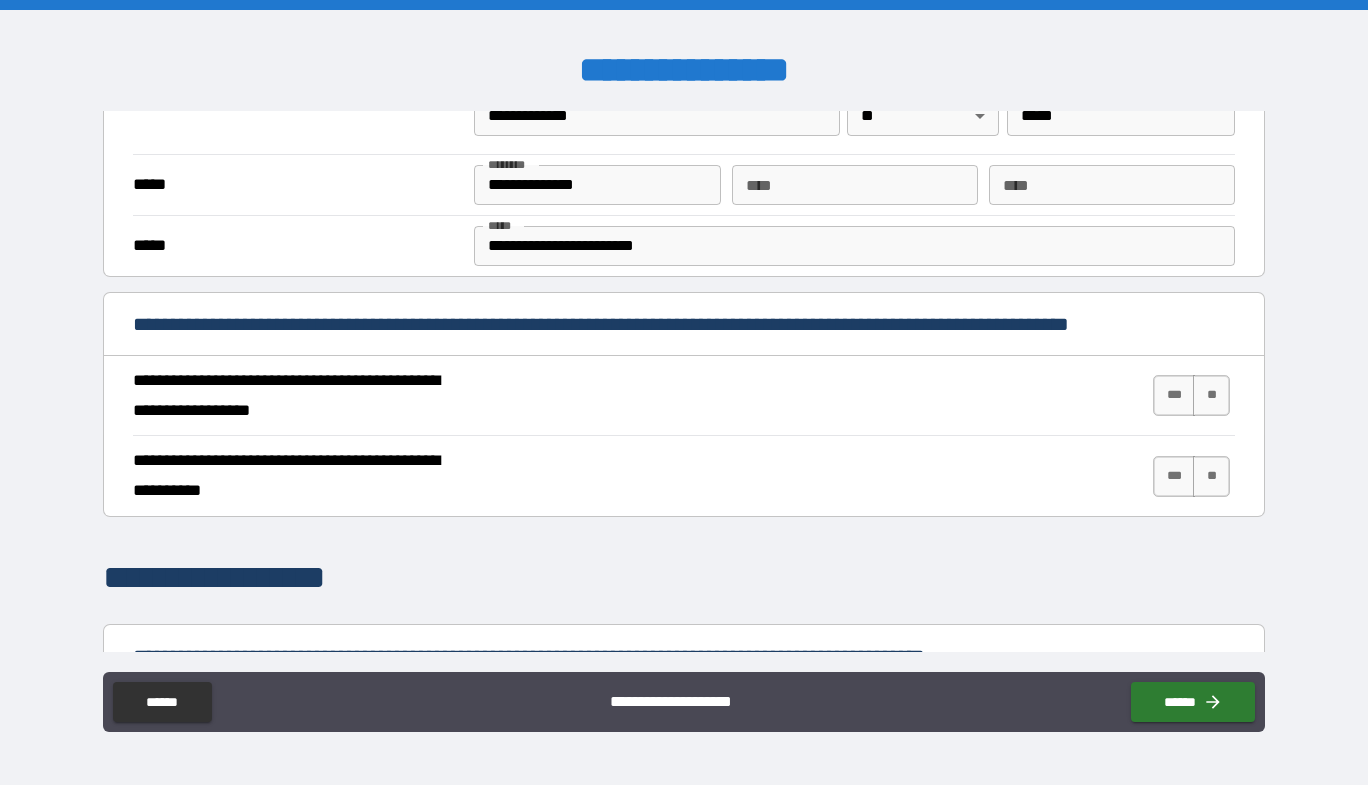 scroll, scrollTop: 600, scrollLeft: 0, axis: vertical 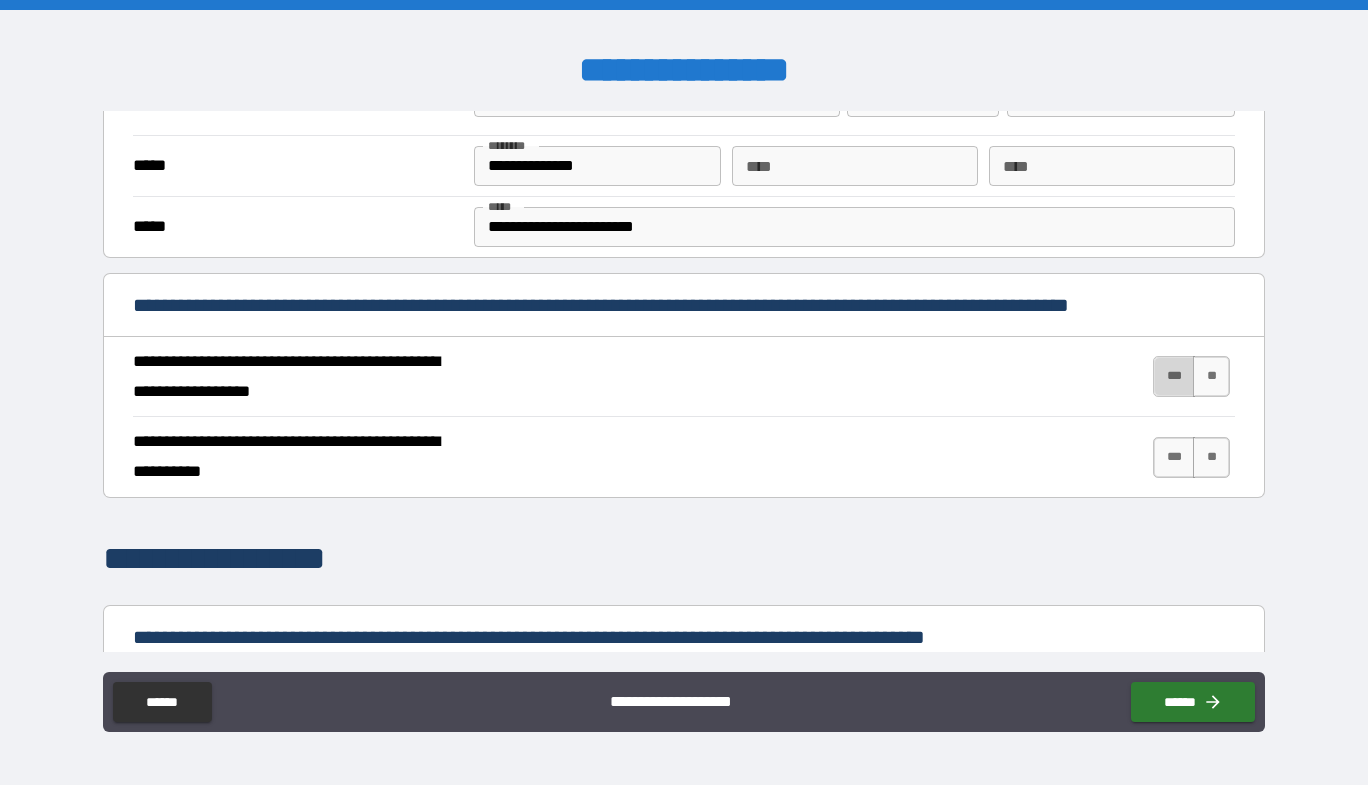 click on "***" at bounding box center [1174, 376] 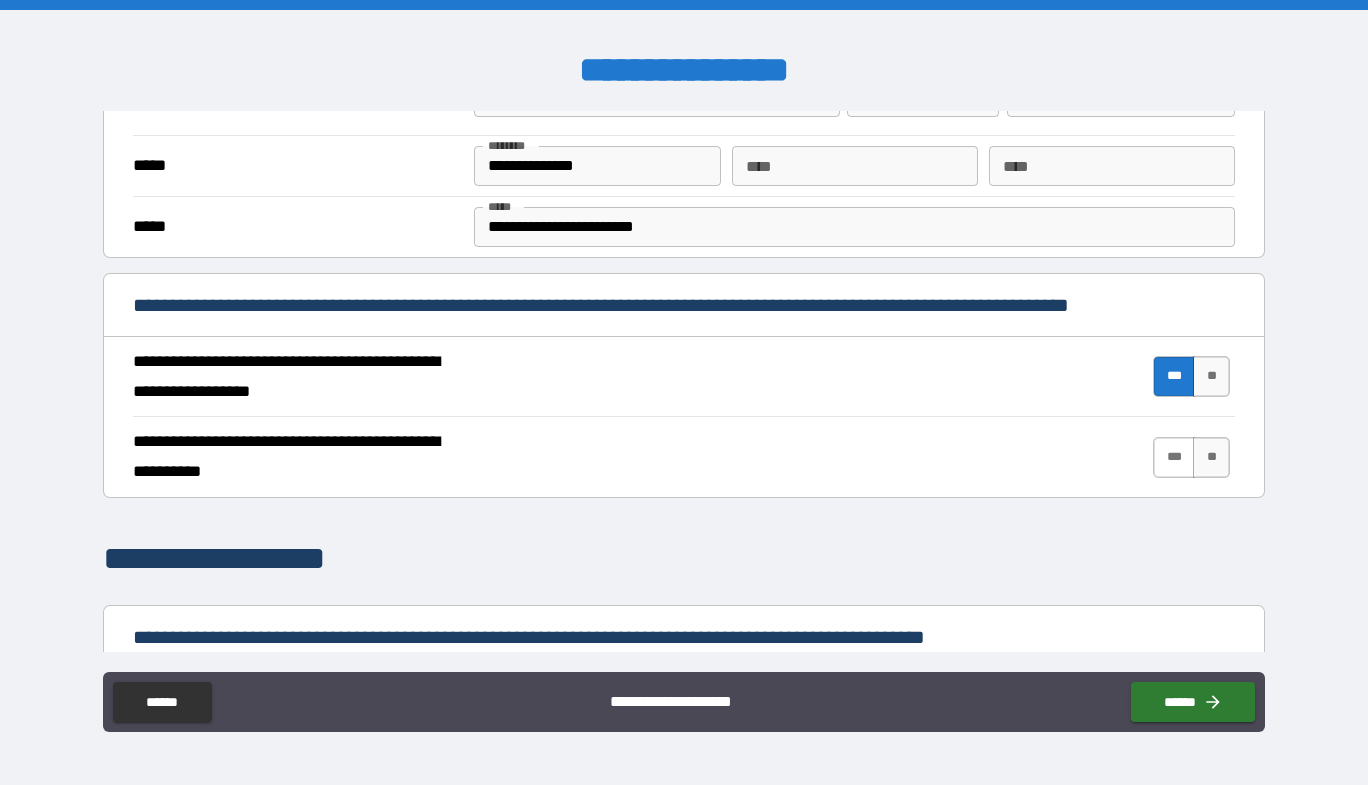 click on "***" at bounding box center [1174, 457] 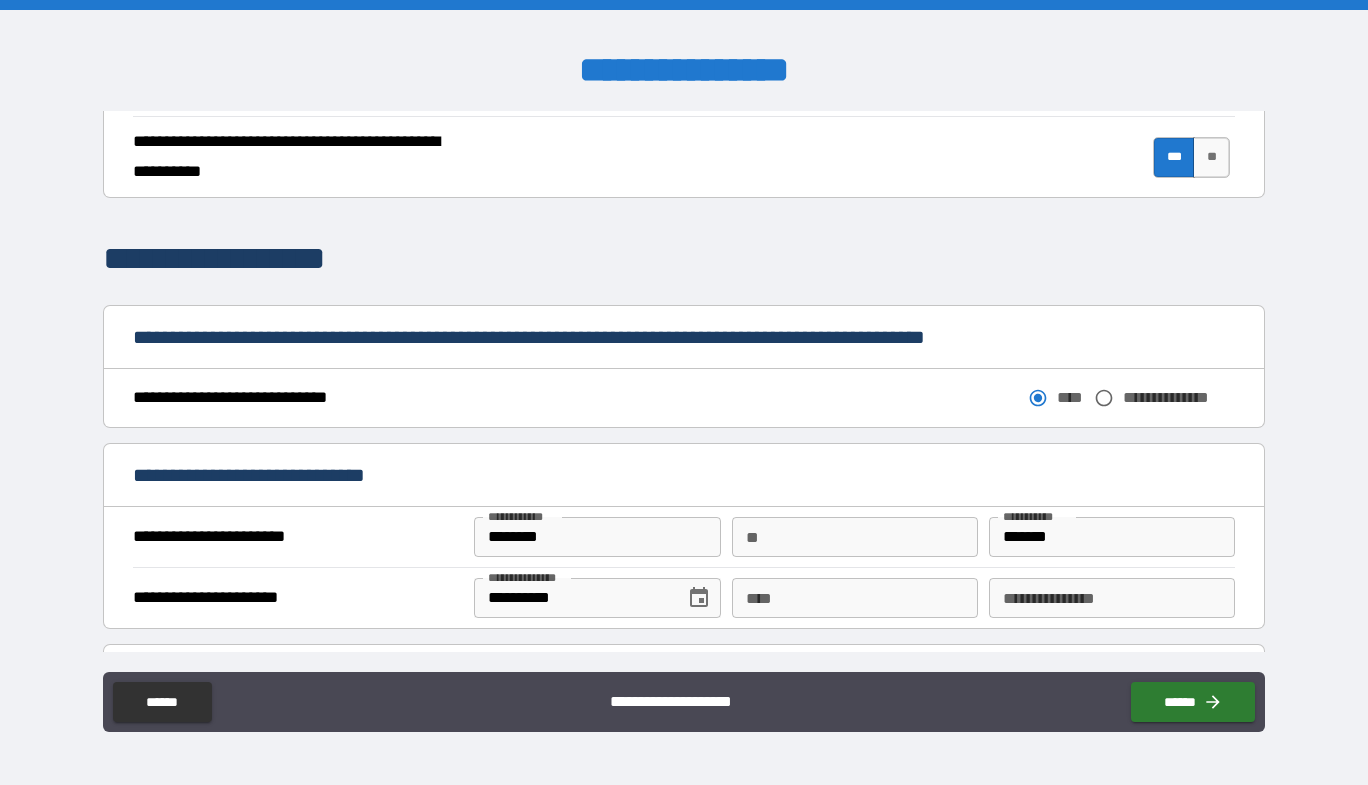 scroll, scrollTop: 1000, scrollLeft: 0, axis: vertical 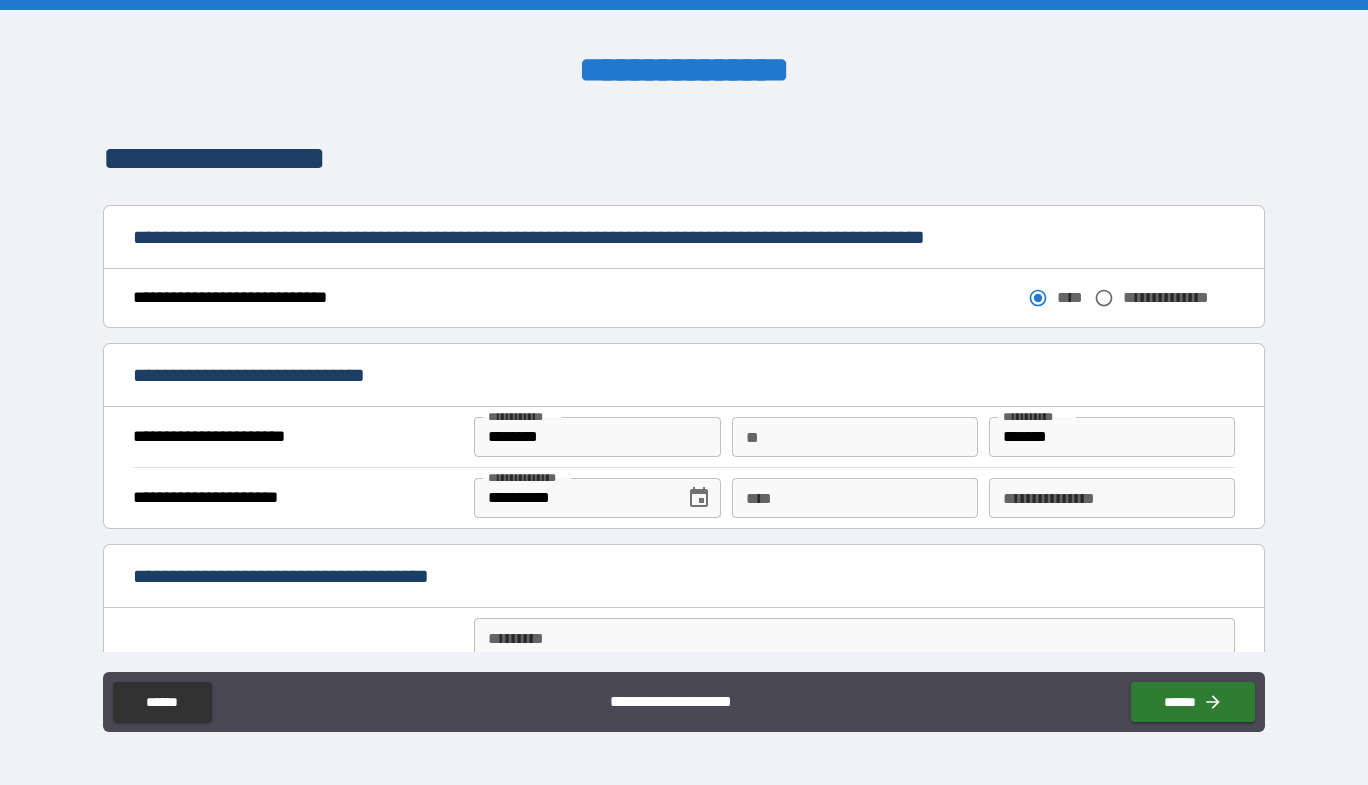 click on "****" at bounding box center [855, 498] 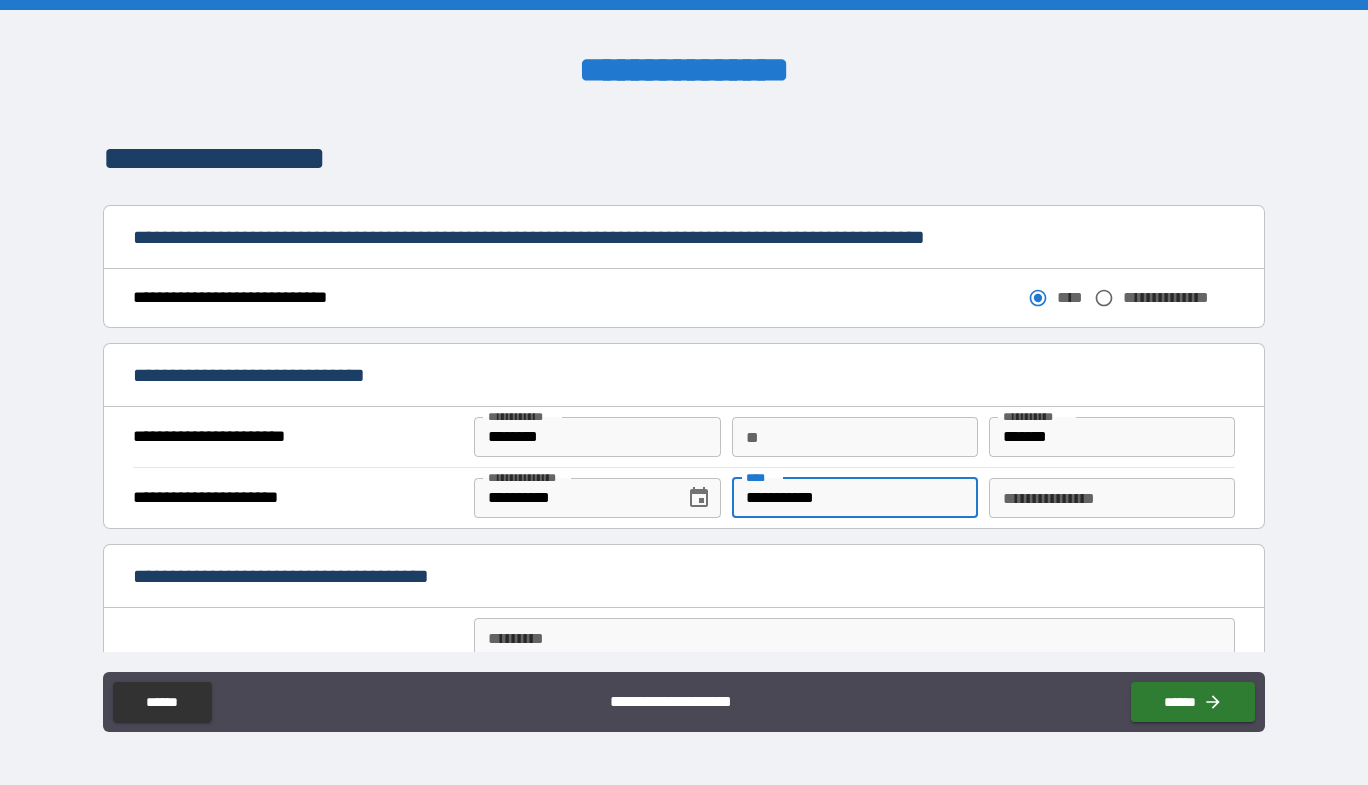 type on "**********" 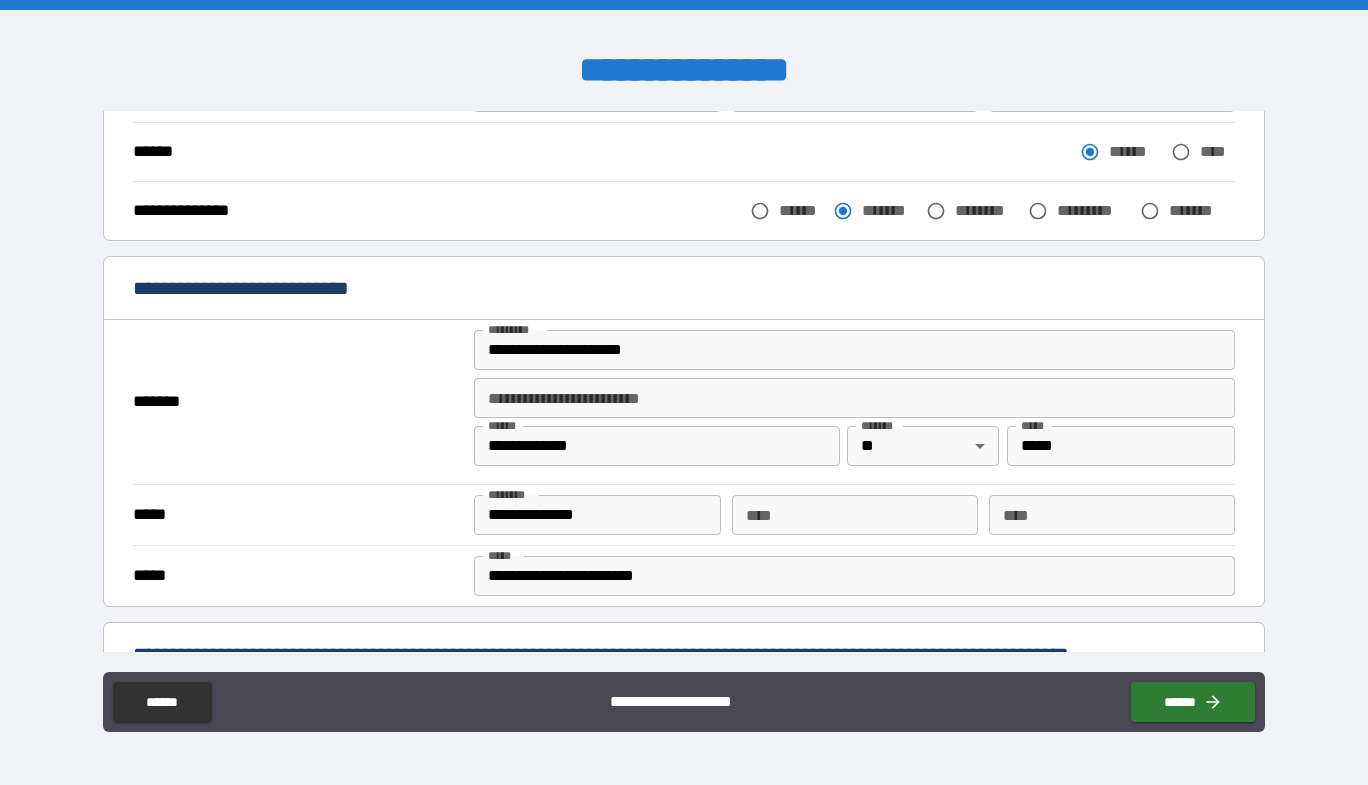 scroll, scrollTop: 200, scrollLeft: 0, axis: vertical 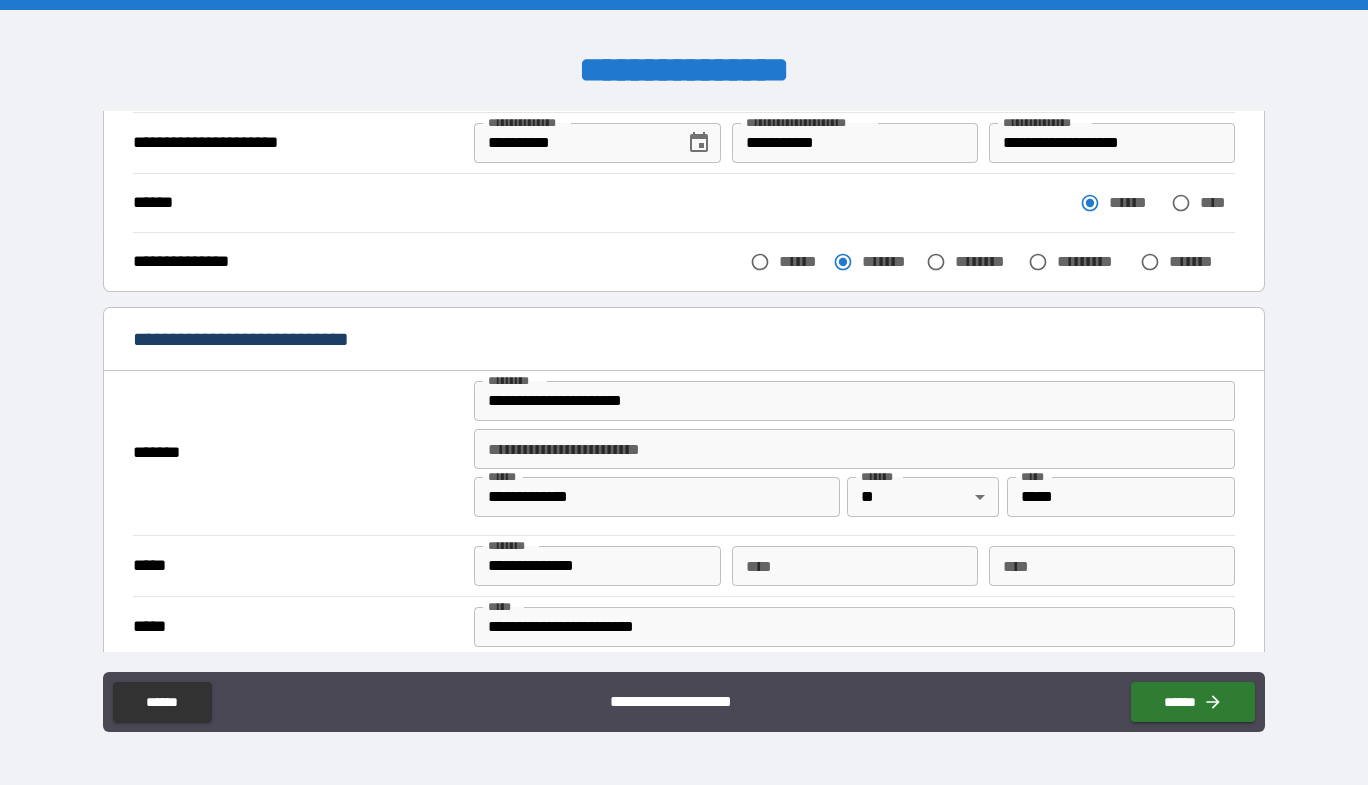 click on "**********" at bounding box center [1112, 143] 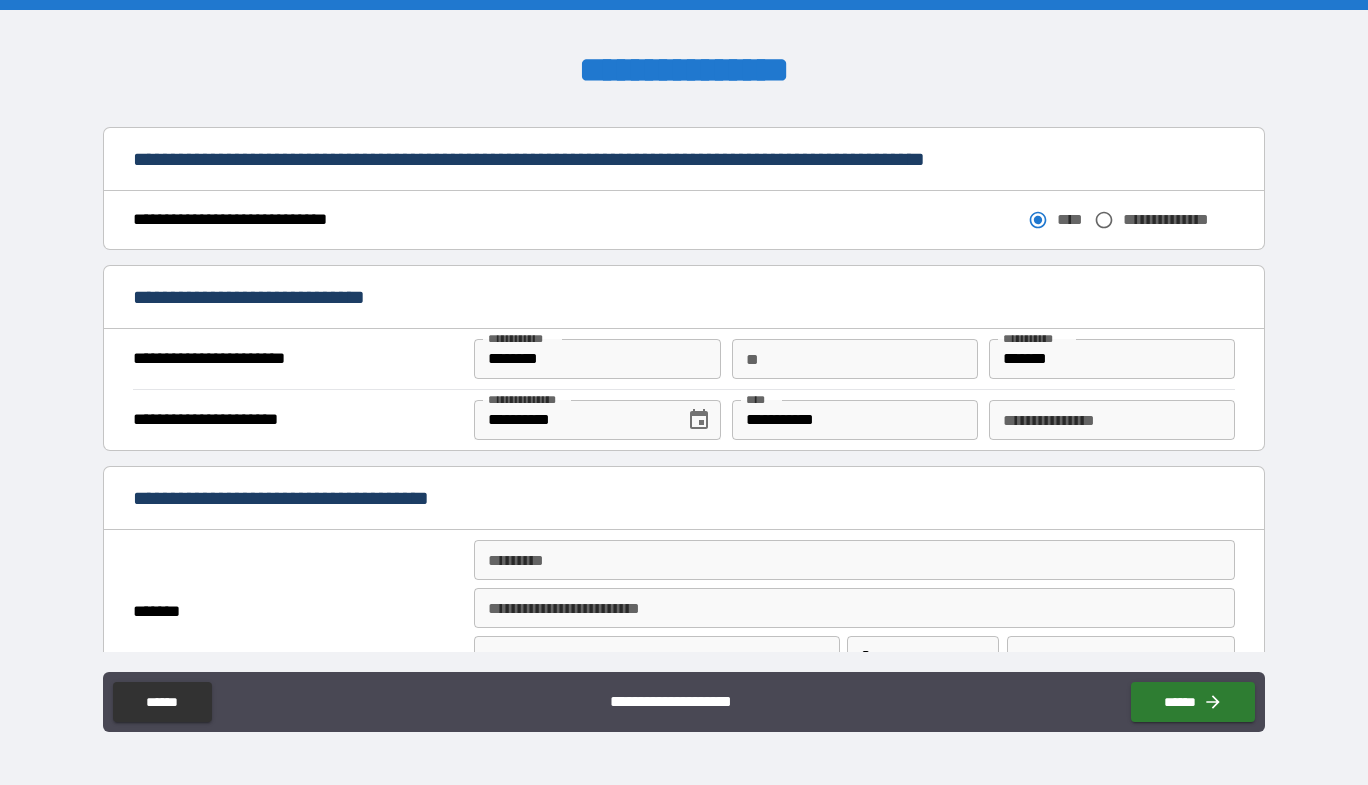 scroll, scrollTop: 1100, scrollLeft: 0, axis: vertical 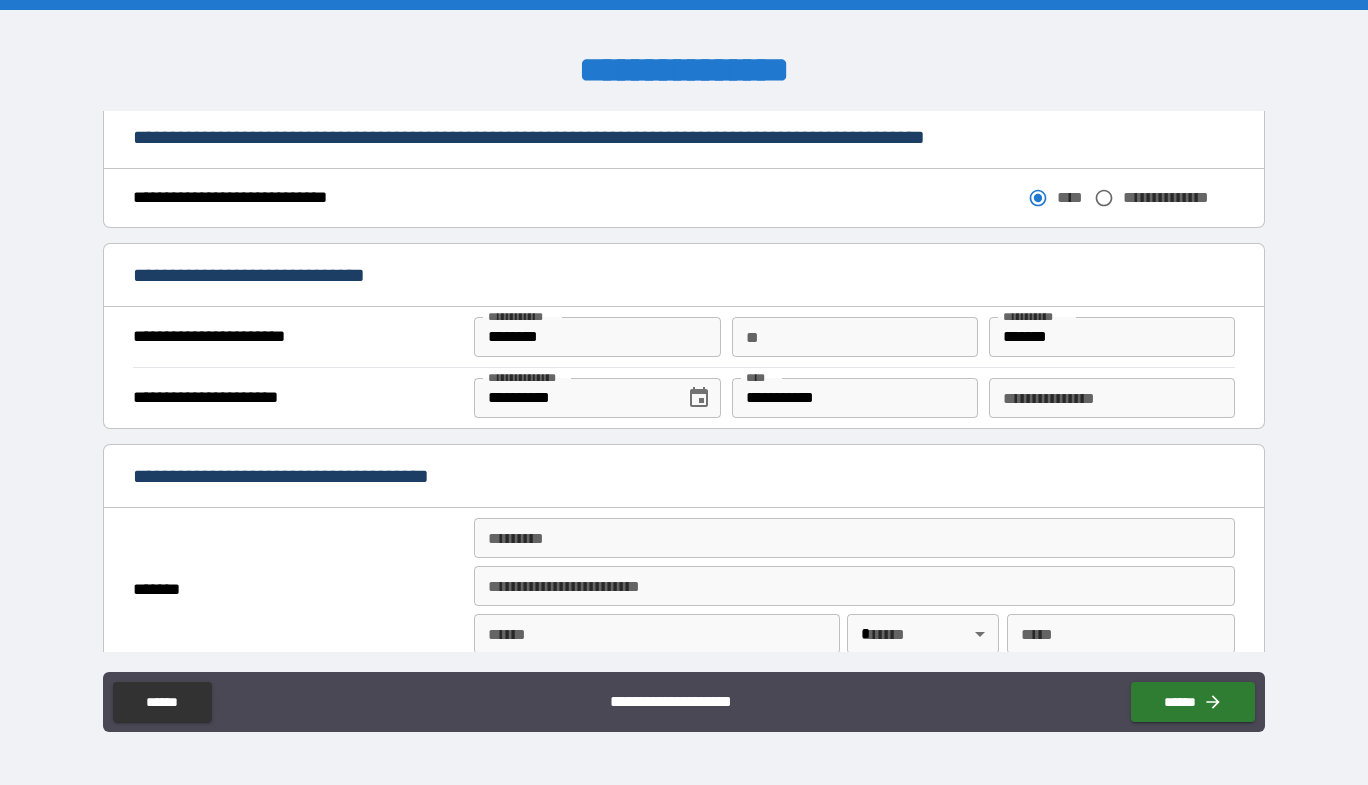 click on "**********" at bounding box center (1112, 398) 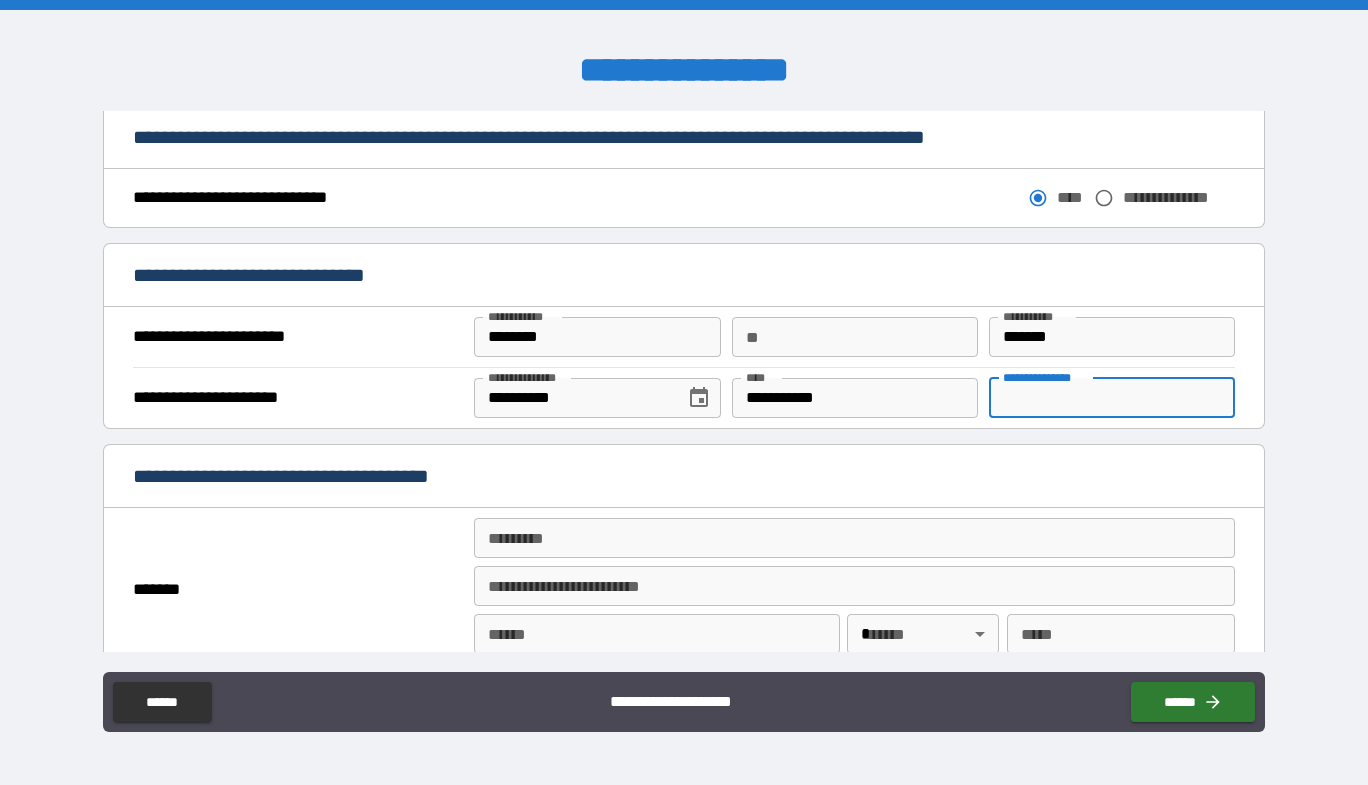 paste on "**********" 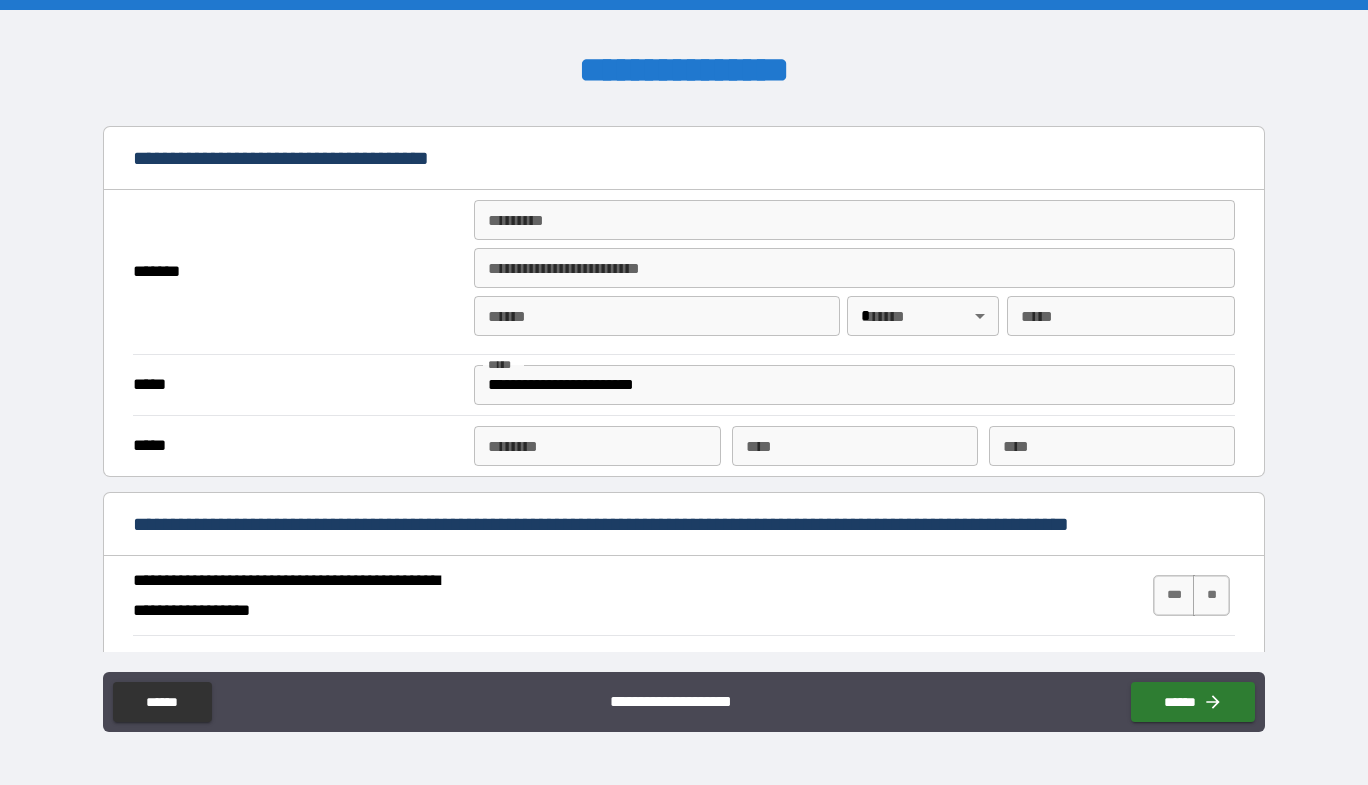 scroll, scrollTop: 1400, scrollLeft: 0, axis: vertical 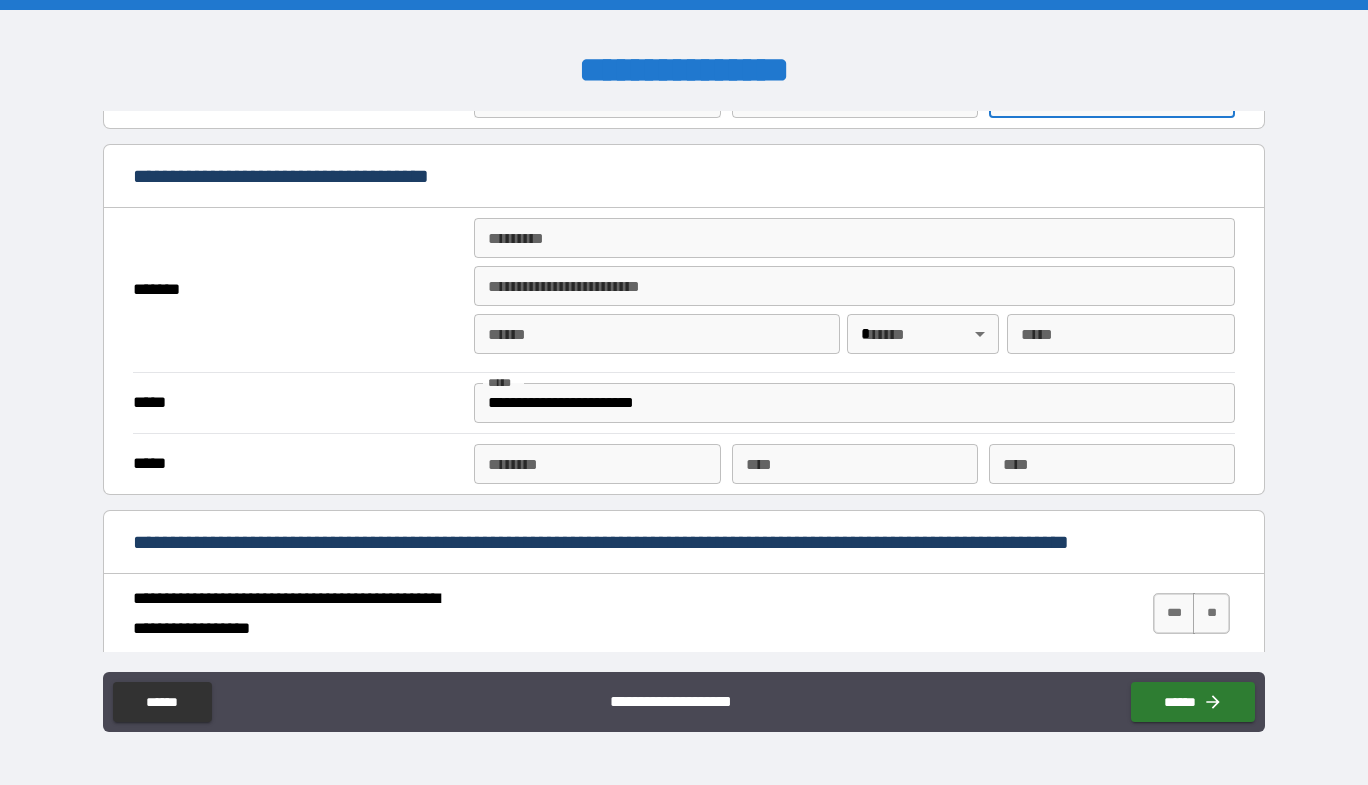 type on "**********" 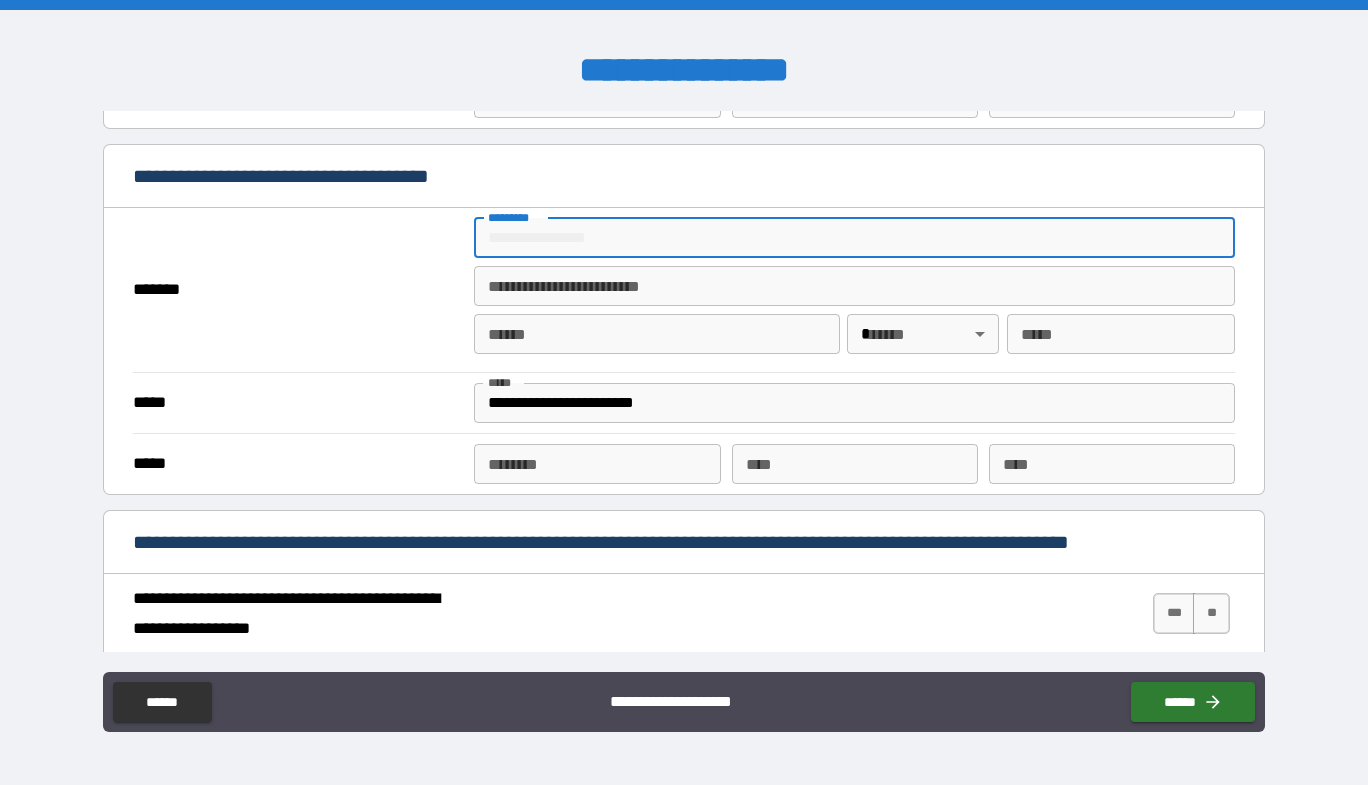 type on "**********" 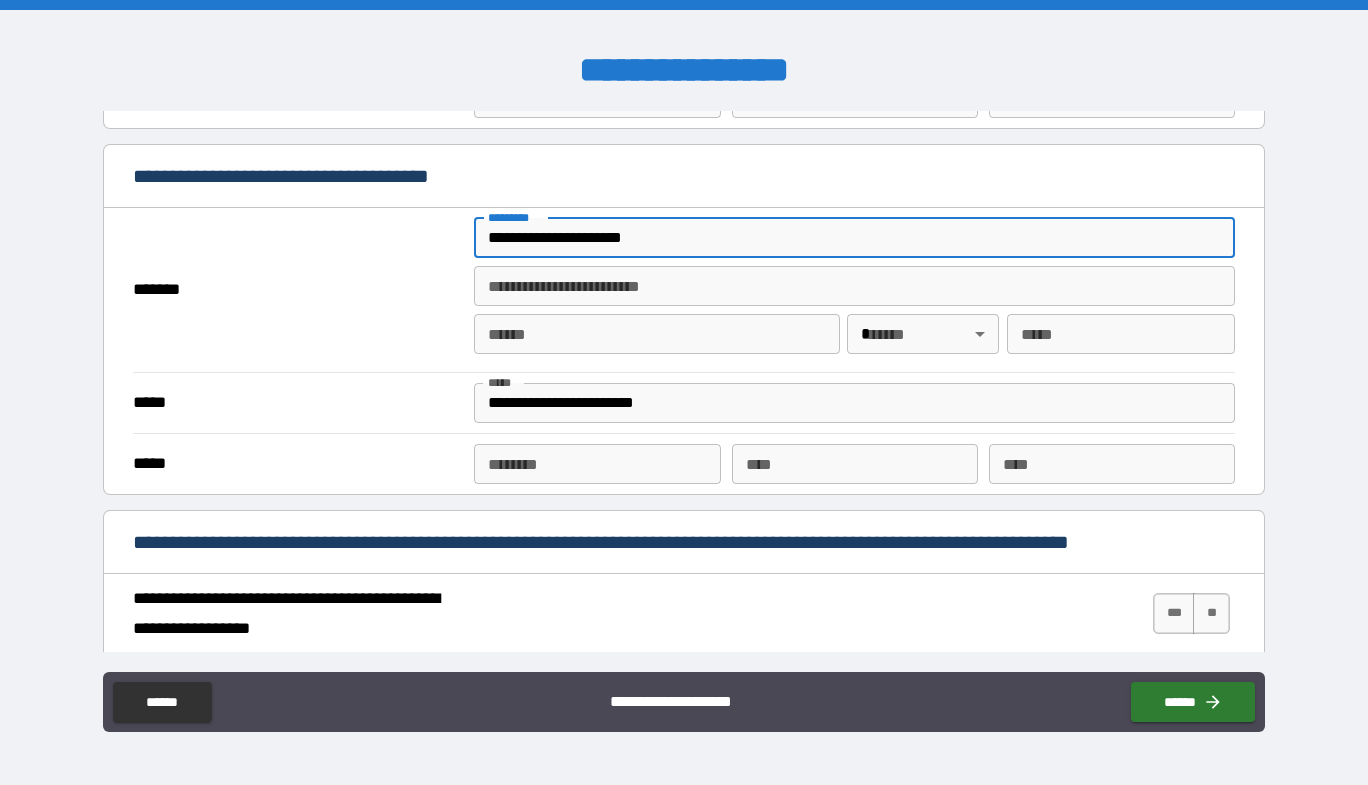 type on "**********" 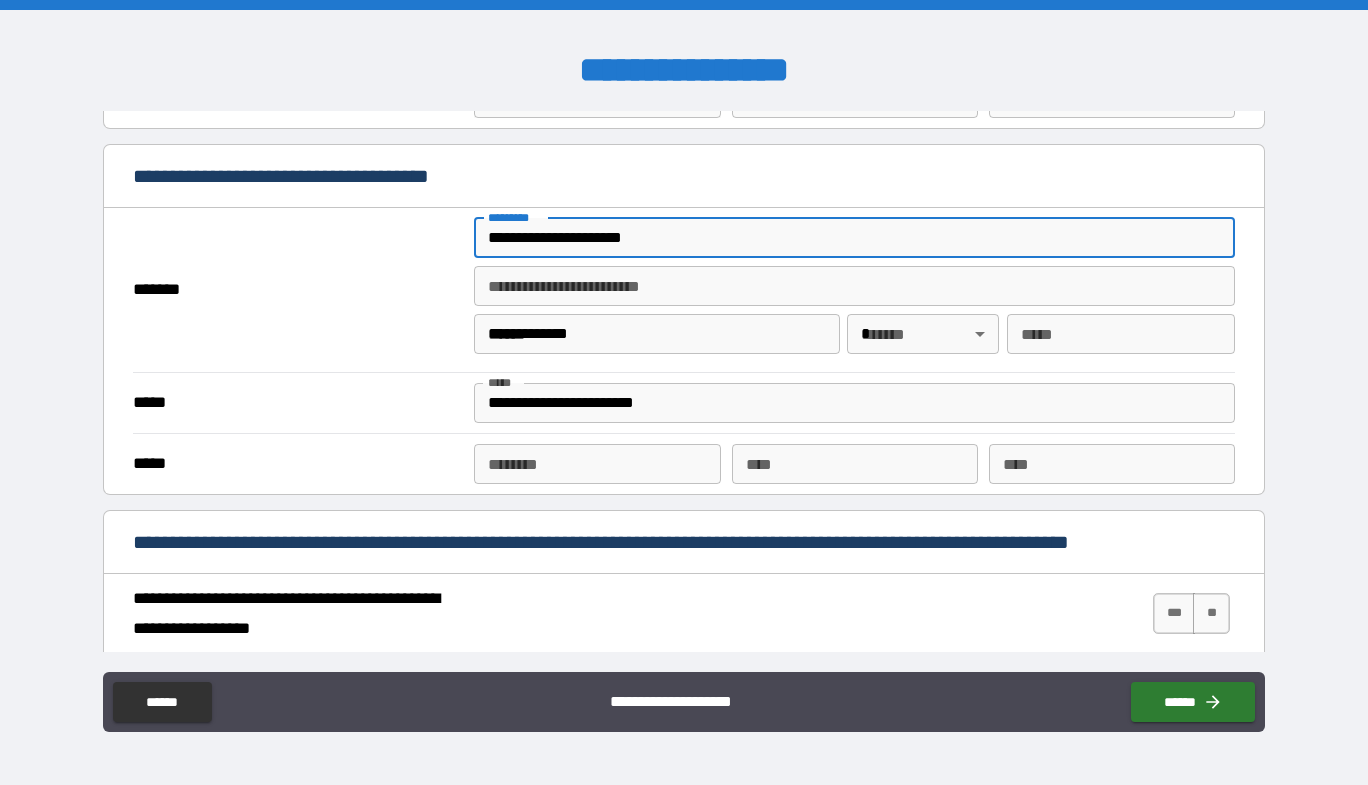 type on "**" 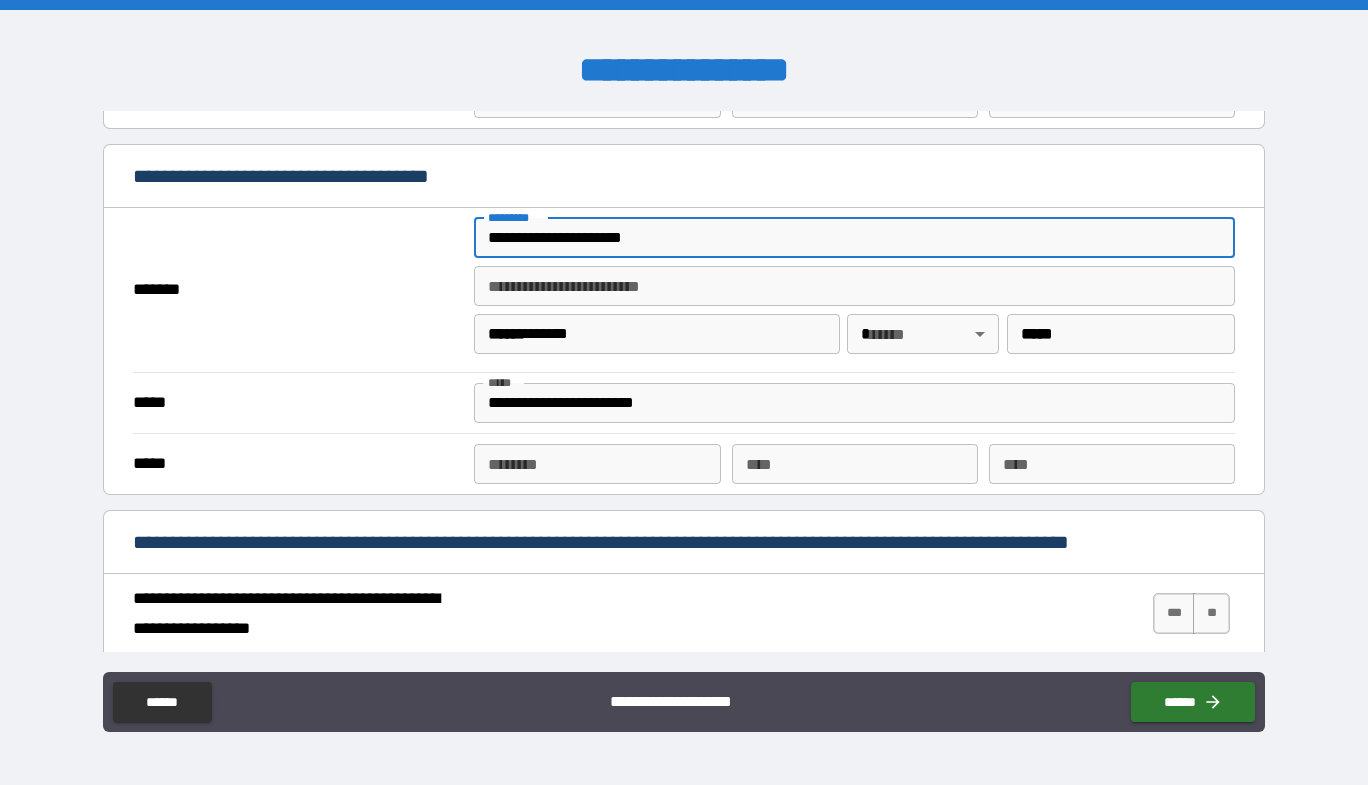 type on "**********" 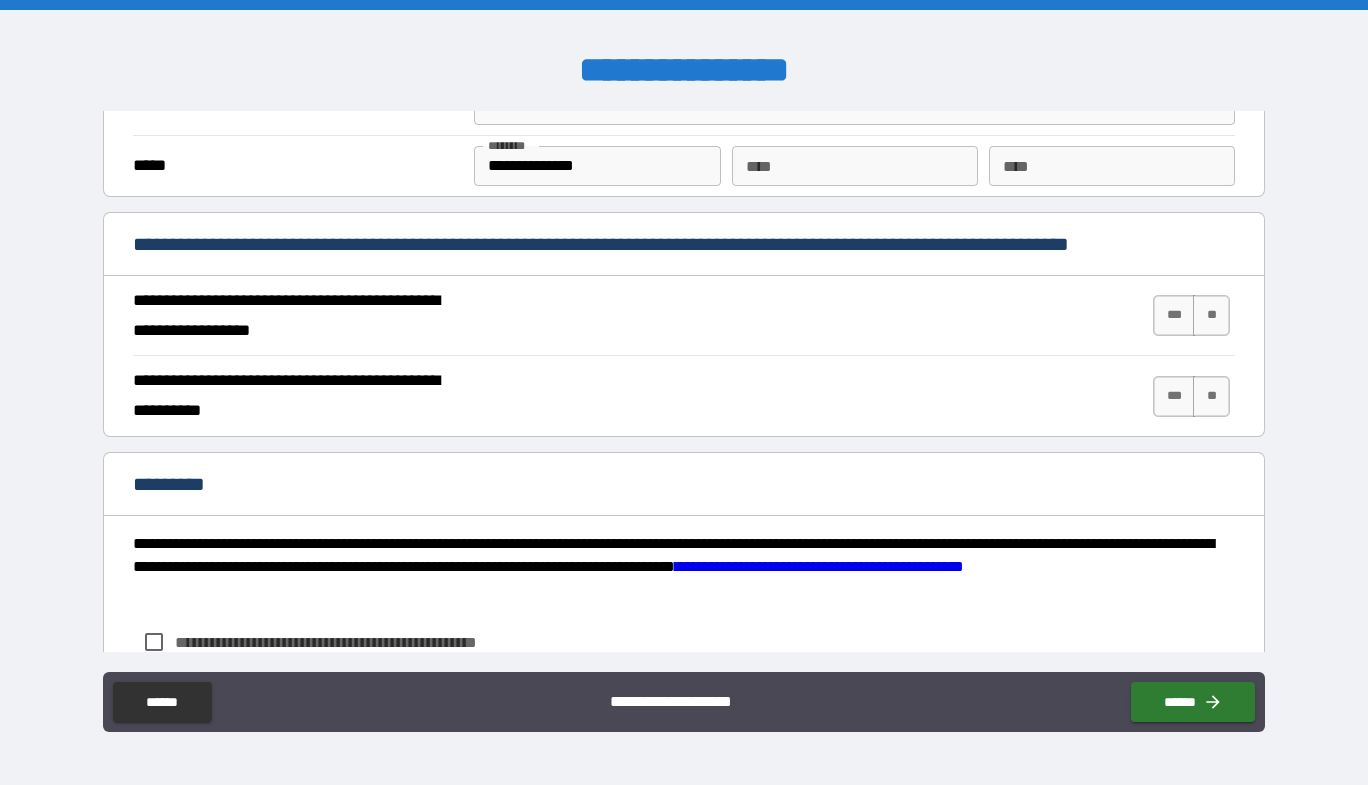 scroll, scrollTop: 1700, scrollLeft: 0, axis: vertical 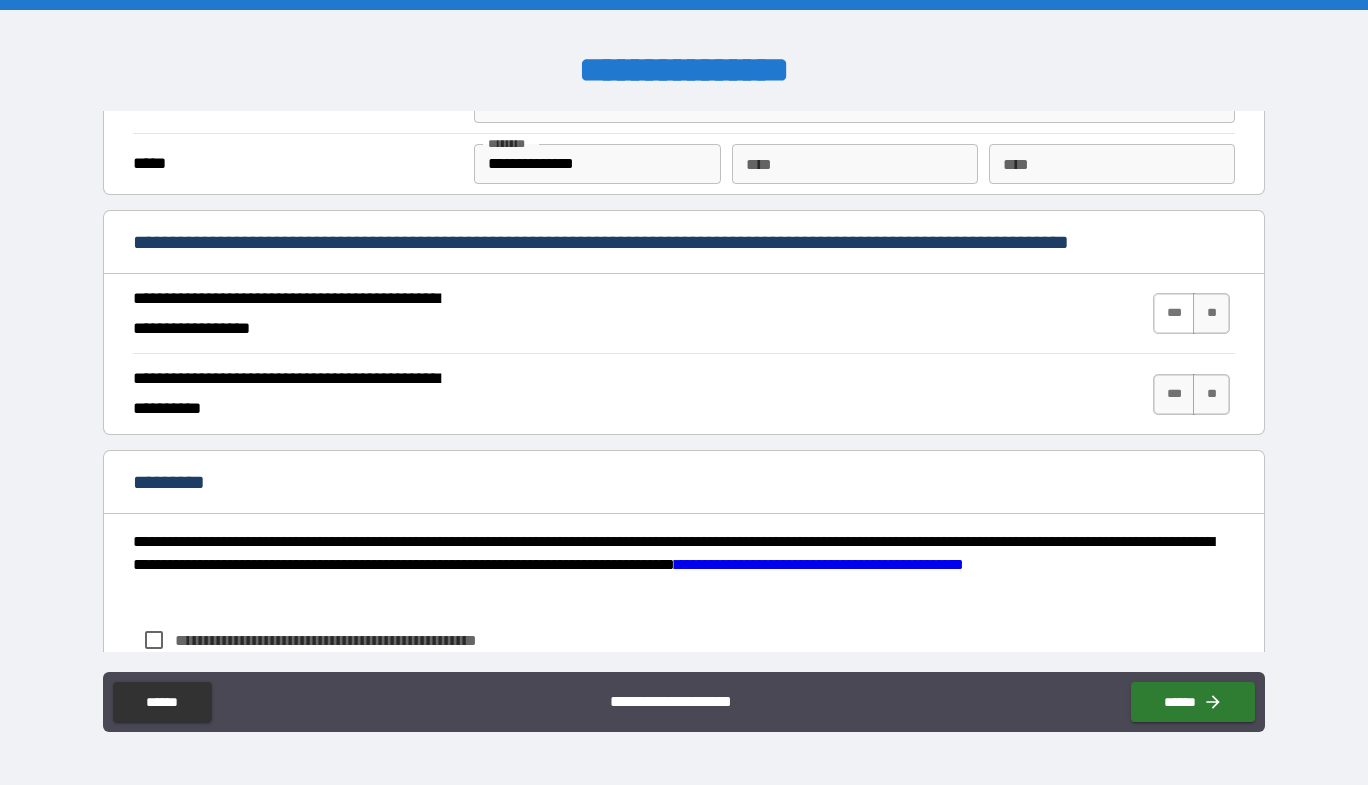 click on "***" at bounding box center [1174, 313] 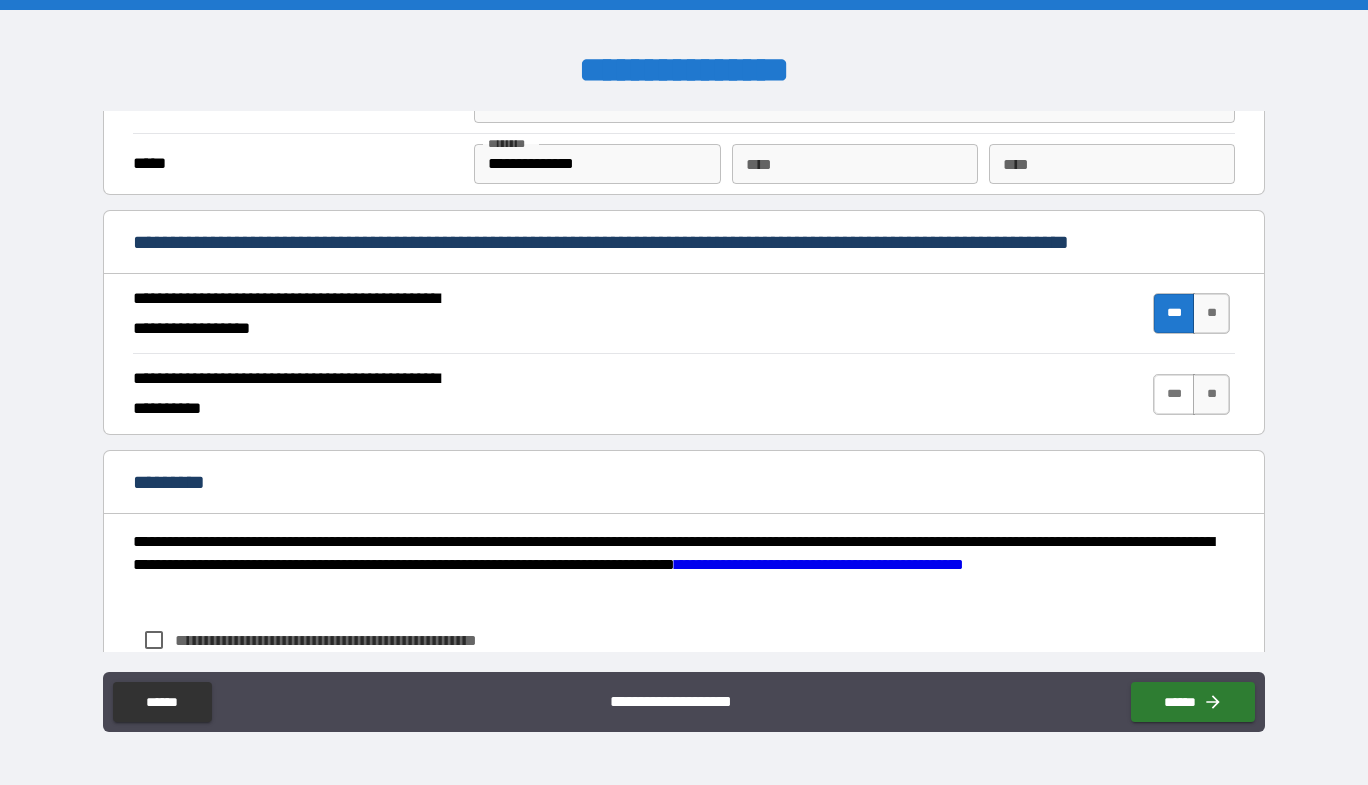 click on "***" at bounding box center (1174, 394) 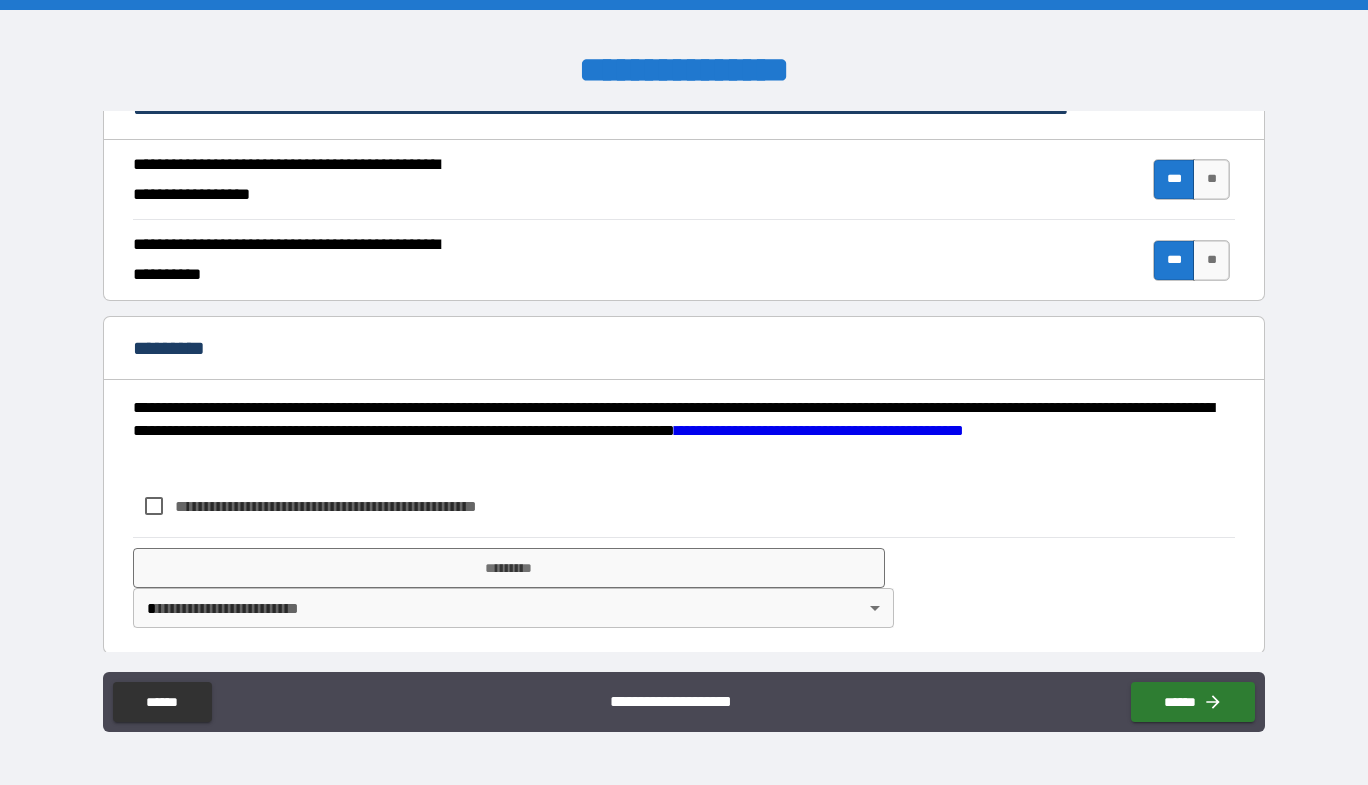 scroll, scrollTop: 1841, scrollLeft: 0, axis: vertical 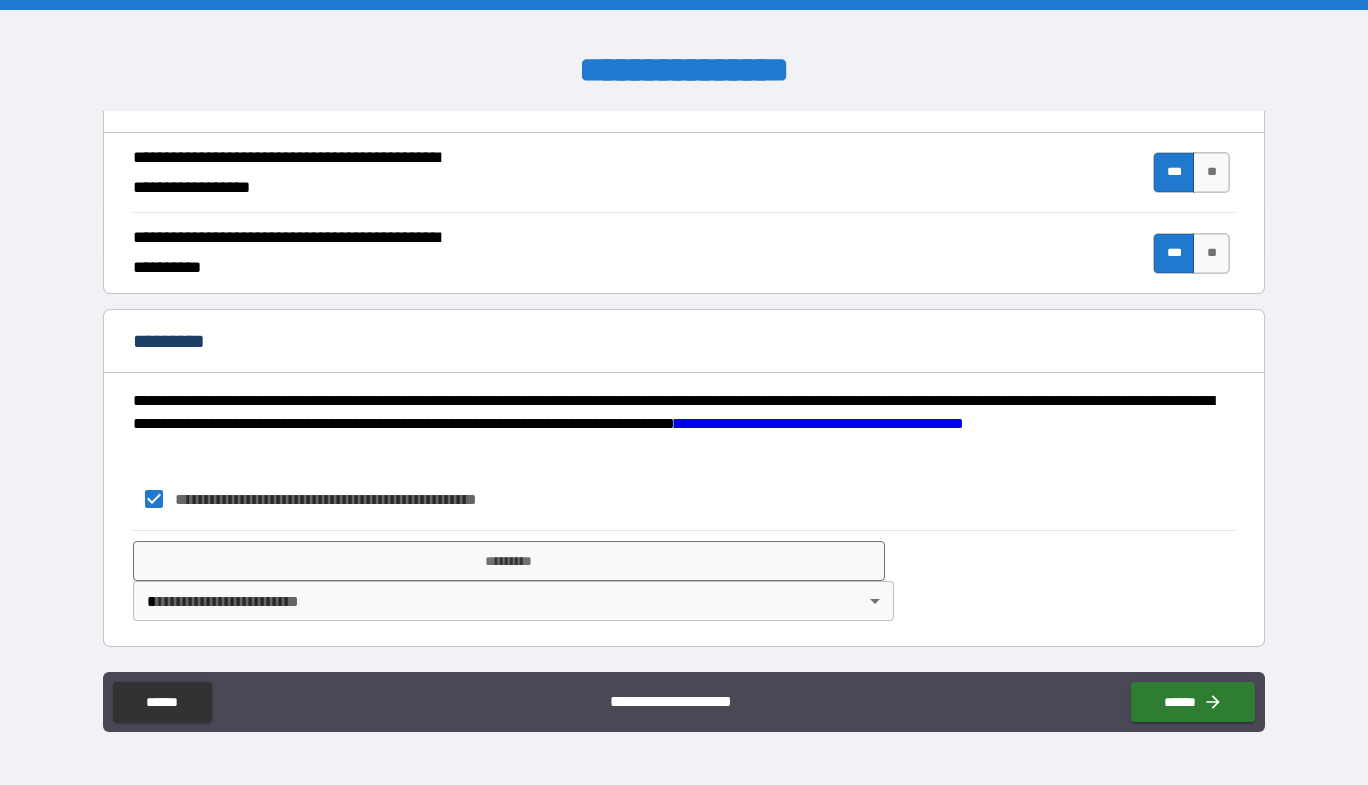 click on "**********" at bounding box center [684, 392] 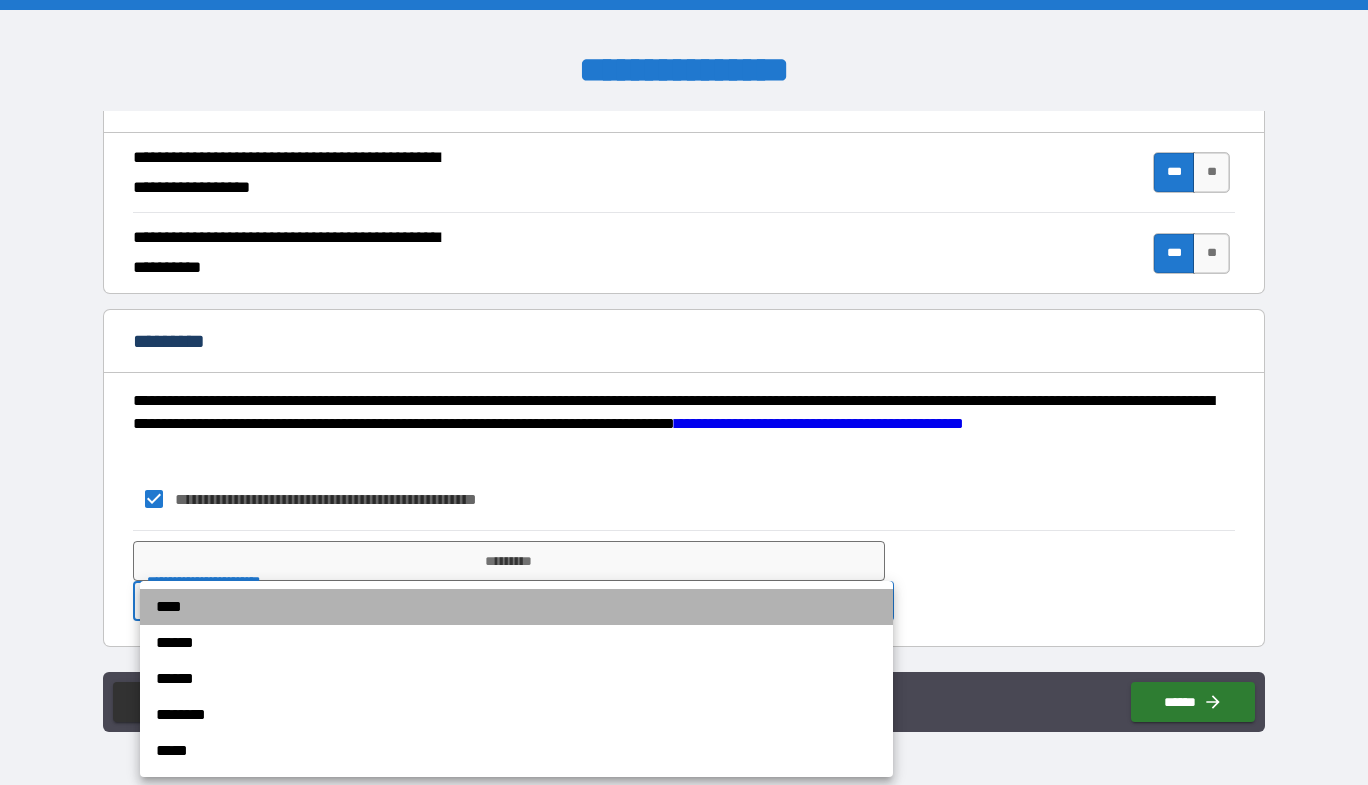 click on "****" at bounding box center (516, 607) 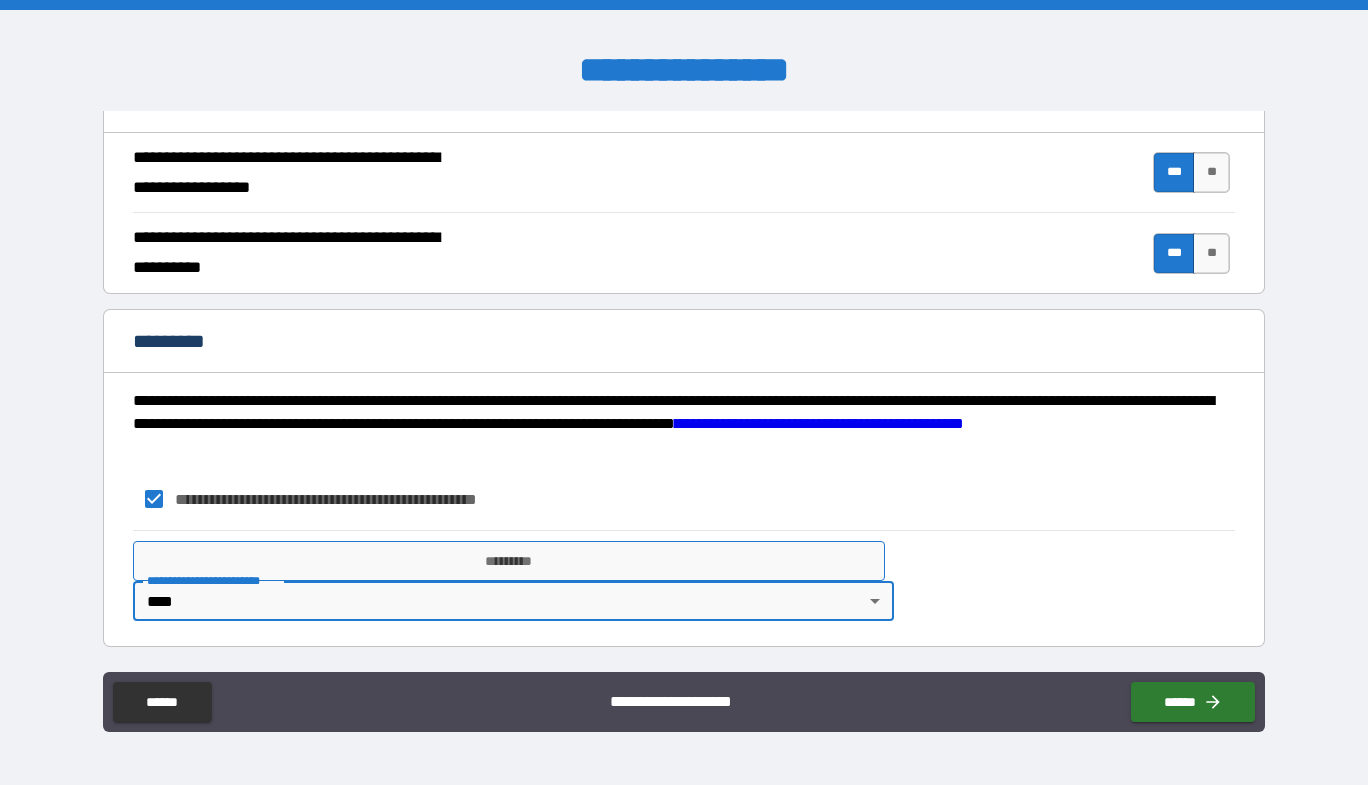 click on "*********" at bounding box center (509, 561) 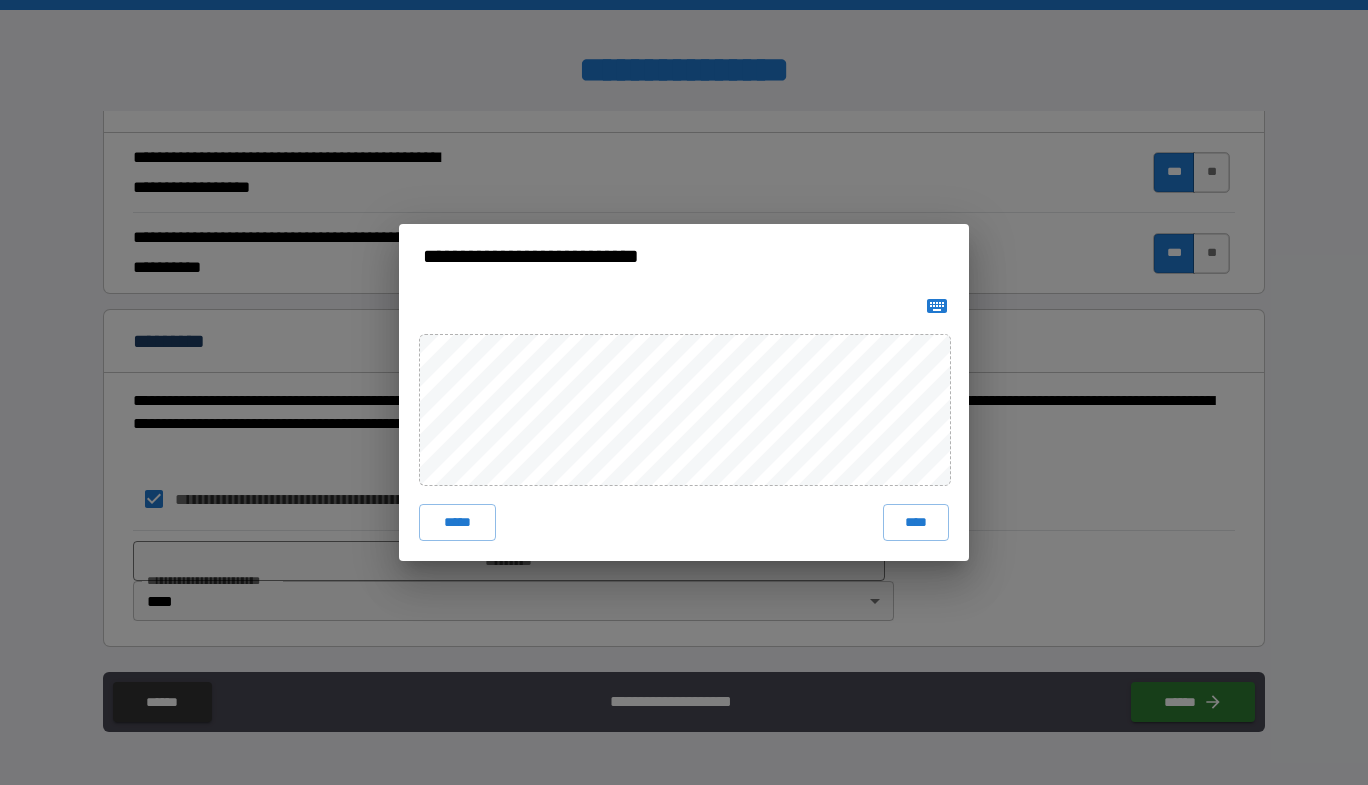 click on "**********" at bounding box center [684, 392] 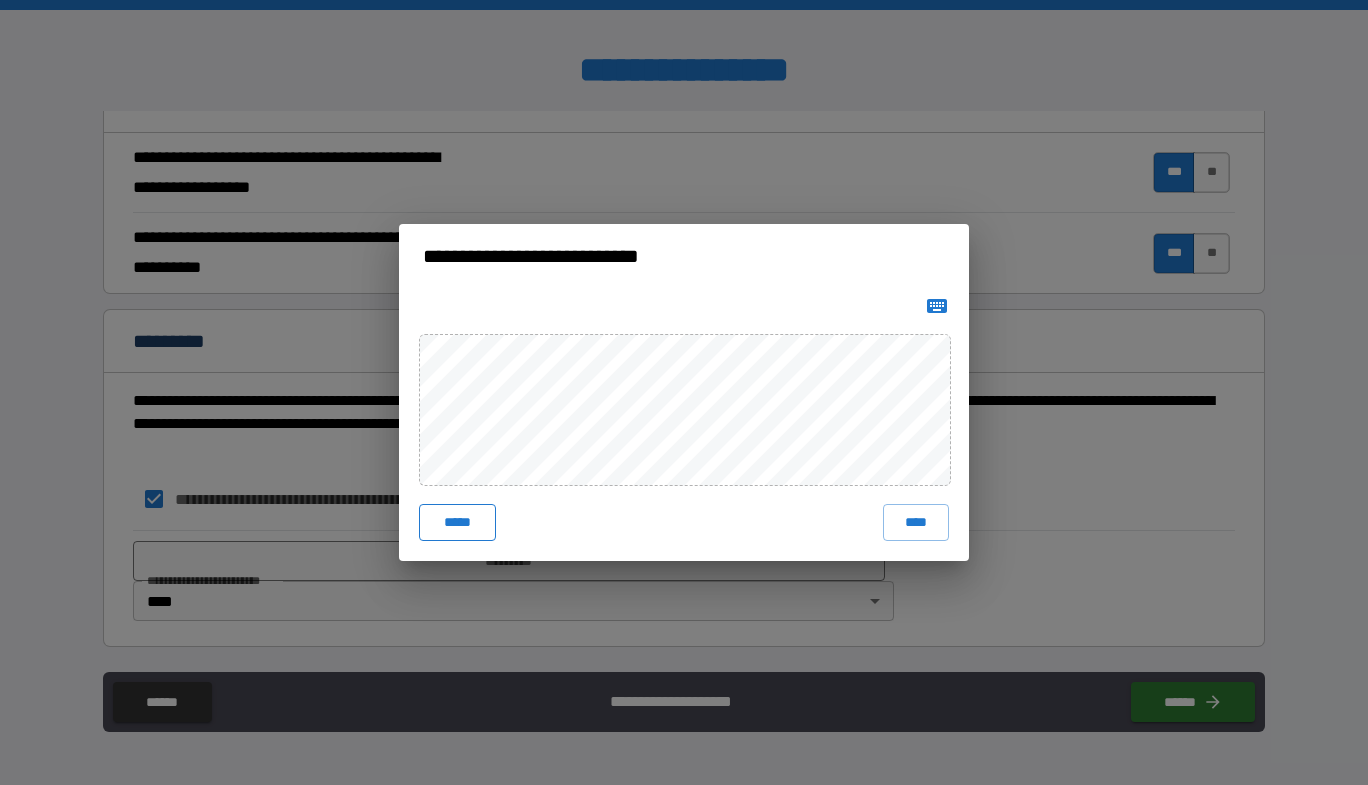 click on "*****" at bounding box center (457, 522) 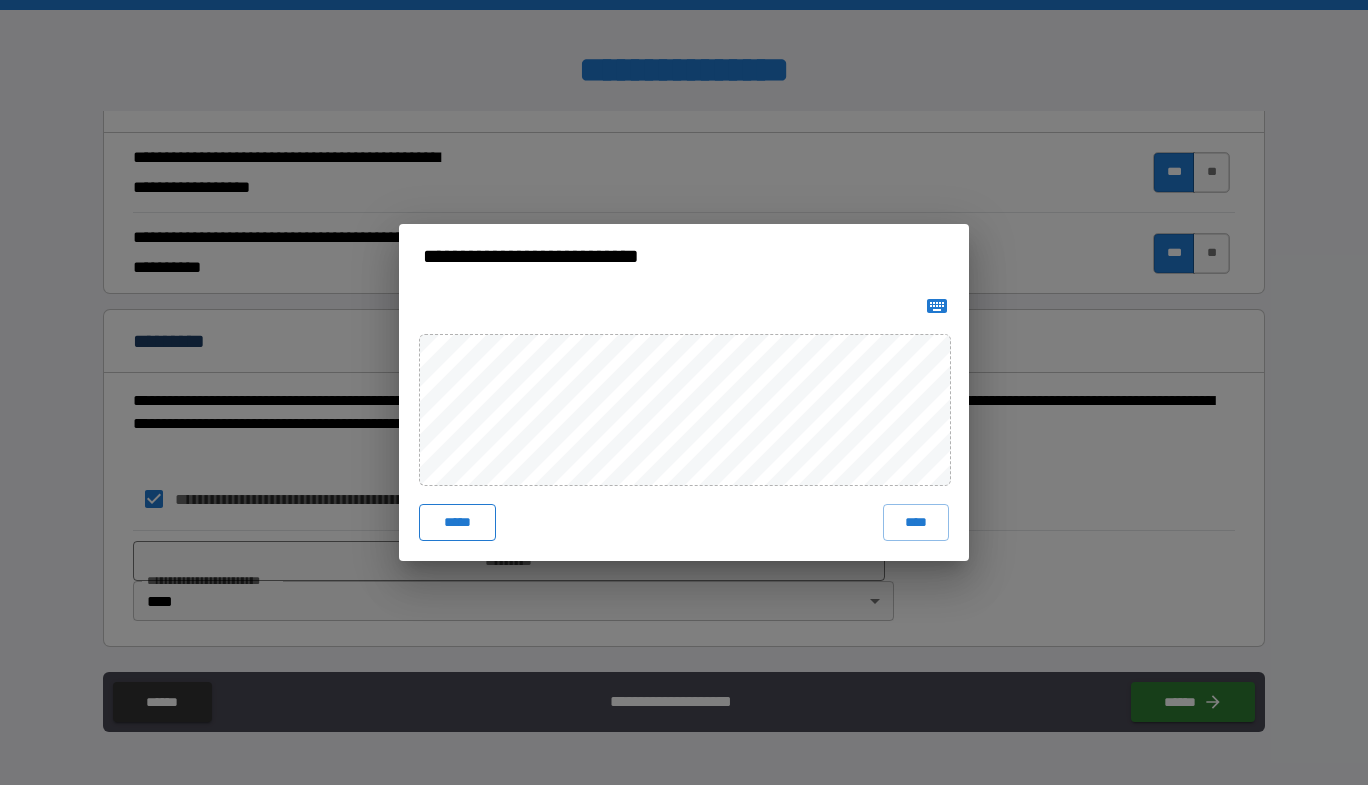 click on "*****" at bounding box center [457, 522] 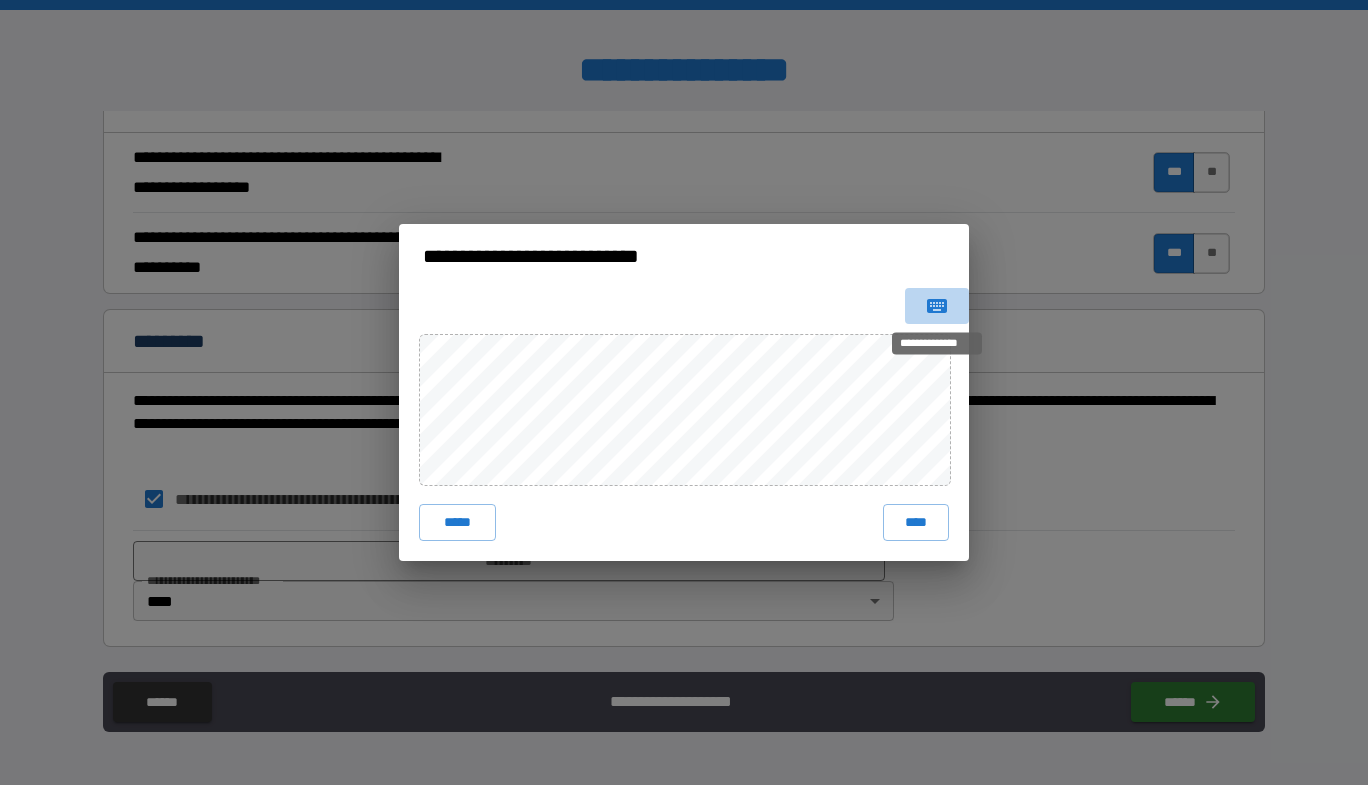 click 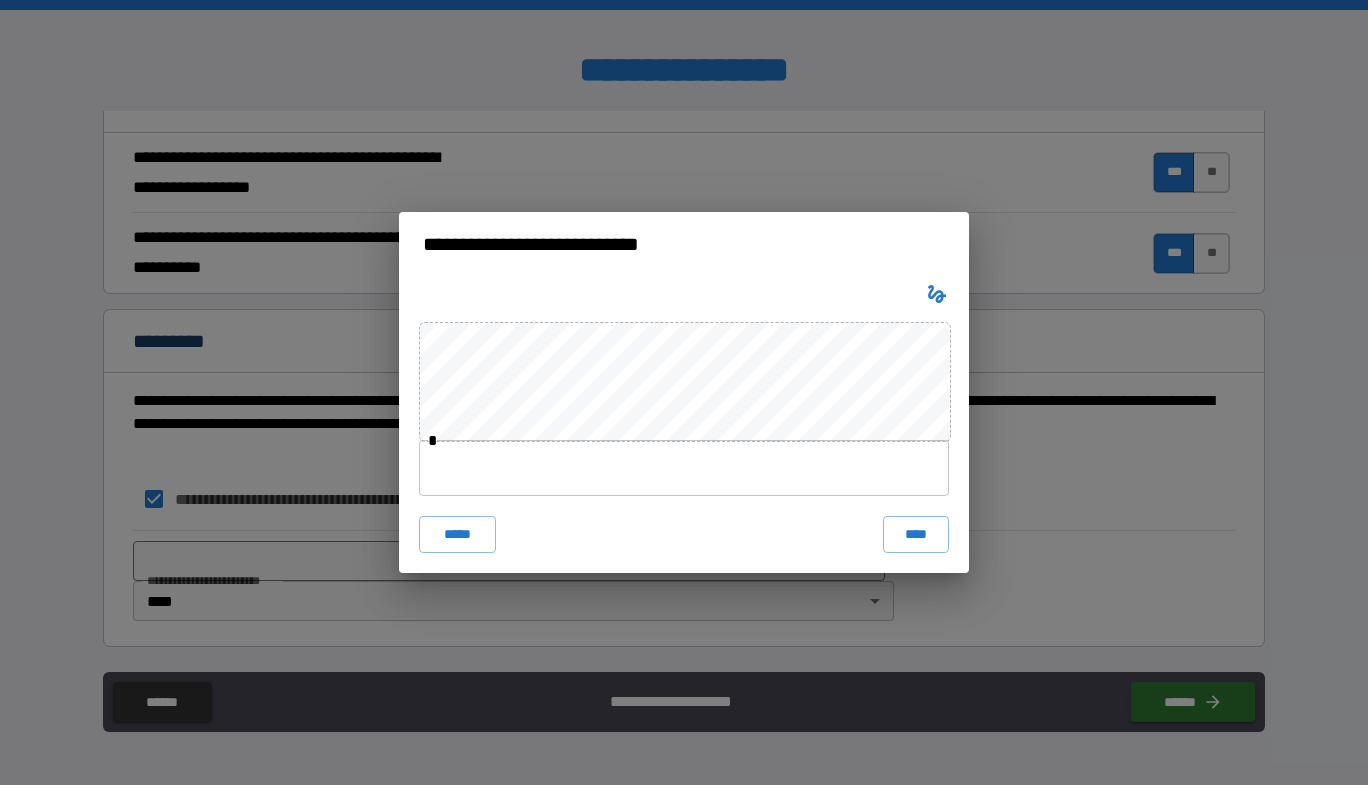type 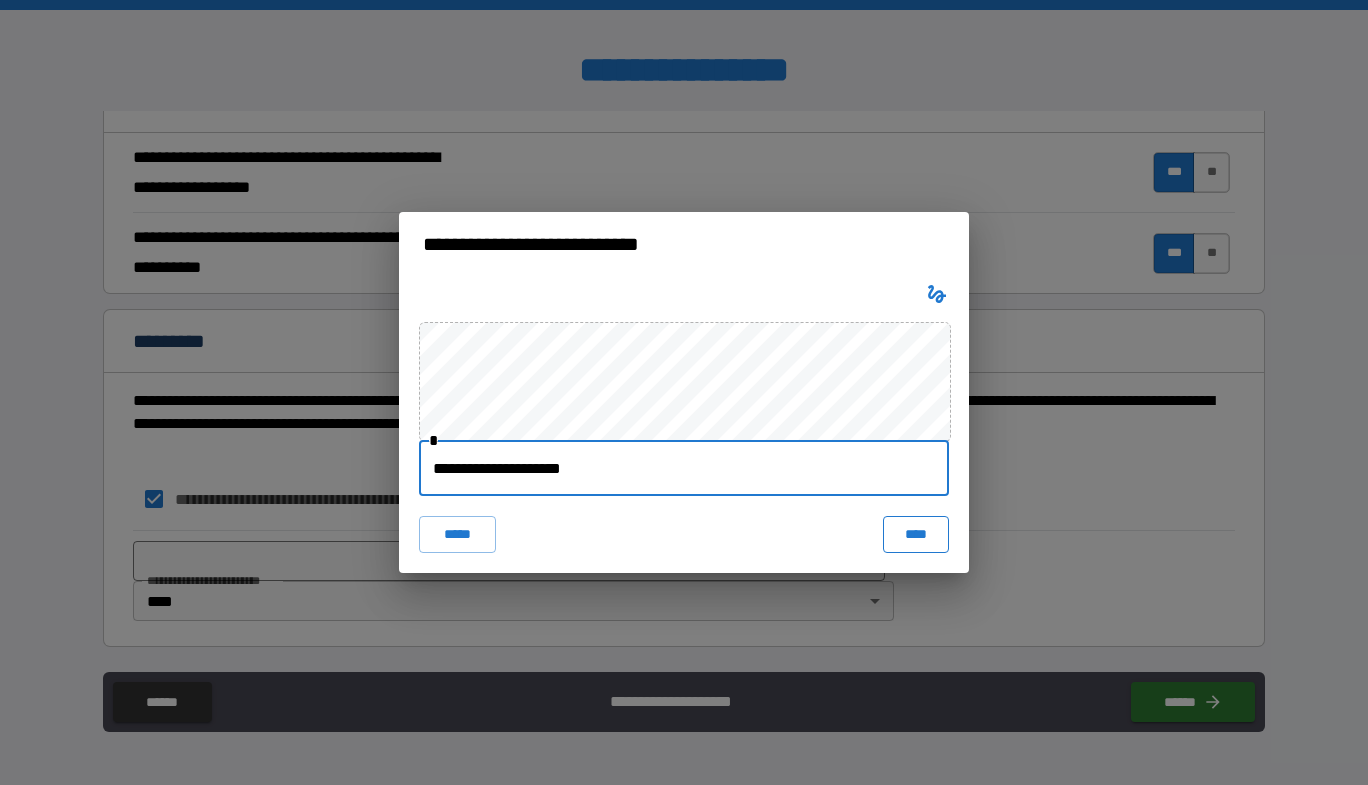 type on "**********" 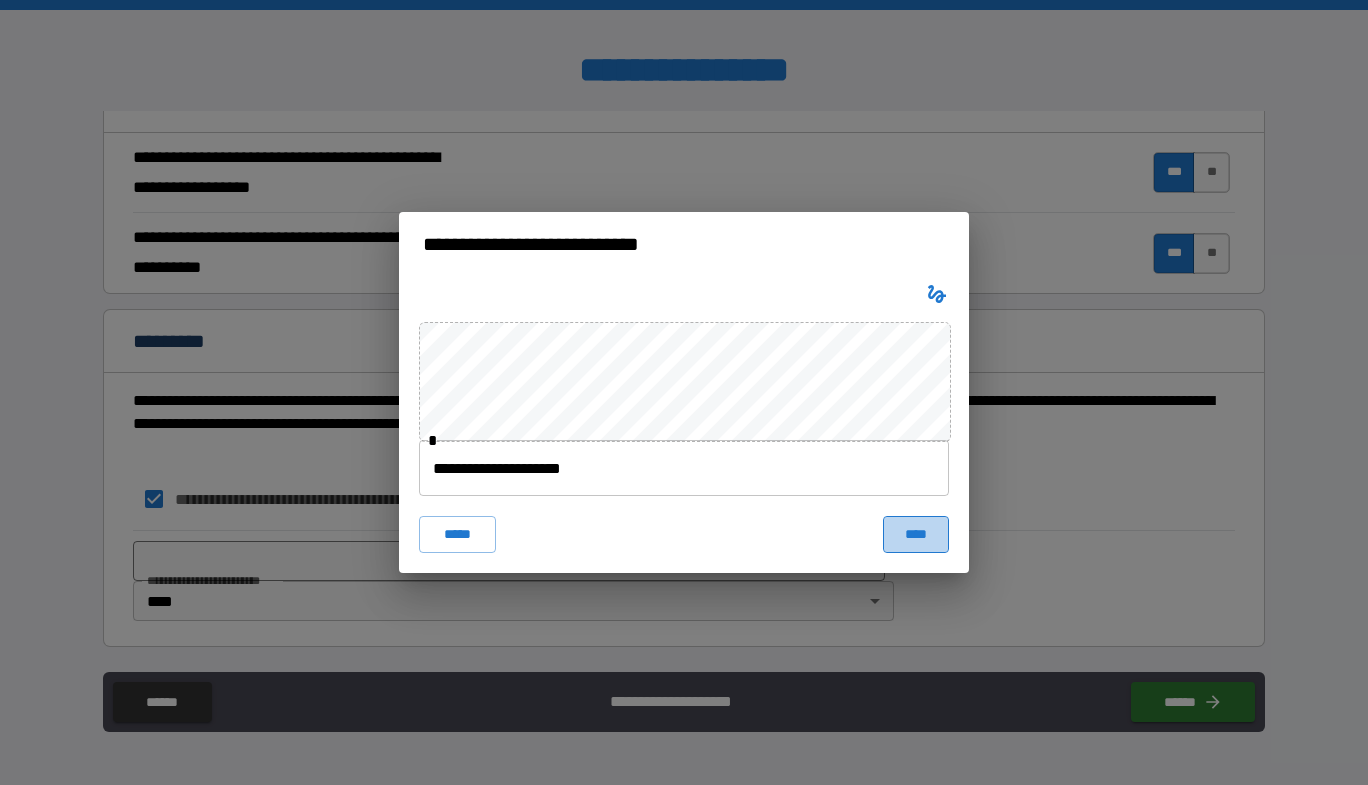 click on "****" at bounding box center [916, 534] 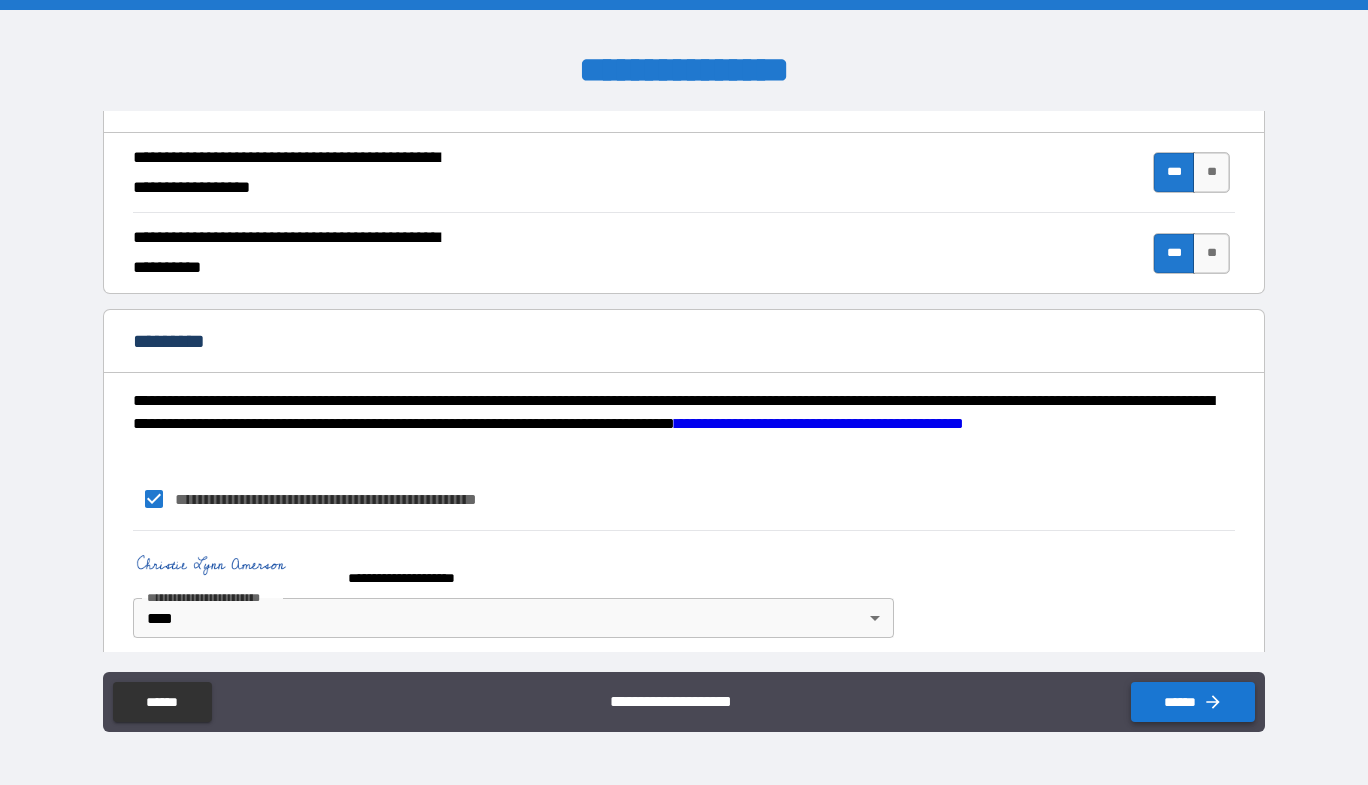 click on "******" at bounding box center (1193, 702) 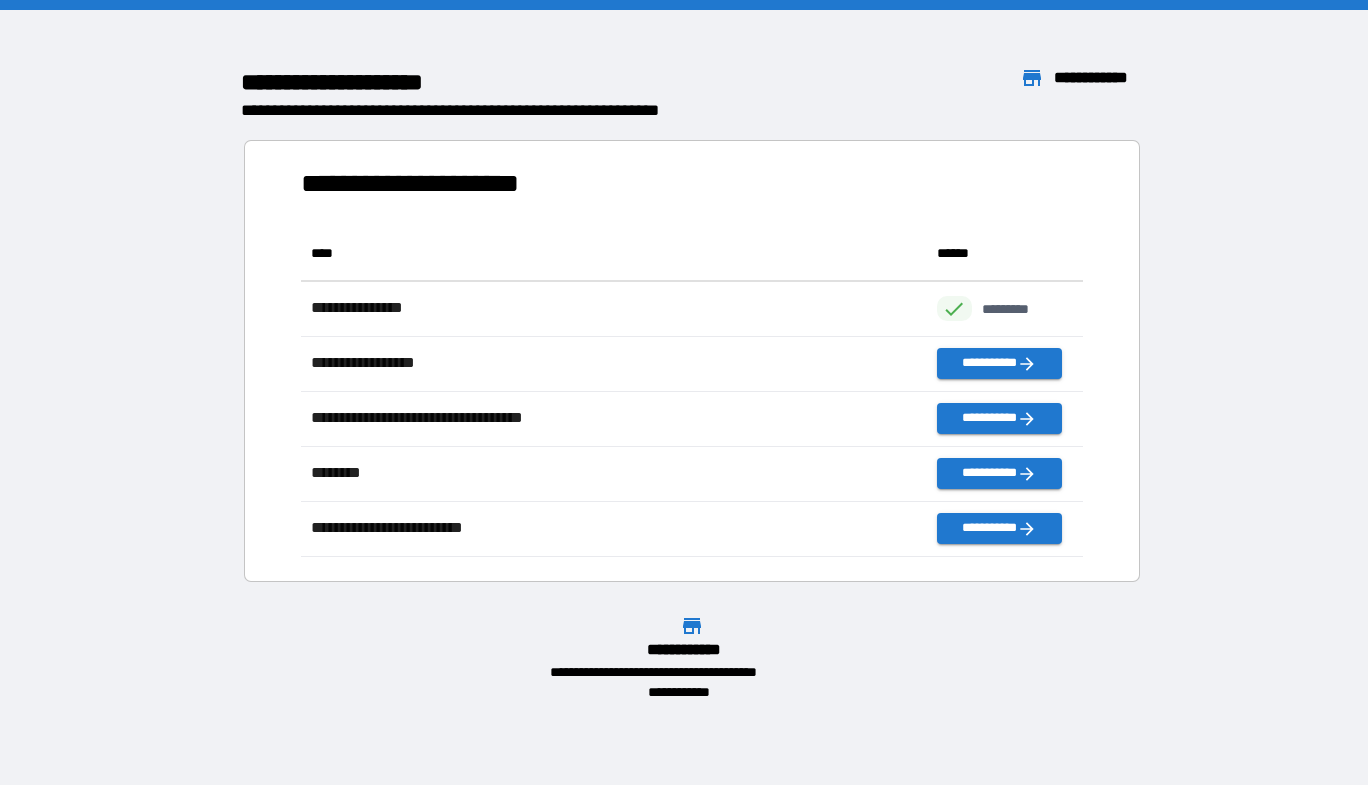 scroll, scrollTop: 16, scrollLeft: 16, axis: both 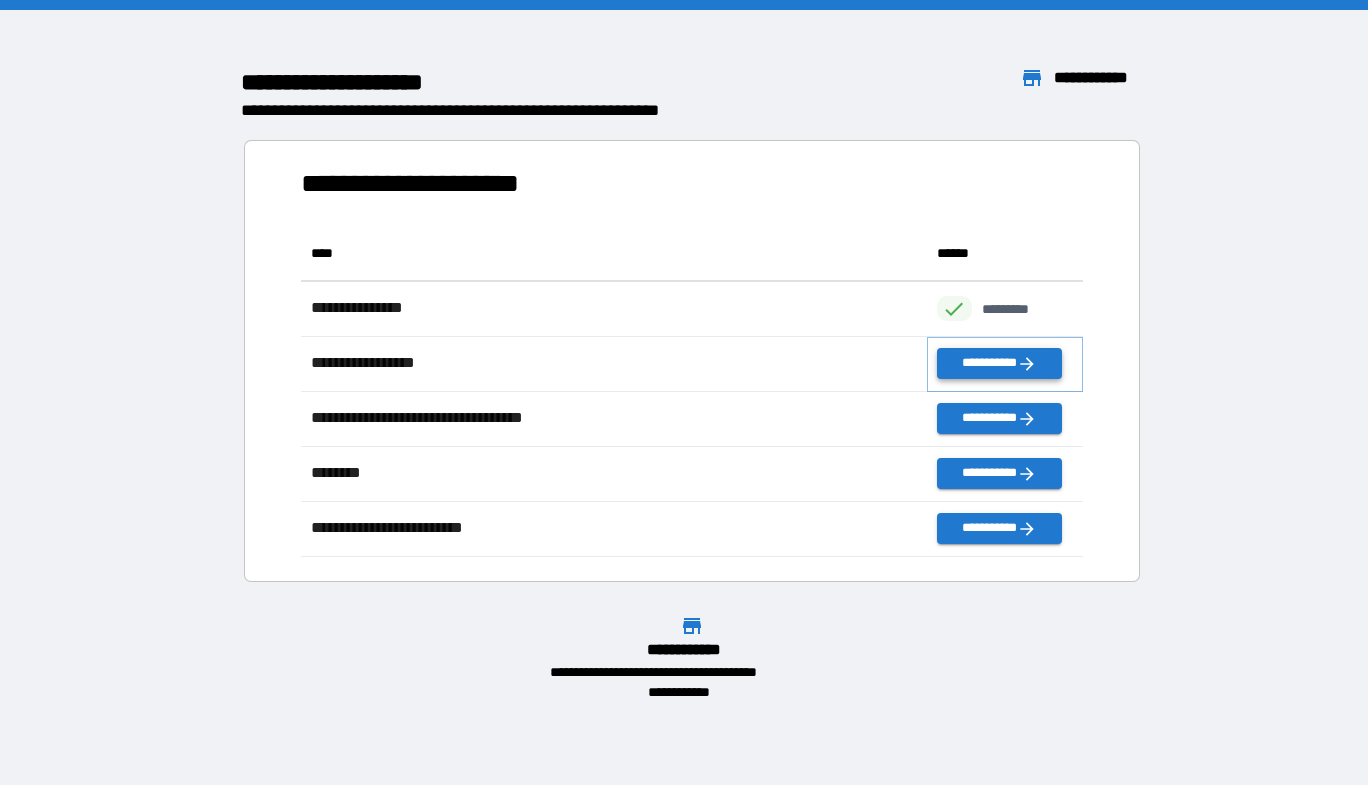 click on "**********" at bounding box center (999, 363) 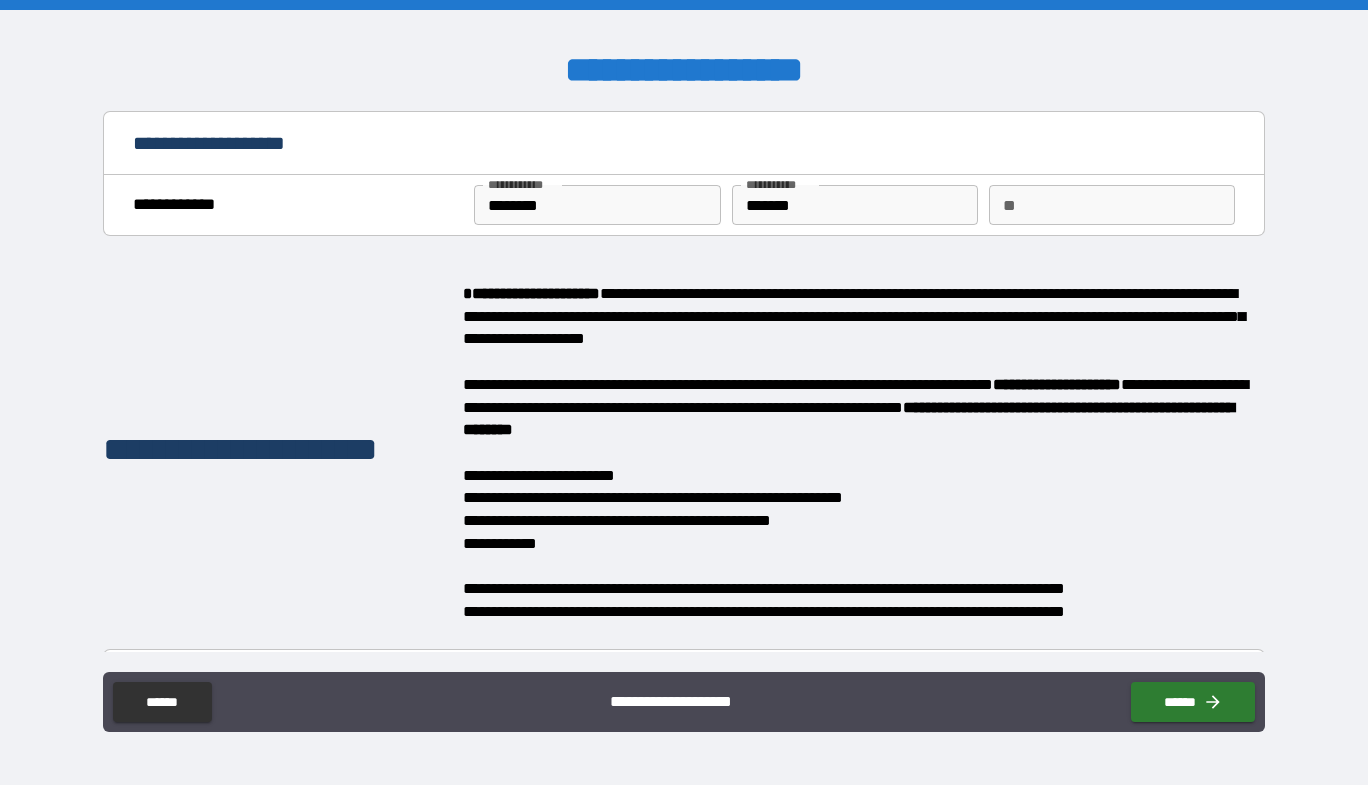 click on "**" at bounding box center (1112, 205) 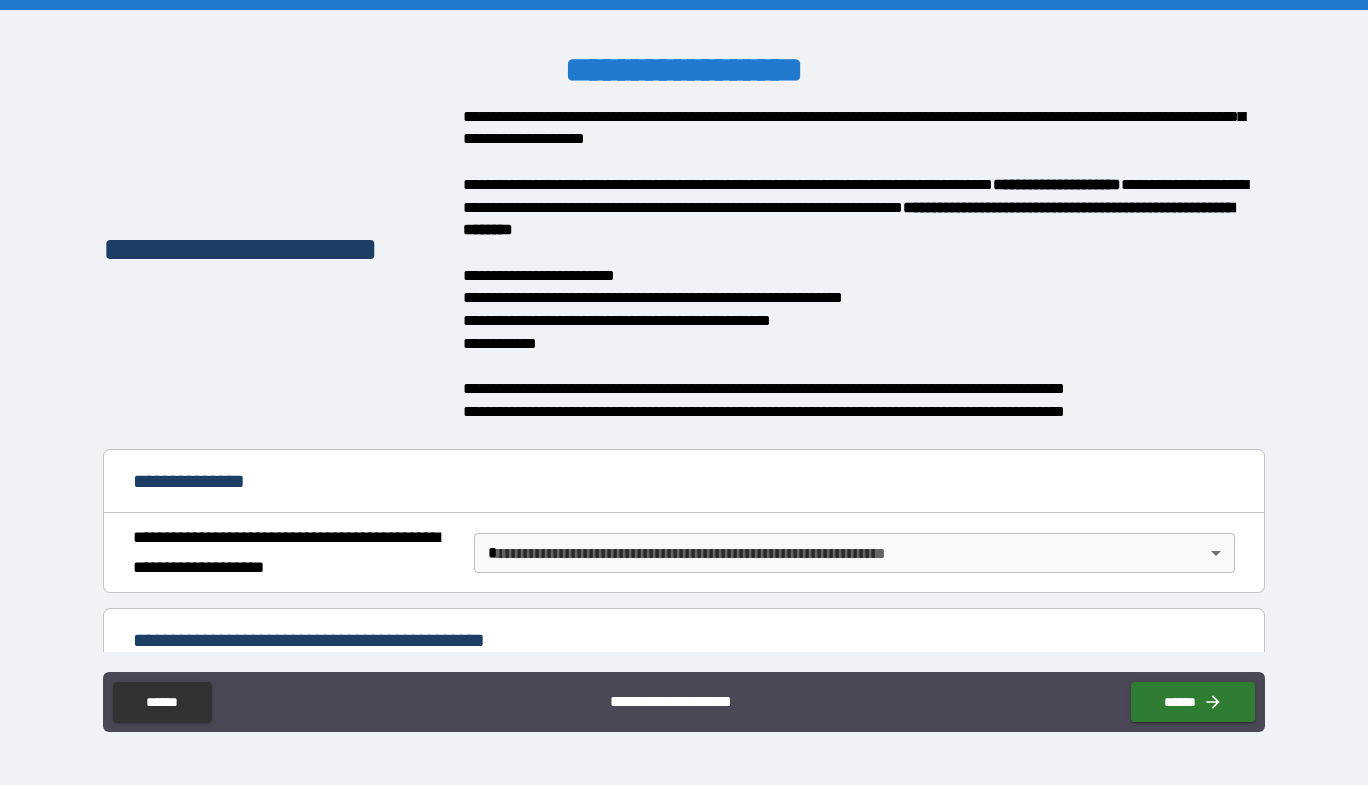 scroll, scrollTop: 300, scrollLeft: 0, axis: vertical 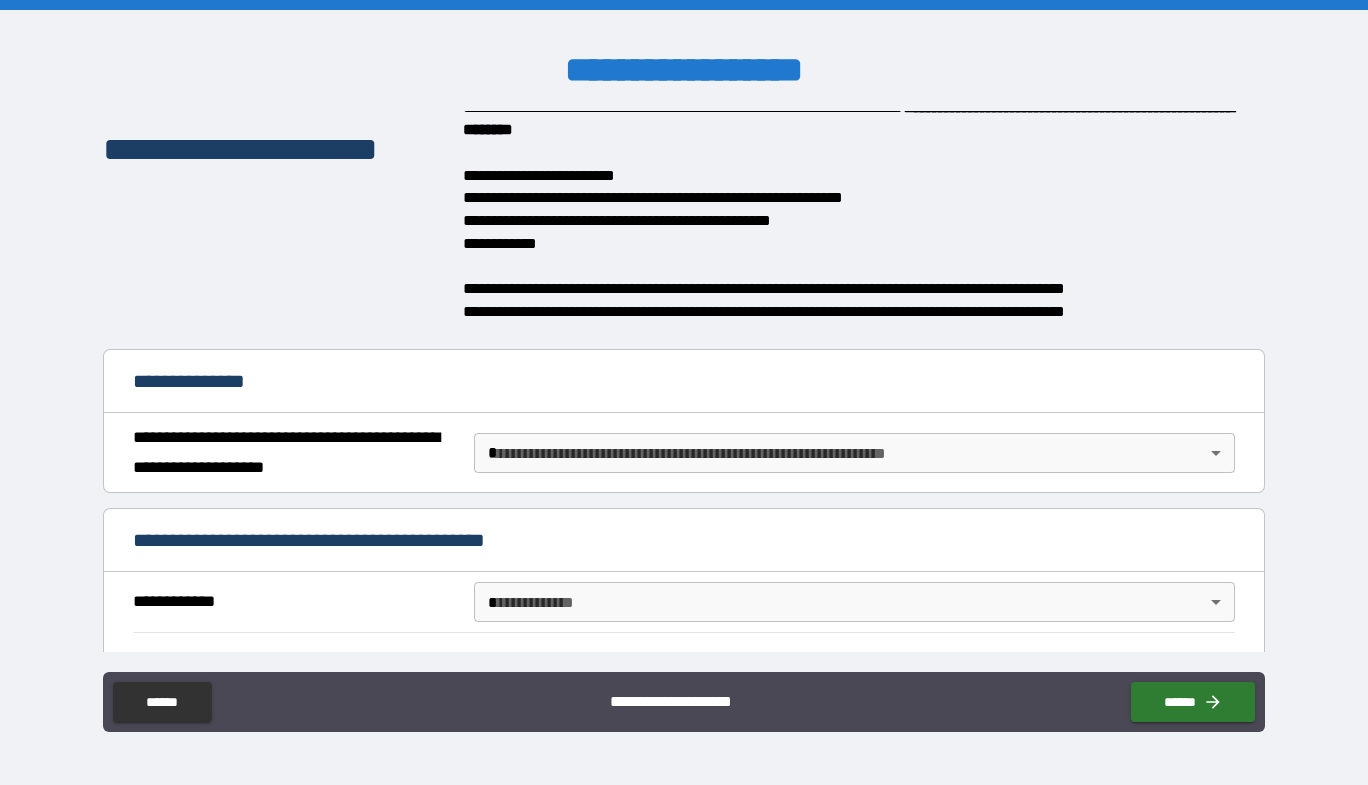type on "*" 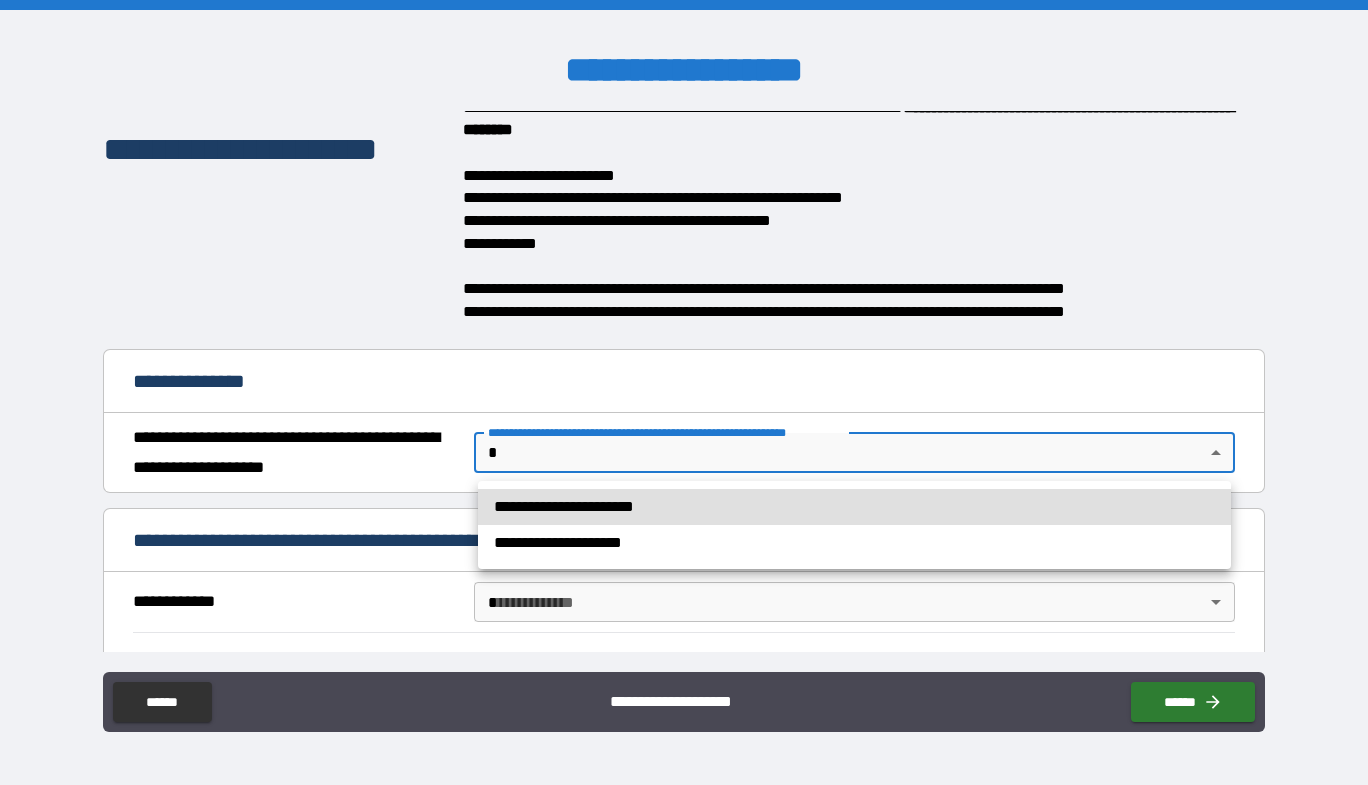 click on "**********" at bounding box center [684, 392] 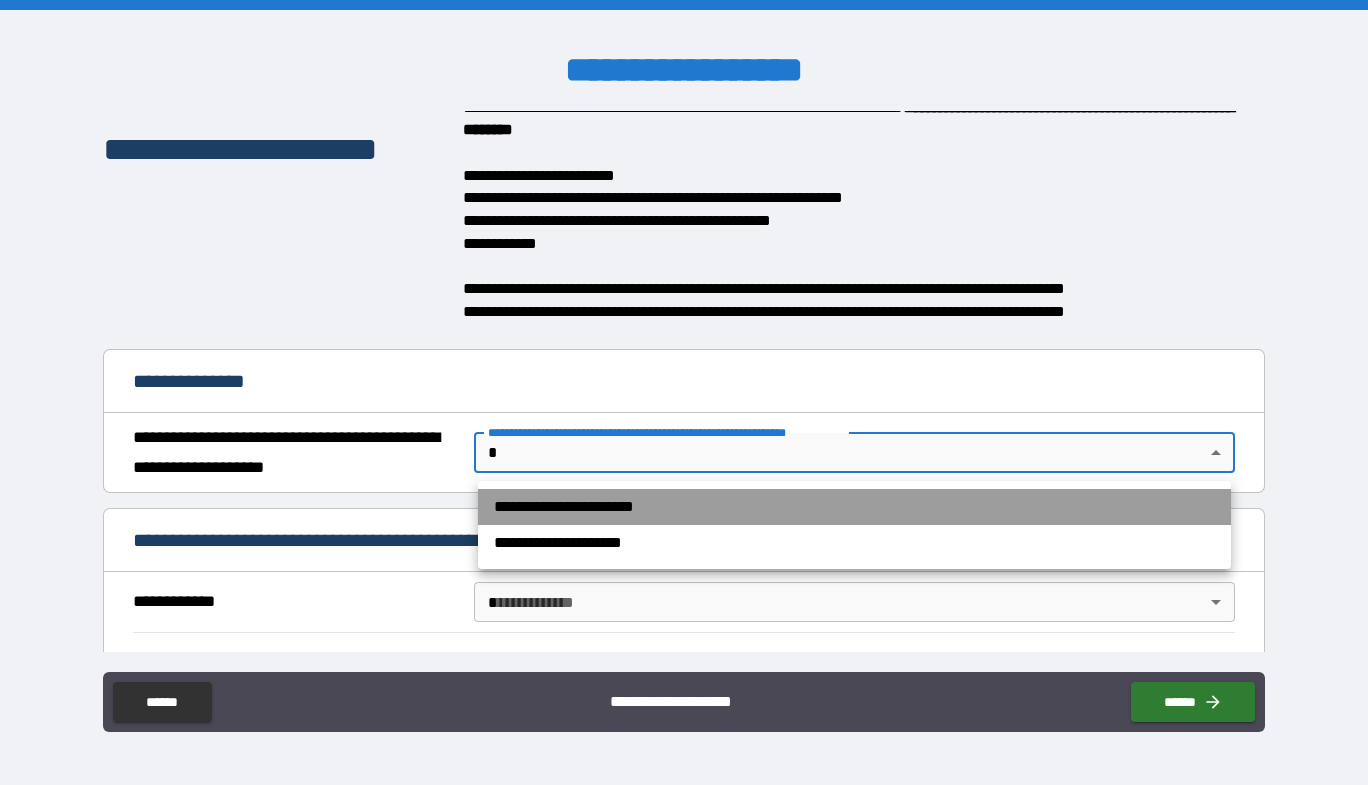 click on "**********" at bounding box center [854, 507] 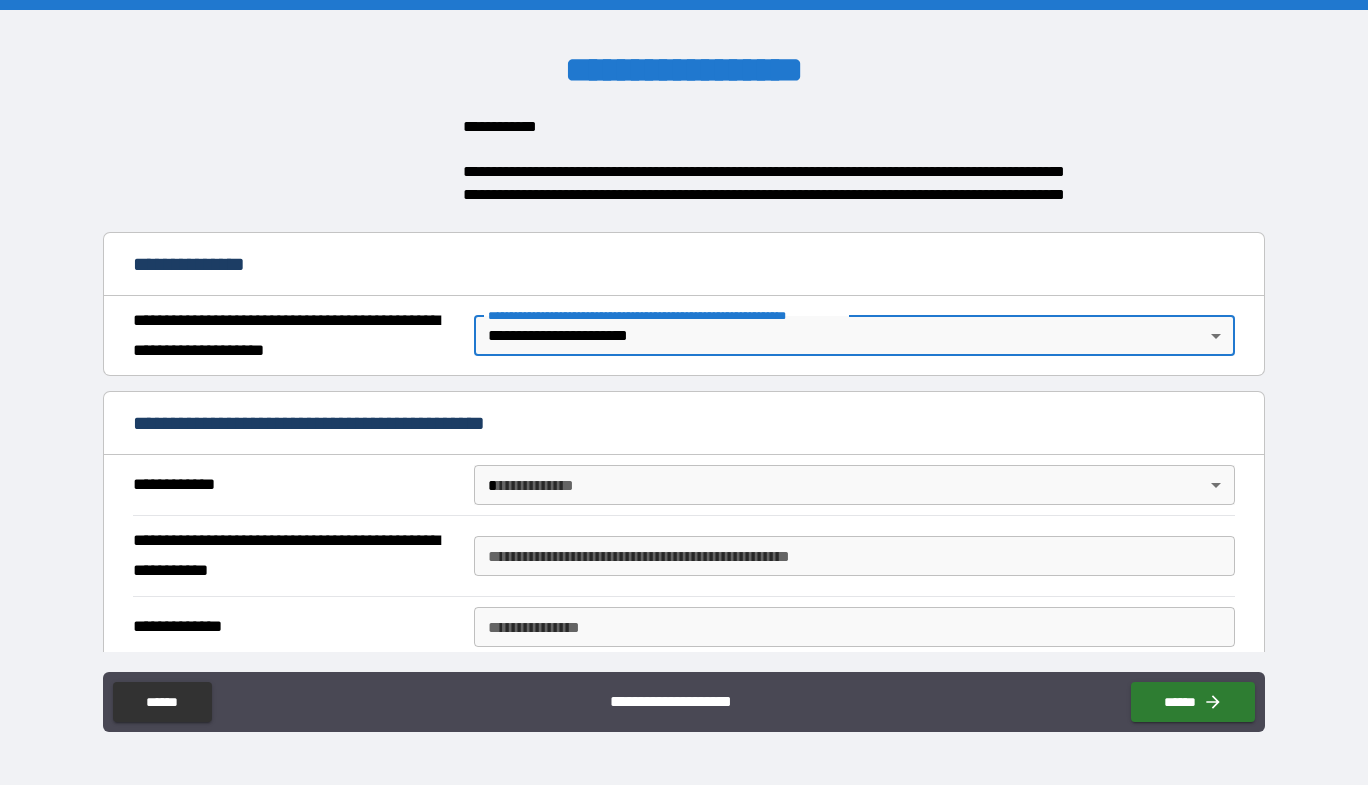 scroll, scrollTop: 500, scrollLeft: 0, axis: vertical 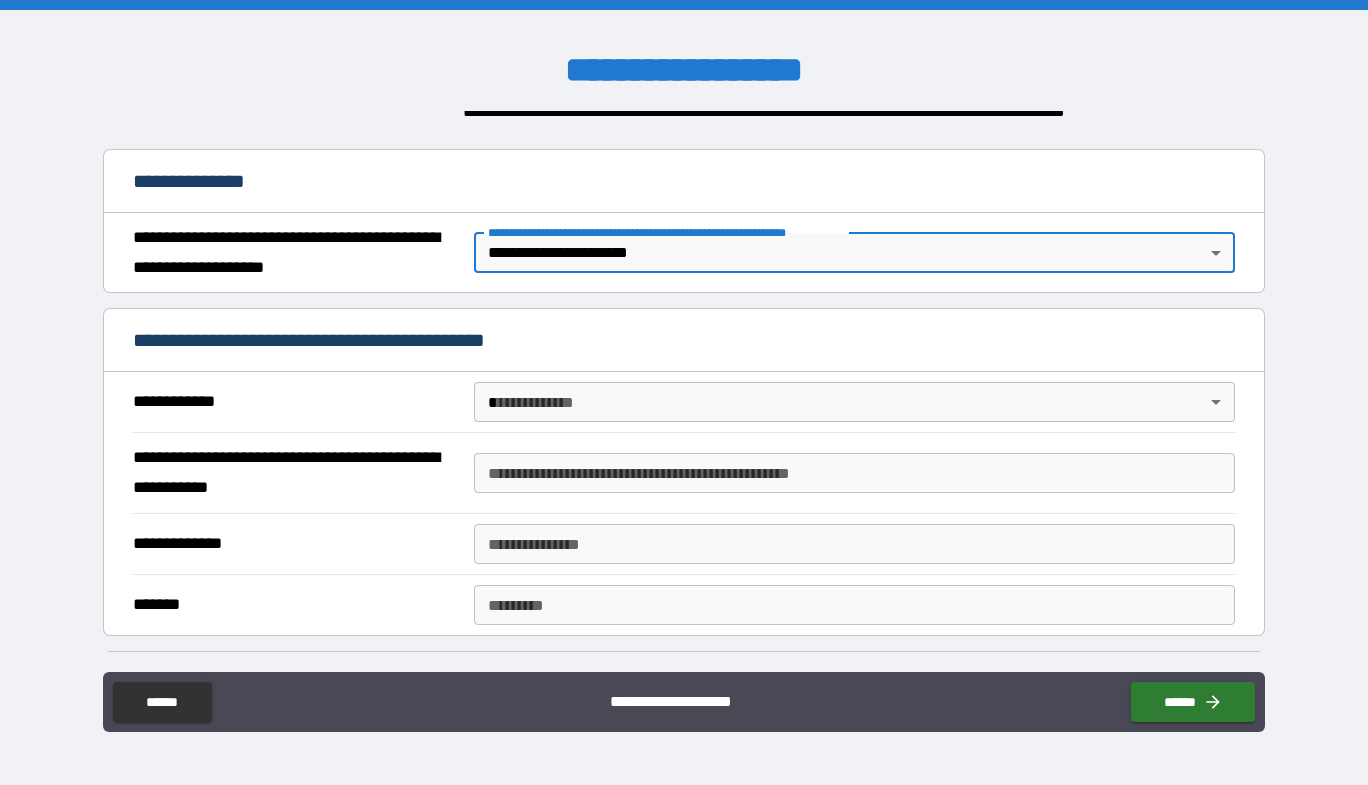 click on "**********" at bounding box center (684, 472) 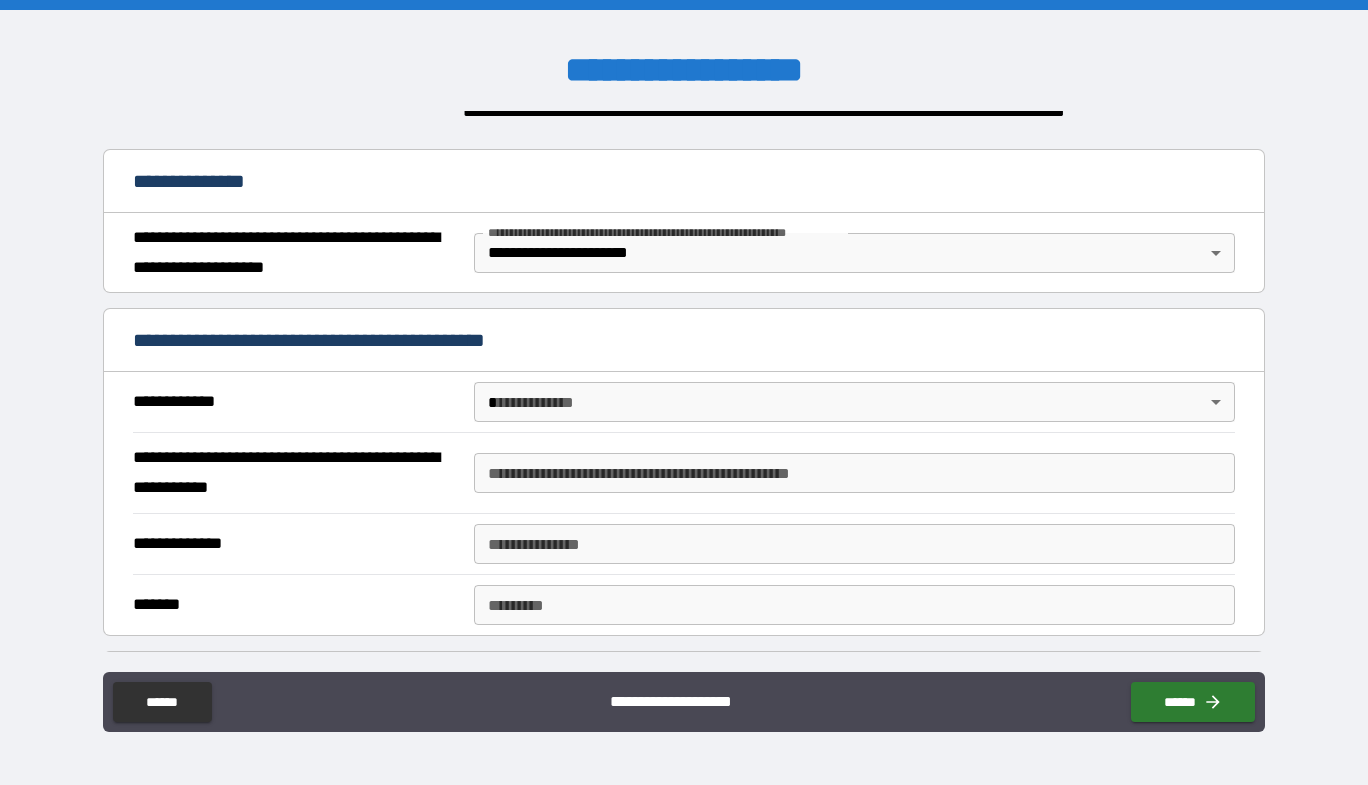 click on "**********" at bounding box center (684, 392) 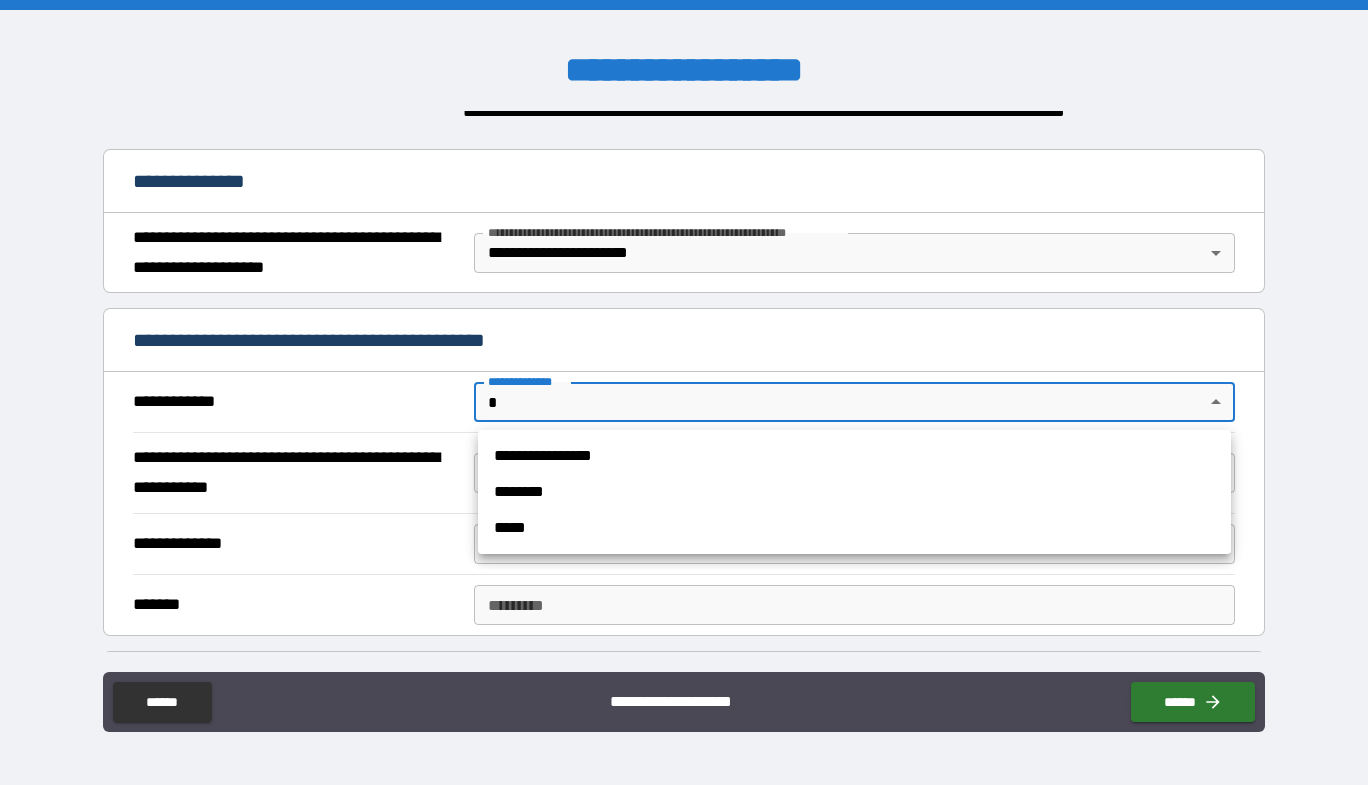 click on "**********" at bounding box center [854, 456] 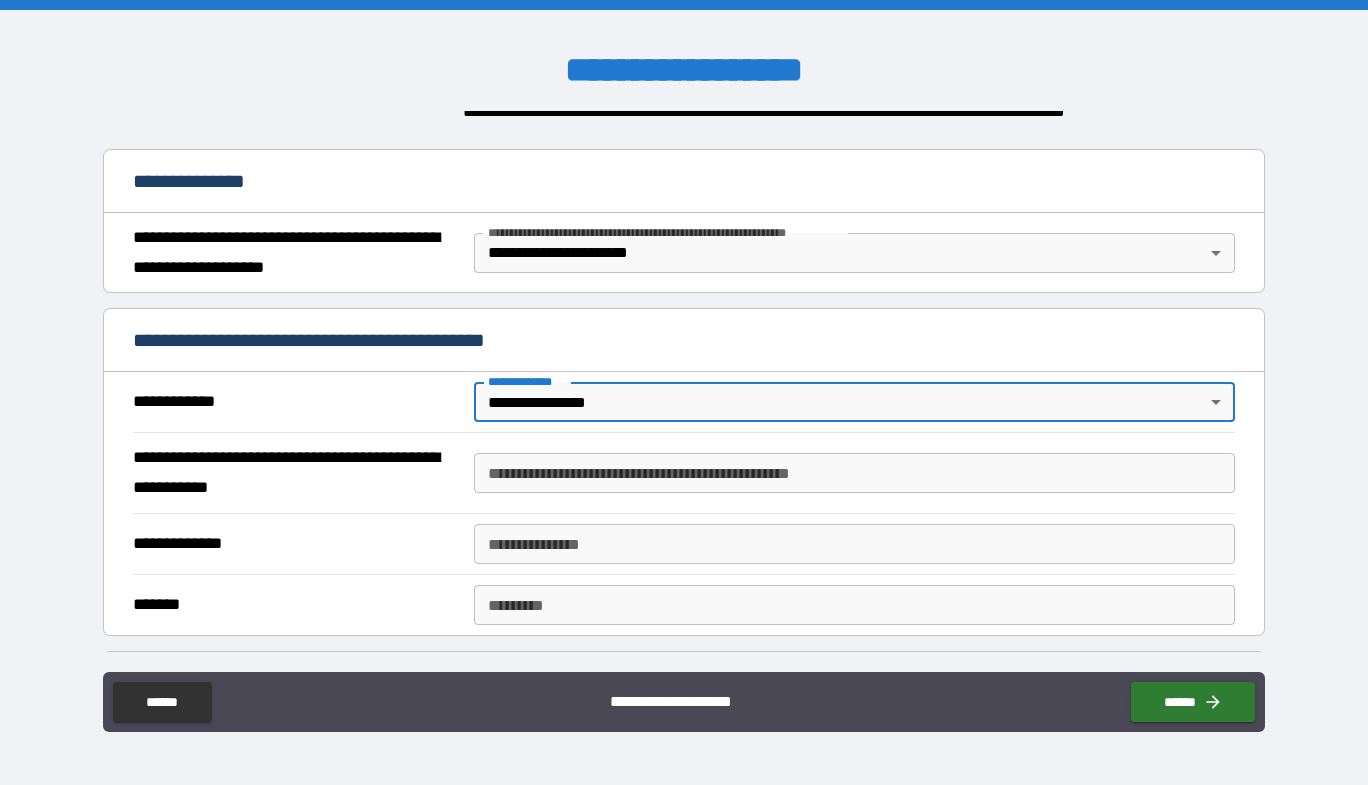 click on "**********" at bounding box center (854, 473) 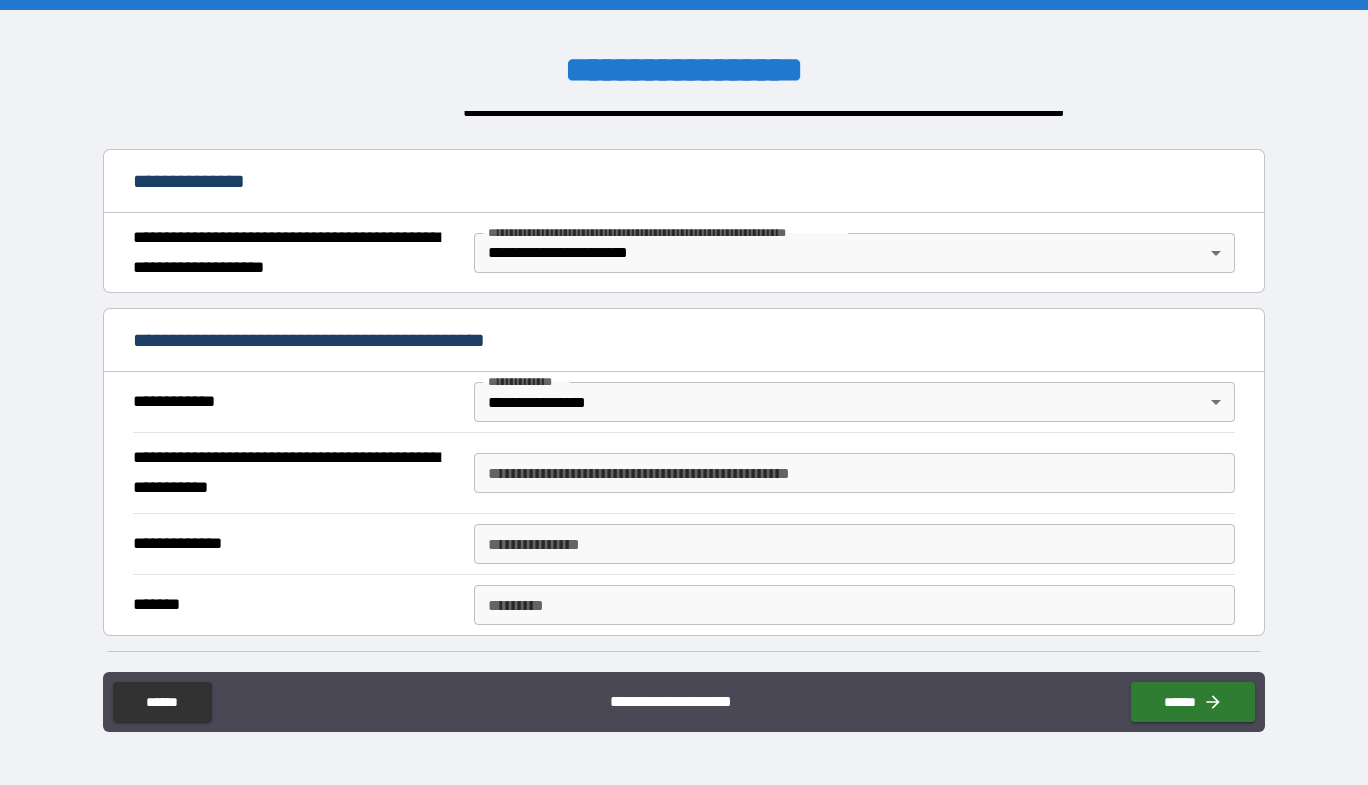 click on "**********" at bounding box center (854, 473) 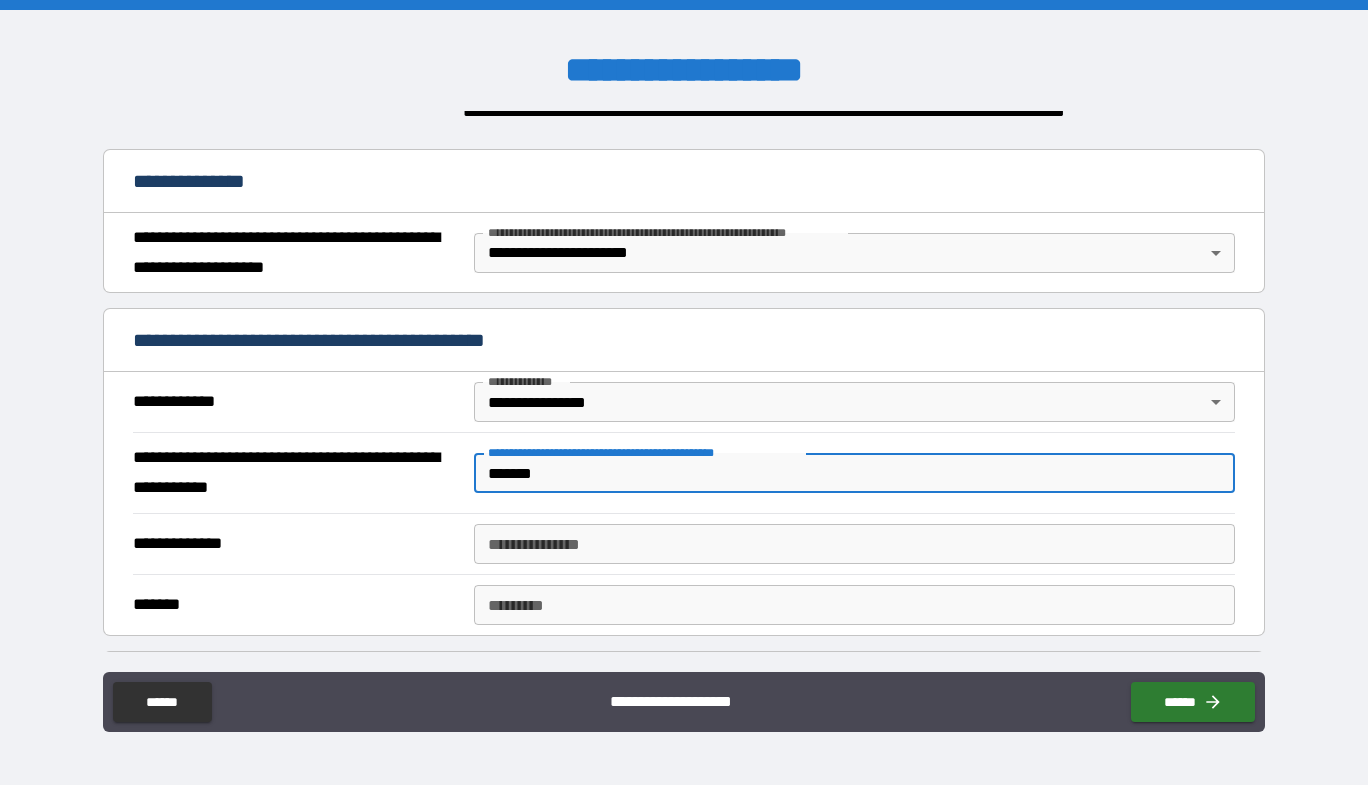 type on "*******" 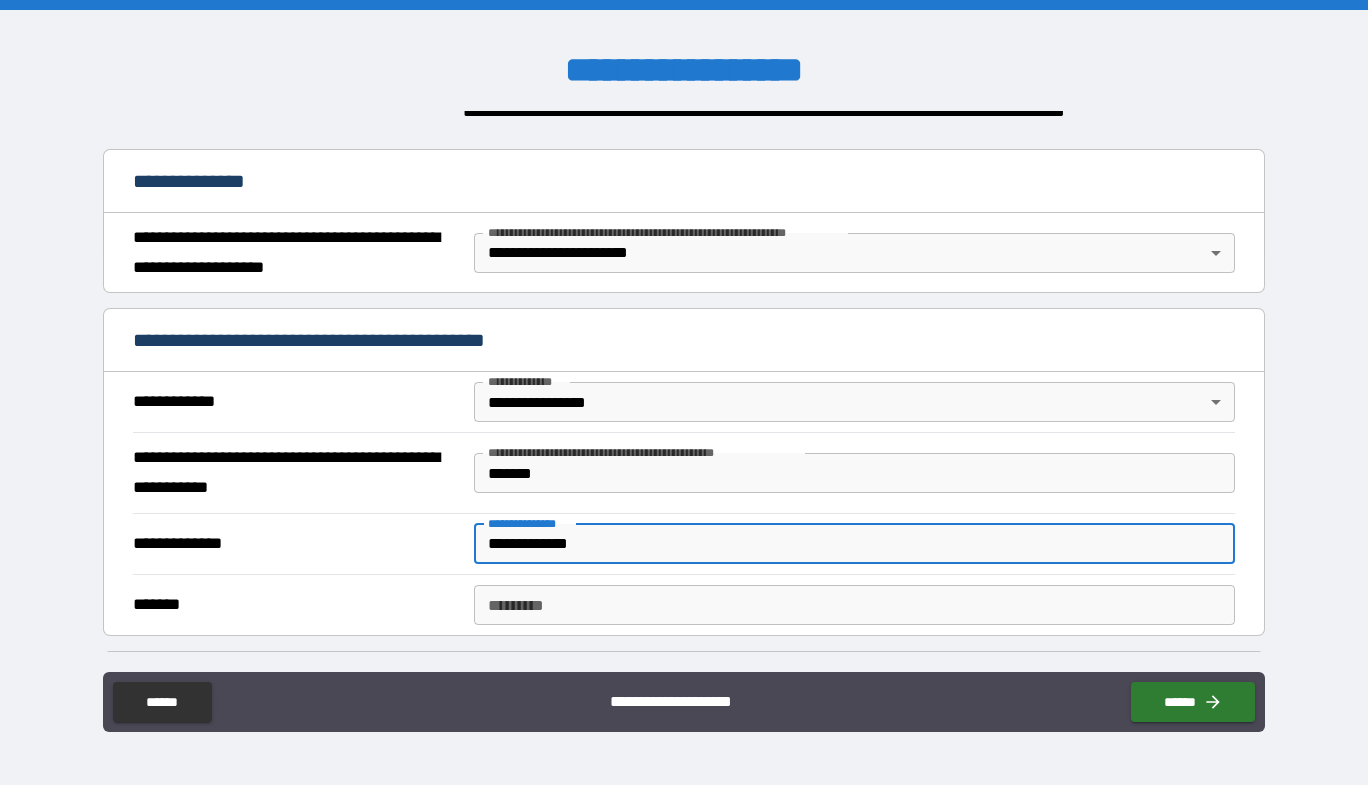 type on "**********" 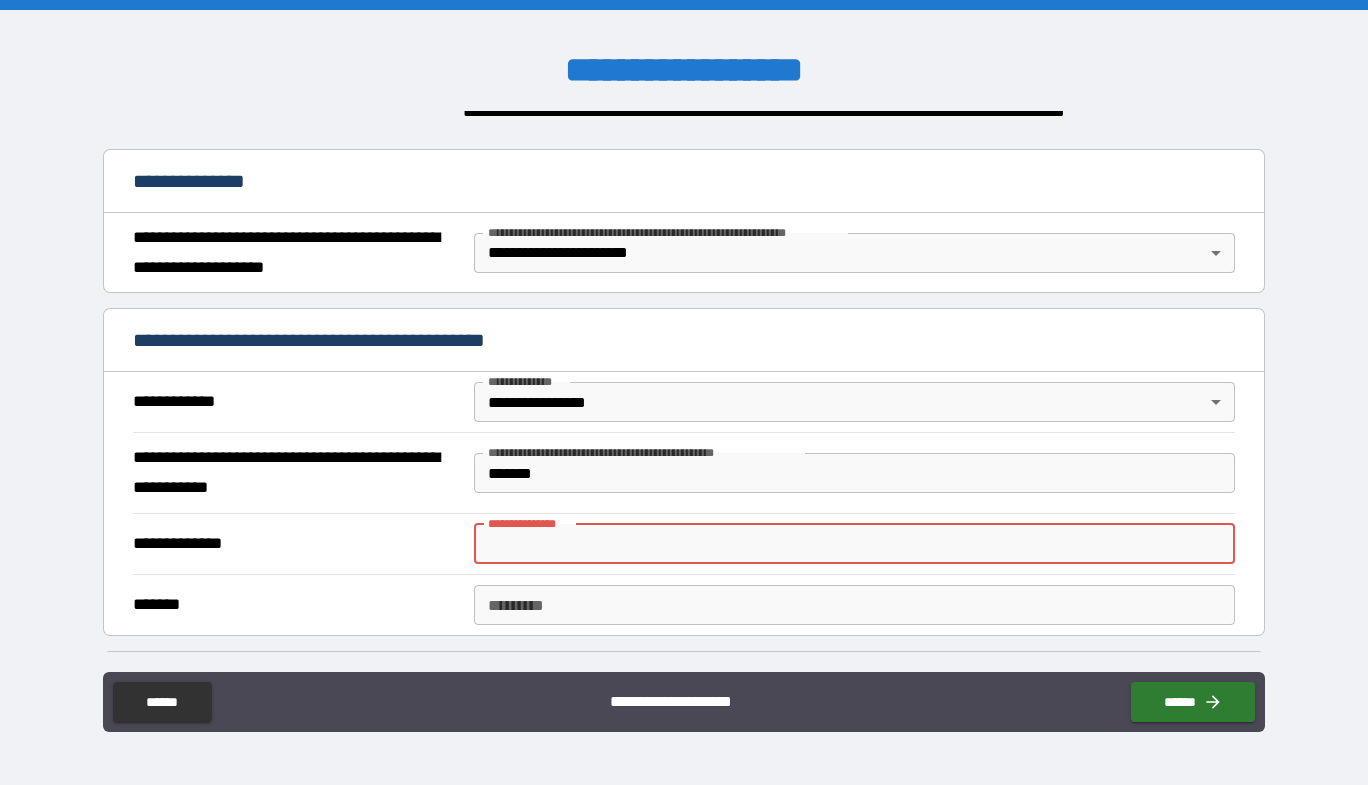 paste on "**********" 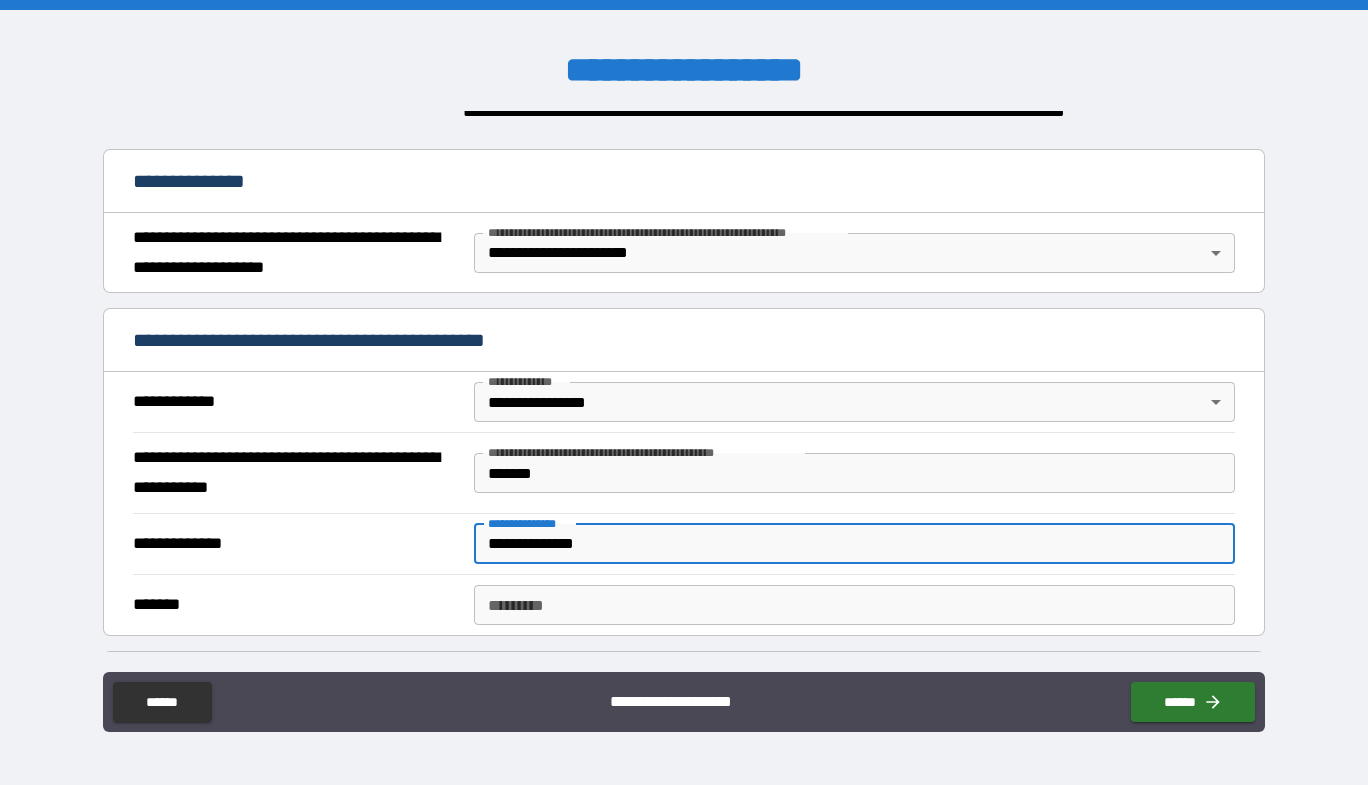type on "**********" 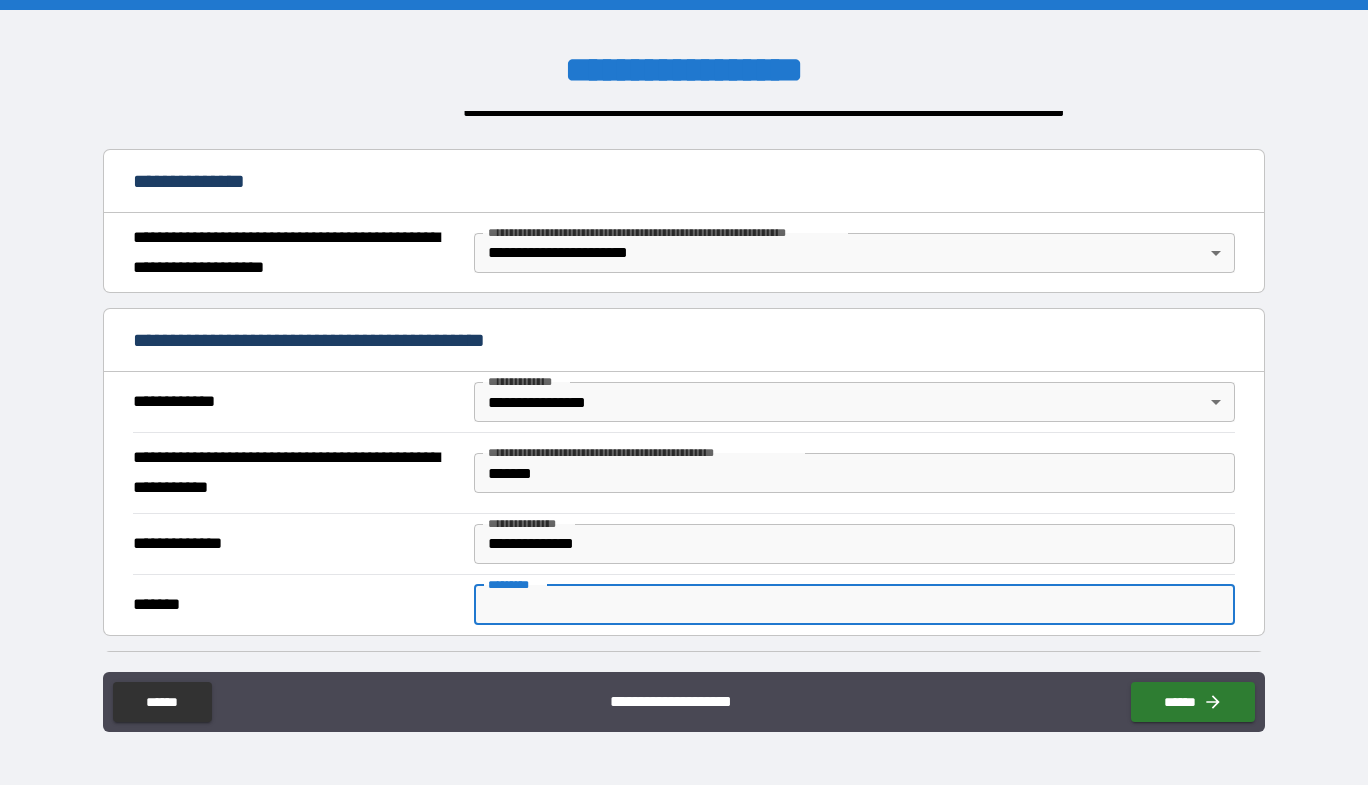 click on "*******   *" at bounding box center (854, 605) 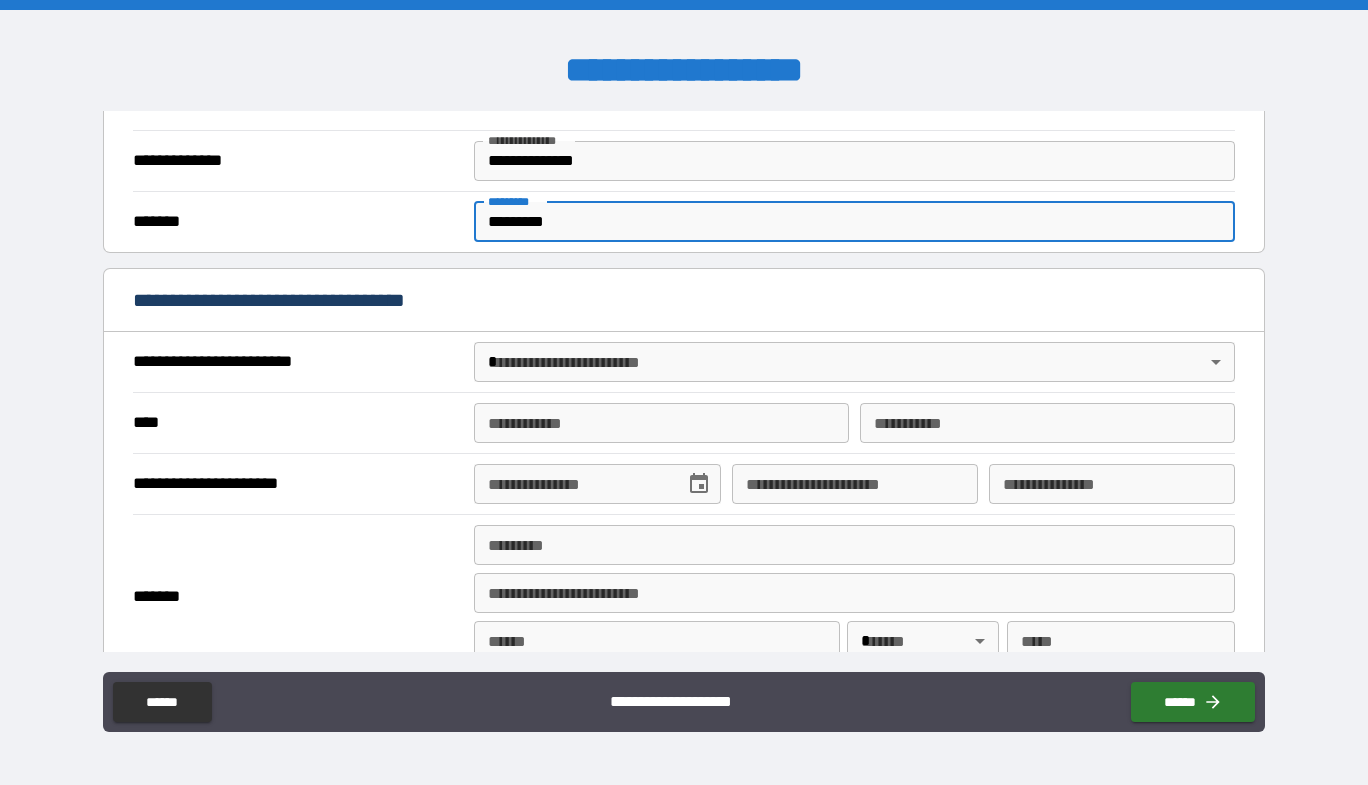 scroll, scrollTop: 900, scrollLeft: 0, axis: vertical 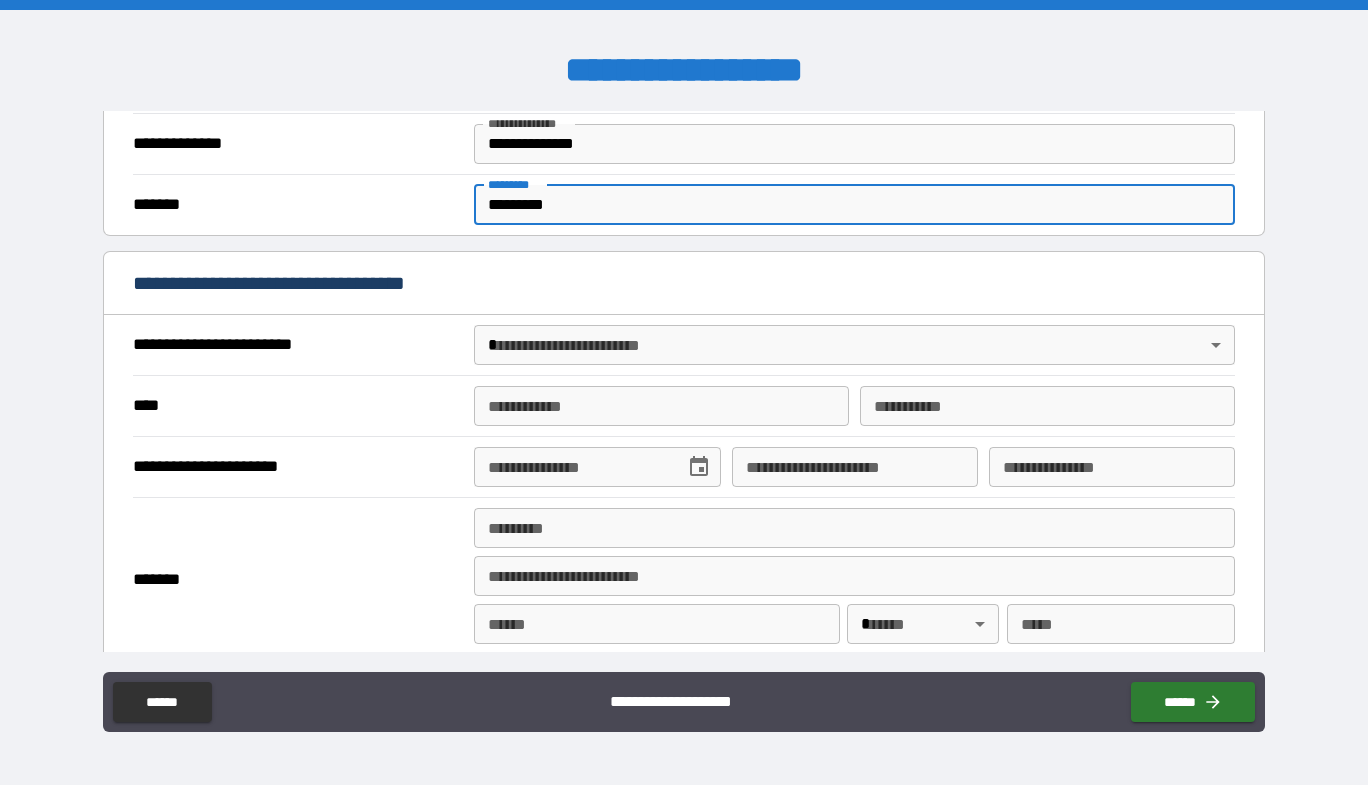 type on "*********" 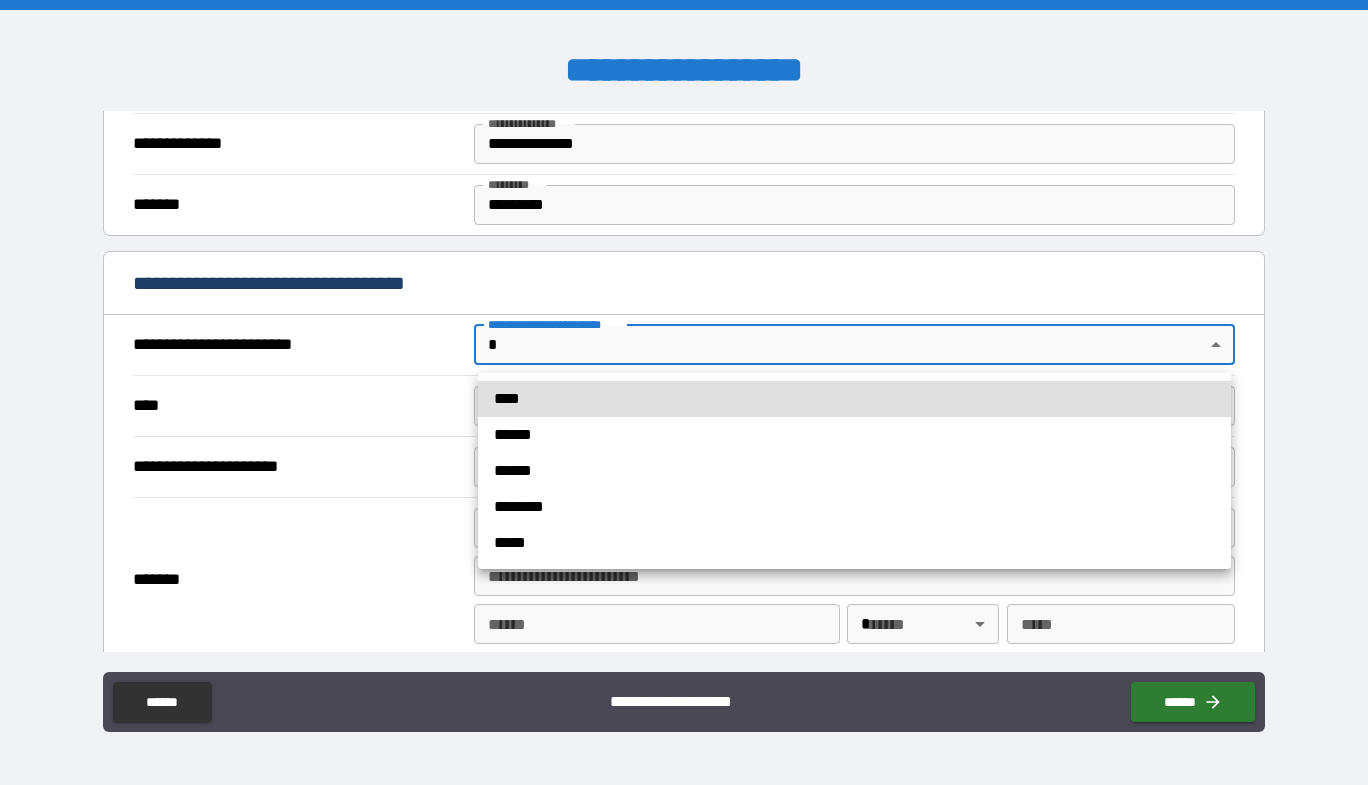 click on "**********" at bounding box center [684, 392] 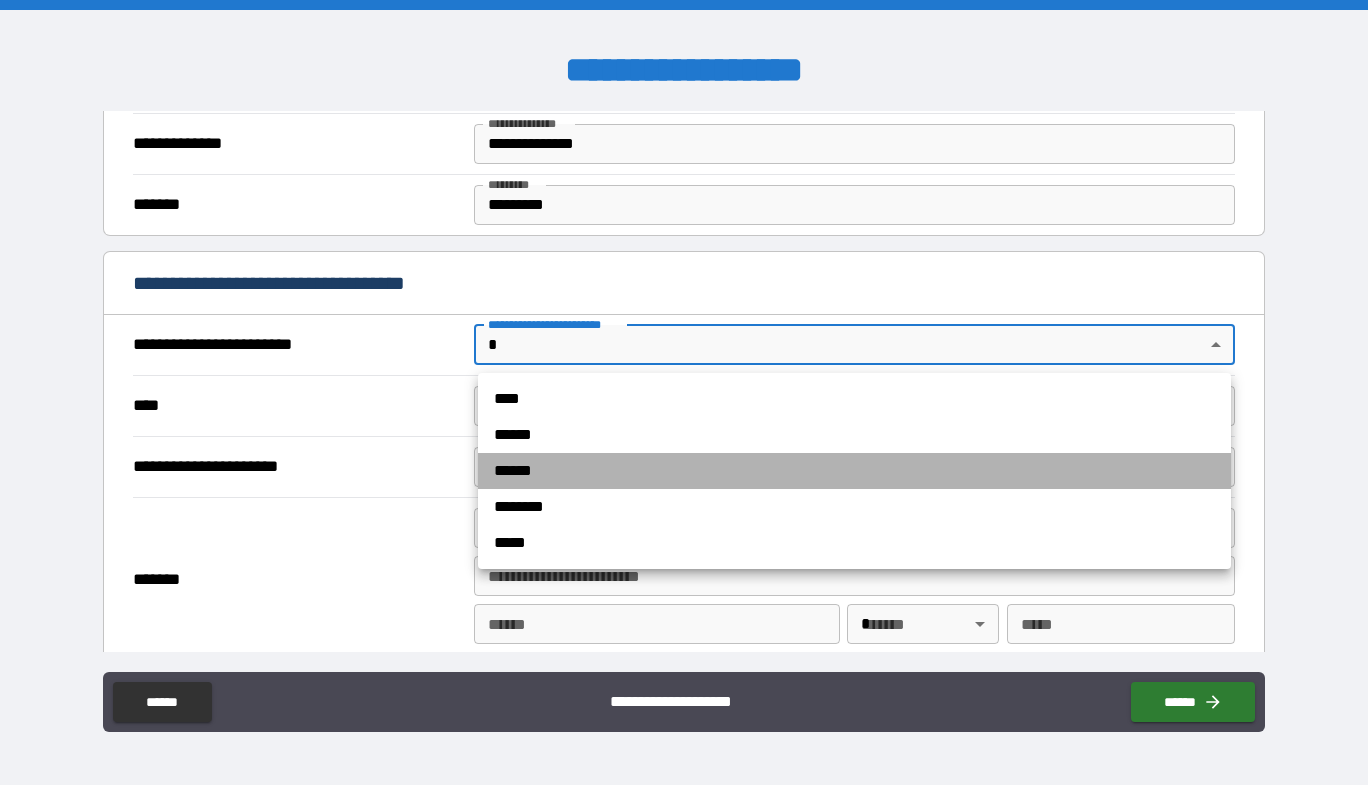 click on "******" at bounding box center (854, 471) 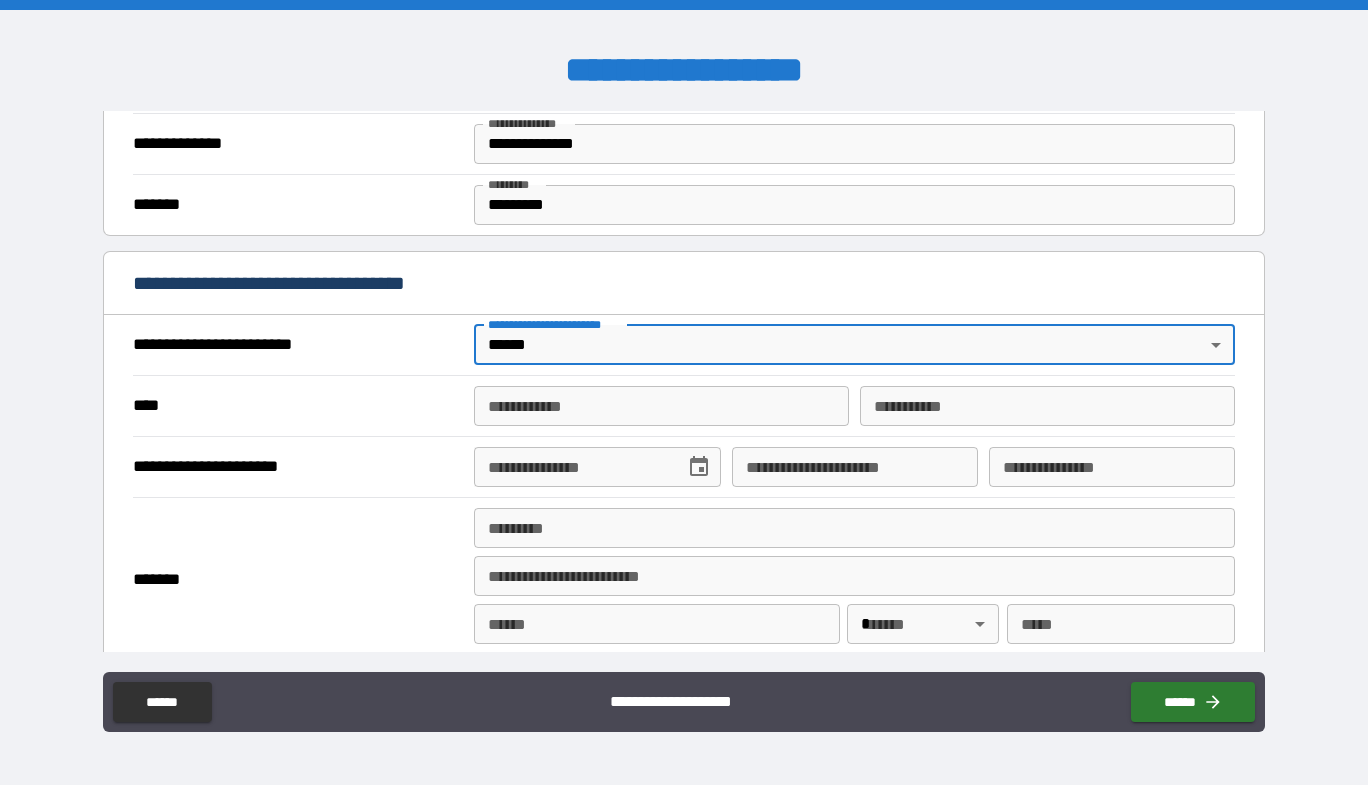 click on "**********" at bounding box center [661, 406] 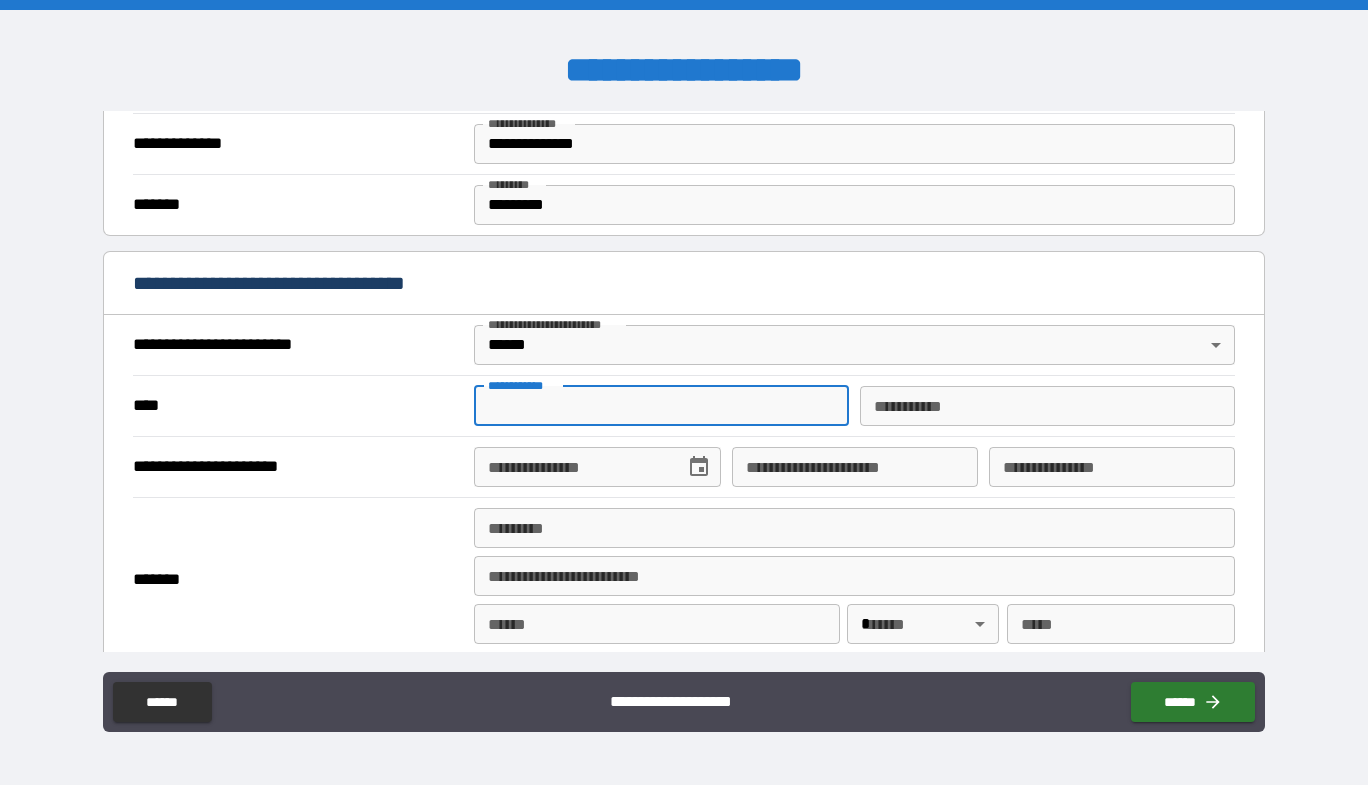 type on "********" 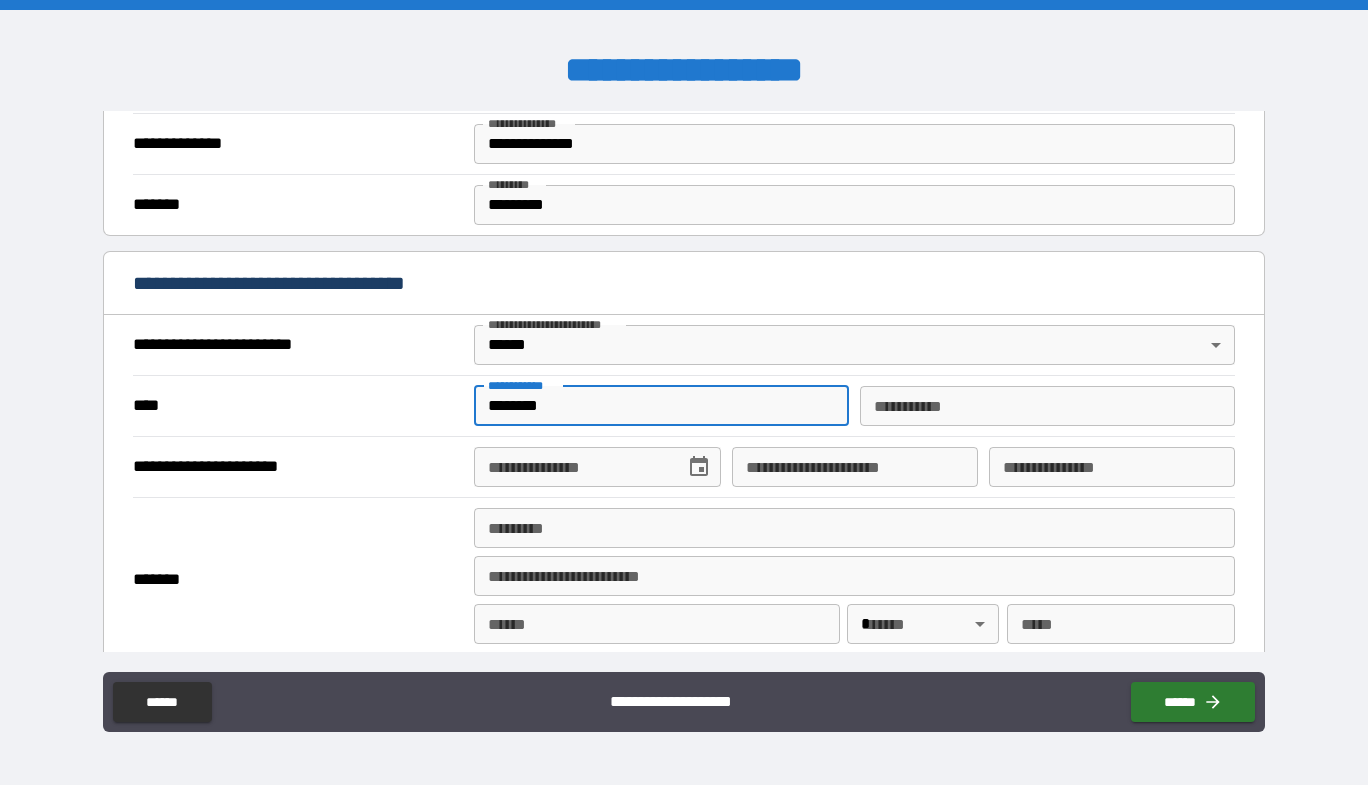 type on "*******" 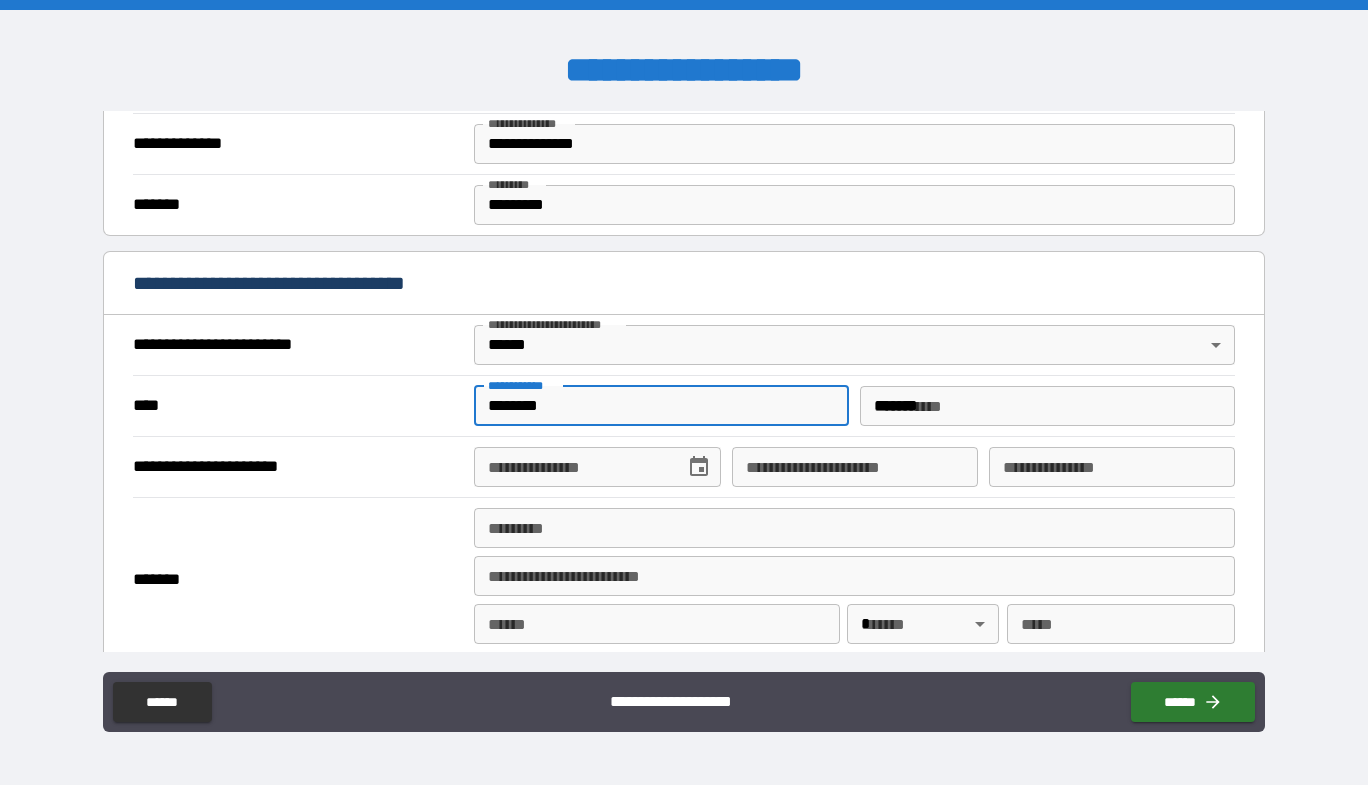 type on "**********" 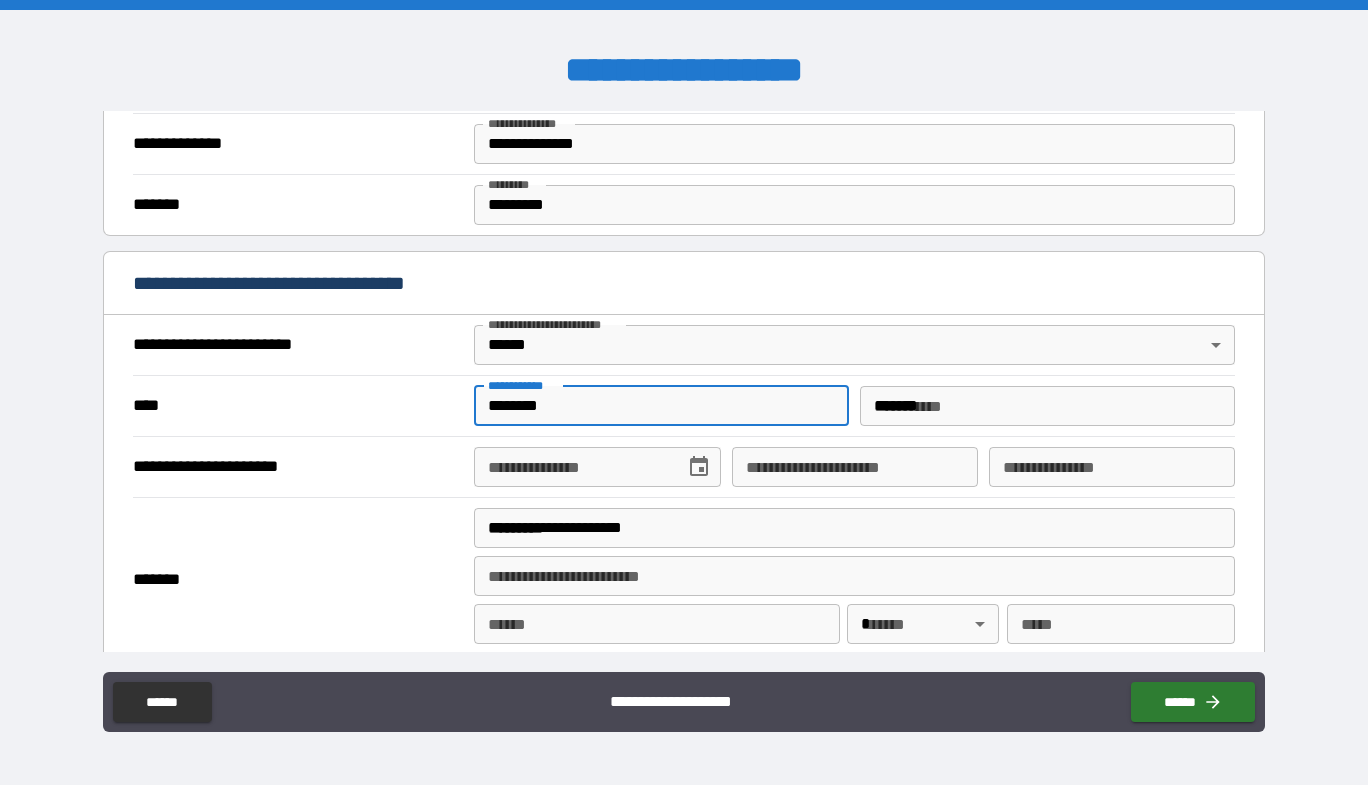 type on "**********" 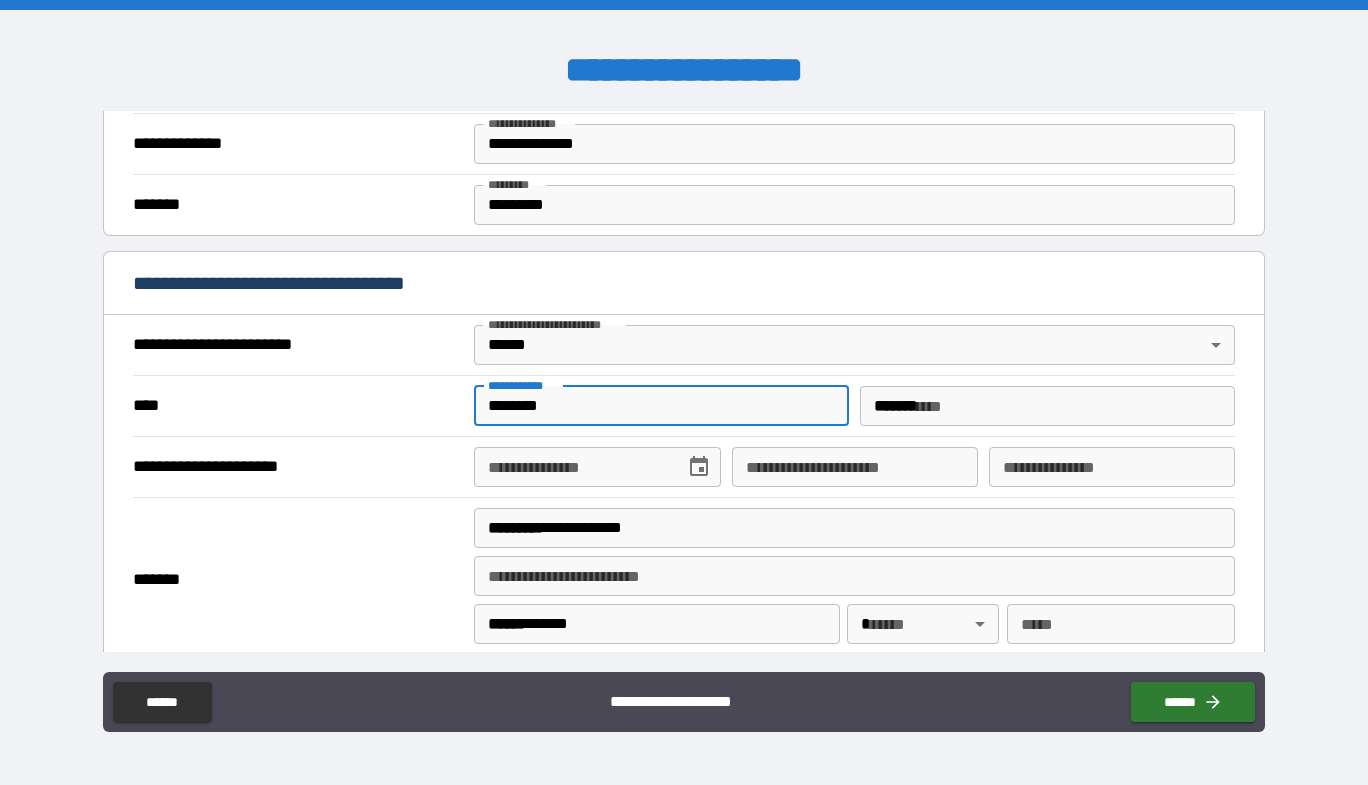type on "**" 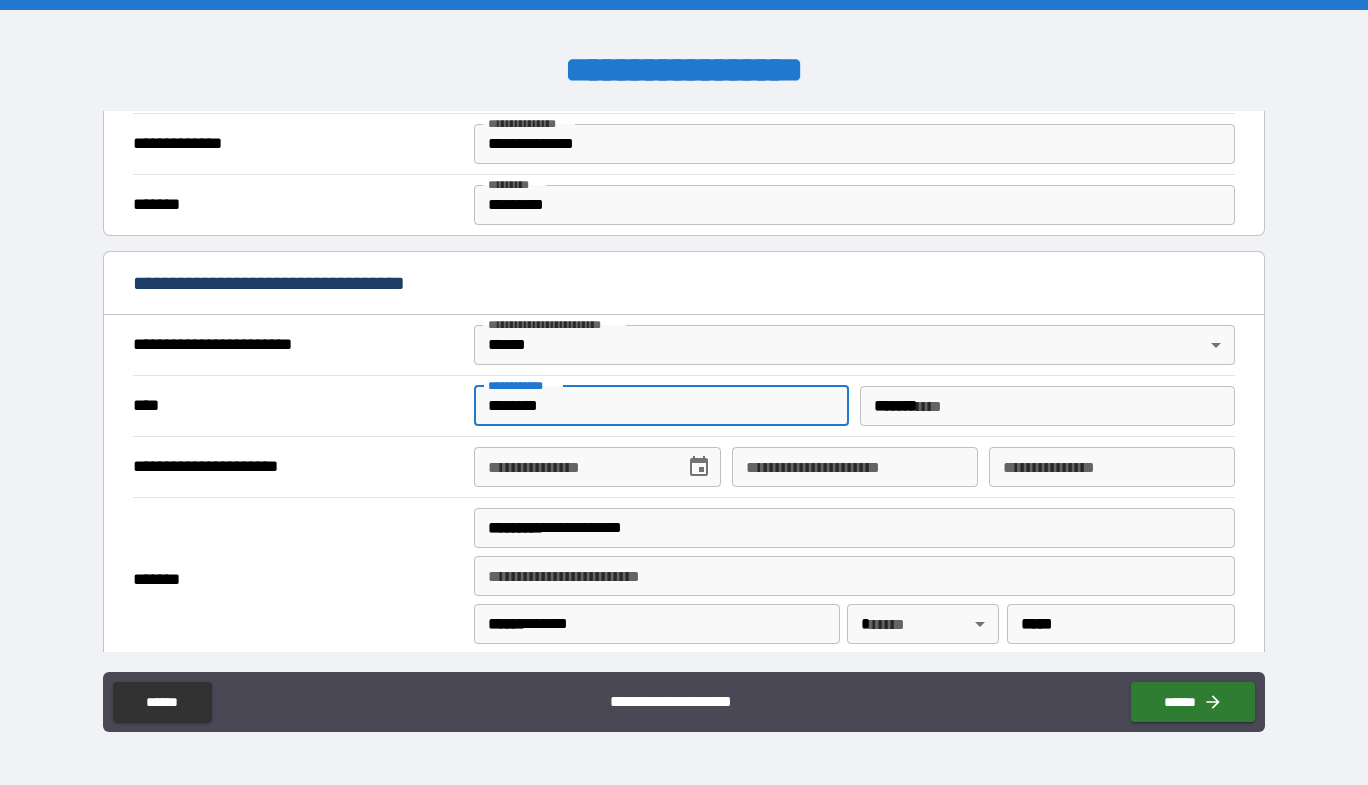 type on "*" 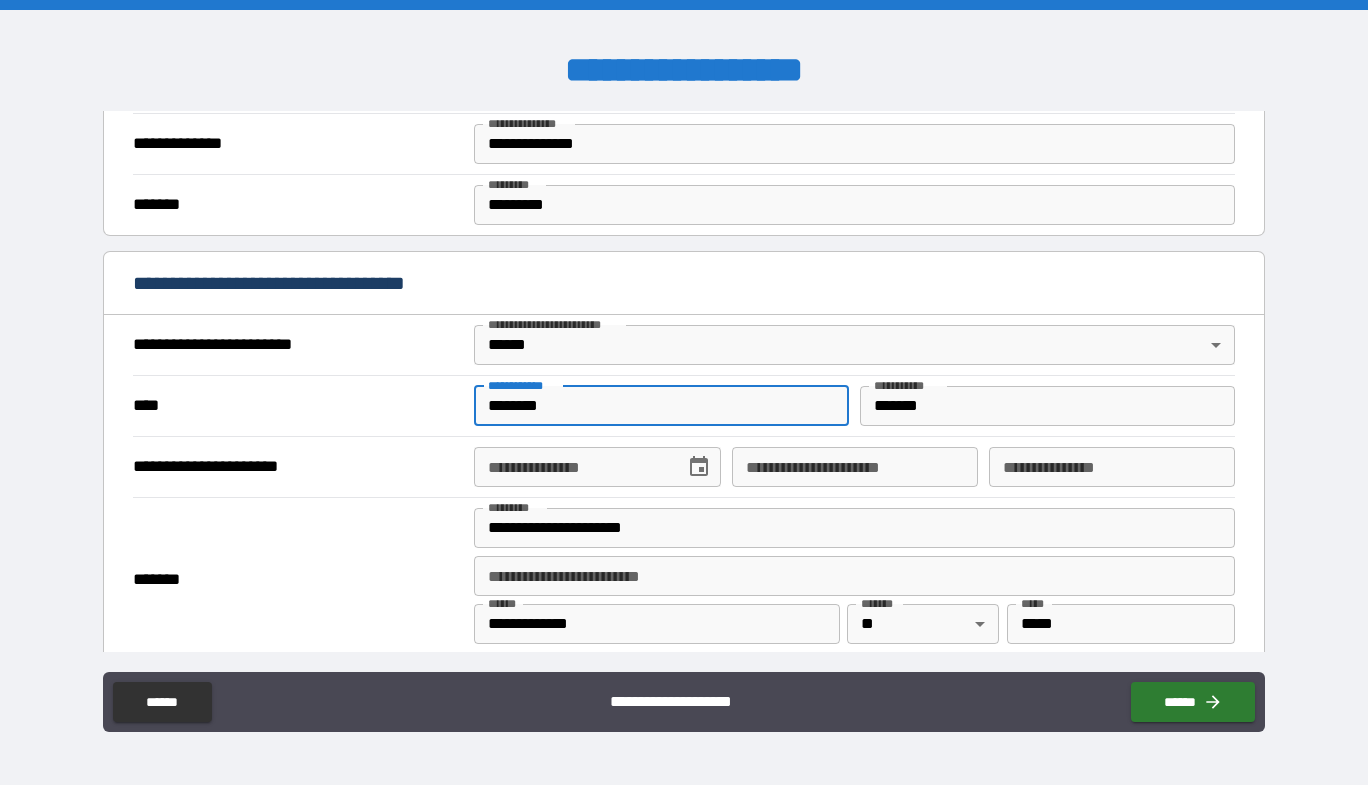 click on "**********" at bounding box center (684, 579) 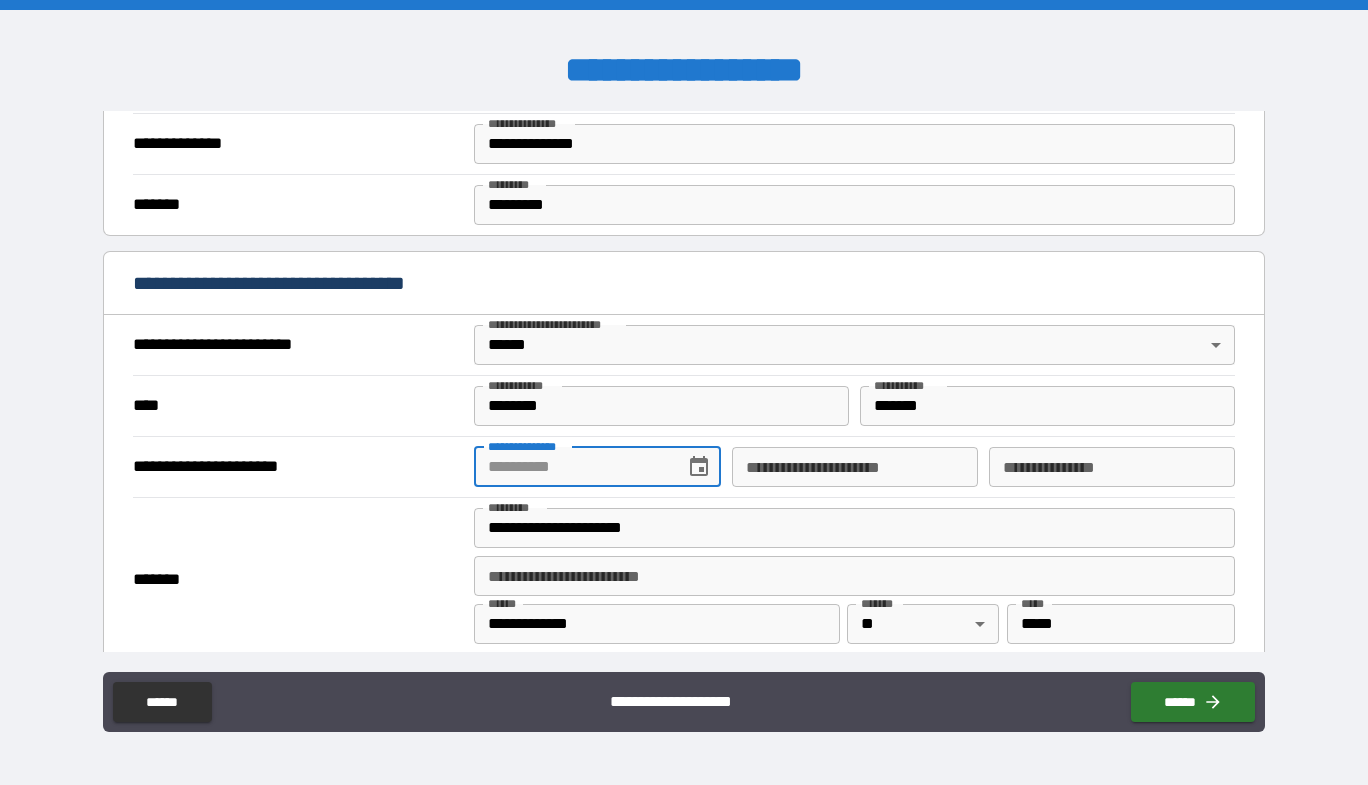 click on "**********" at bounding box center (572, 467) 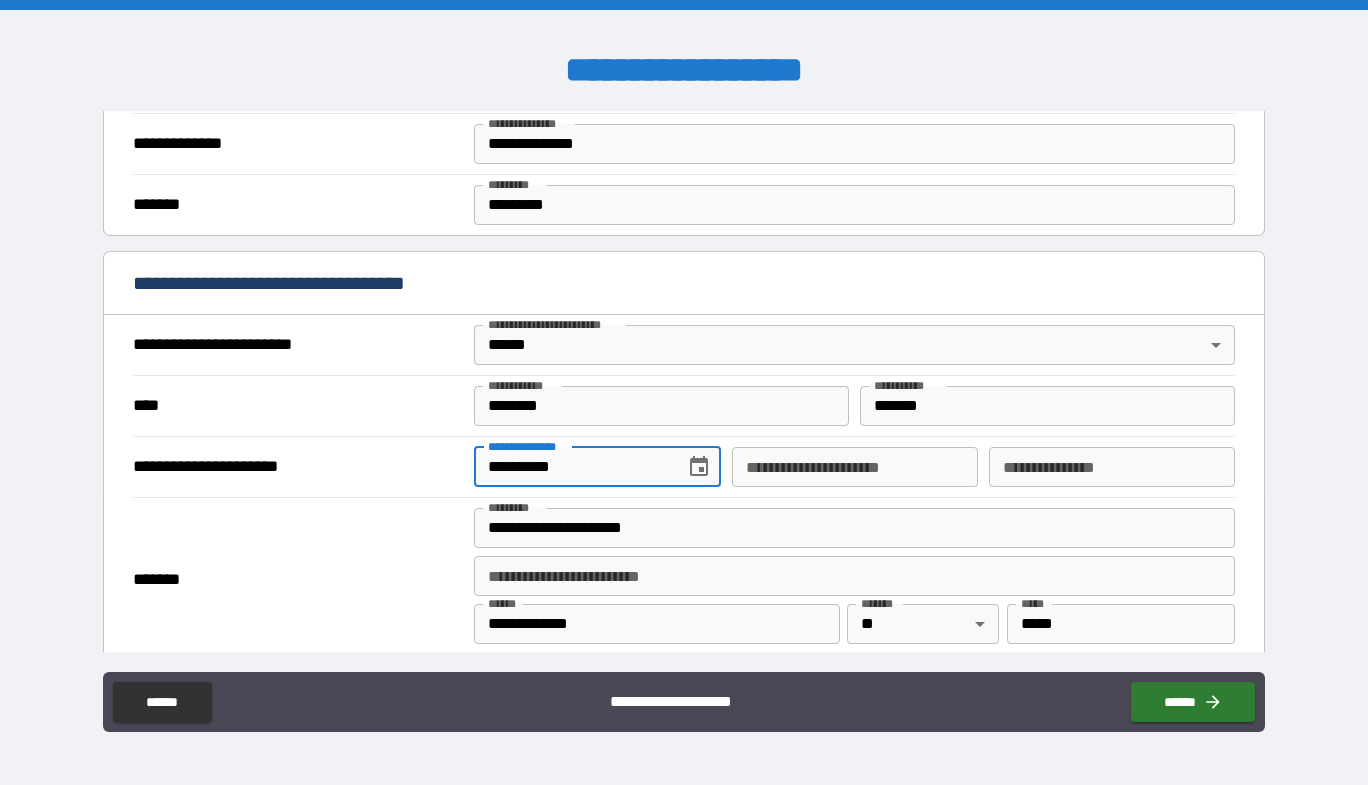 type on "**********" 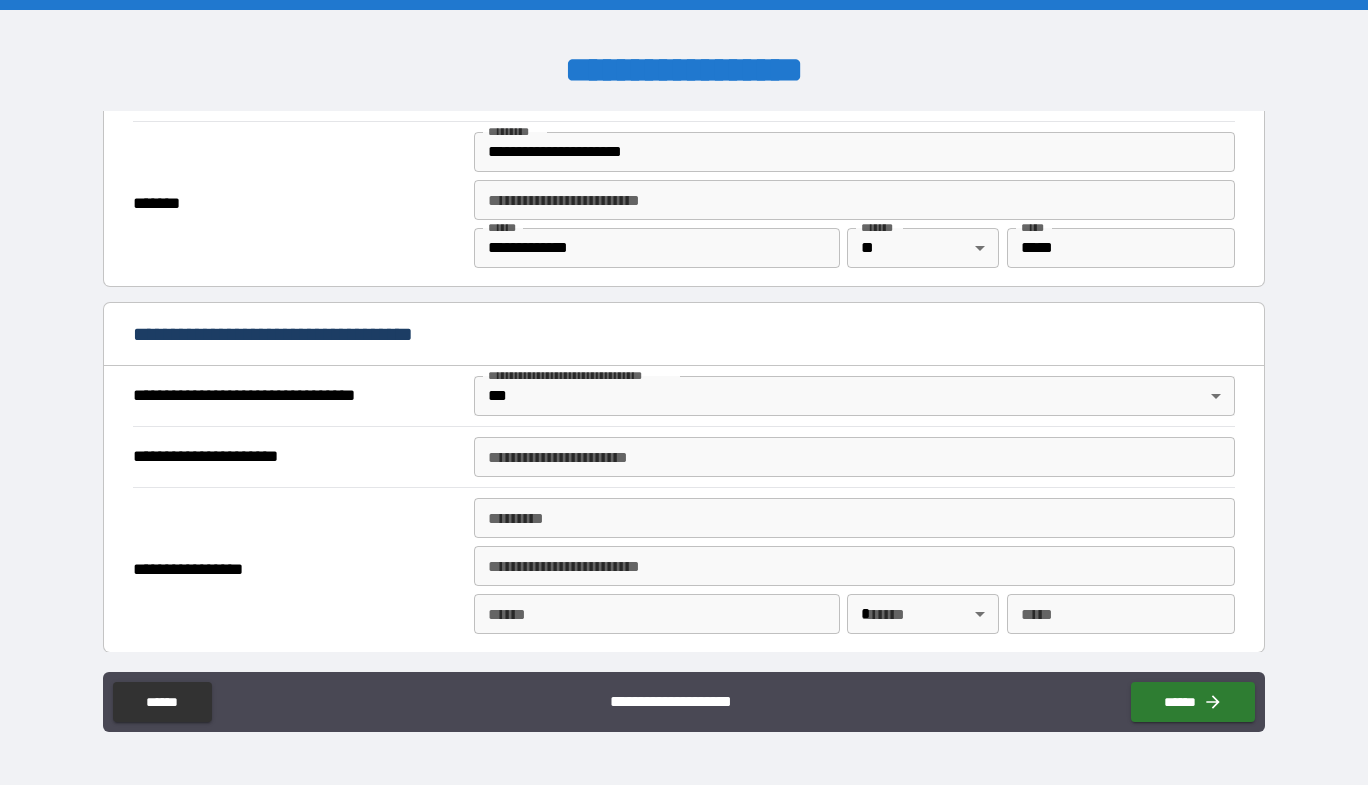 scroll, scrollTop: 1300, scrollLeft: 0, axis: vertical 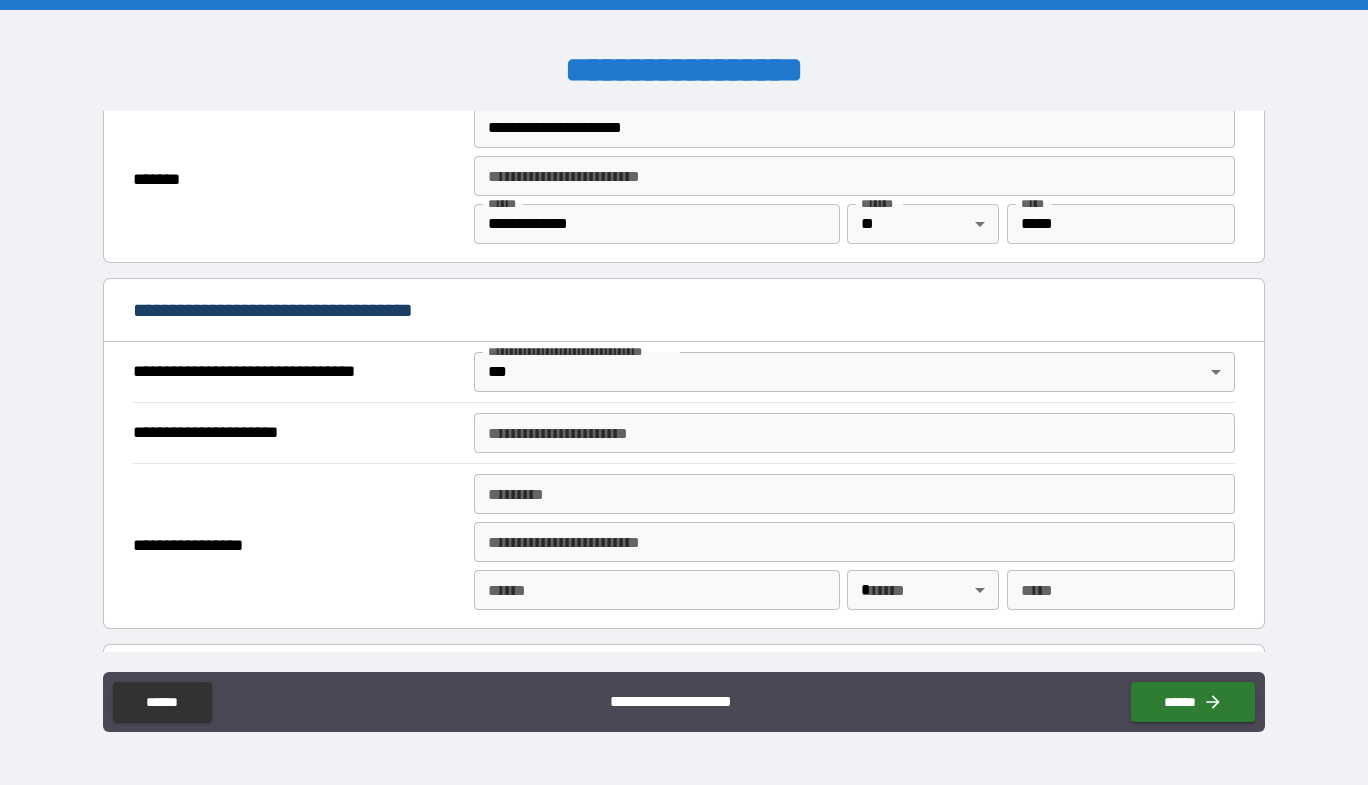 type on "**********" 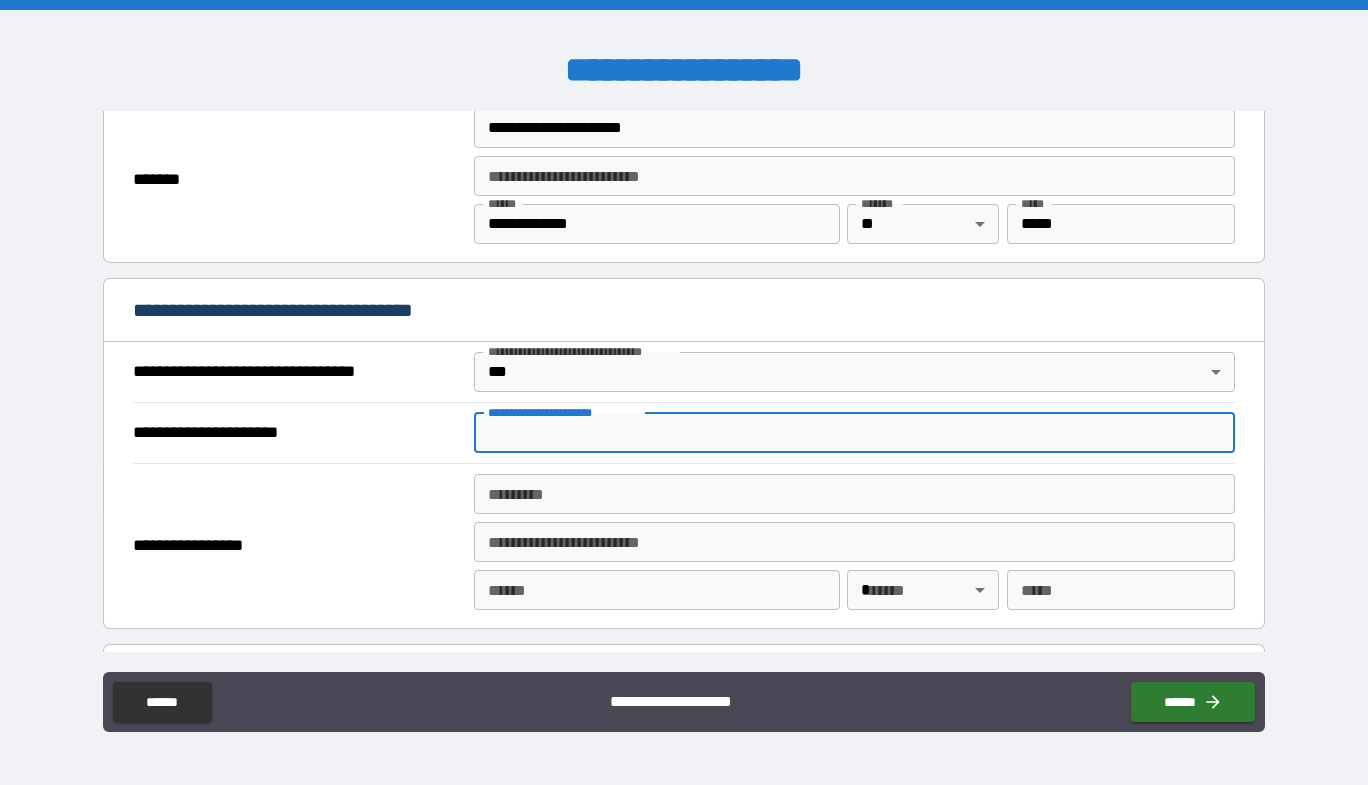 click on "**********" at bounding box center [854, 433] 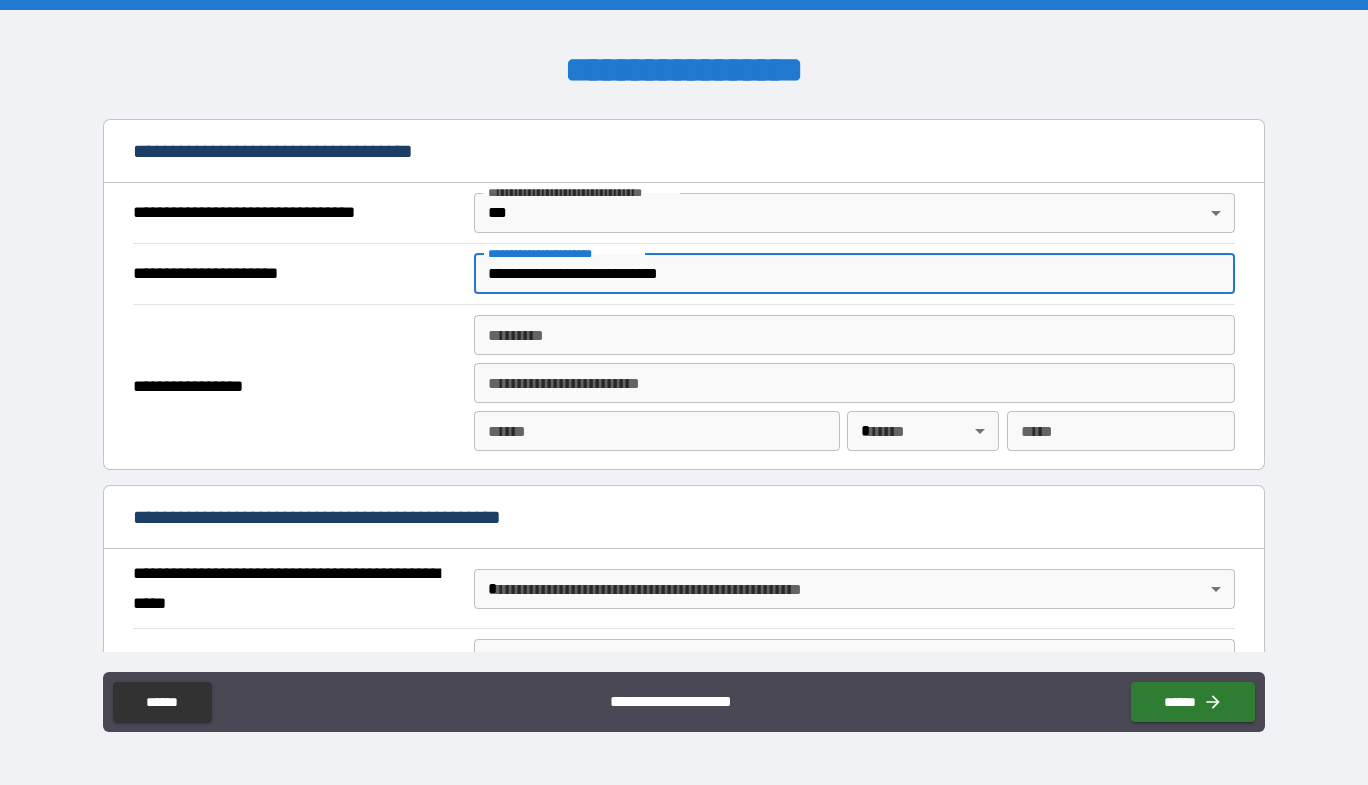scroll, scrollTop: 1500, scrollLeft: 0, axis: vertical 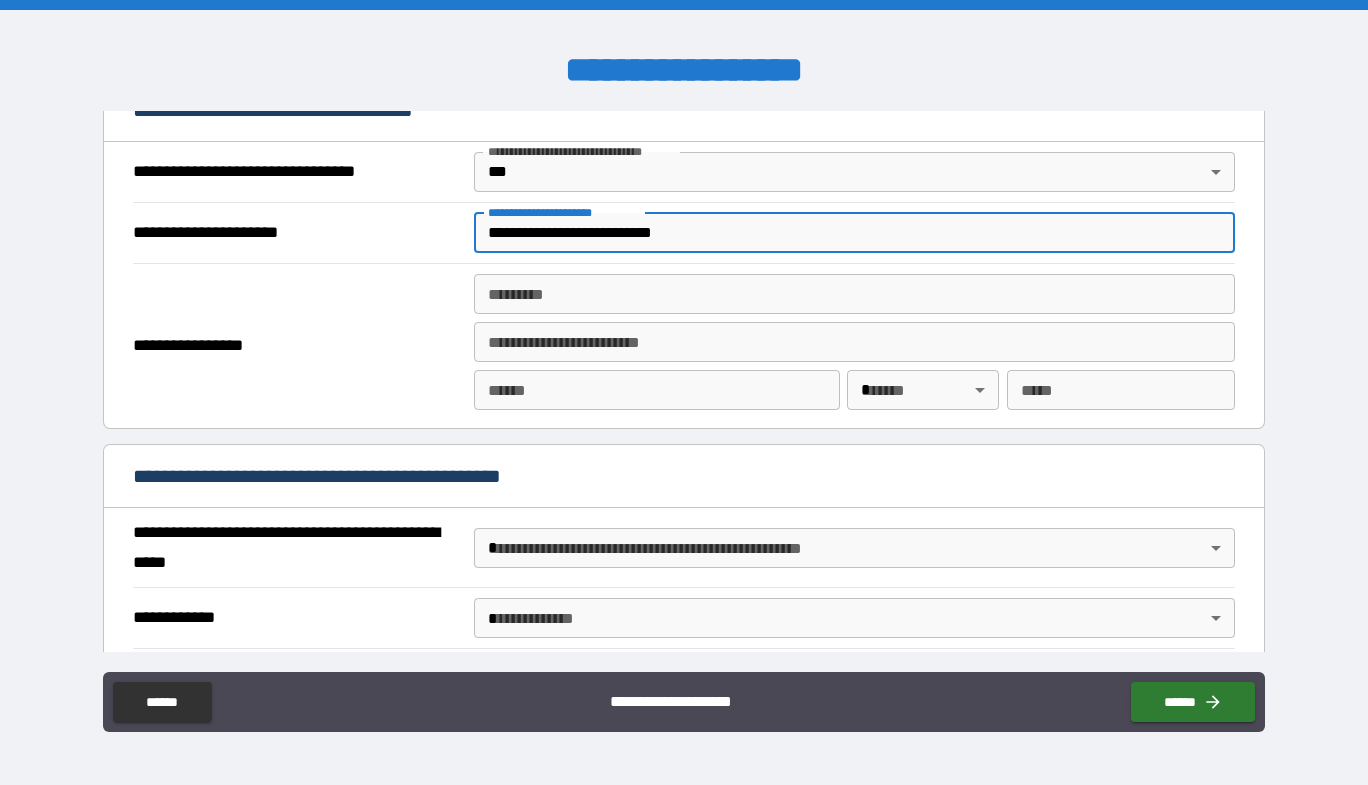 type on "**********" 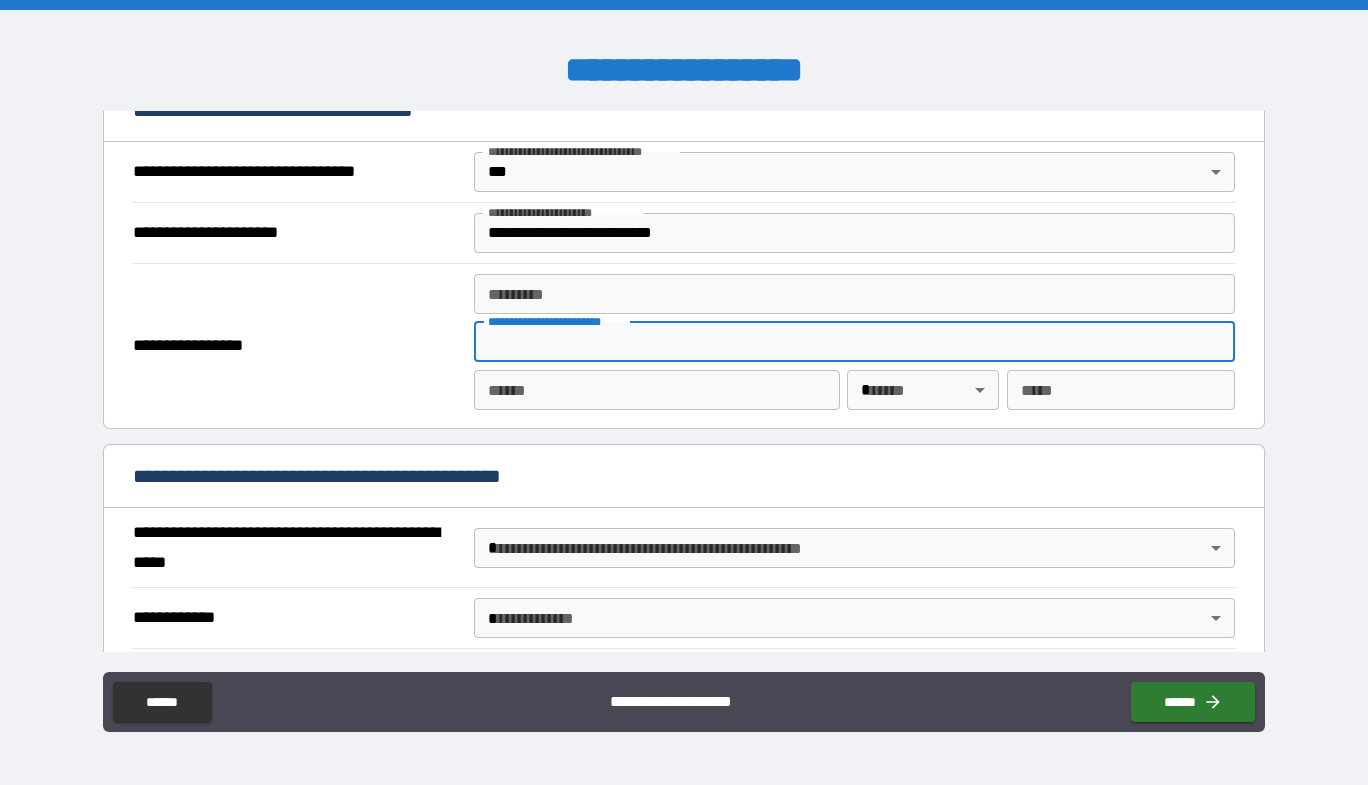 click on "*******   * *******   *" at bounding box center [854, 294] 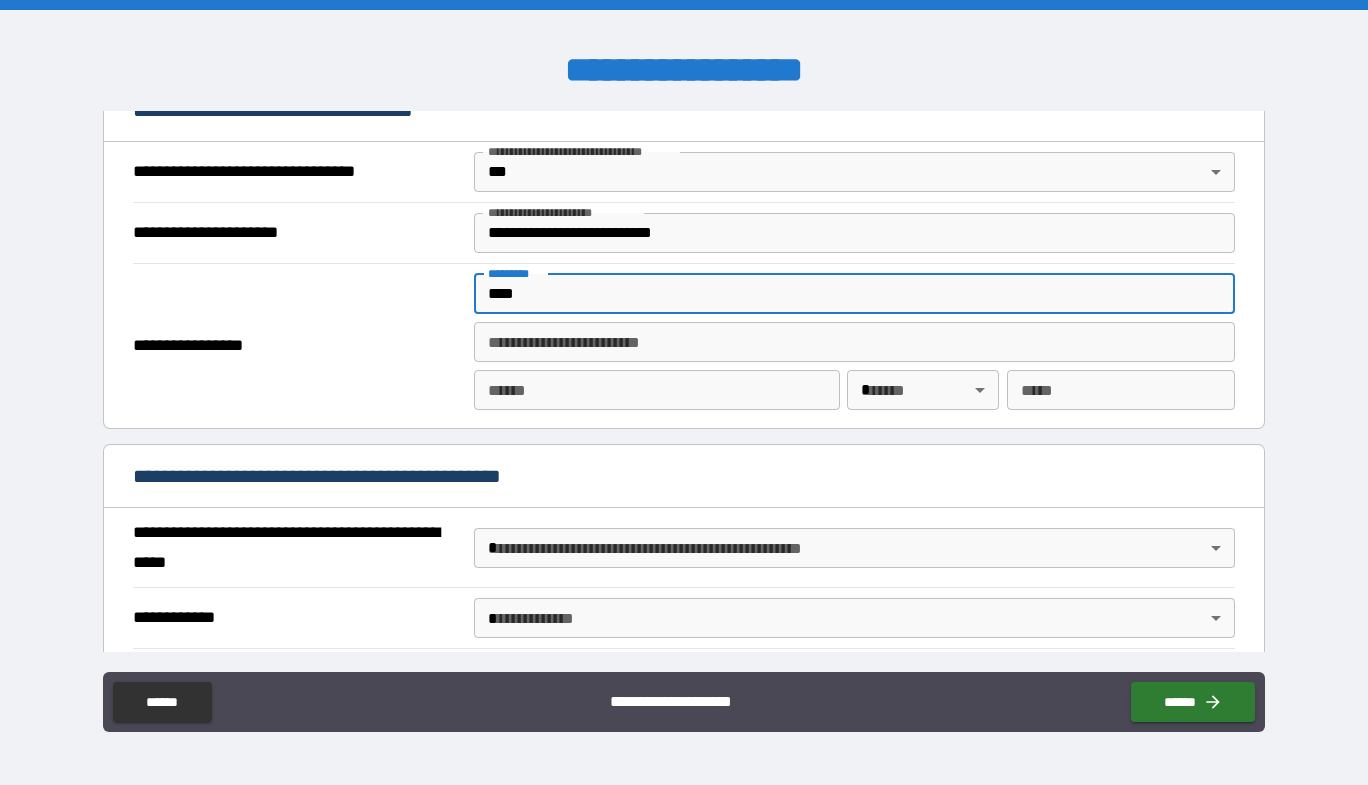 type on "*****" 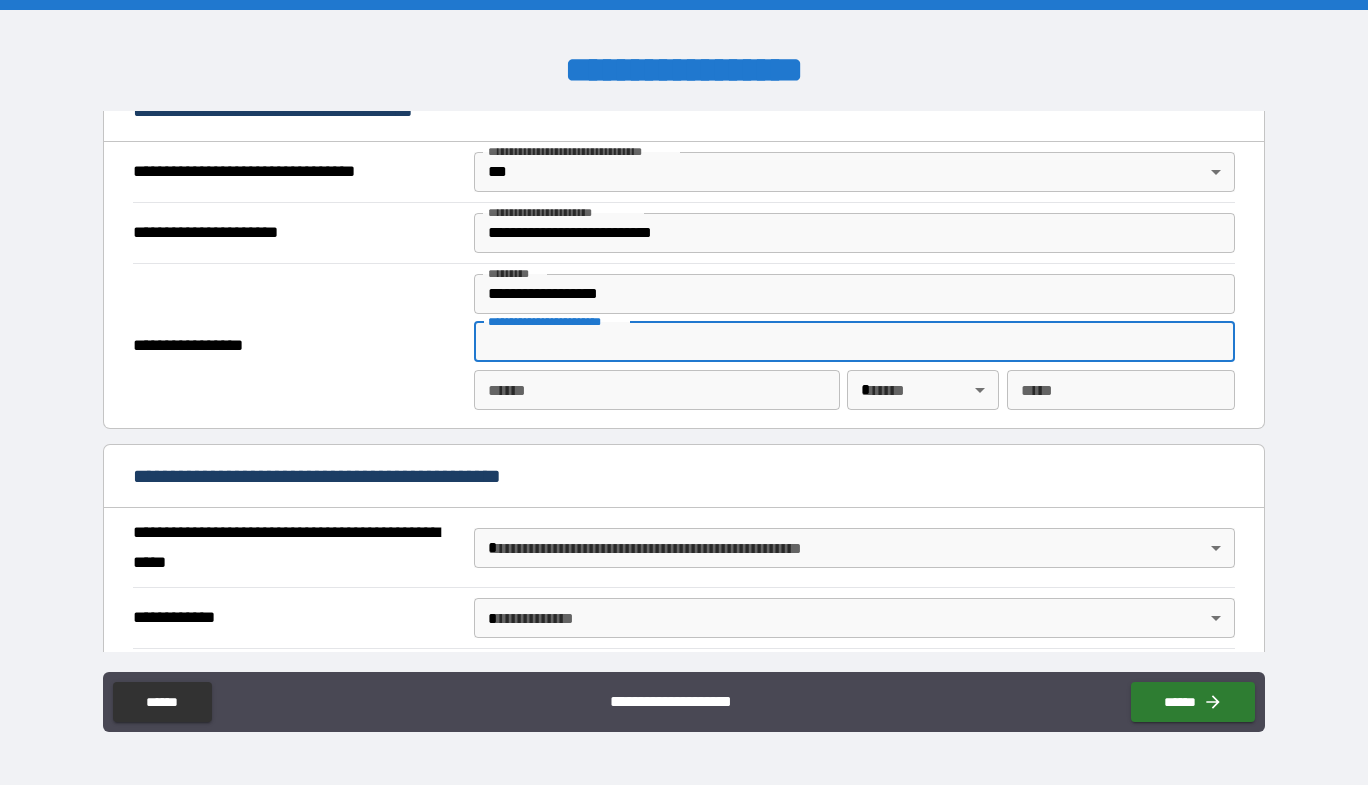 click on "**********" at bounding box center [684, 345] 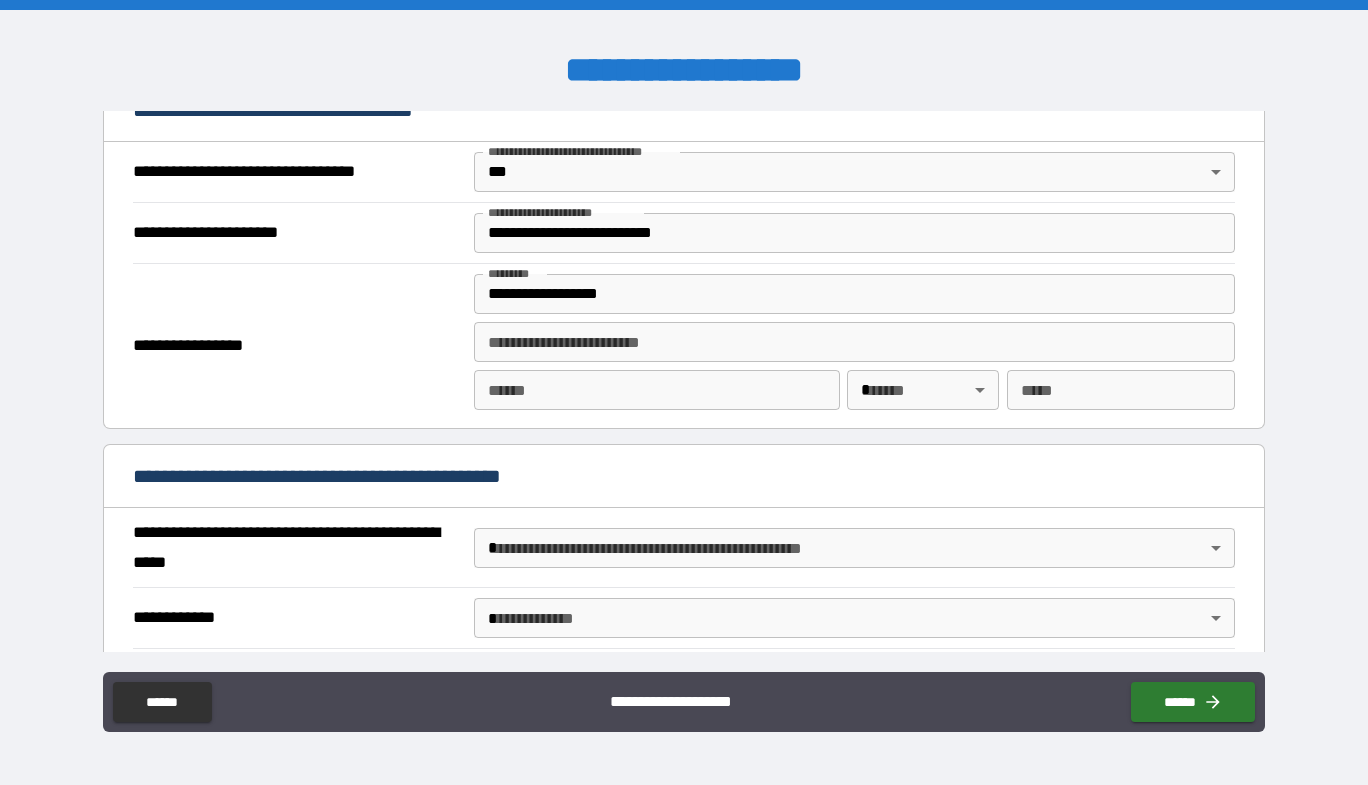 click on "**********" at bounding box center [854, 294] 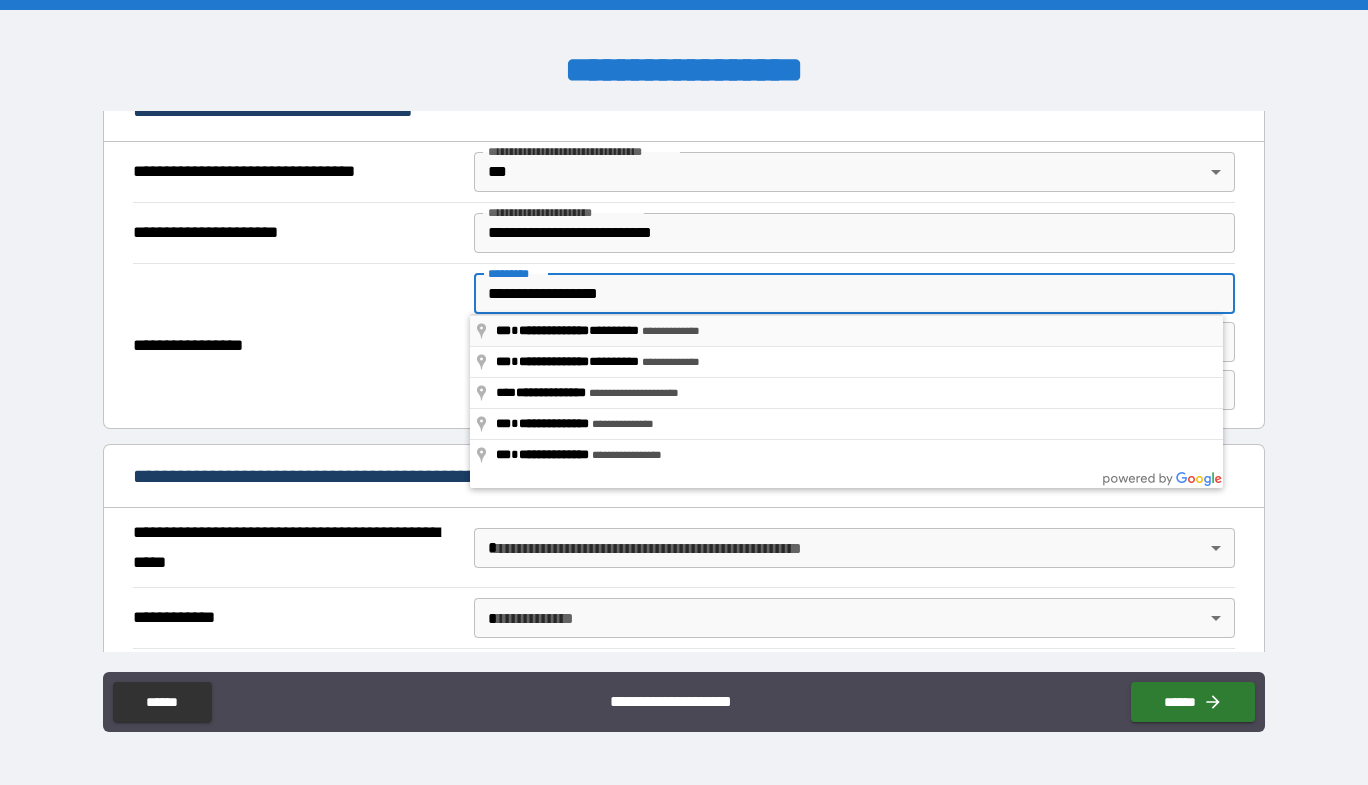 type on "**********" 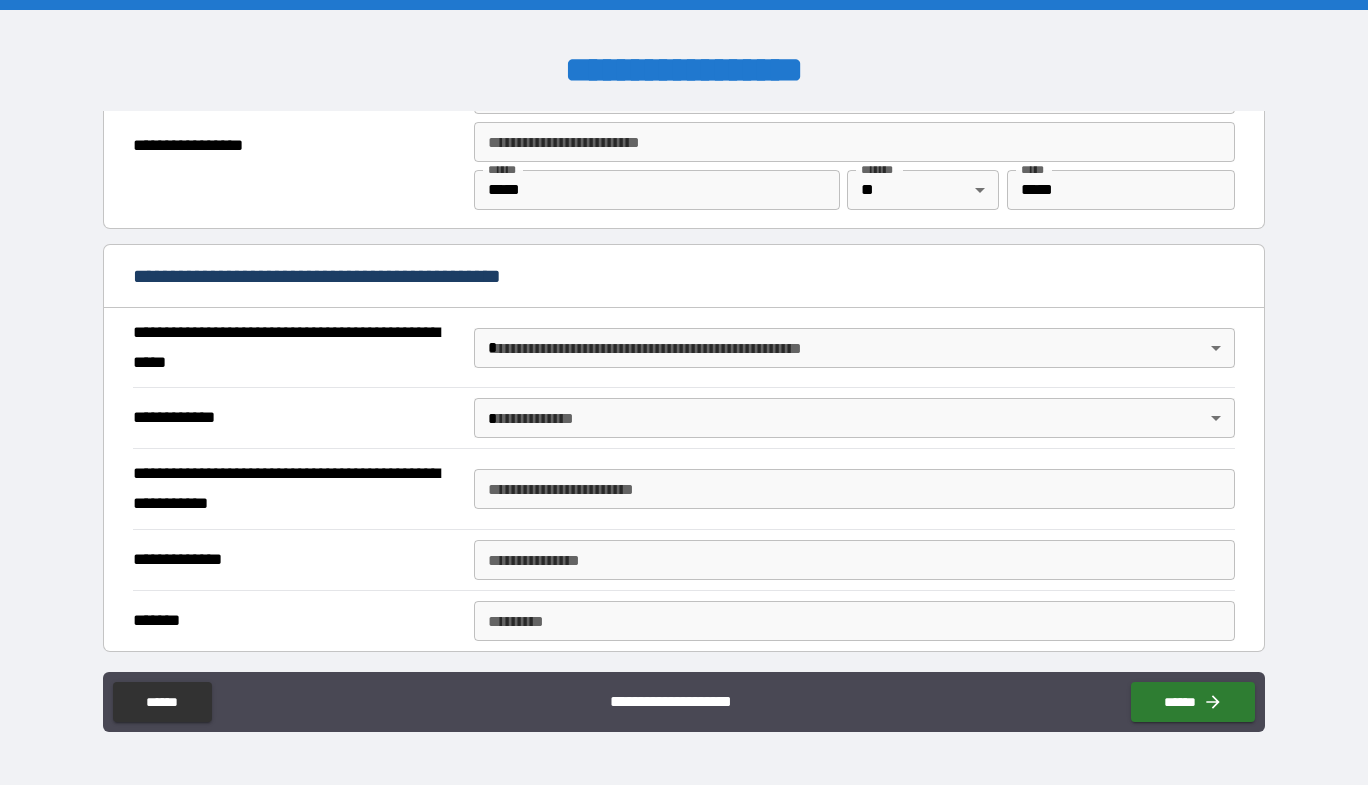 scroll, scrollTop: 1800, scrollLeft: 0, axis: vertical 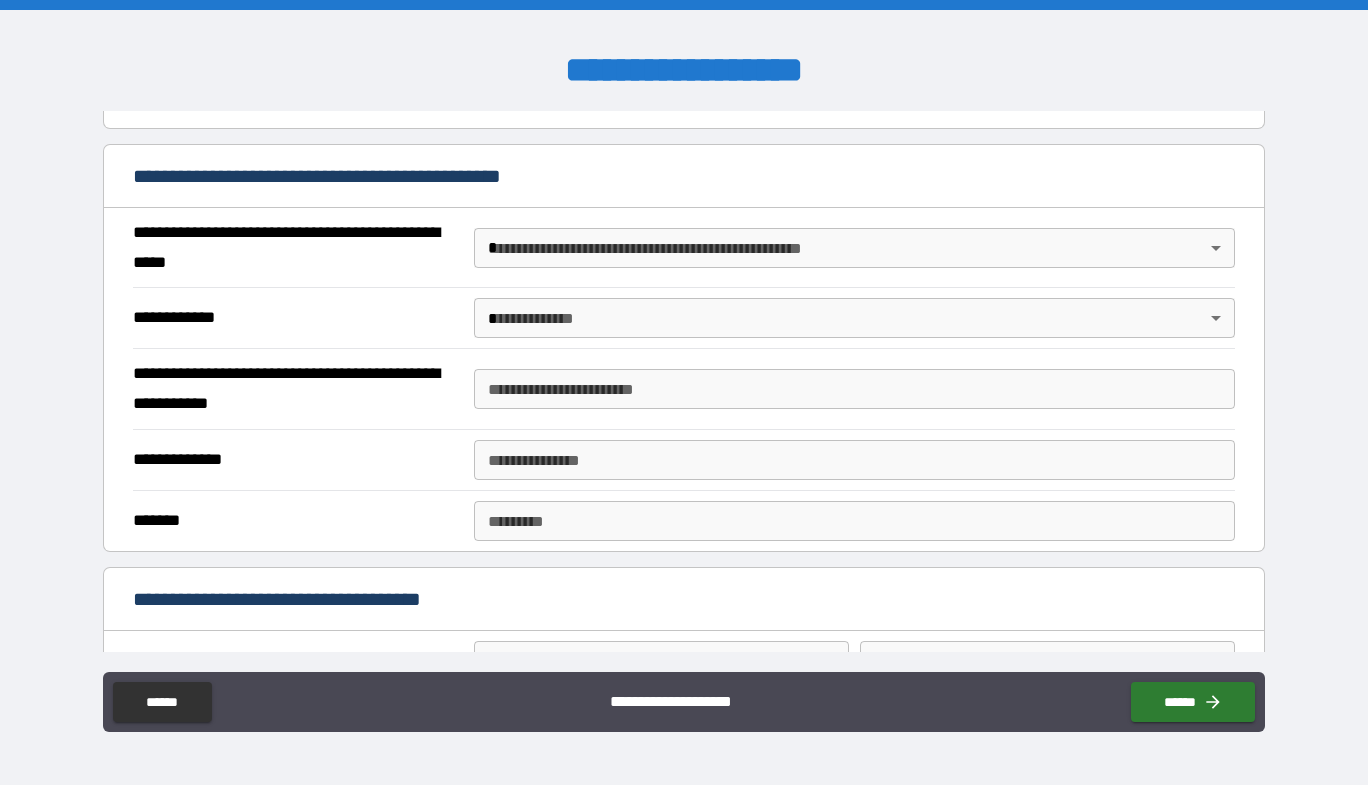click on "**********" at bounding box center [684, 392] 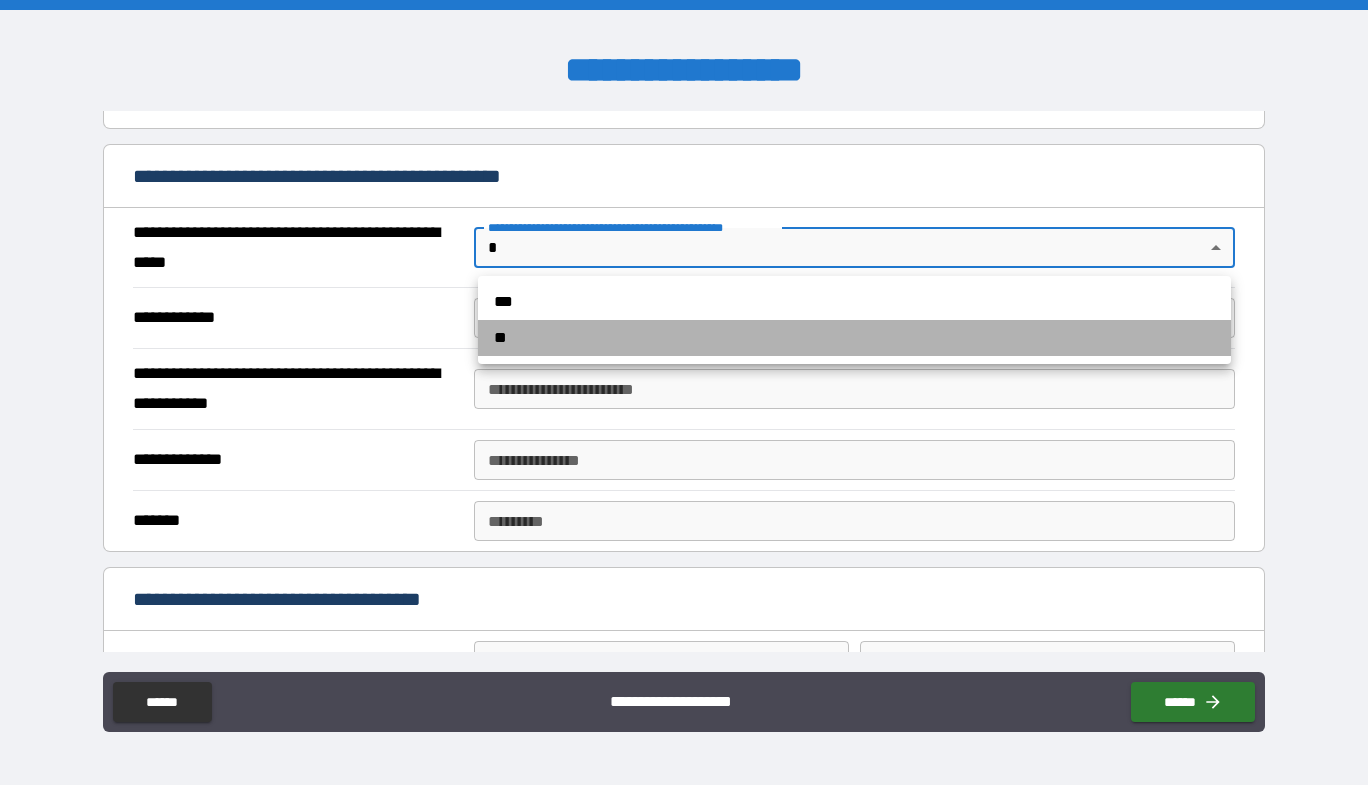 click on "**" at bounding box center [854, 338] 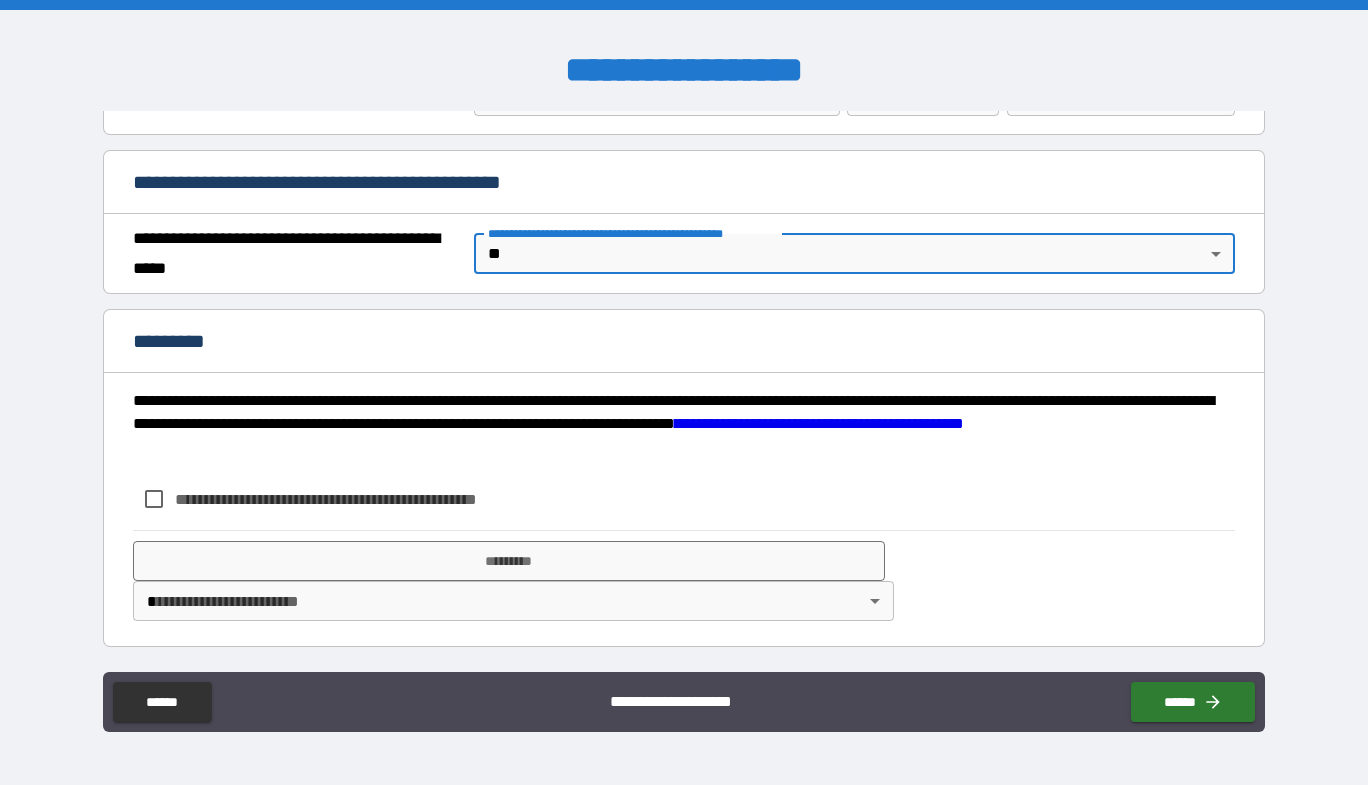 scroll, scrollTop: 1794, scrollLeft: 0, axis: vertical 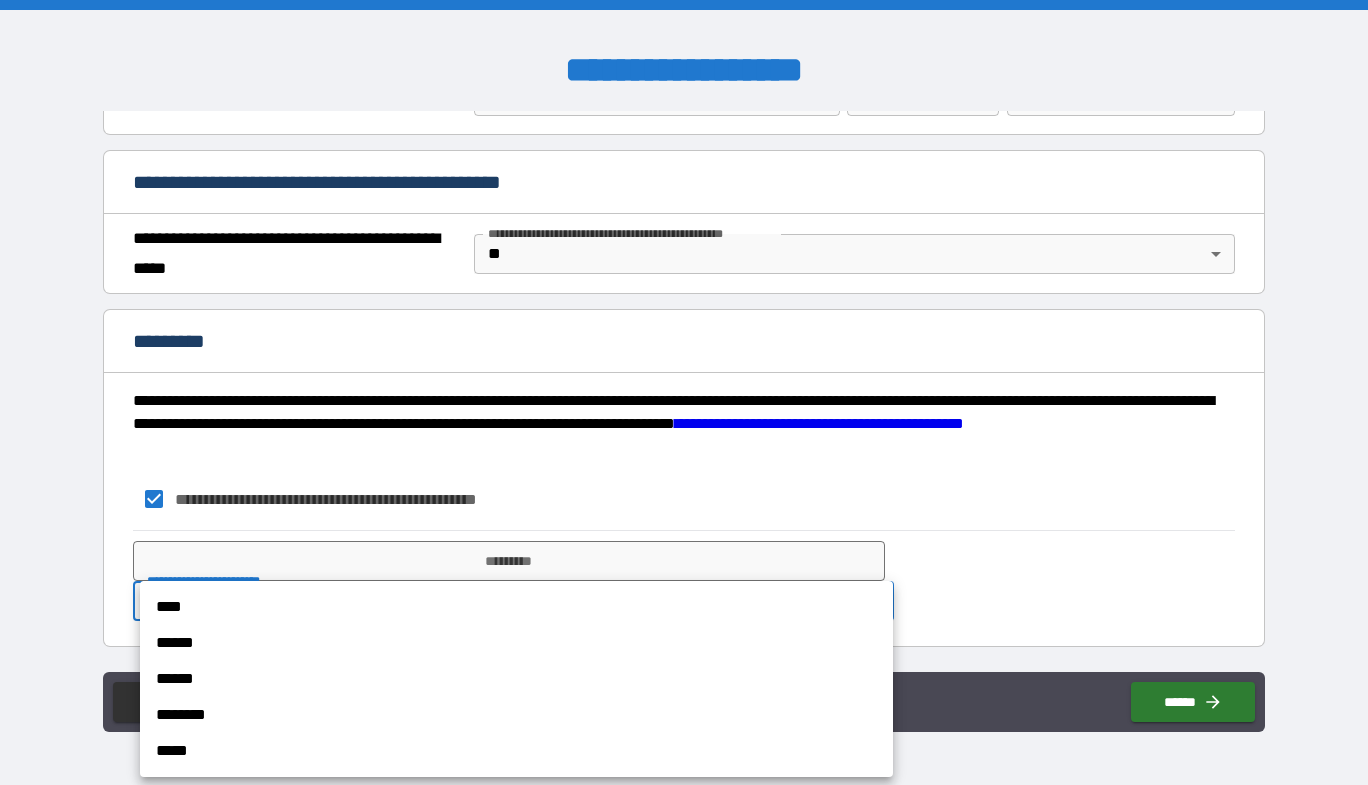 click on "**********" at bounding box center [684, 392] 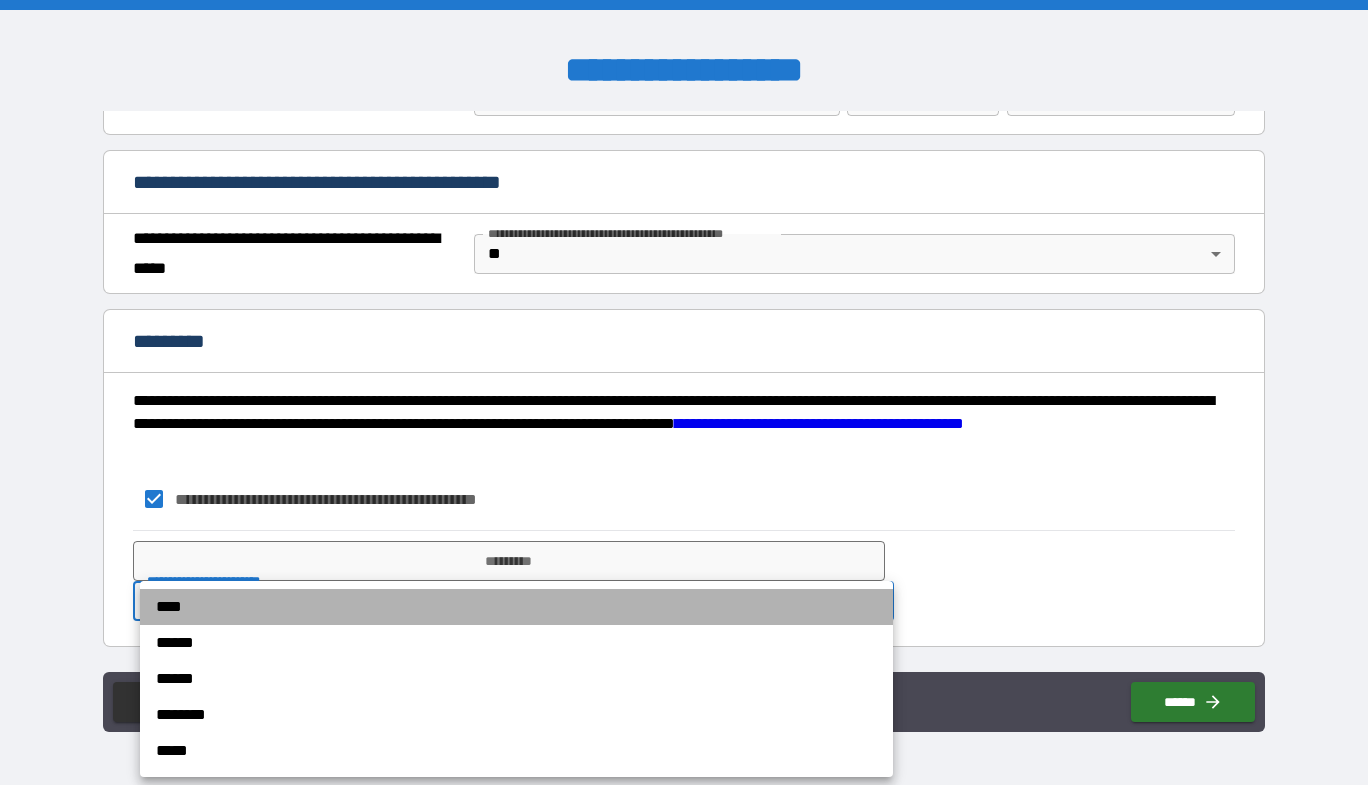 click on "****" at bounding box center (516, 607) 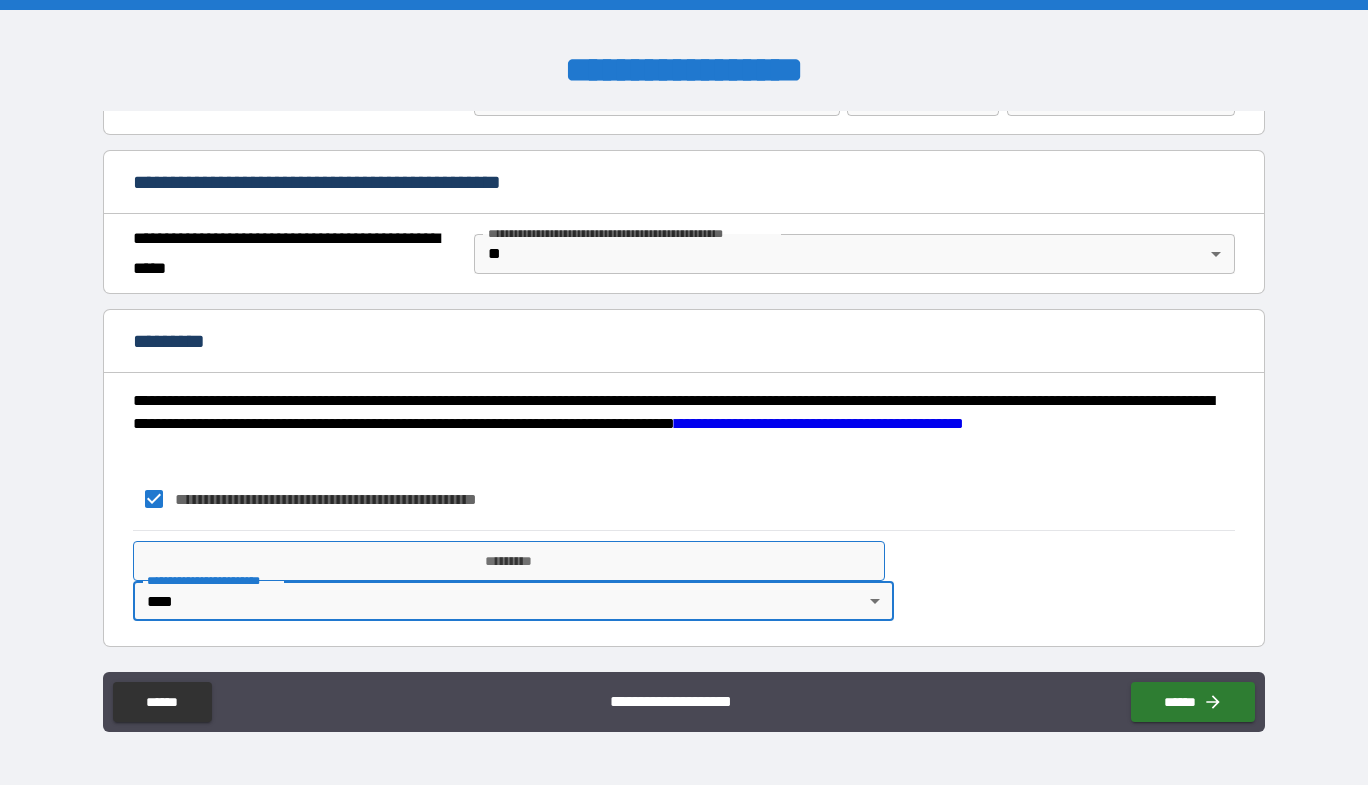 click on "*********" at bounding box center (509, 561) 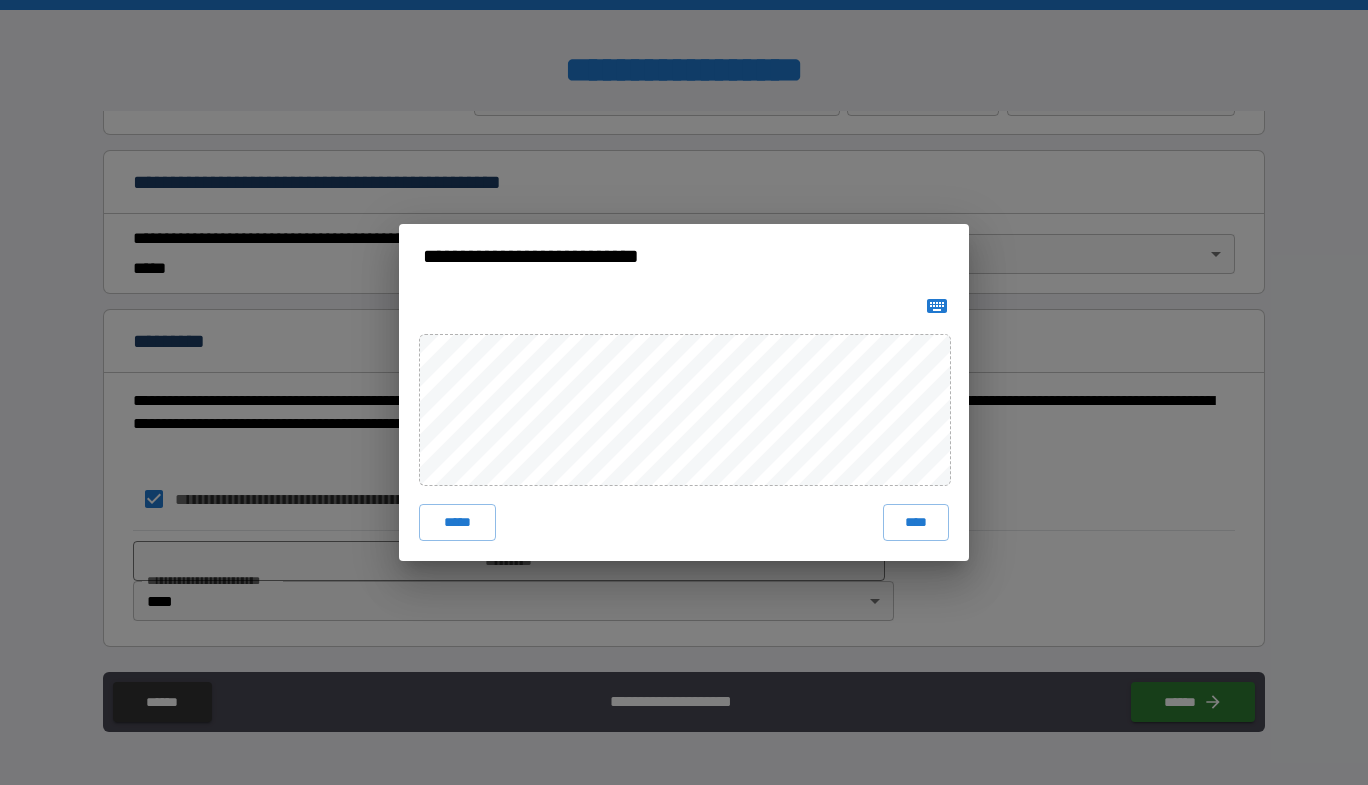 click 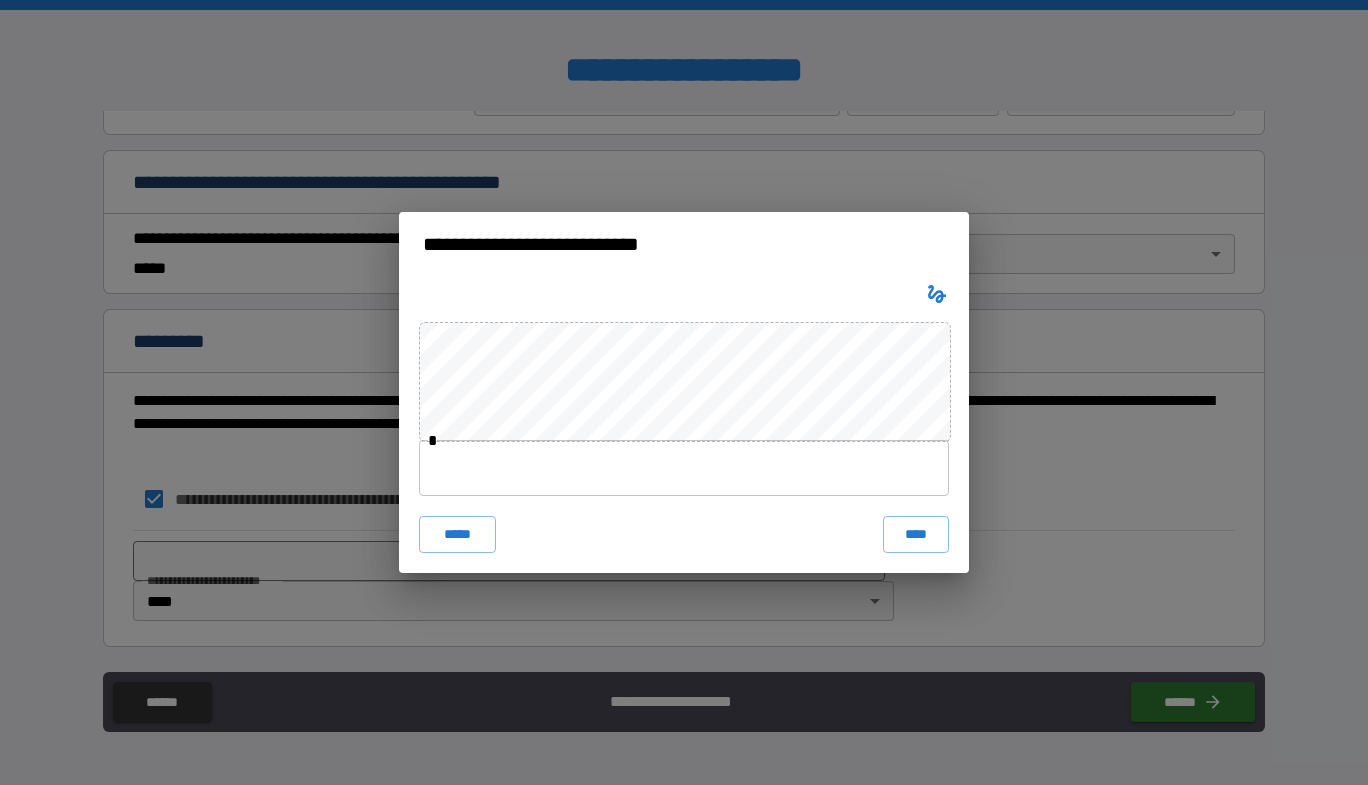 click at bounding box center [684, 468] 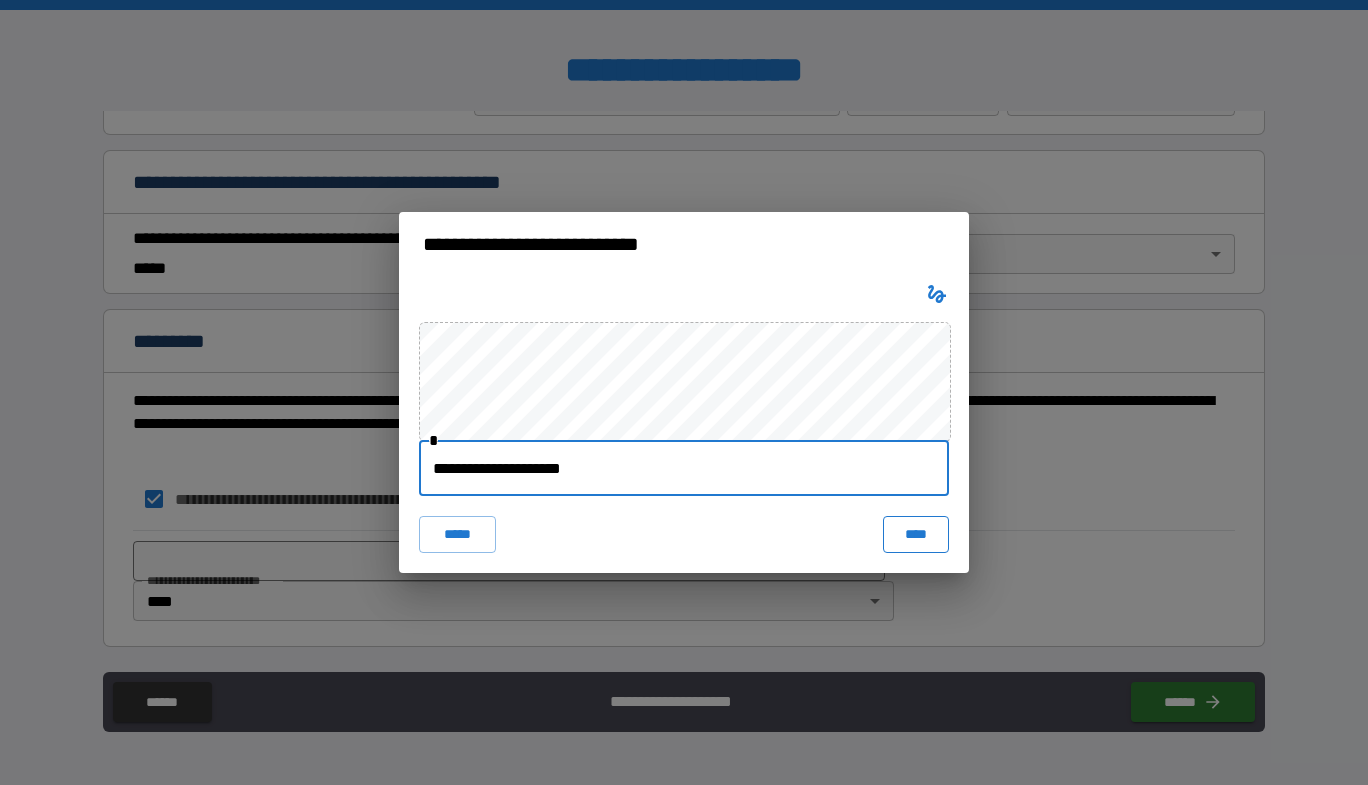 type on "**********" 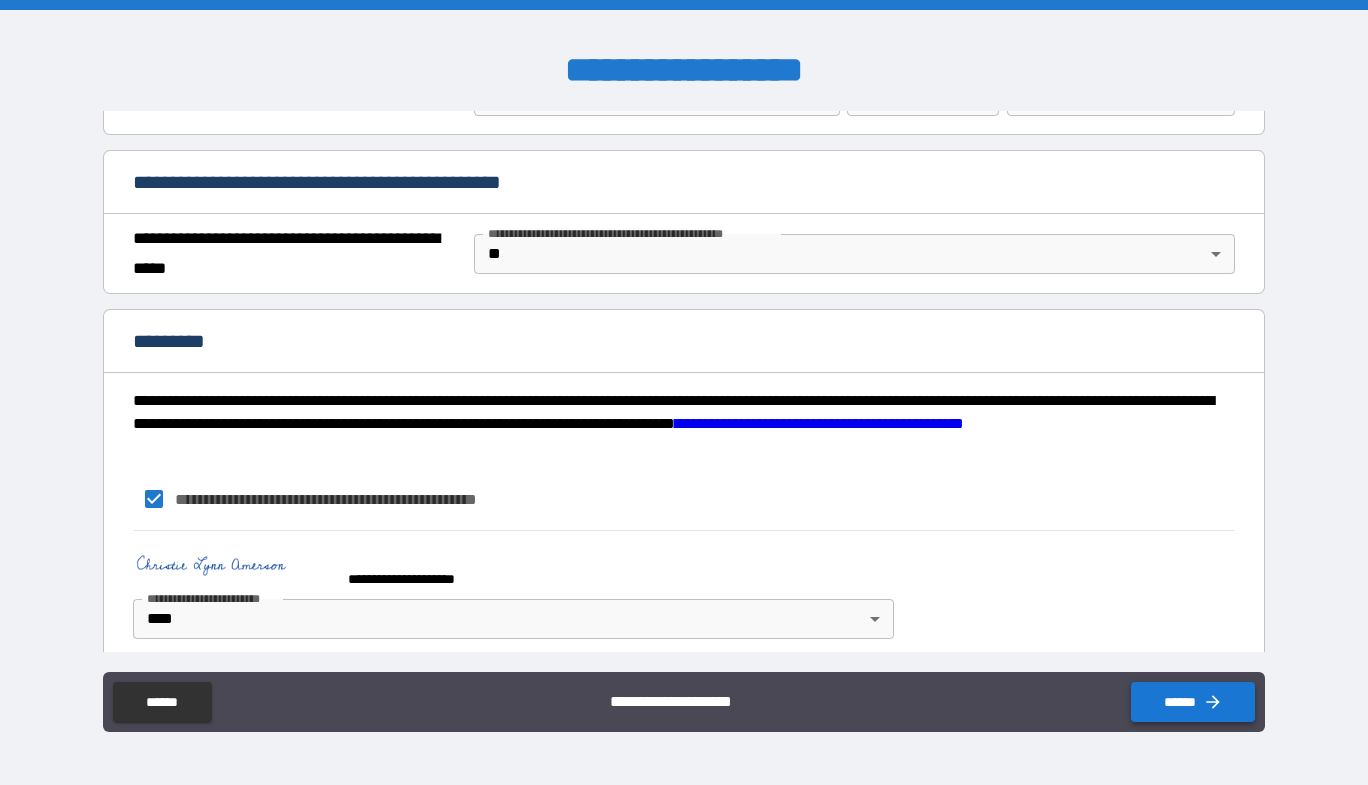 click on "******" at bounding box center [1193, 702] 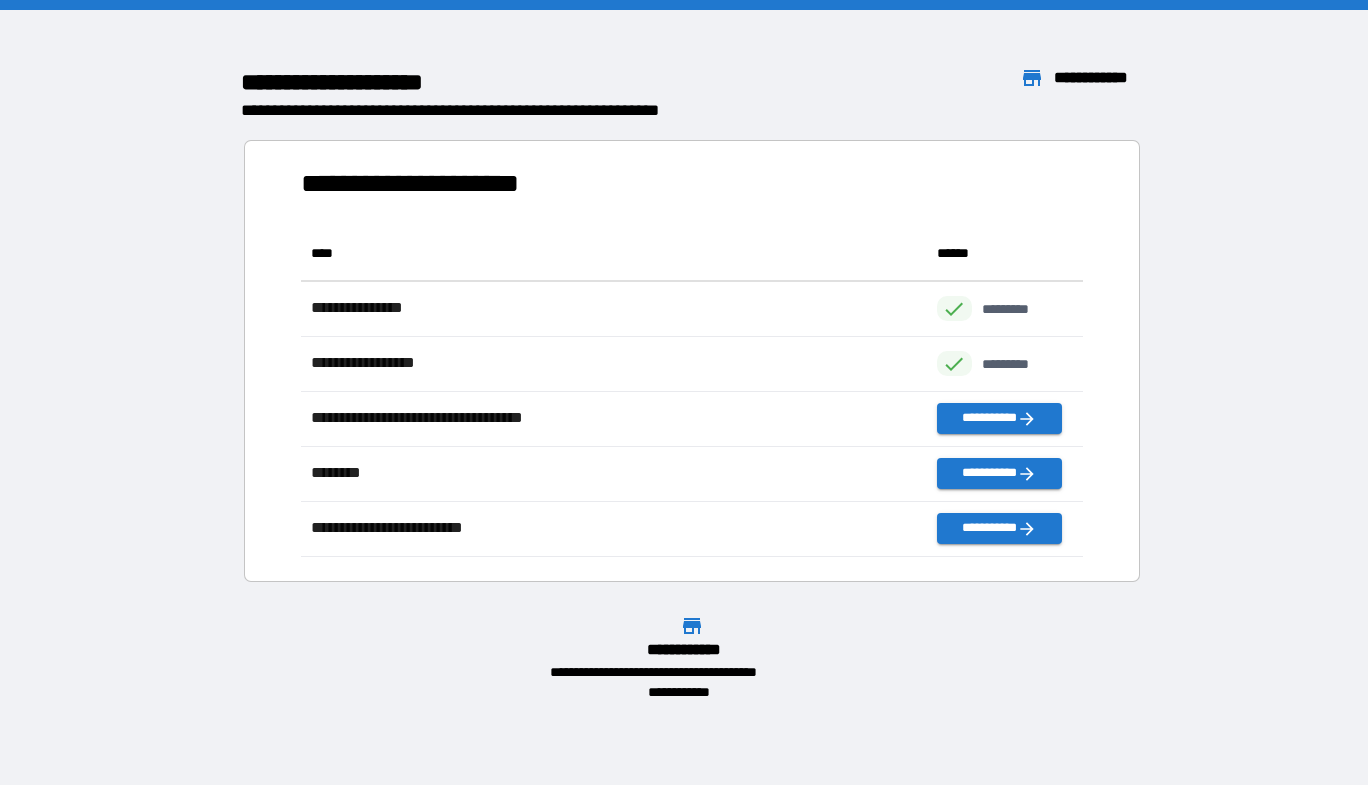 scroll, scrollTop: 16, scrollLeft: 16, axis: both 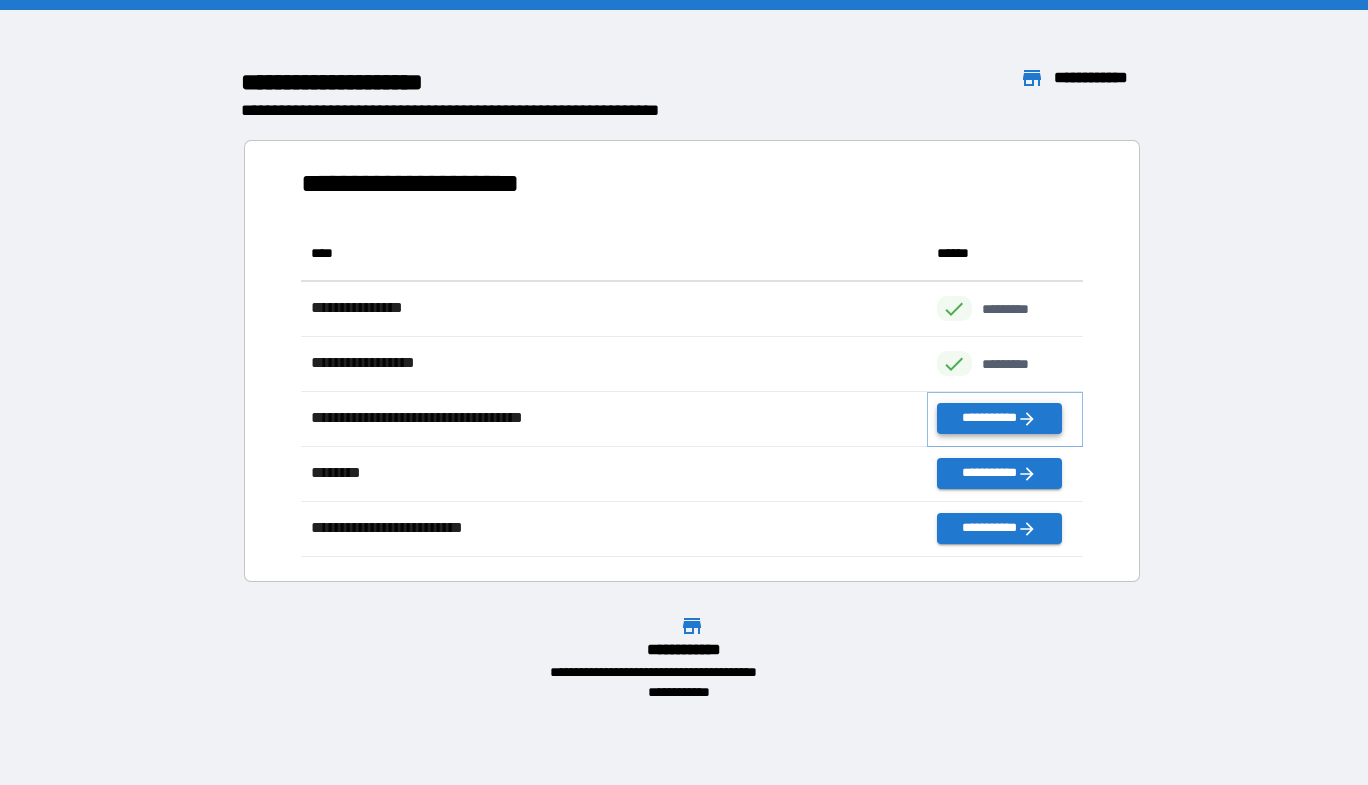 click on "**********" at bounding box center (999, 418) 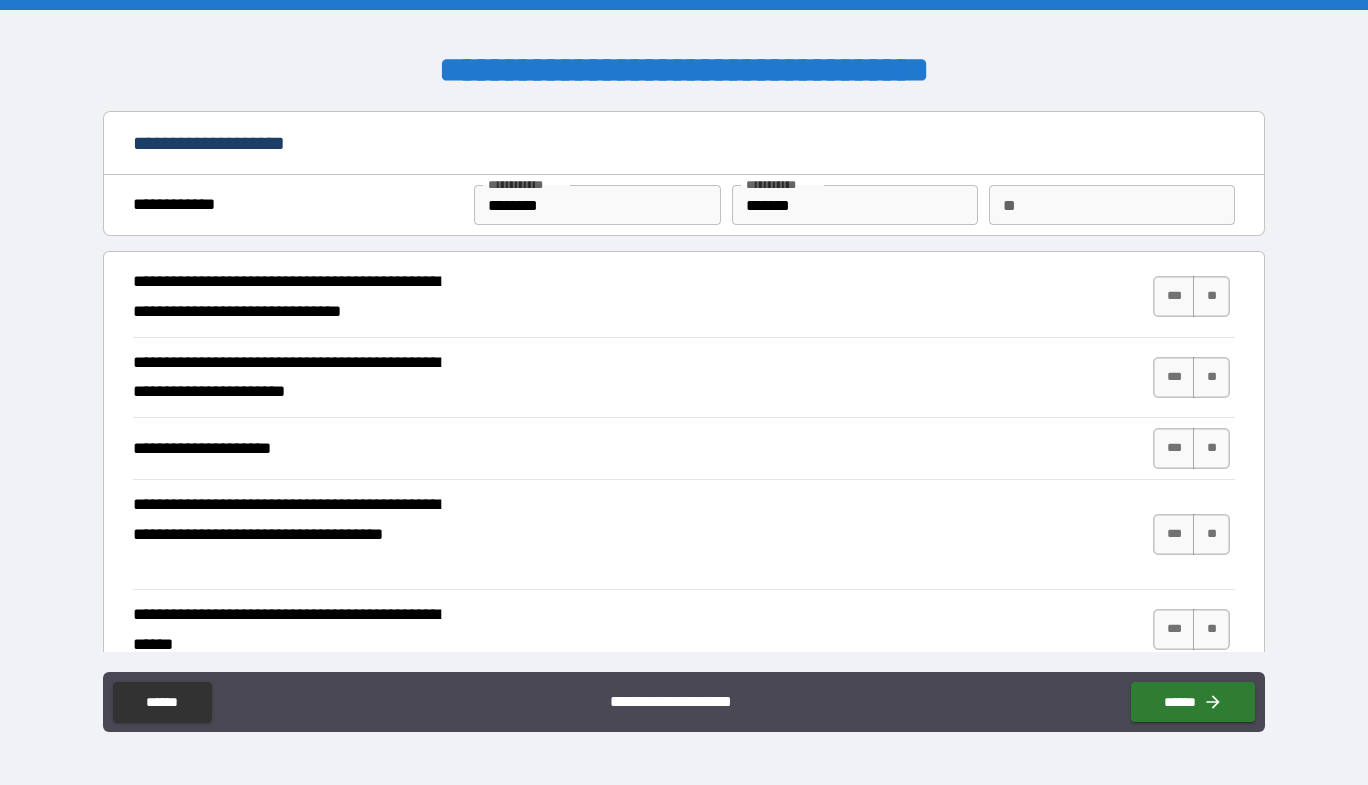 click on "**" at bounding box center [1112, 205] 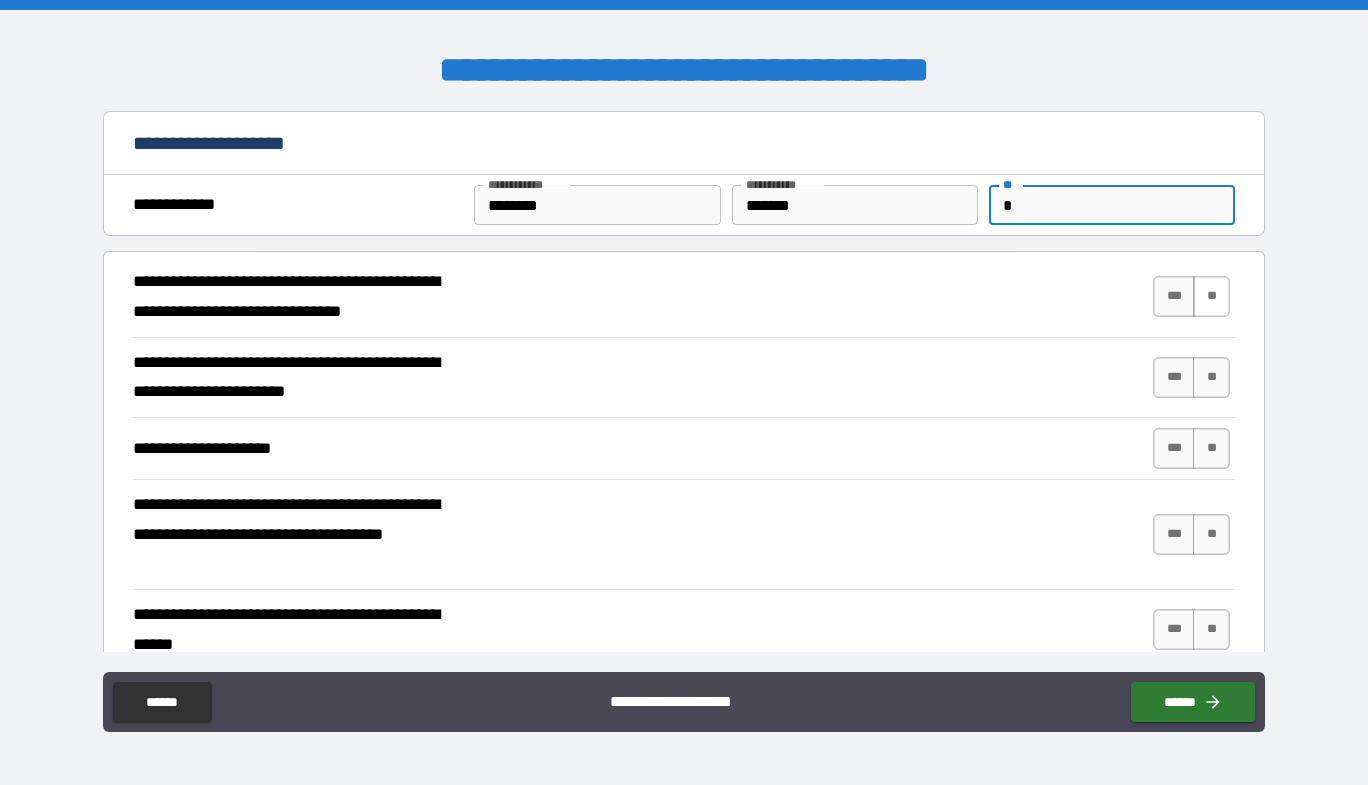 type on "*" 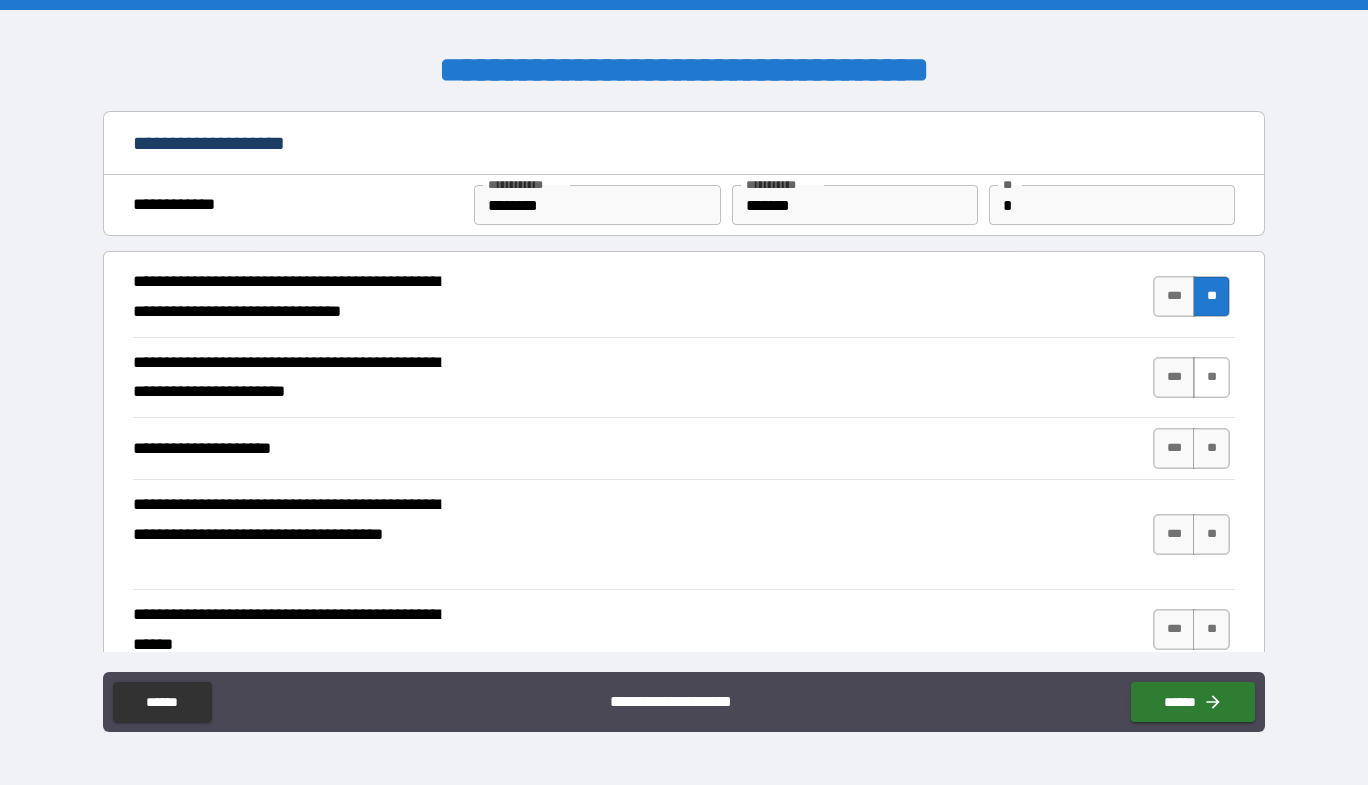 click on "**" at bounding box center [1211, 377] 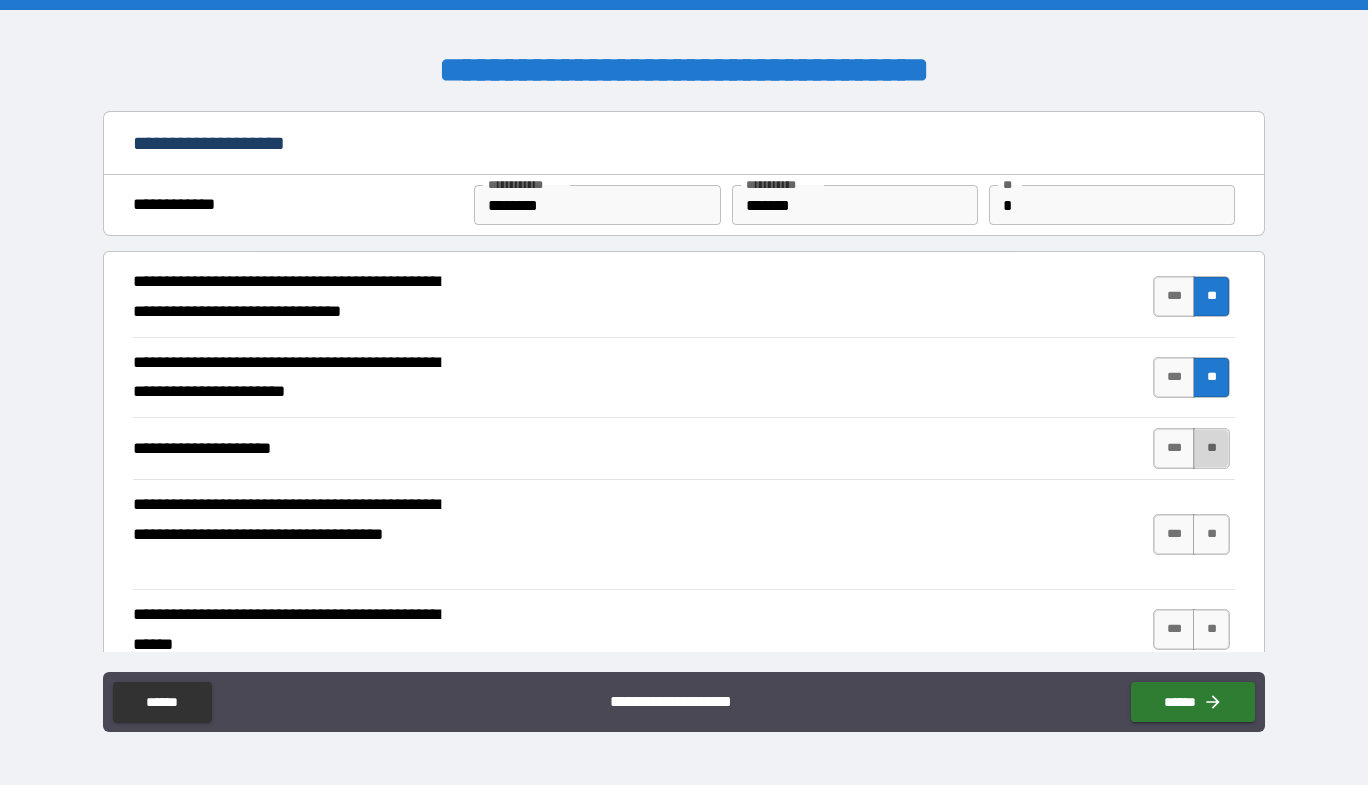 click on "**" at bounding box center [1211, 448] 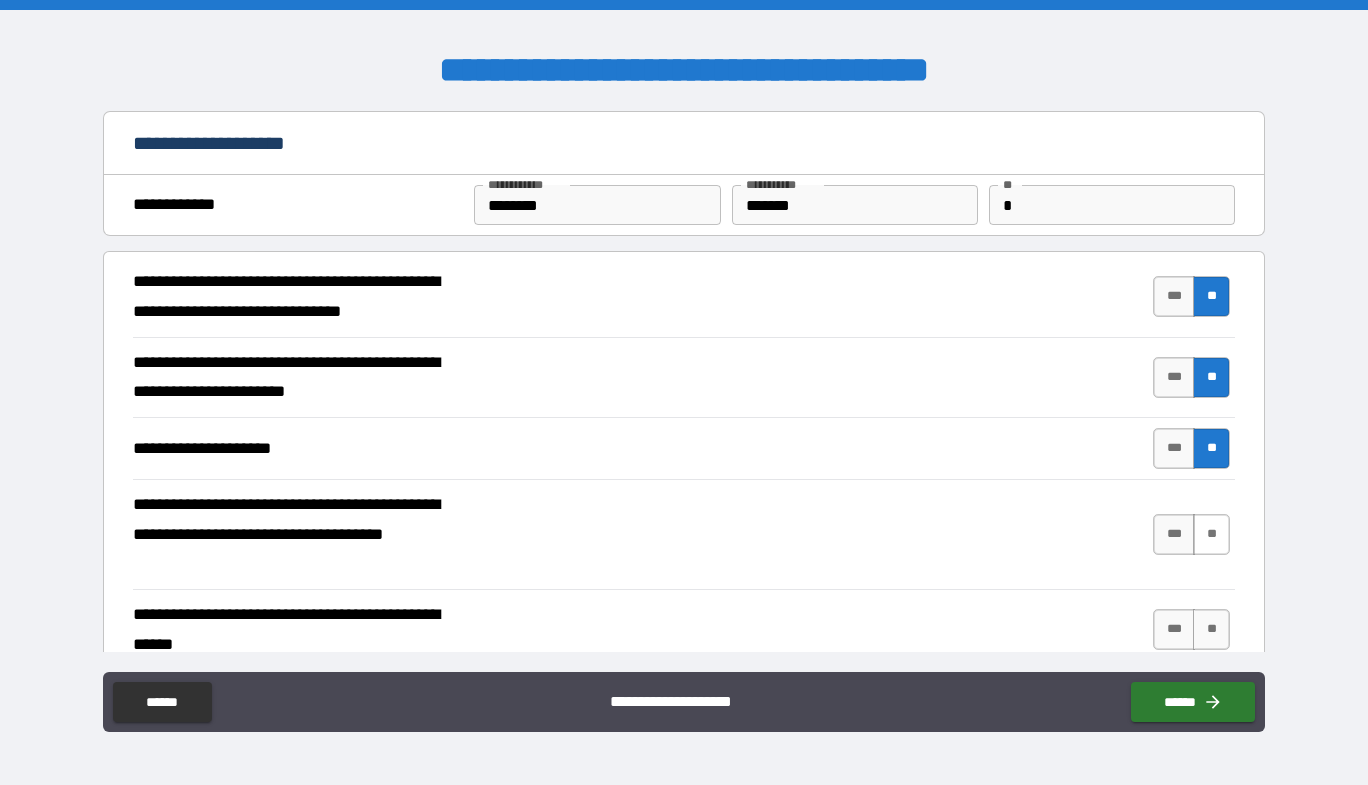 click on "**" at bounding box center (1211, 534) 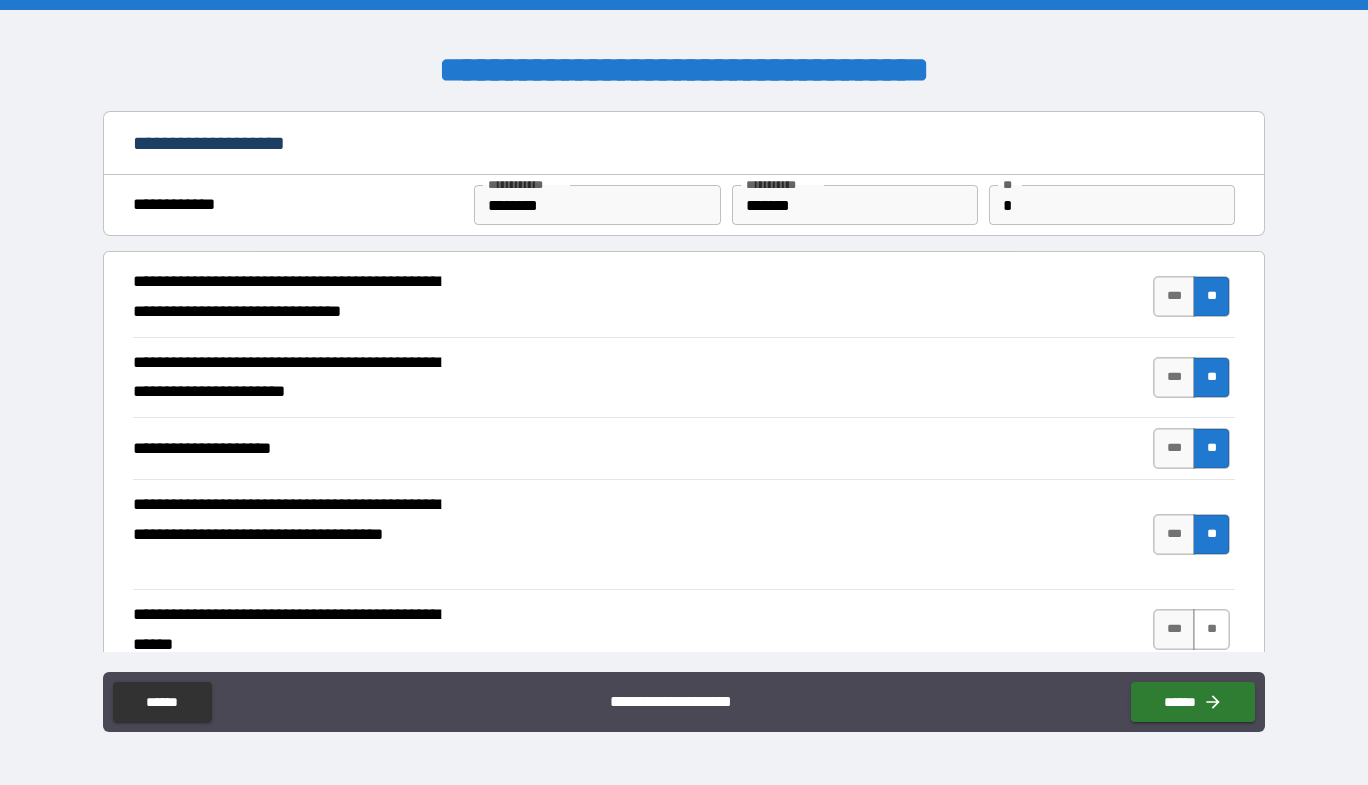 click on "**" at bounding box center (1211, 629) 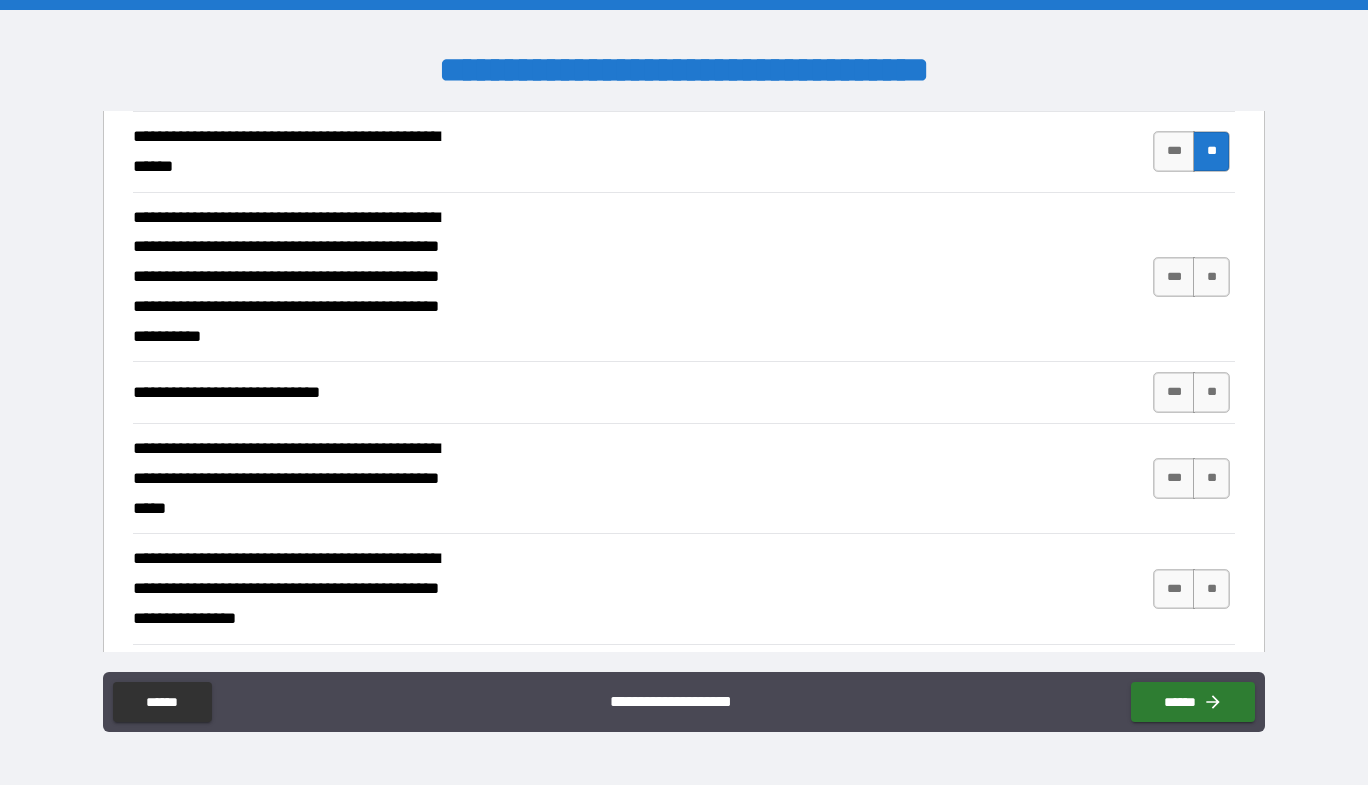 scroll, scrollTop: 500, scrollLeft: 0, axis: vertical 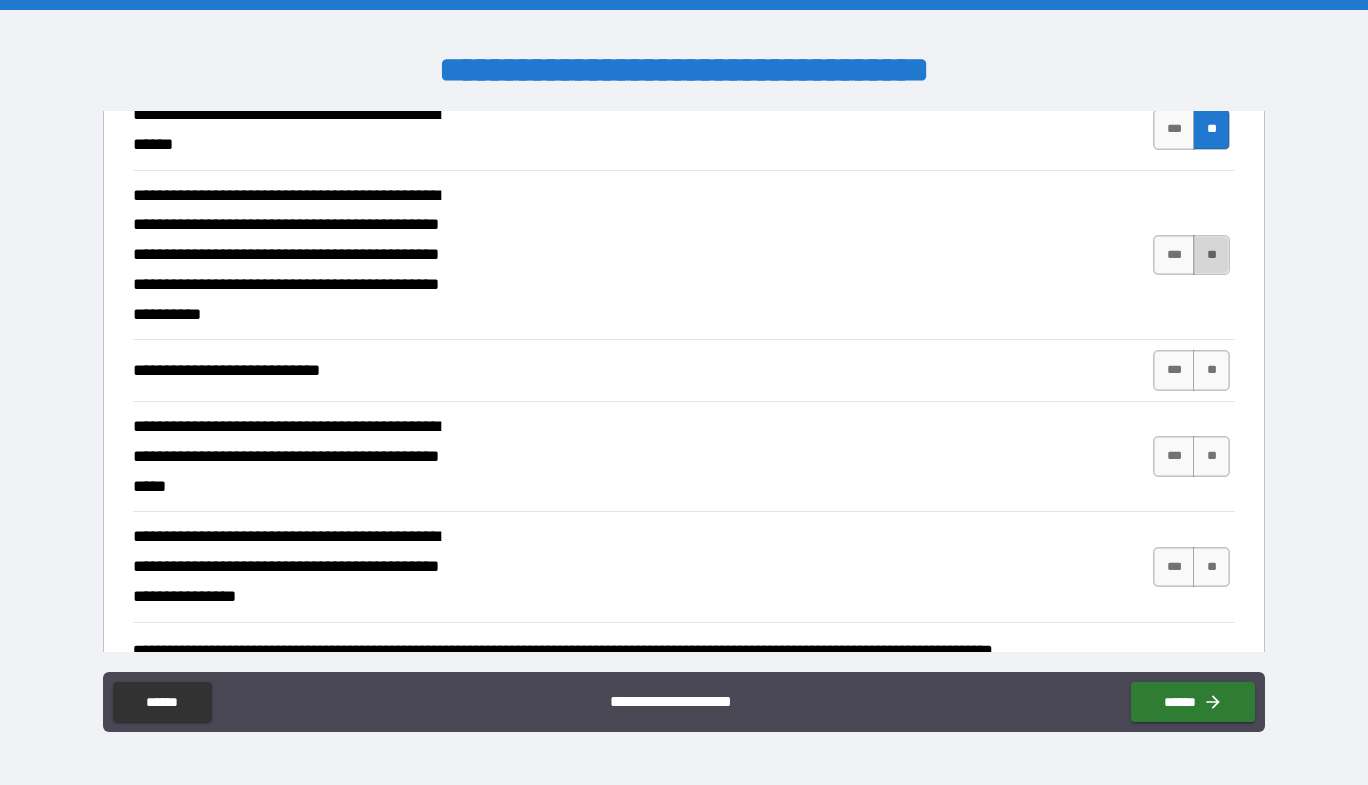 click on "**" at bounding box center [1211, 255] 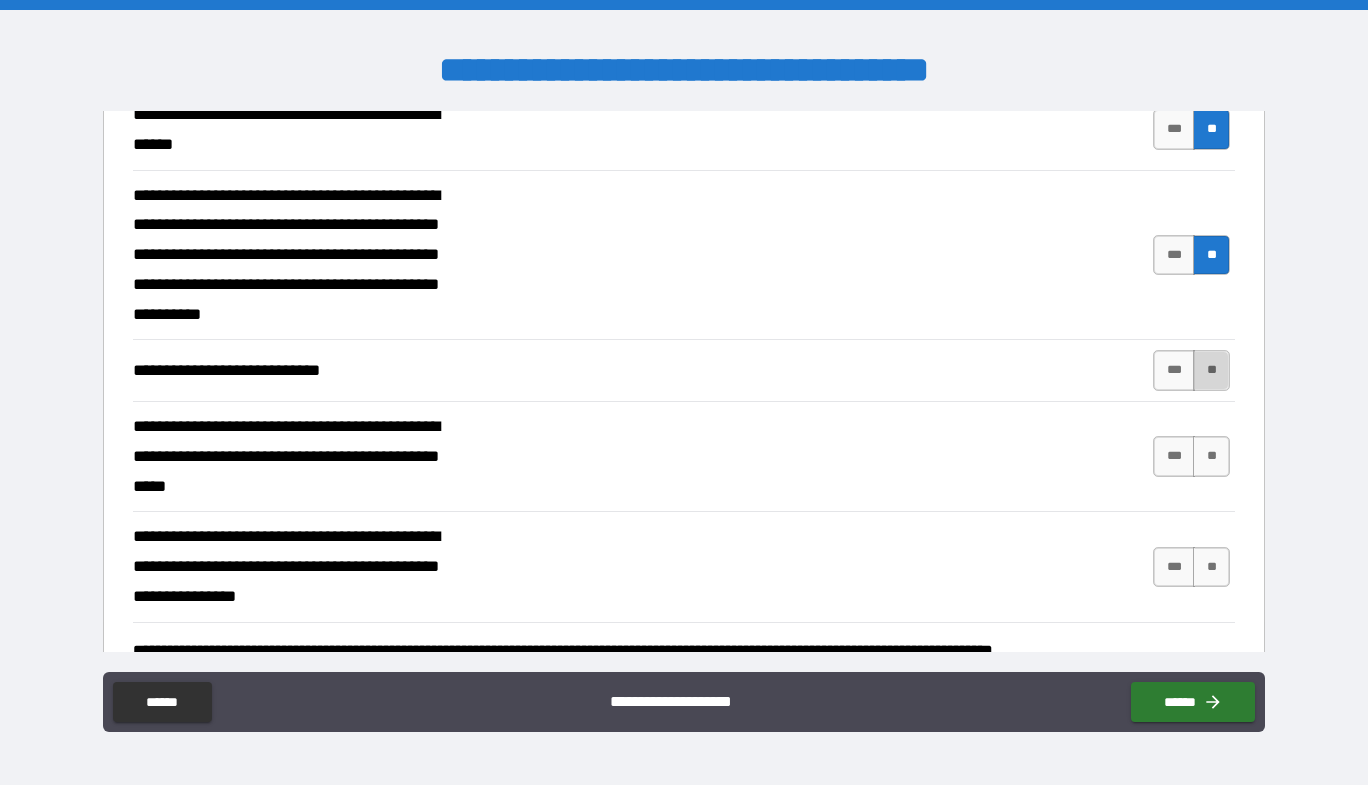 click on "**" at bounding box center [1211, 370] 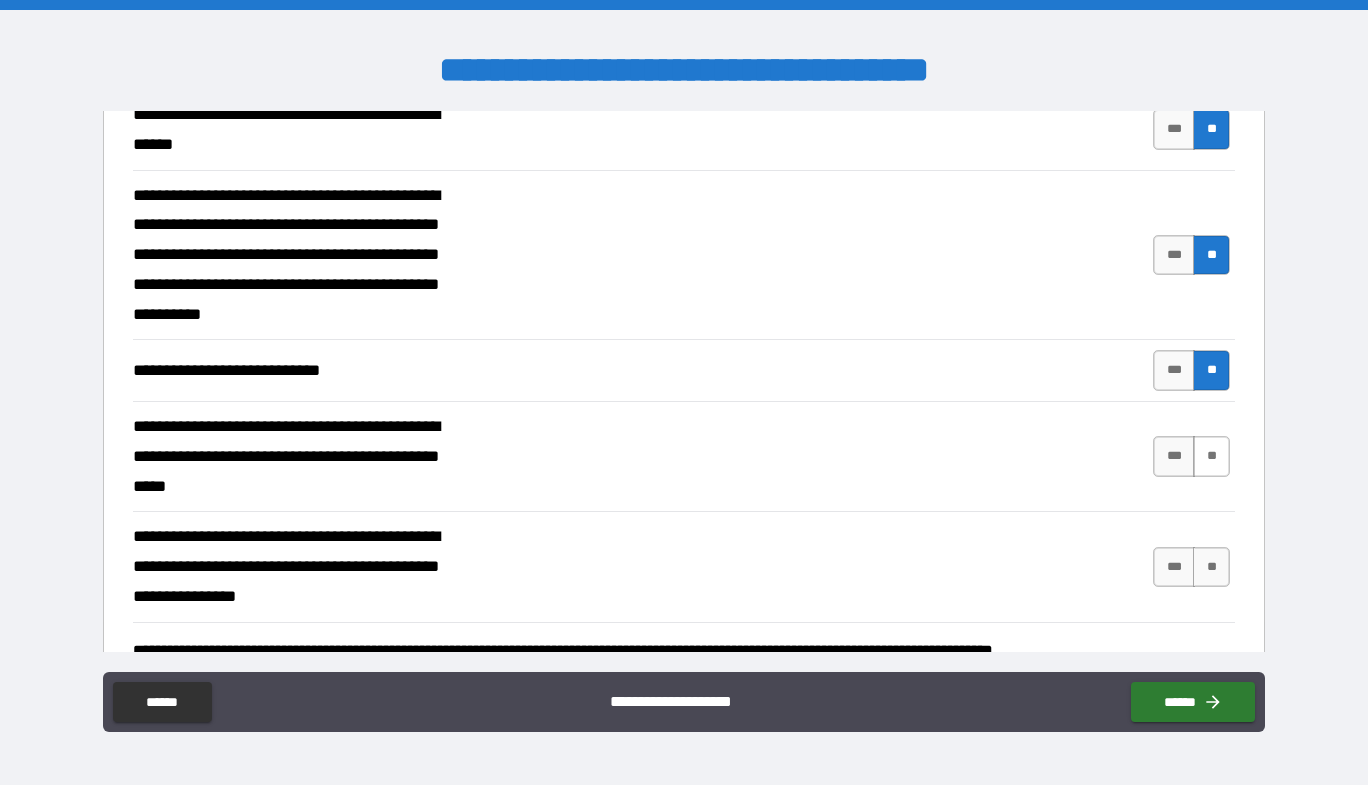 click on "**" at bounding box center (1211, 456) 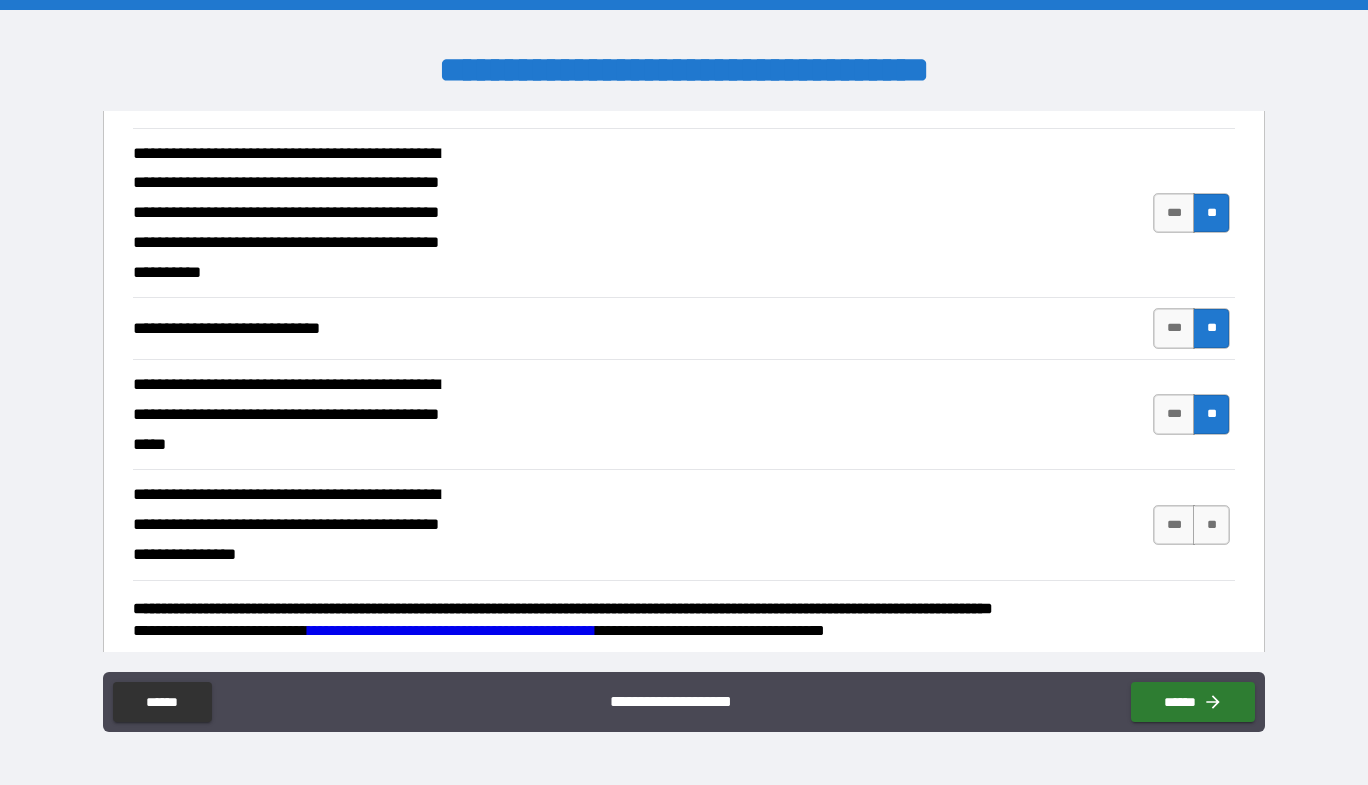 scroll, scrollTop: 564, scrollLeft: 0, axis: vertical 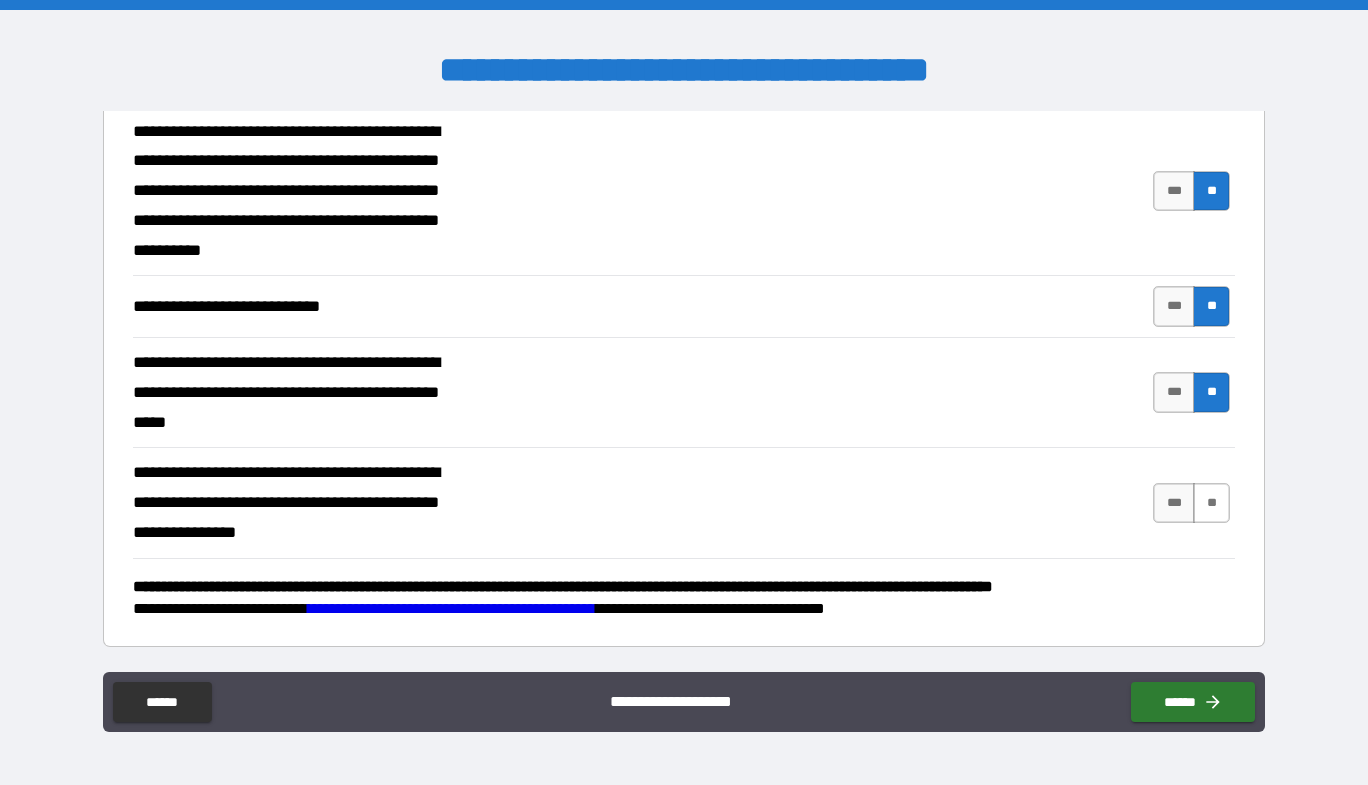 click on "**" at bounding box center (1211, 503) 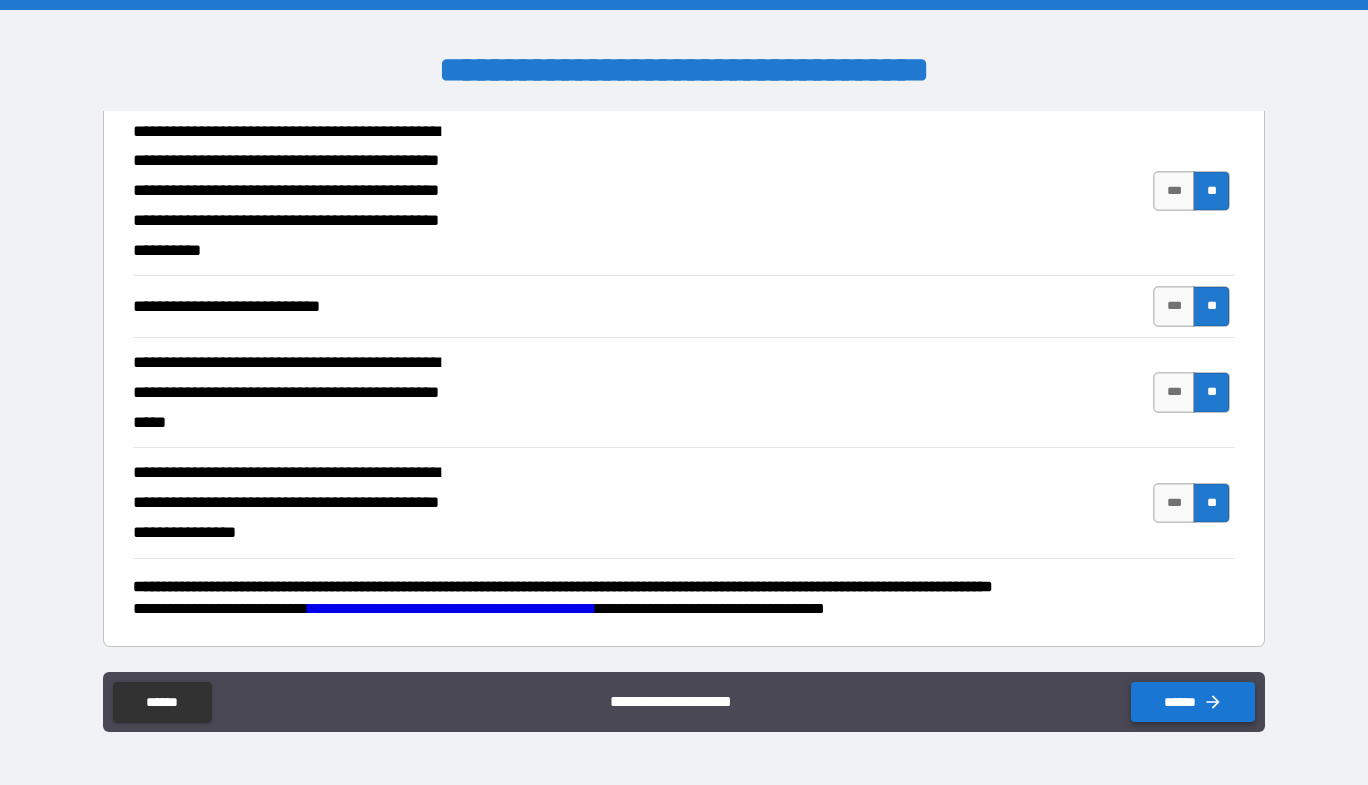 click on "******" at bounding box center (1193, 702) 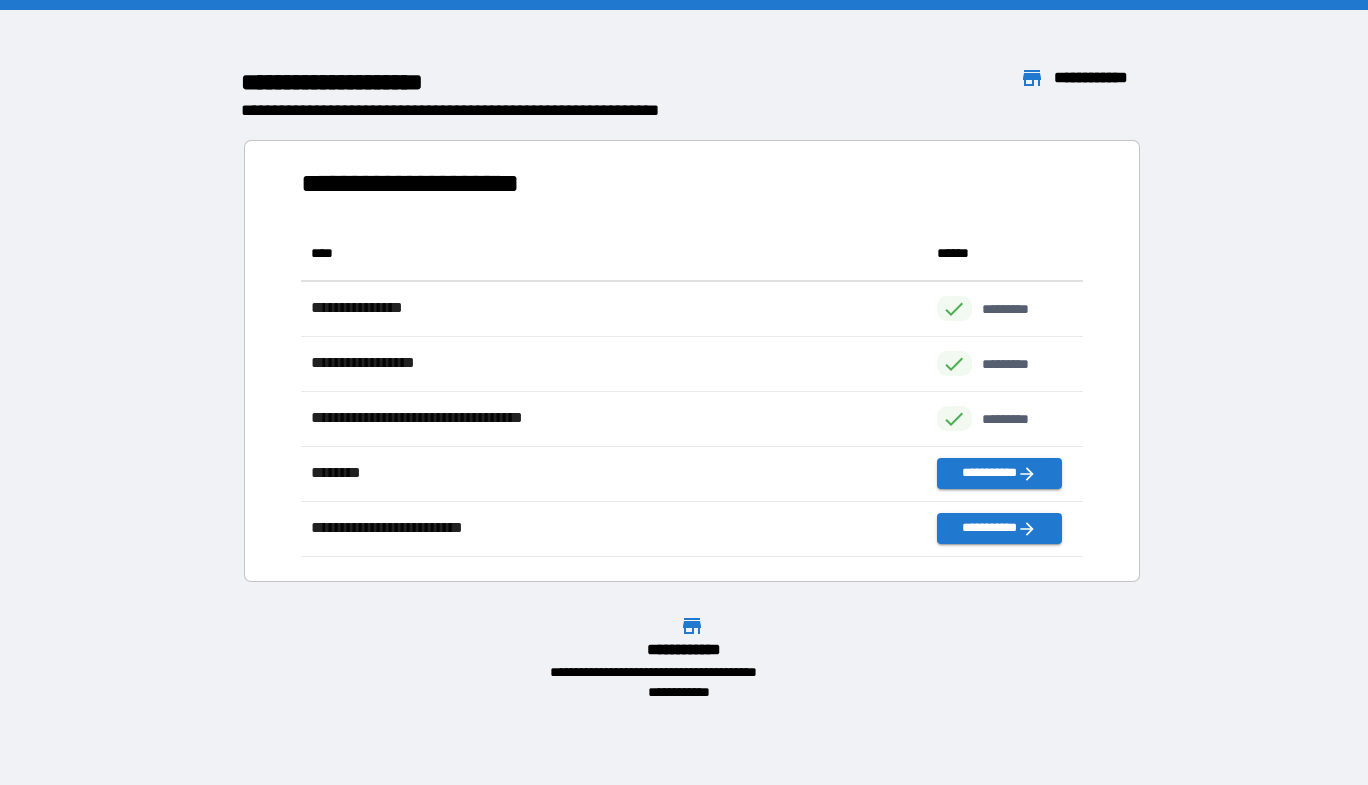 scroll, scrollTop: 16, scrollLeft: 16, axis: both 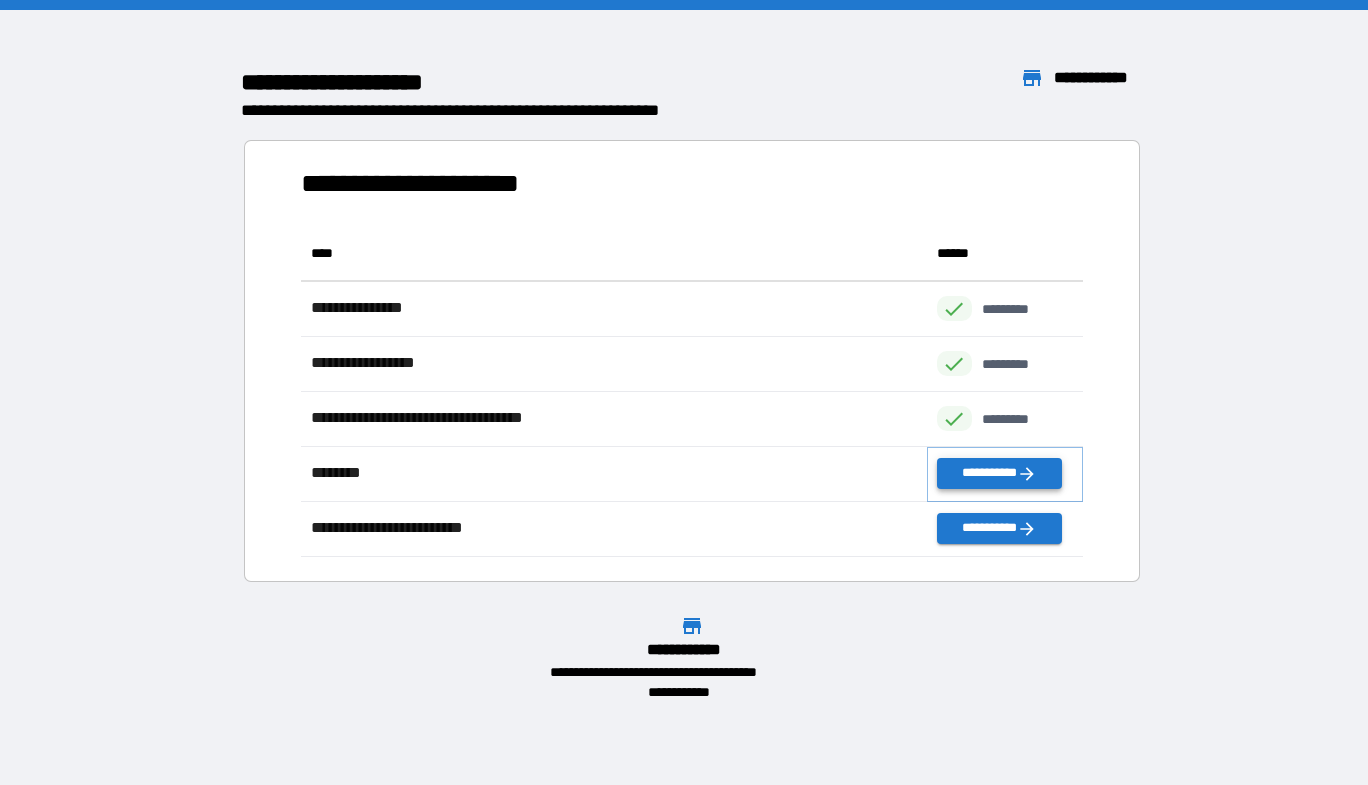 click on "**********" at bounding box center [999, 473] 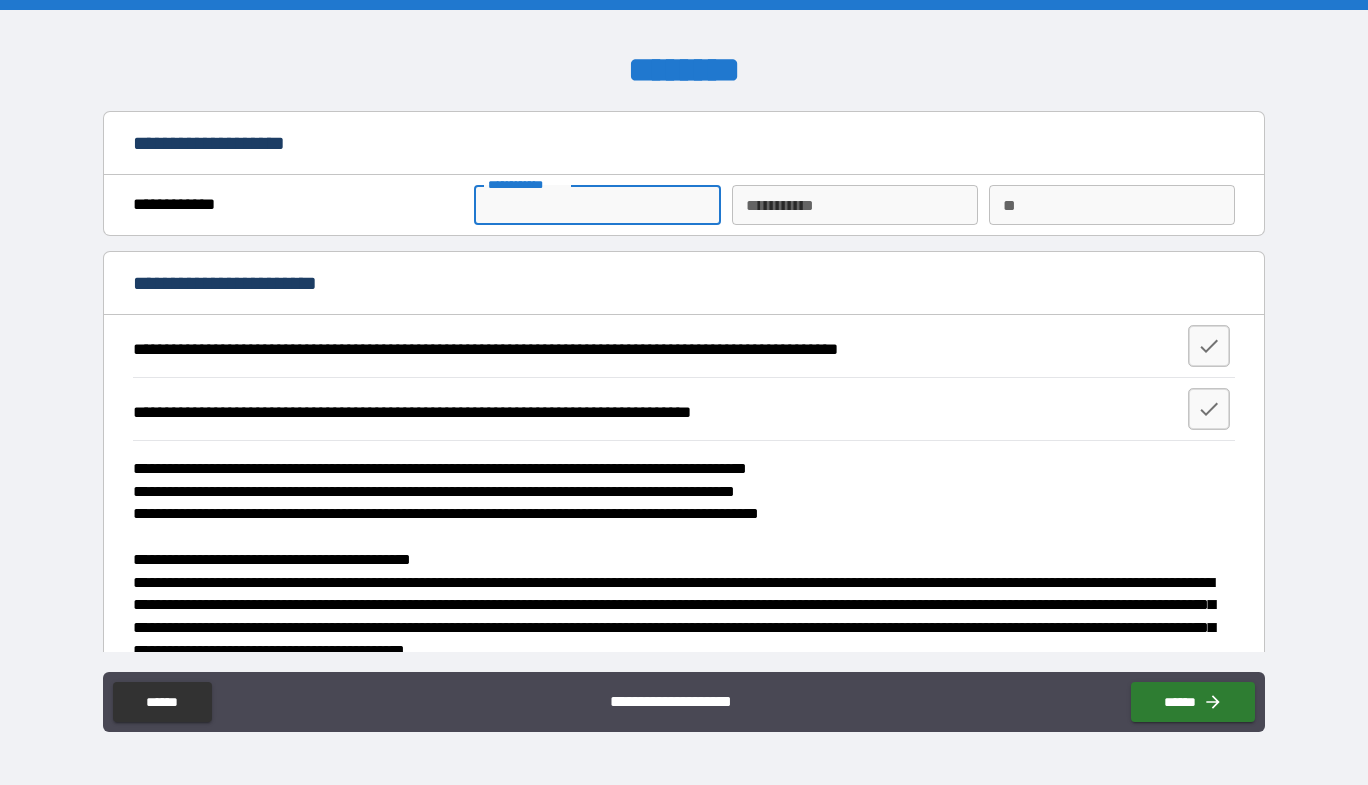 click on "**********" at bounding box center [597, 205] 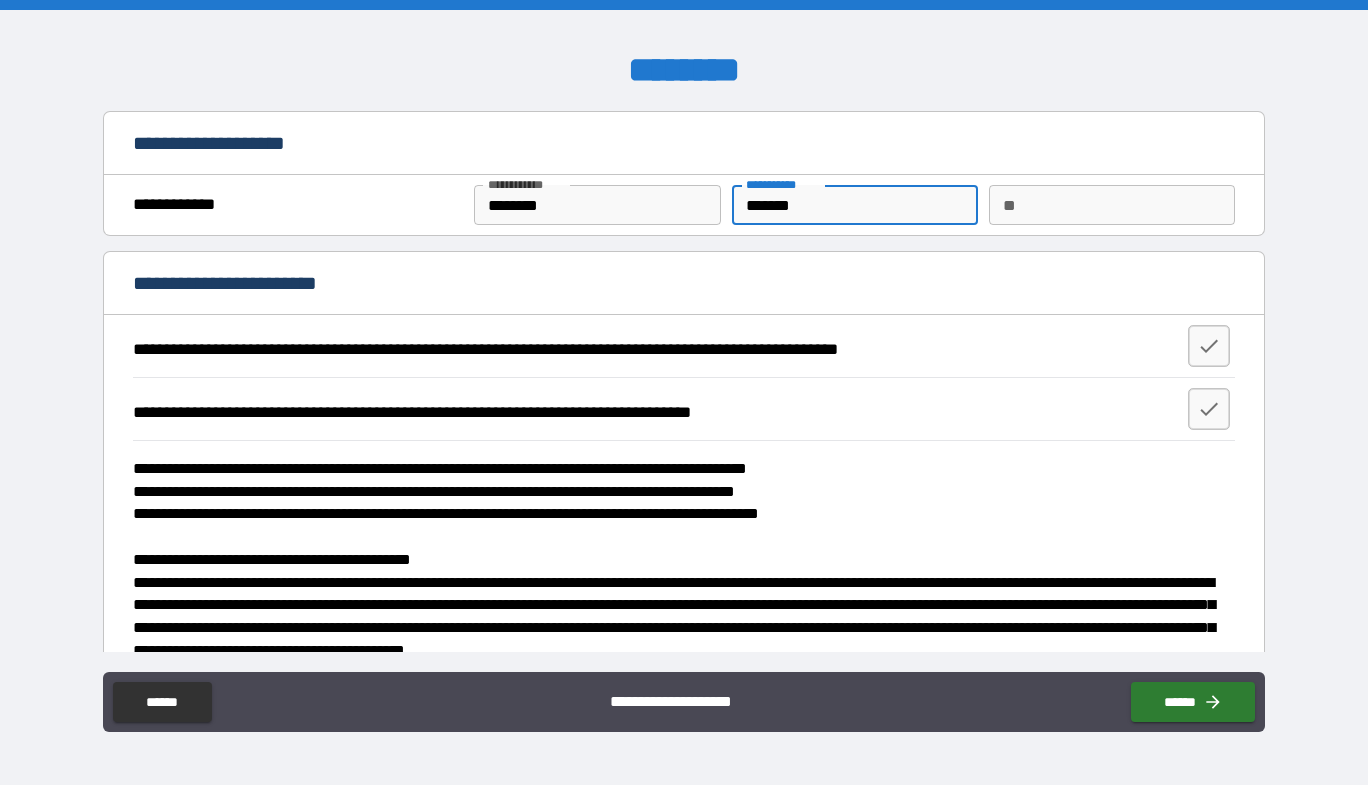 drag, startPoint x: 926, startPoint y: 214, endPoint x: 534, endPoint y: 215, distance: 392.00128 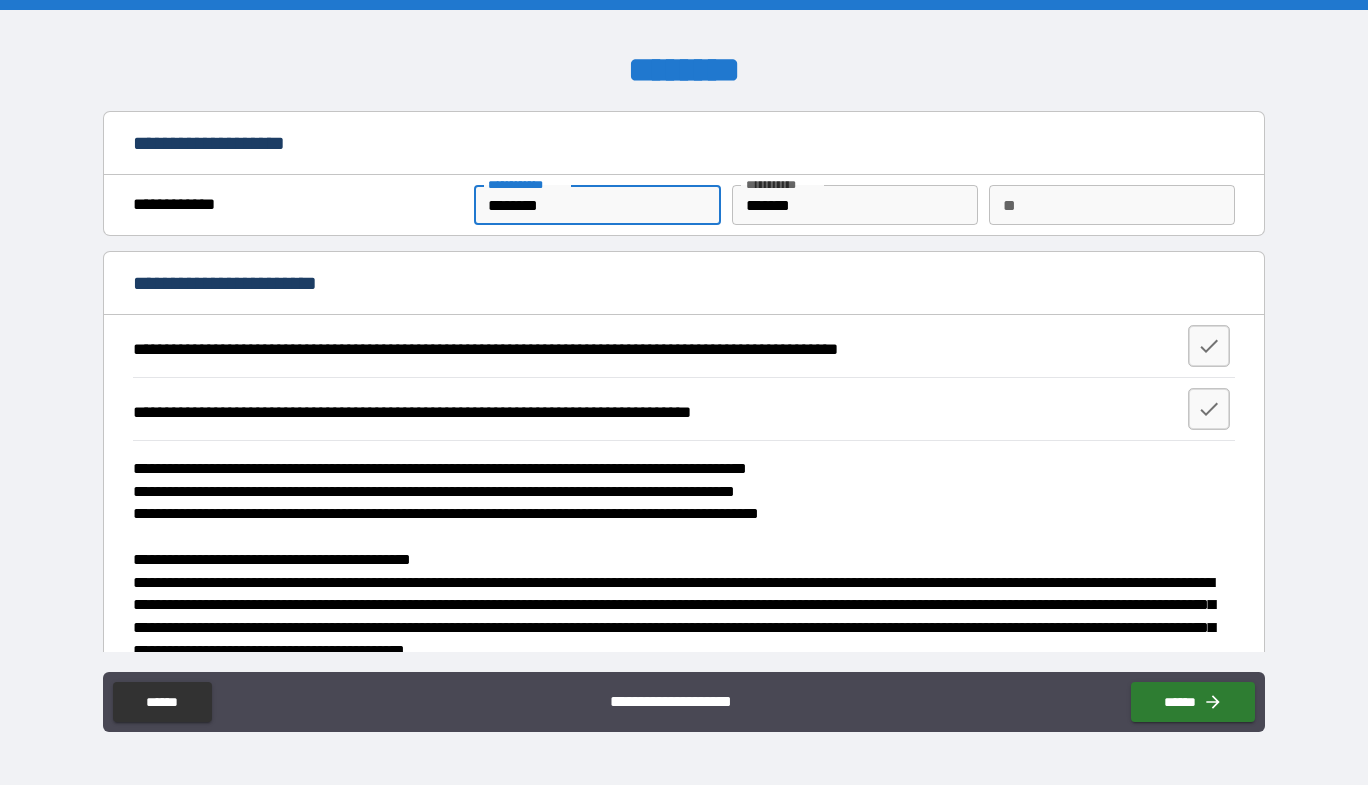 click on "********" at bounding box center [597, 205] 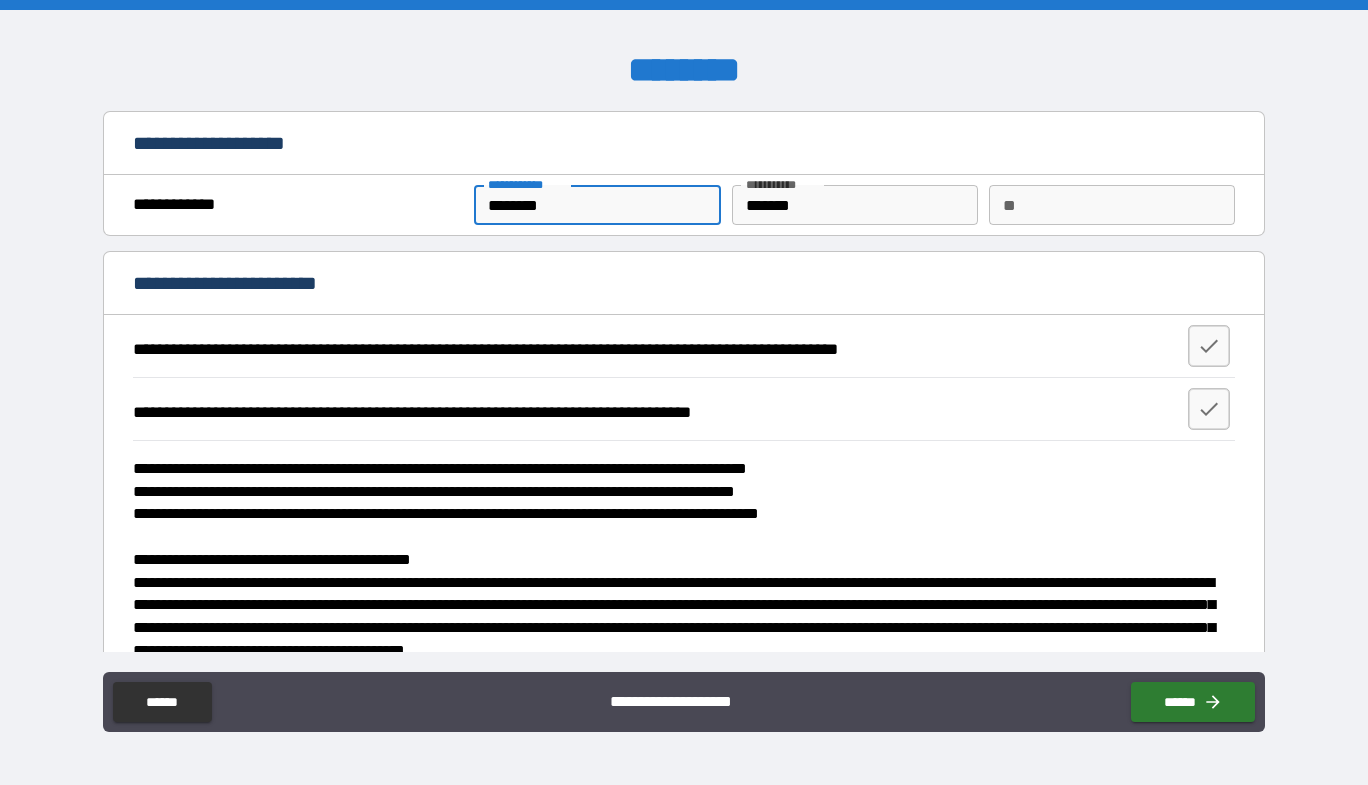 click on "*******" at bounding box center (855, 205) 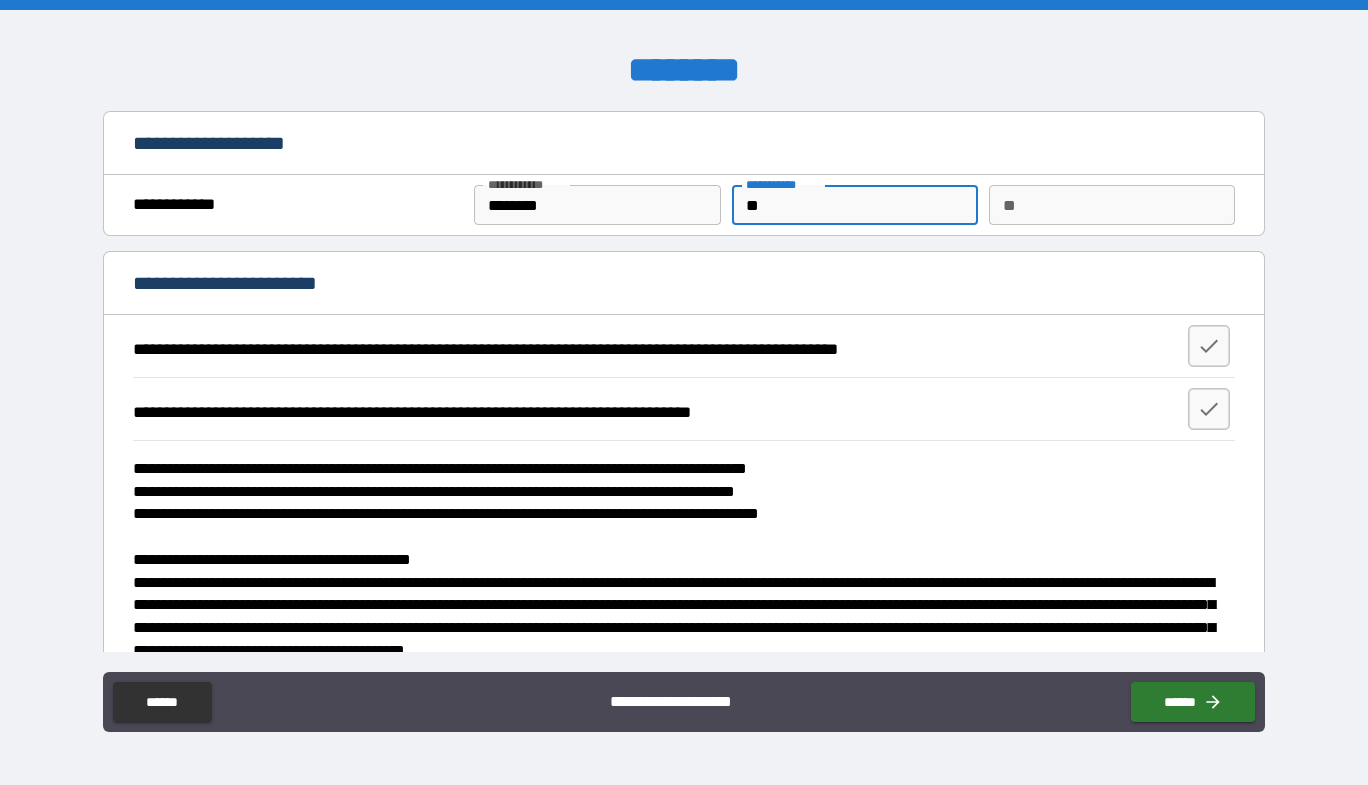 type on "*" 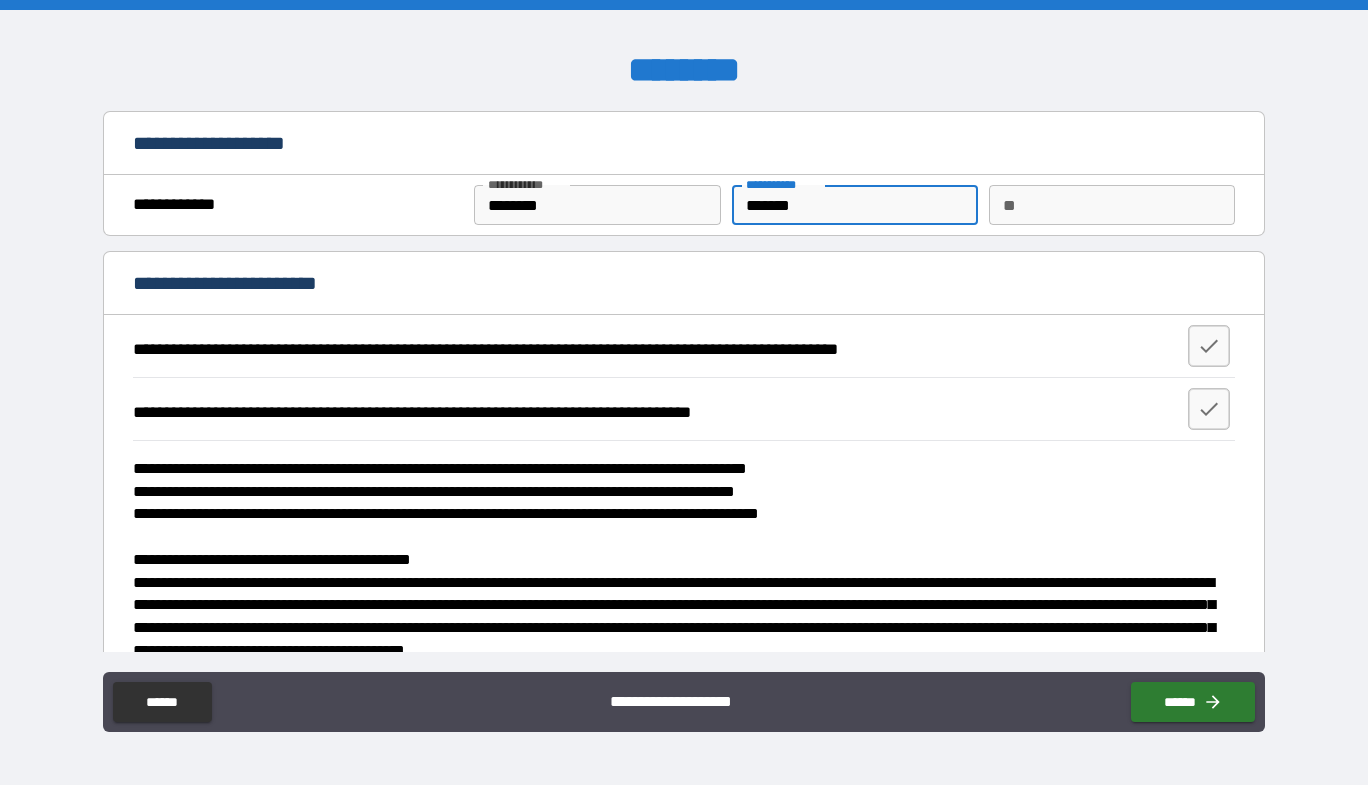 type on "*******" 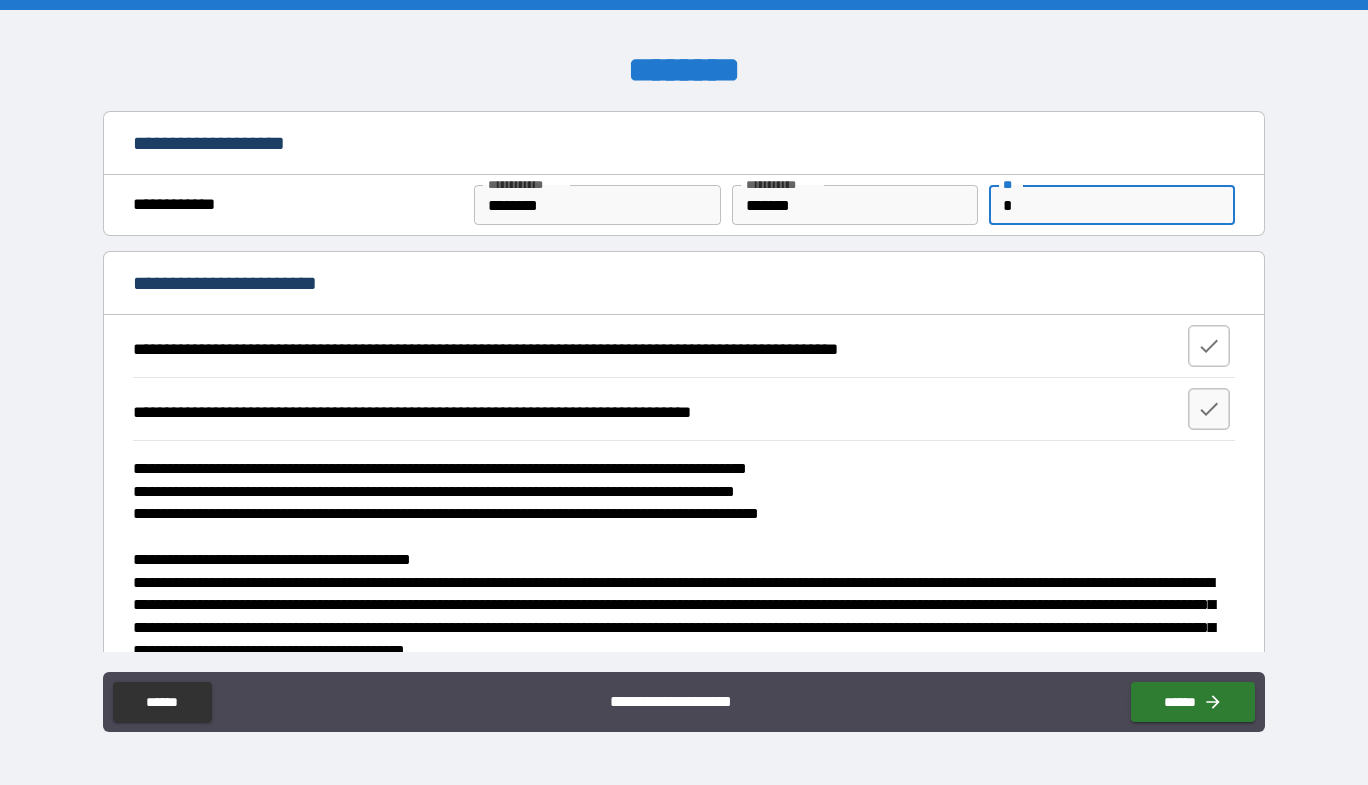 type on "*" 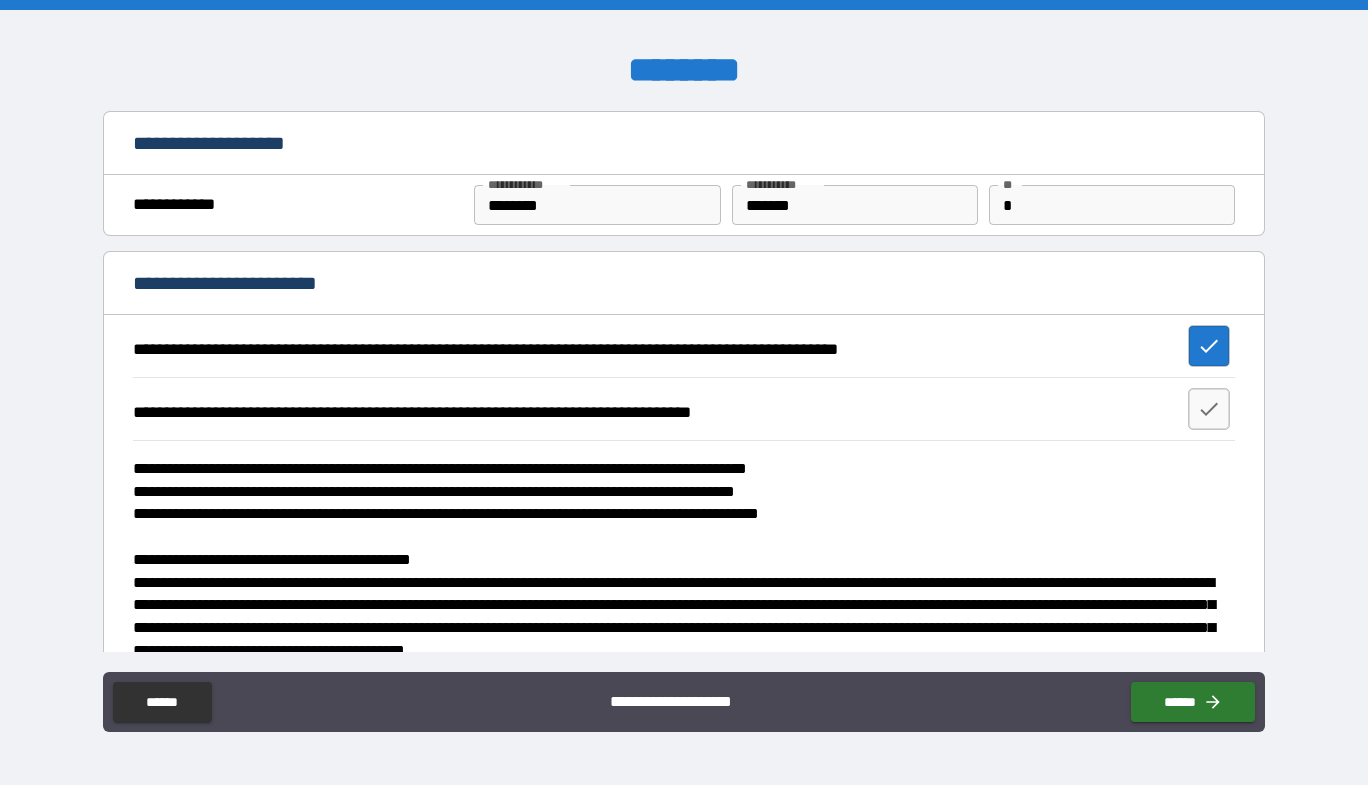click on "**********" at bounding box center [684, 408] 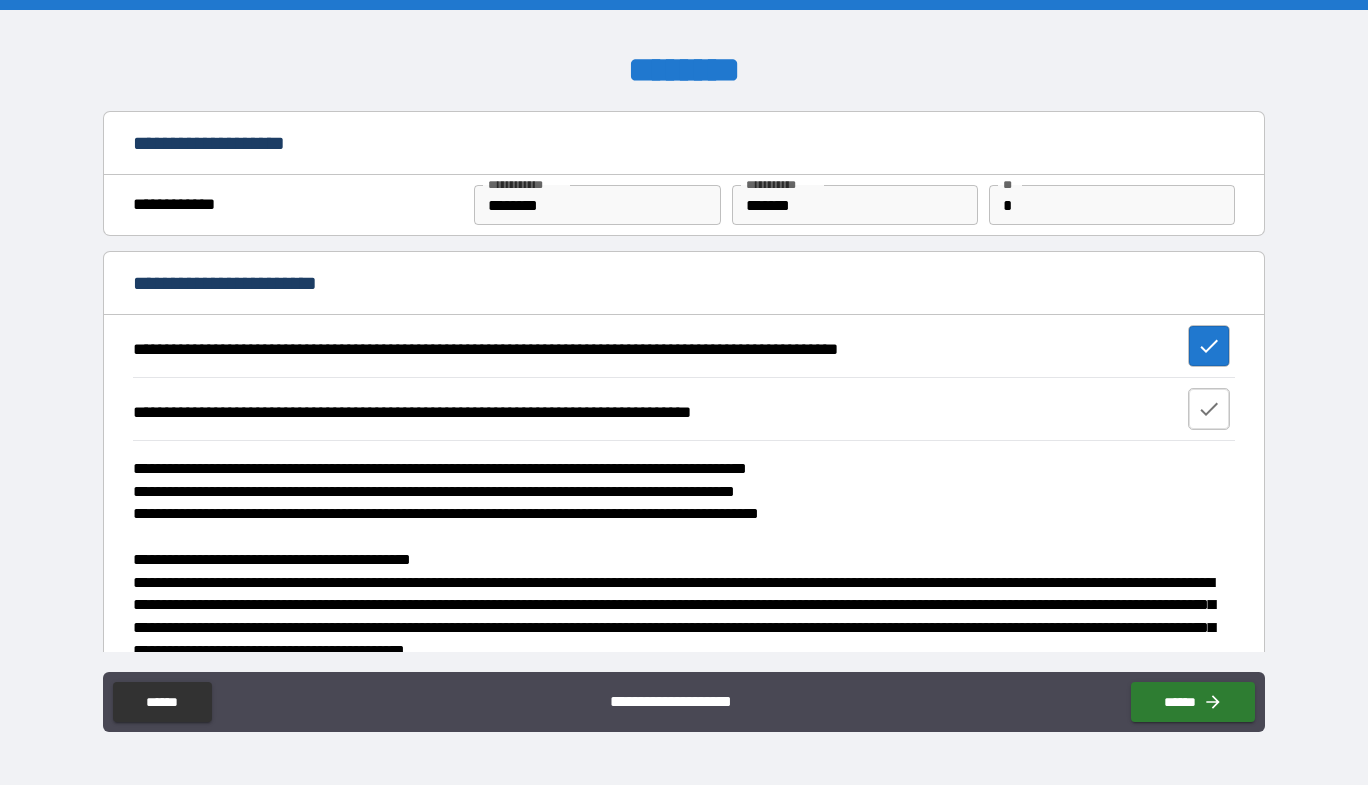 click 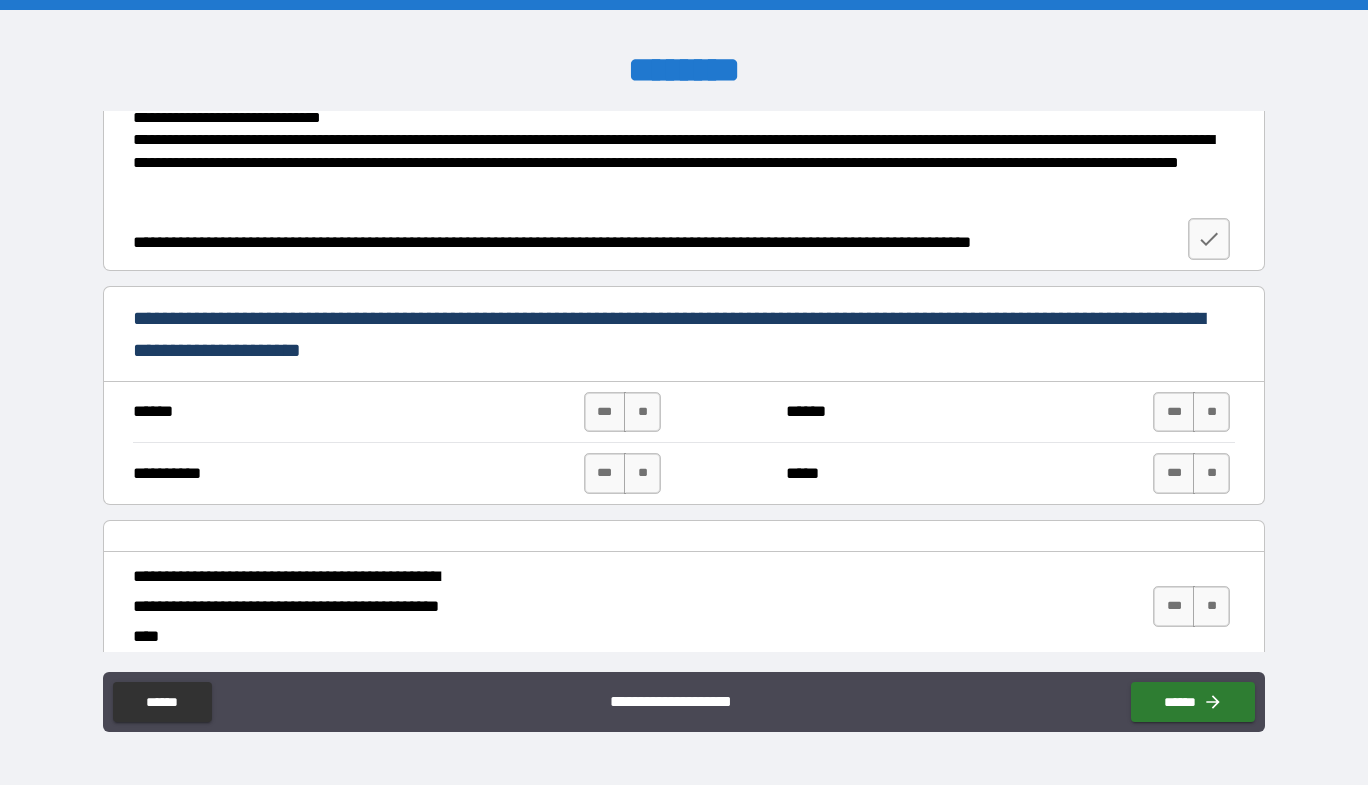 scroll, scrollTop: 1100, scrollLeft: 0, axis: vertical 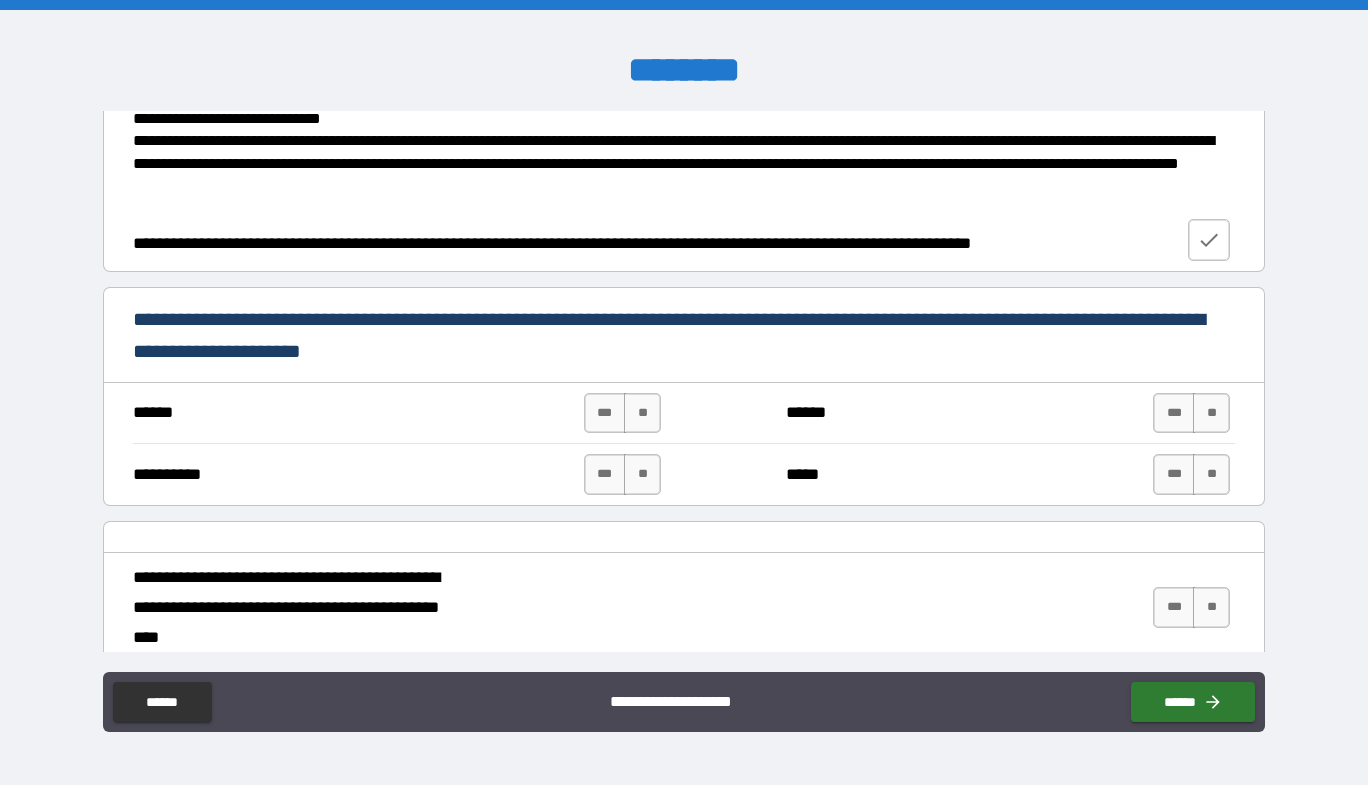 click 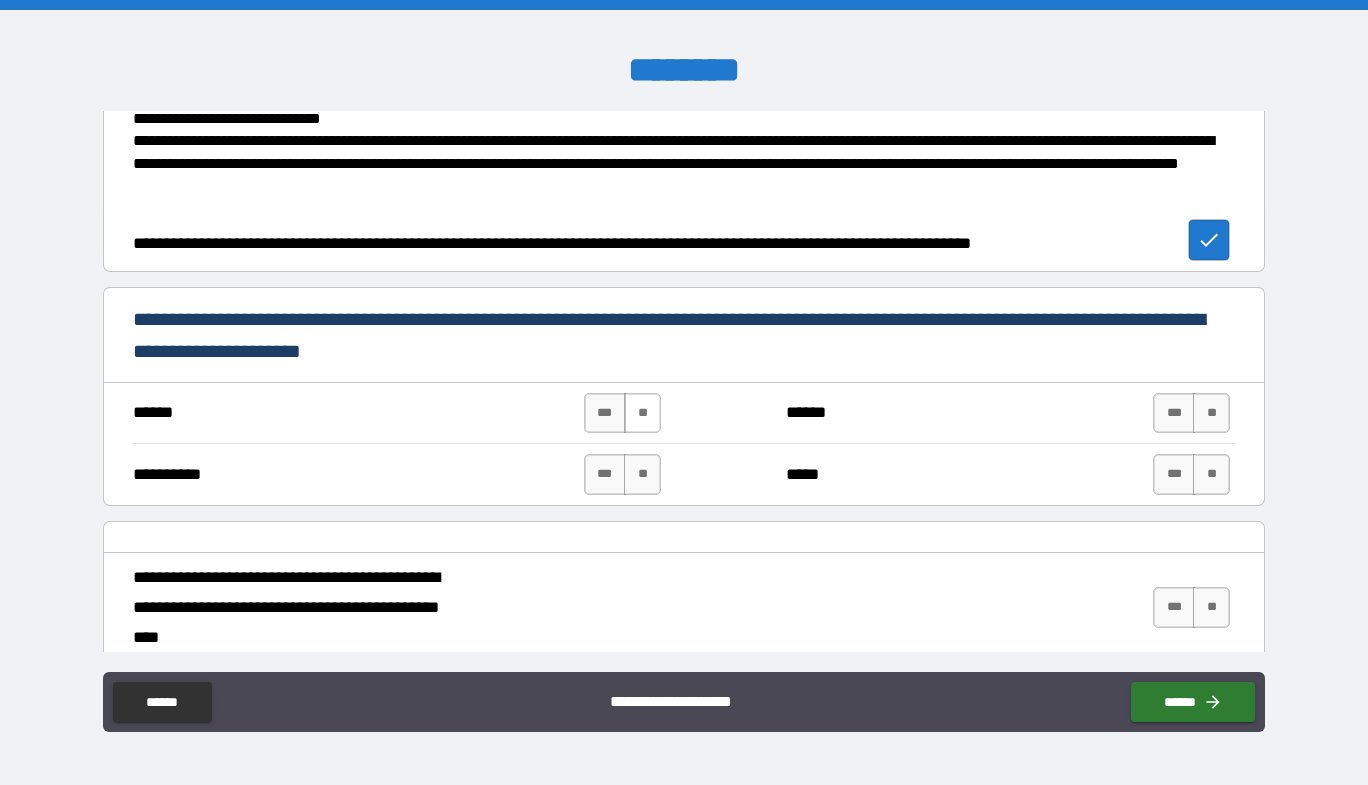 click on "**" at bounding box center (642, 413) 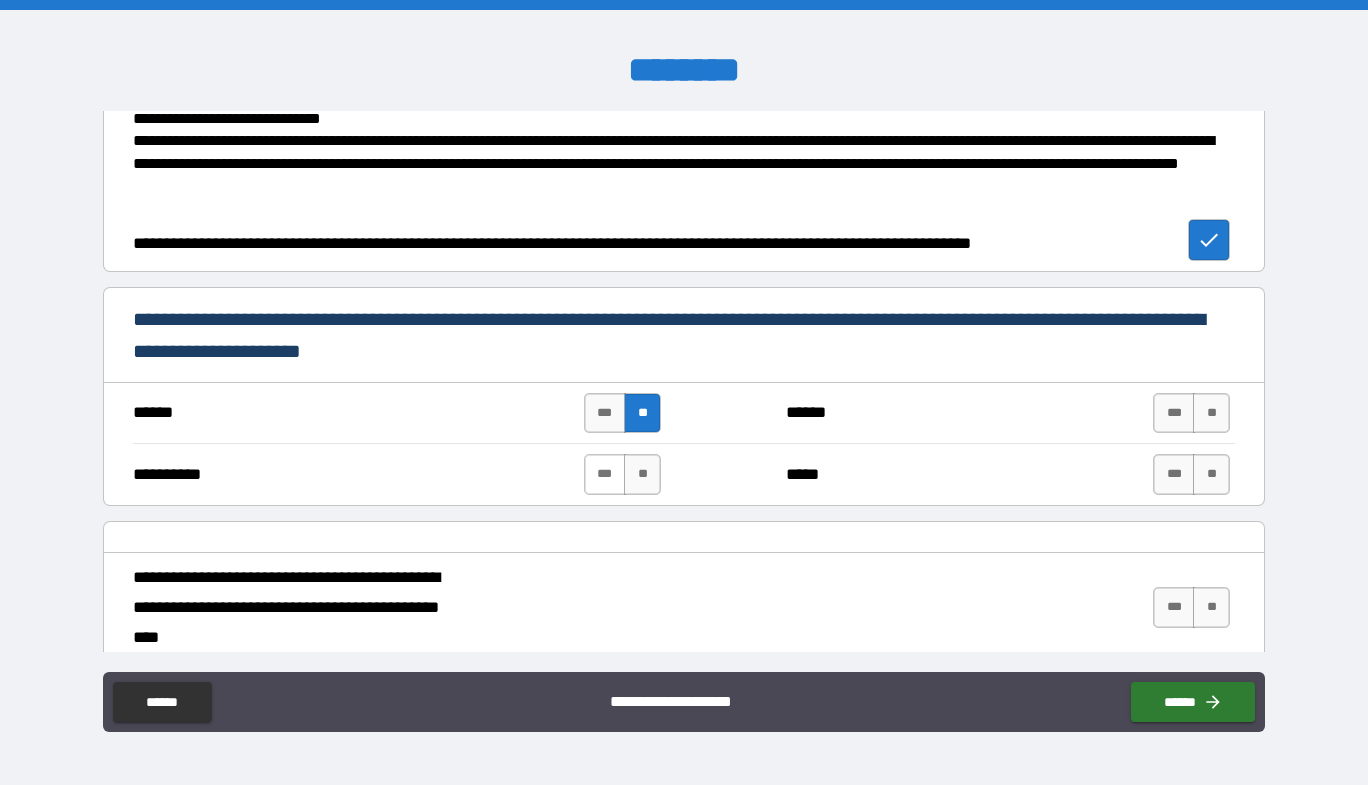 click on "***" at bounding box center (605, 474) 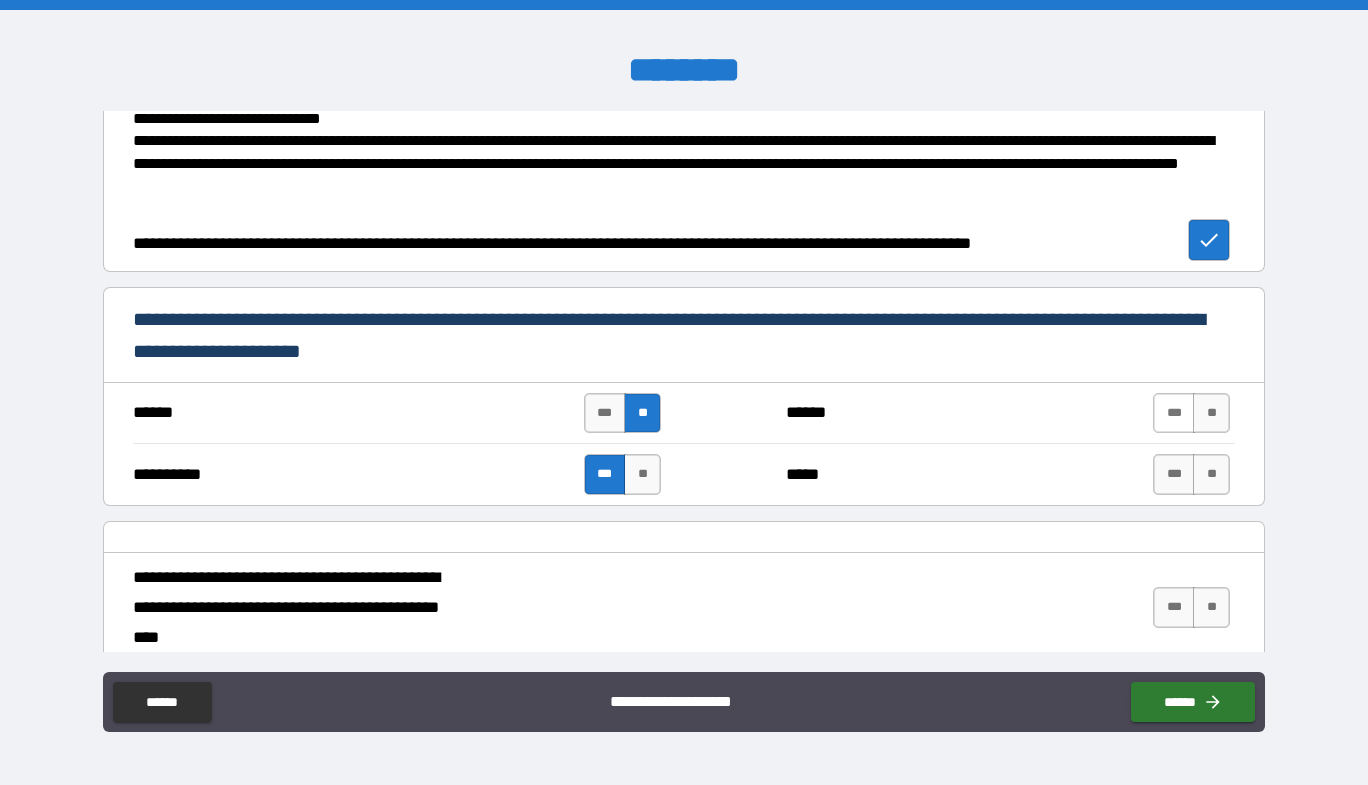 click on "***" at bounding box center [1174, 413] 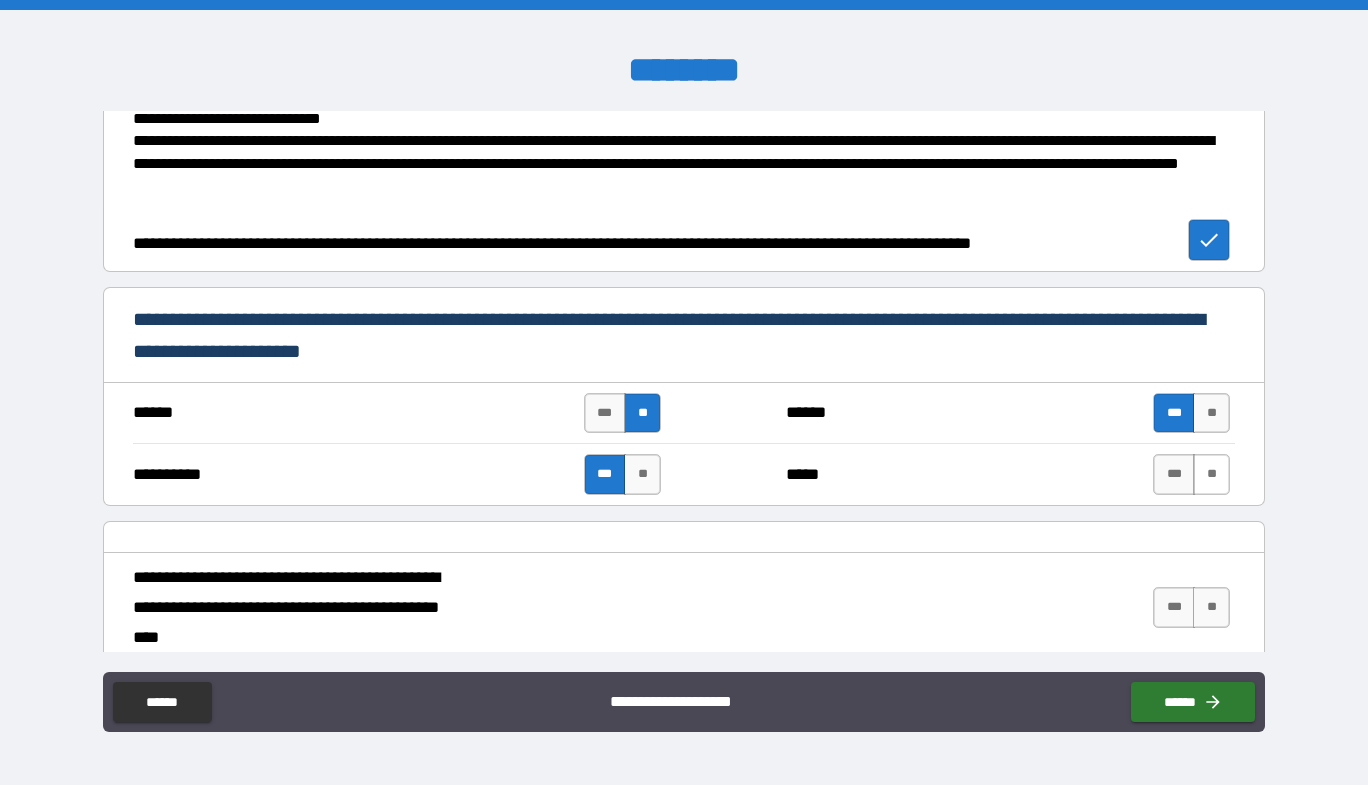 click on "**" at bounding box center [1211, 474] 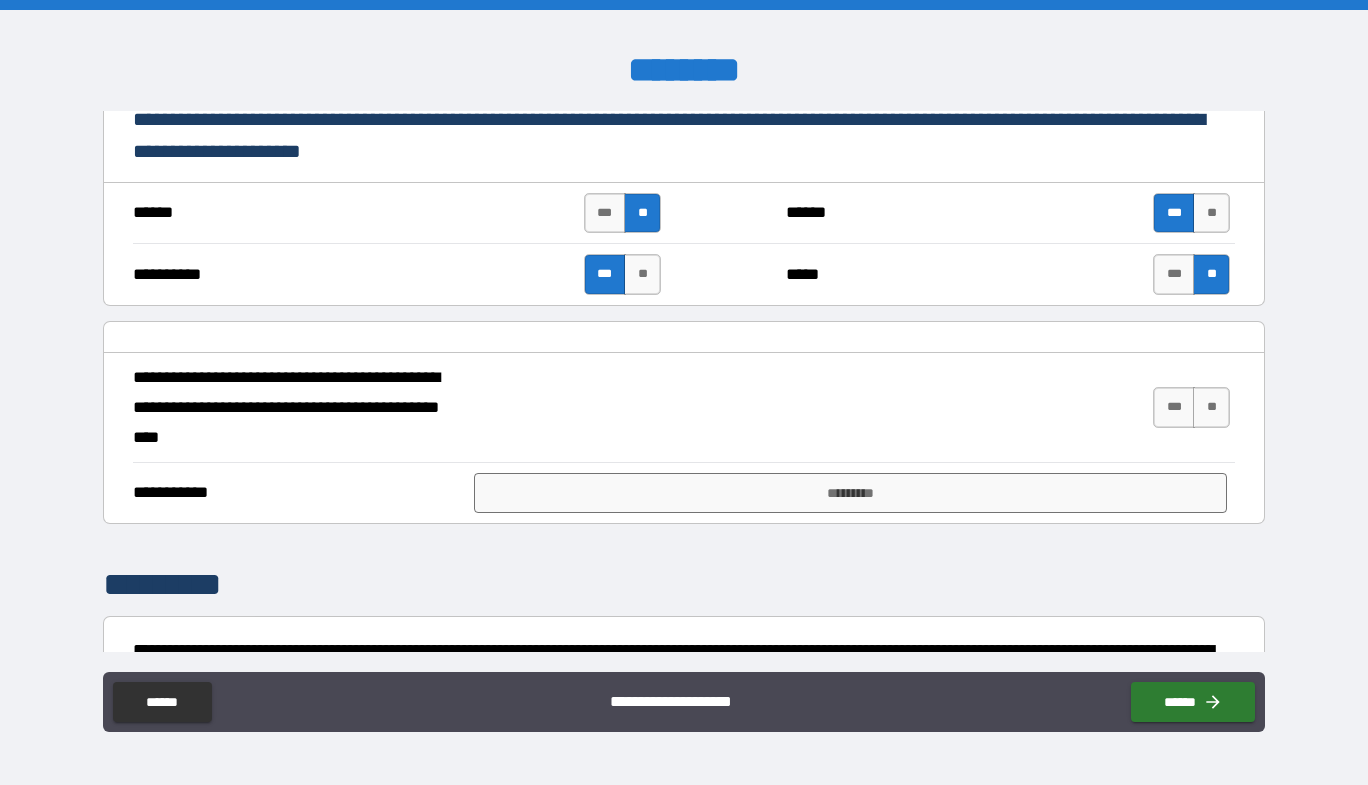 scroll, scrollTop: 1400, scrollLeft: 0, axis: vertical 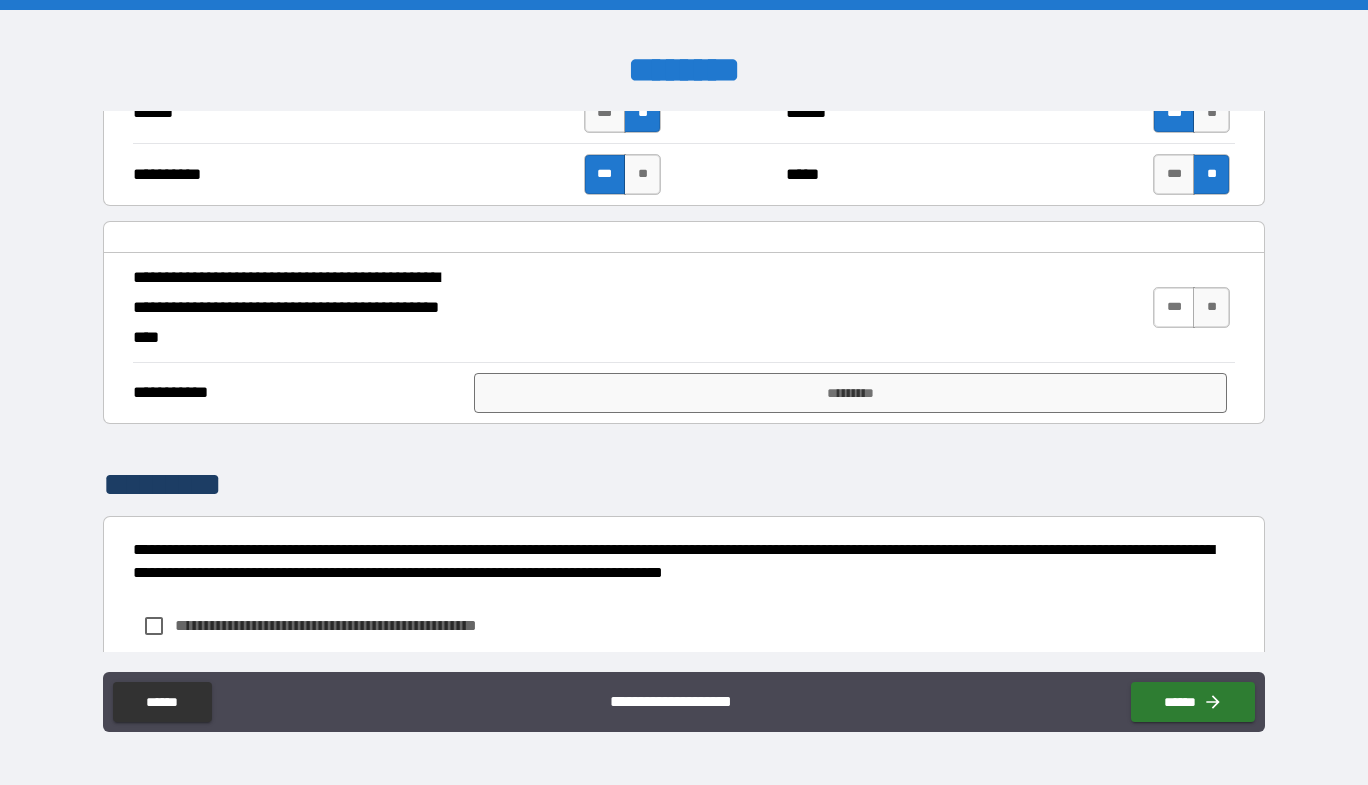 click on "***" at bounding box center (1174, 307) 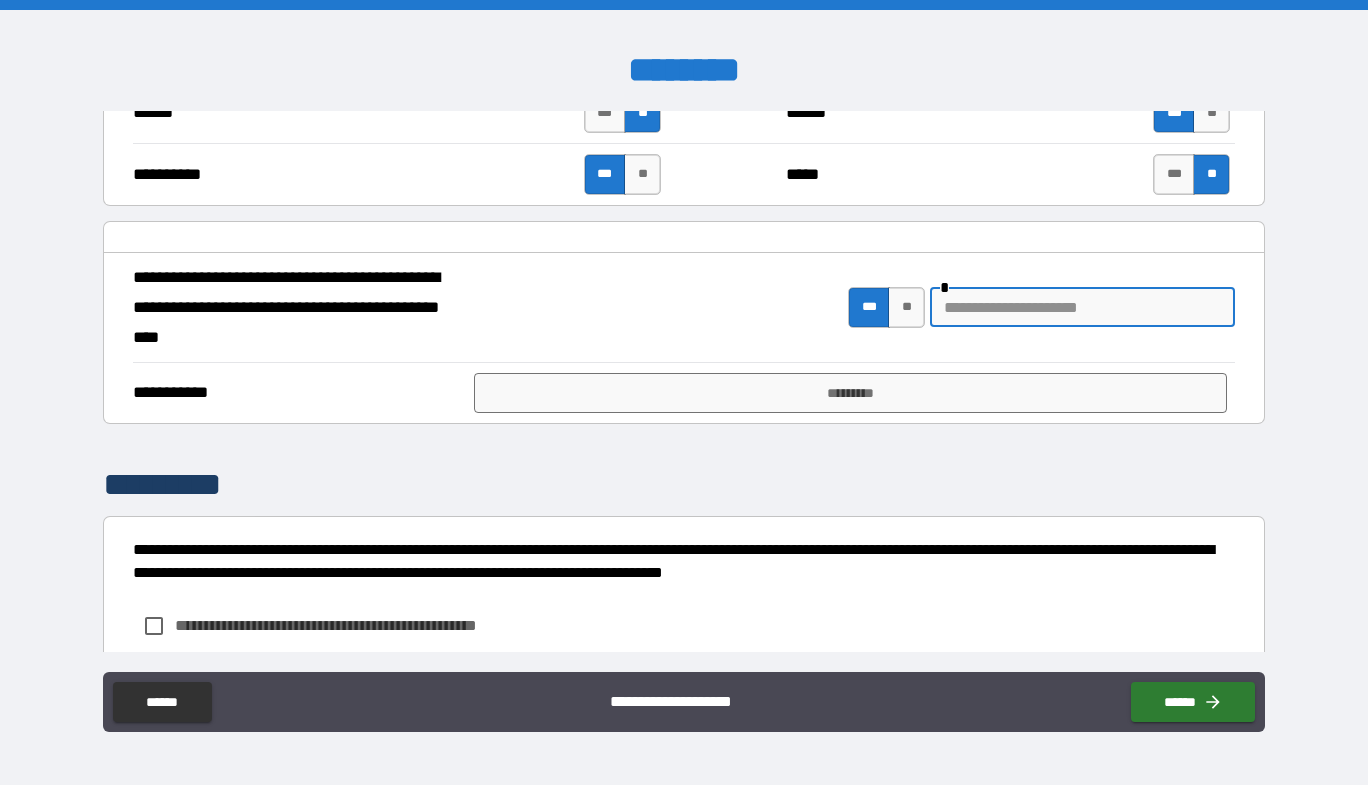click at bounding box center (1082, 307) 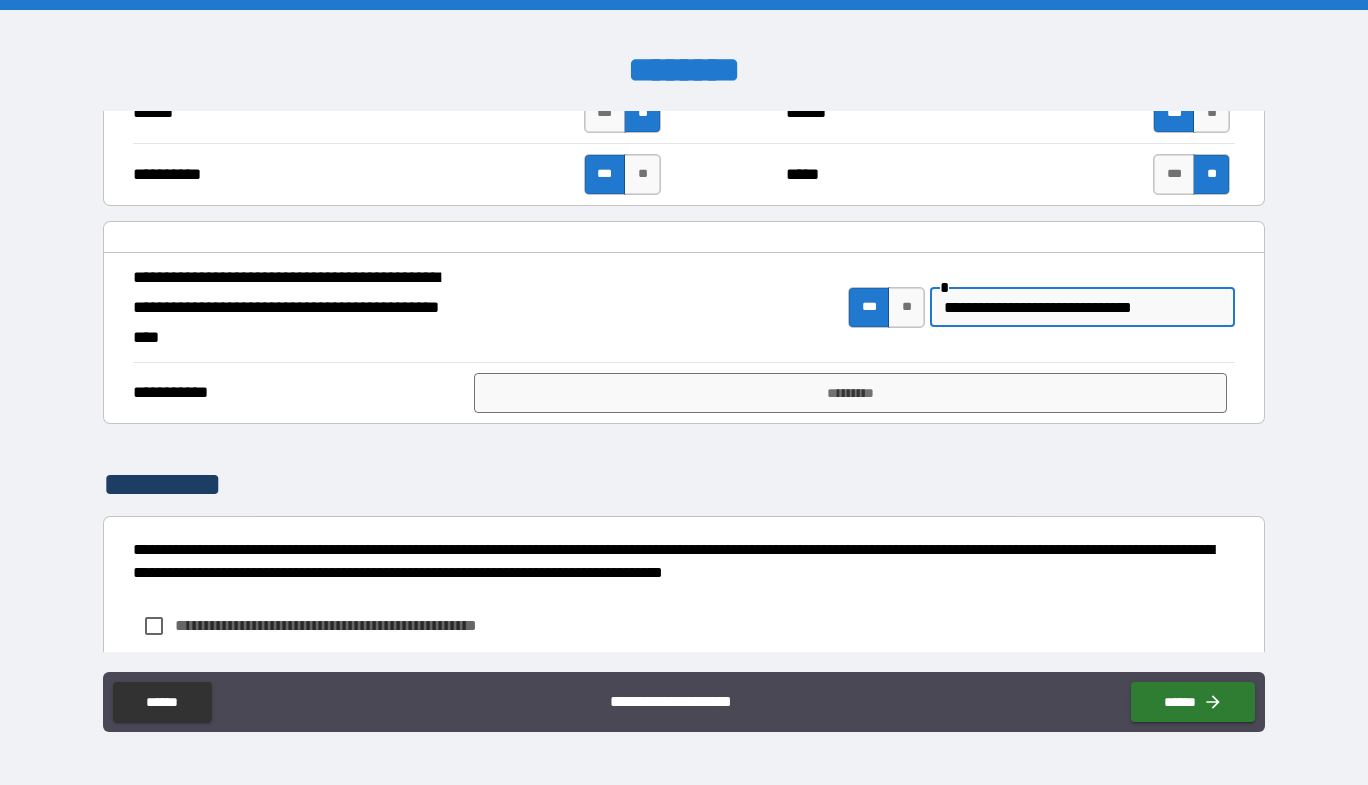 type on "**********" 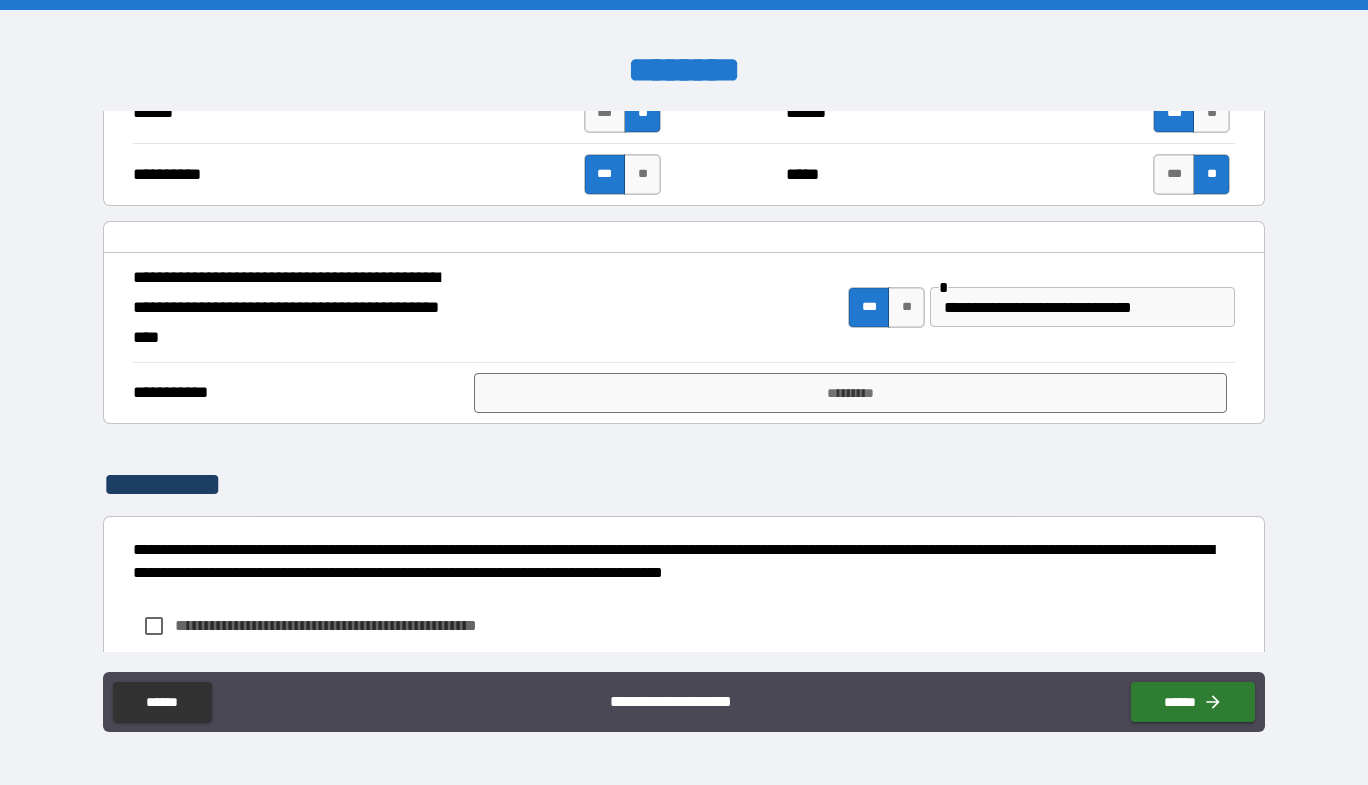 click on "*** **" at bounding box center (625, 174) 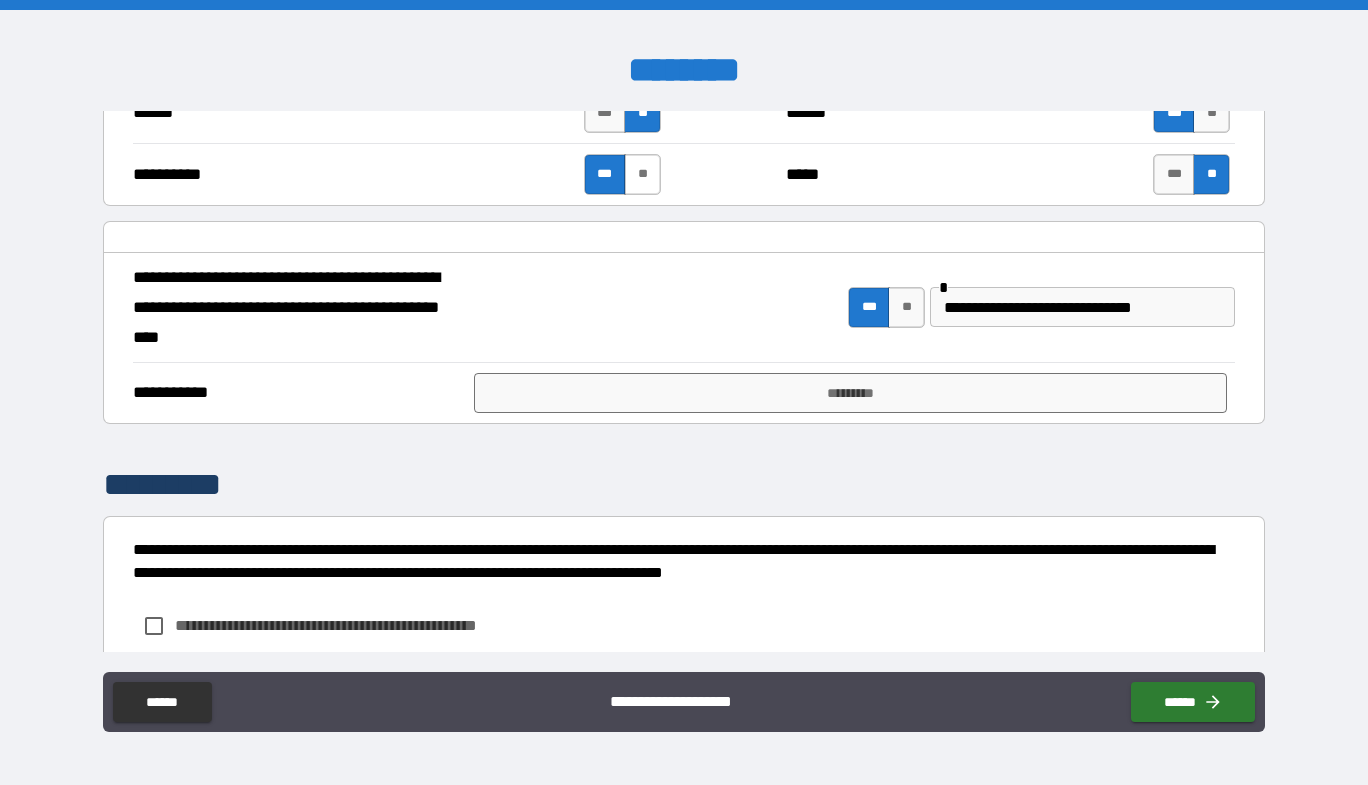 click on "**" at bounding box center (642, 174) 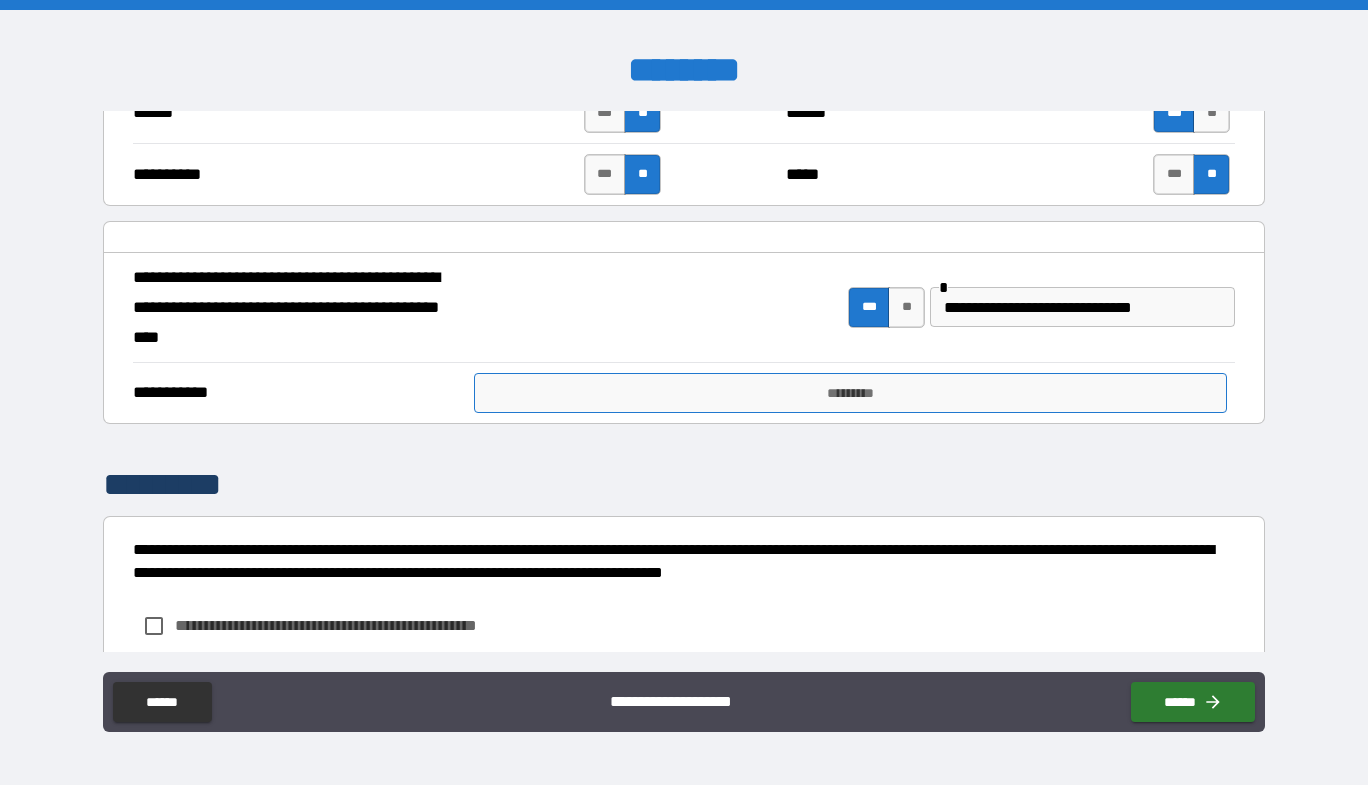 click on "*********" at bounding box center [850, 393] 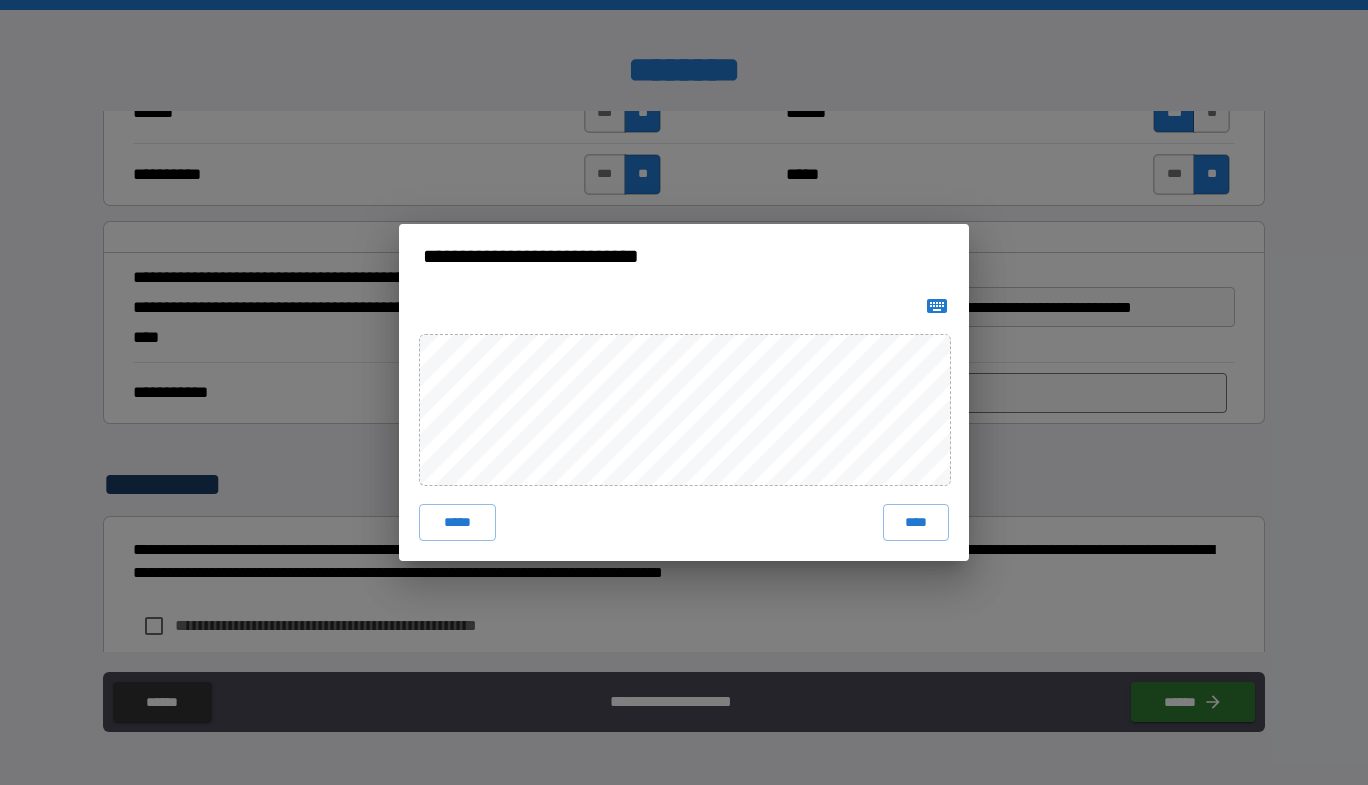 click 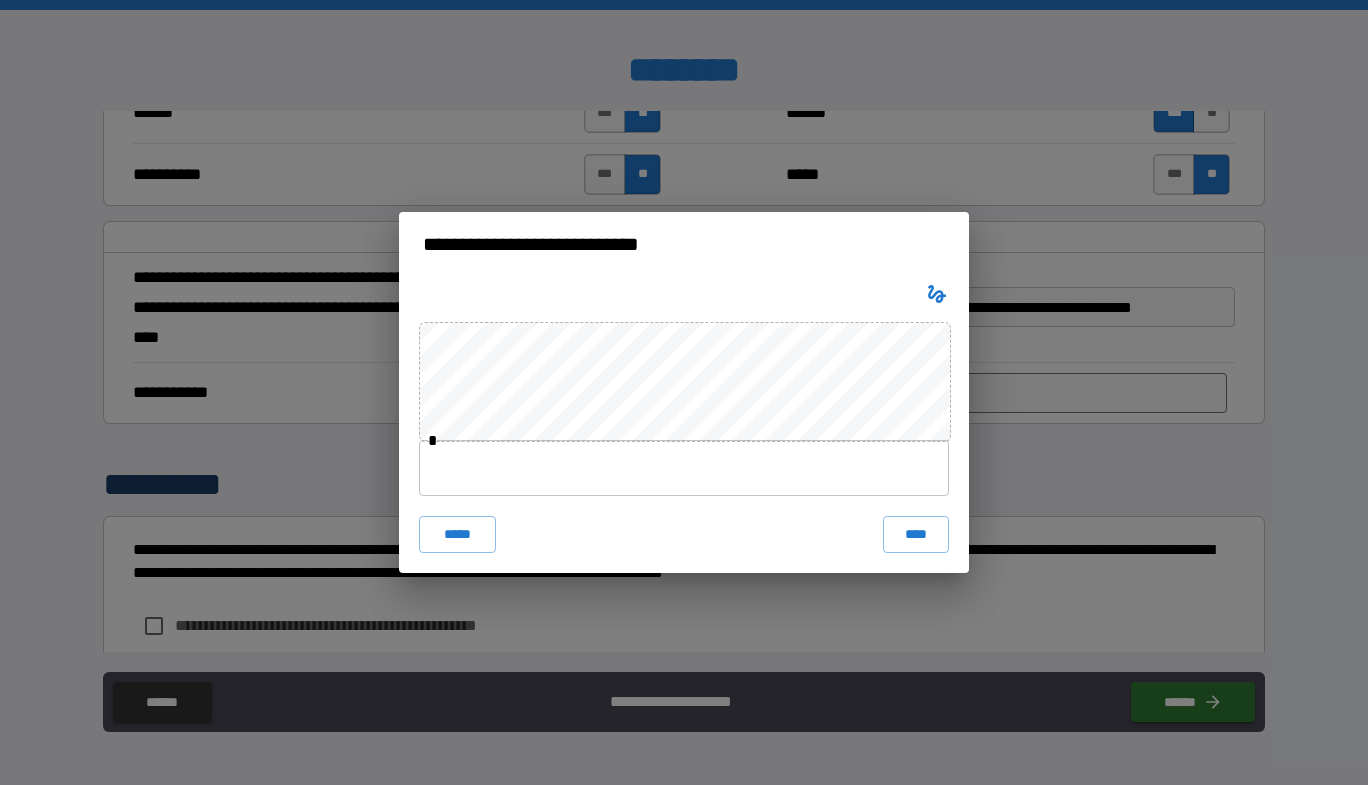 click at bounding box center [684, 468] 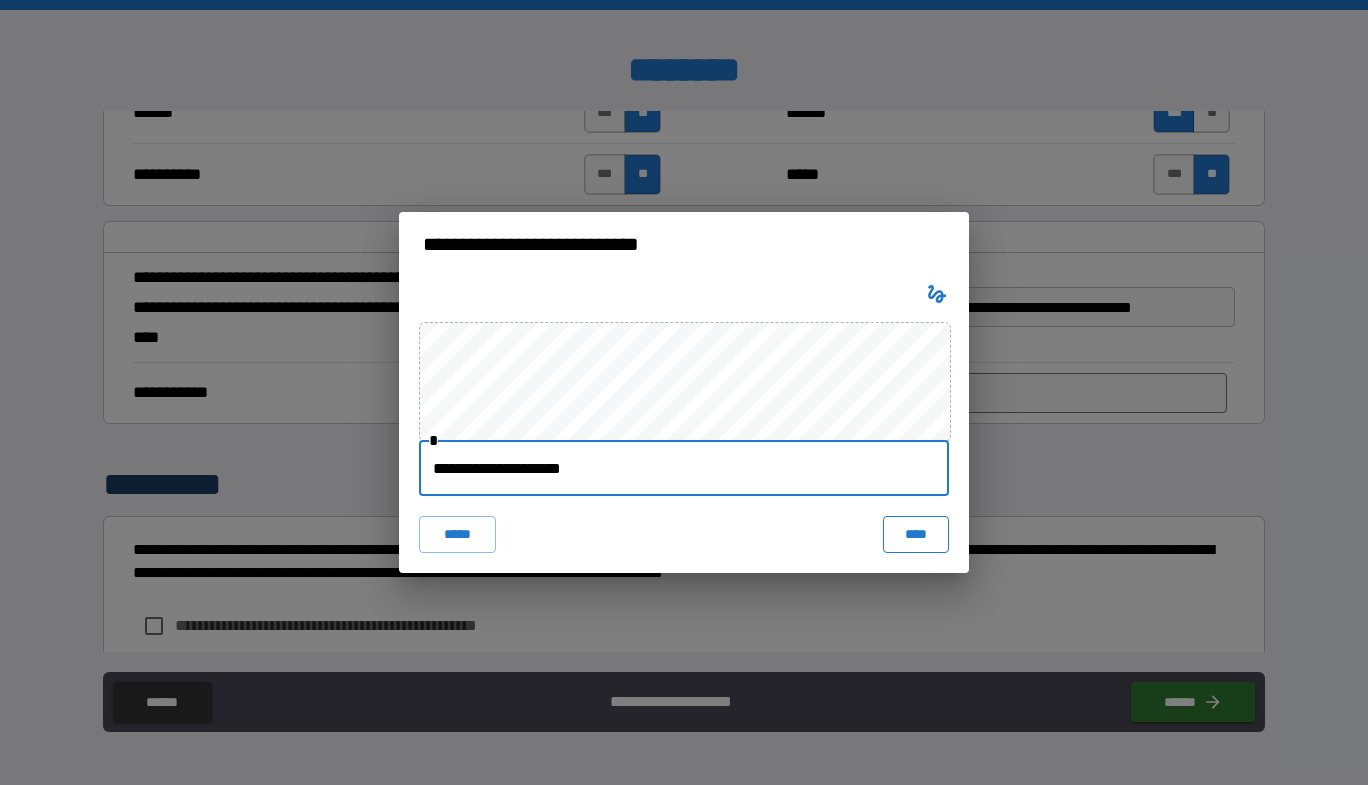 type on "**********" 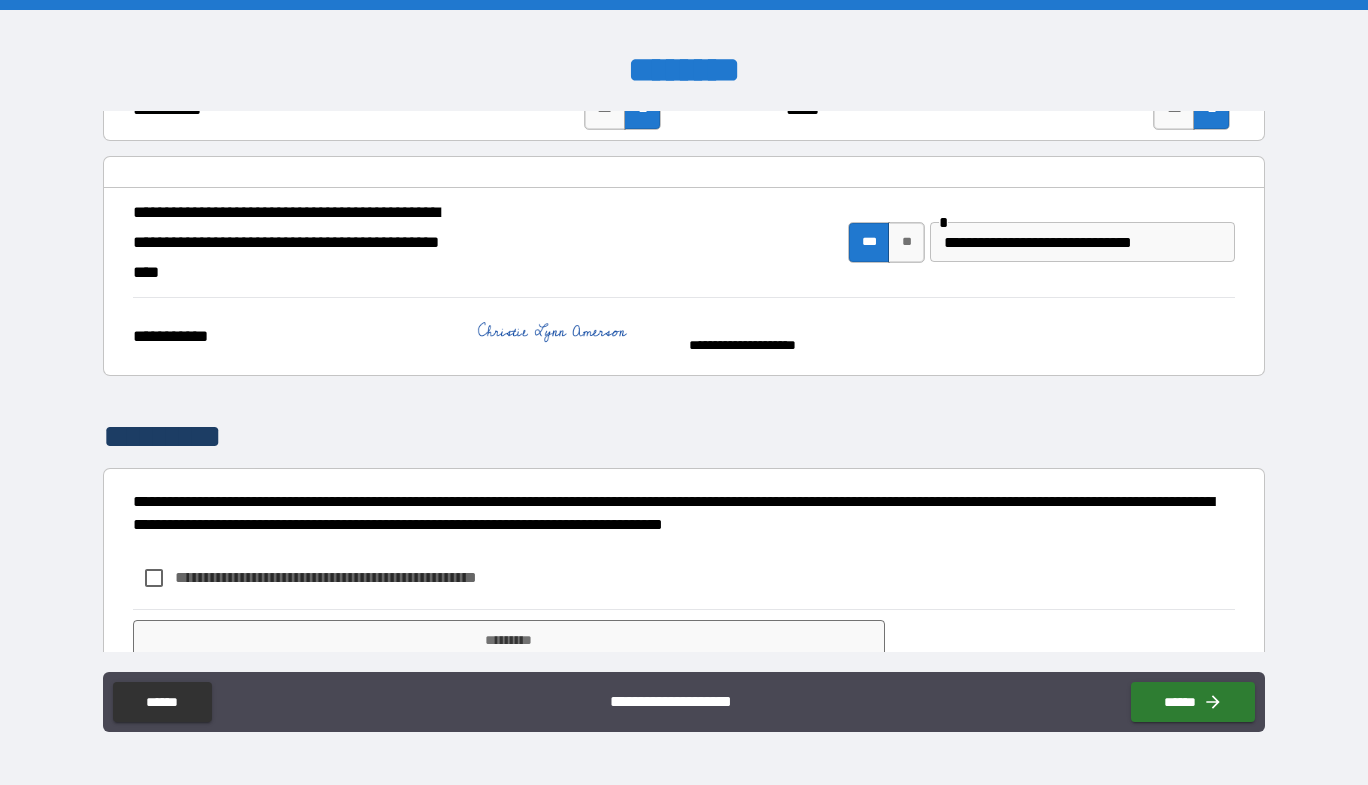 scroll, scrollTop: 1544, scrollLeft: 0, axis: vertical 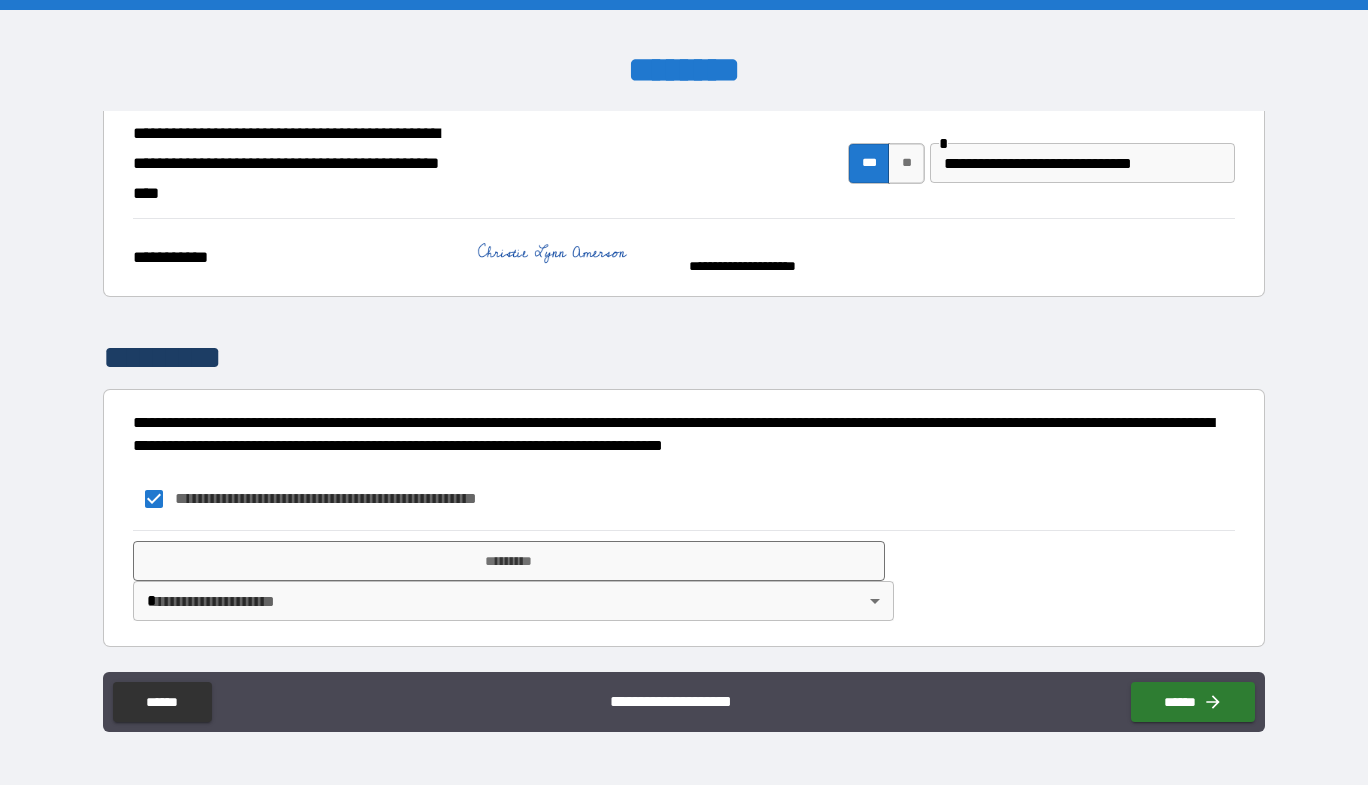 click on "**********" at bounding box center [684, 392] 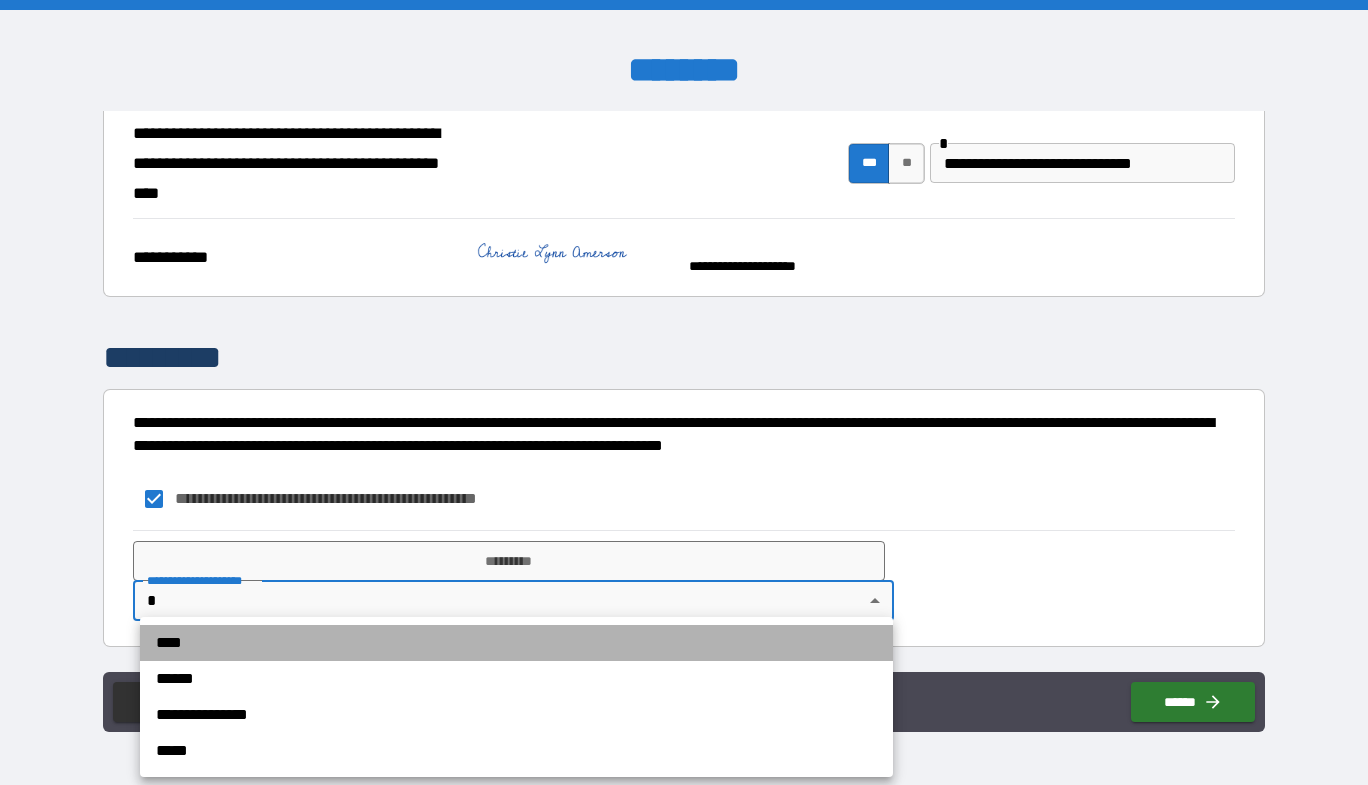 click on "****" at bounding box center [516, 643] 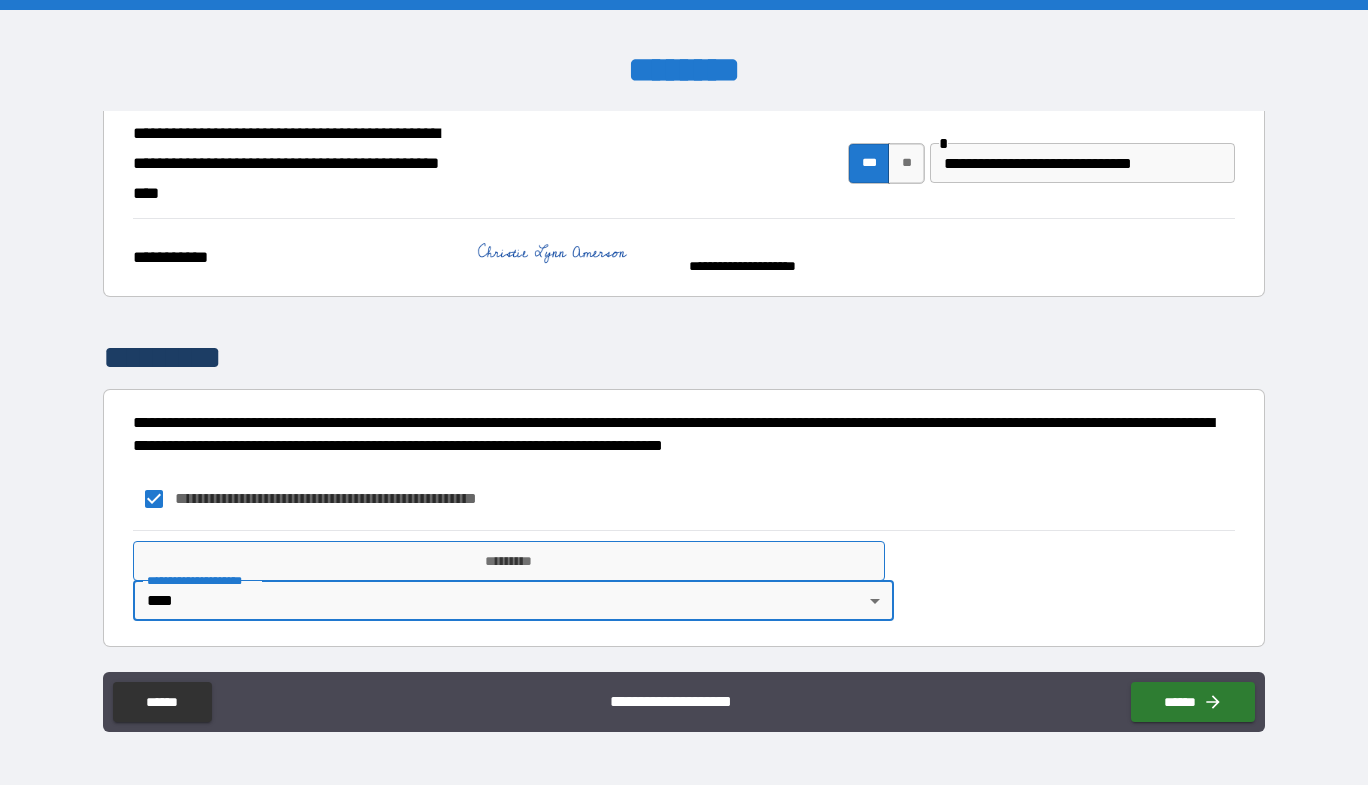 click on "*********" at bounding box center (509, 561) 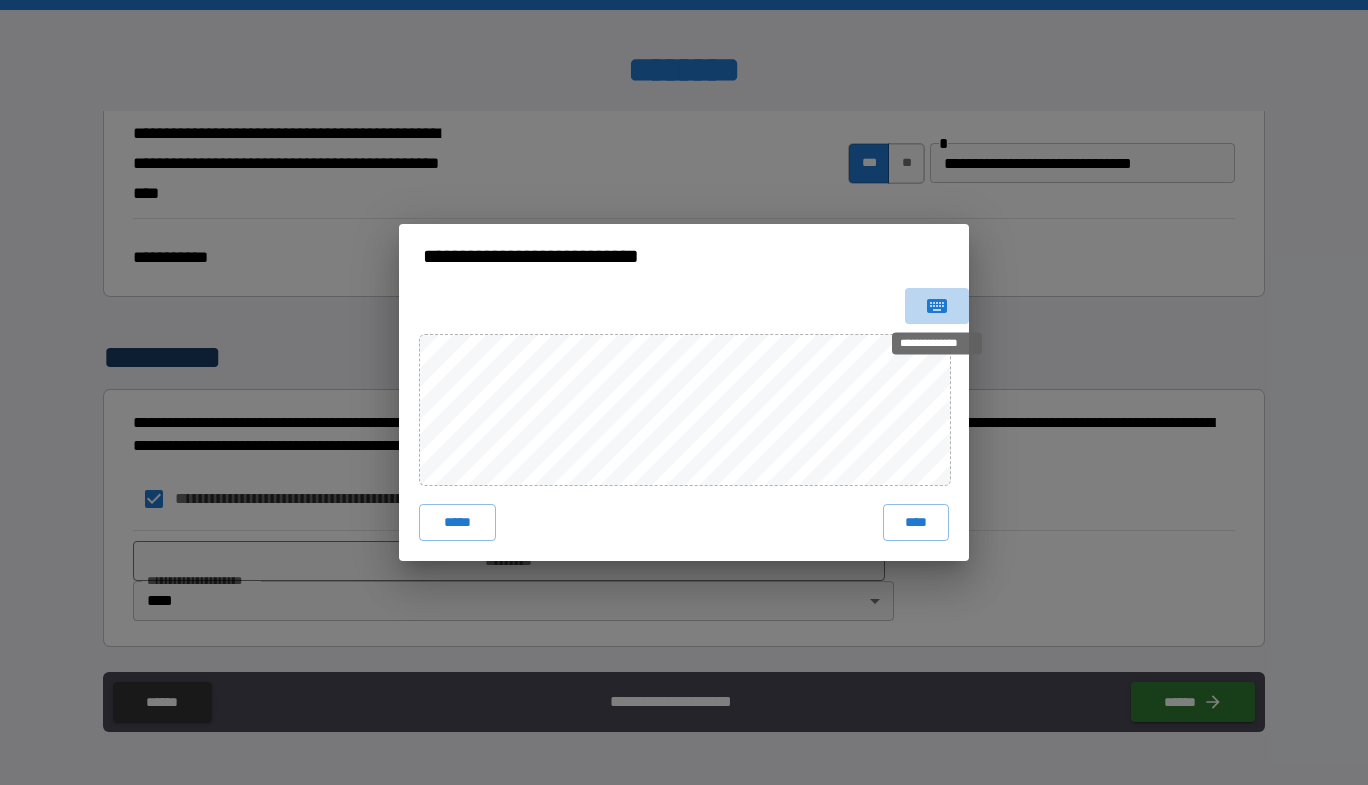 click 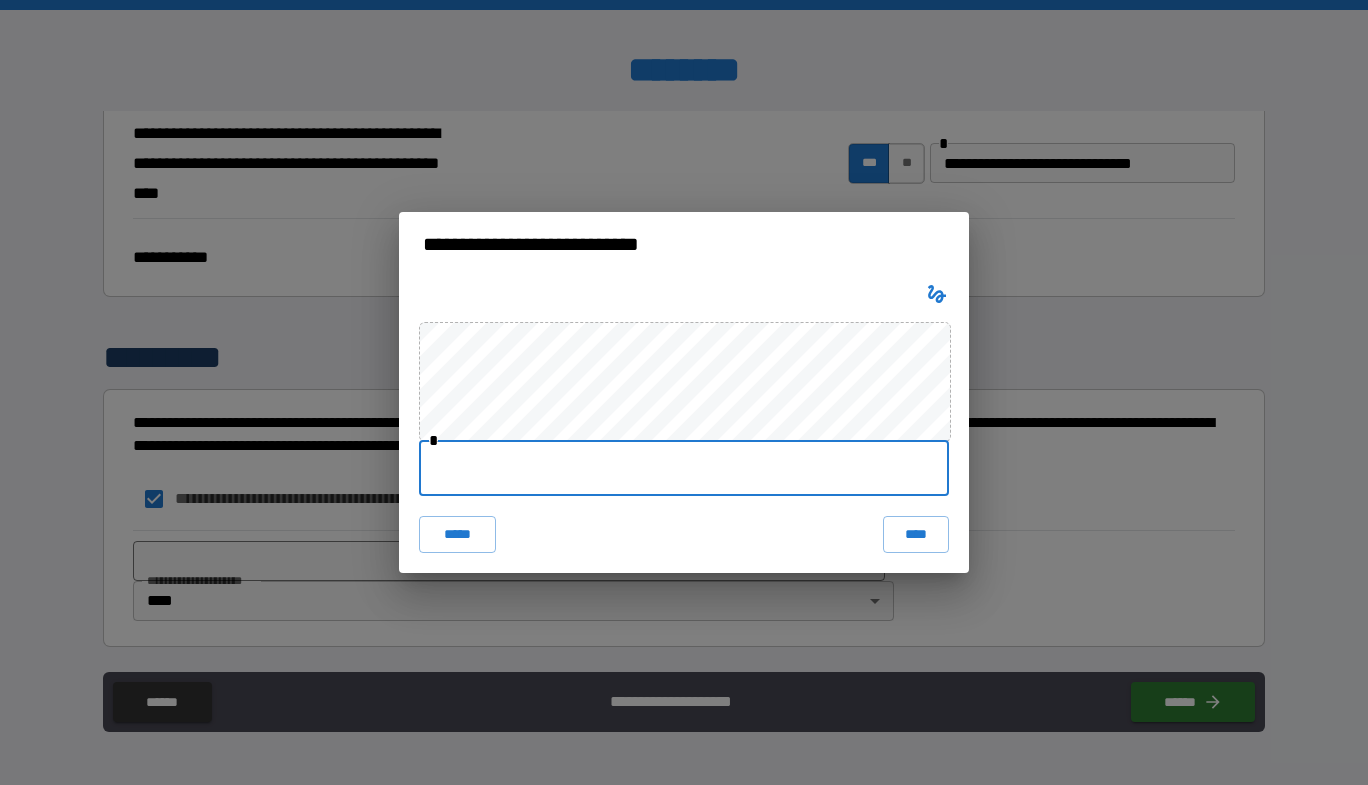click at bounding box center (684, 468) 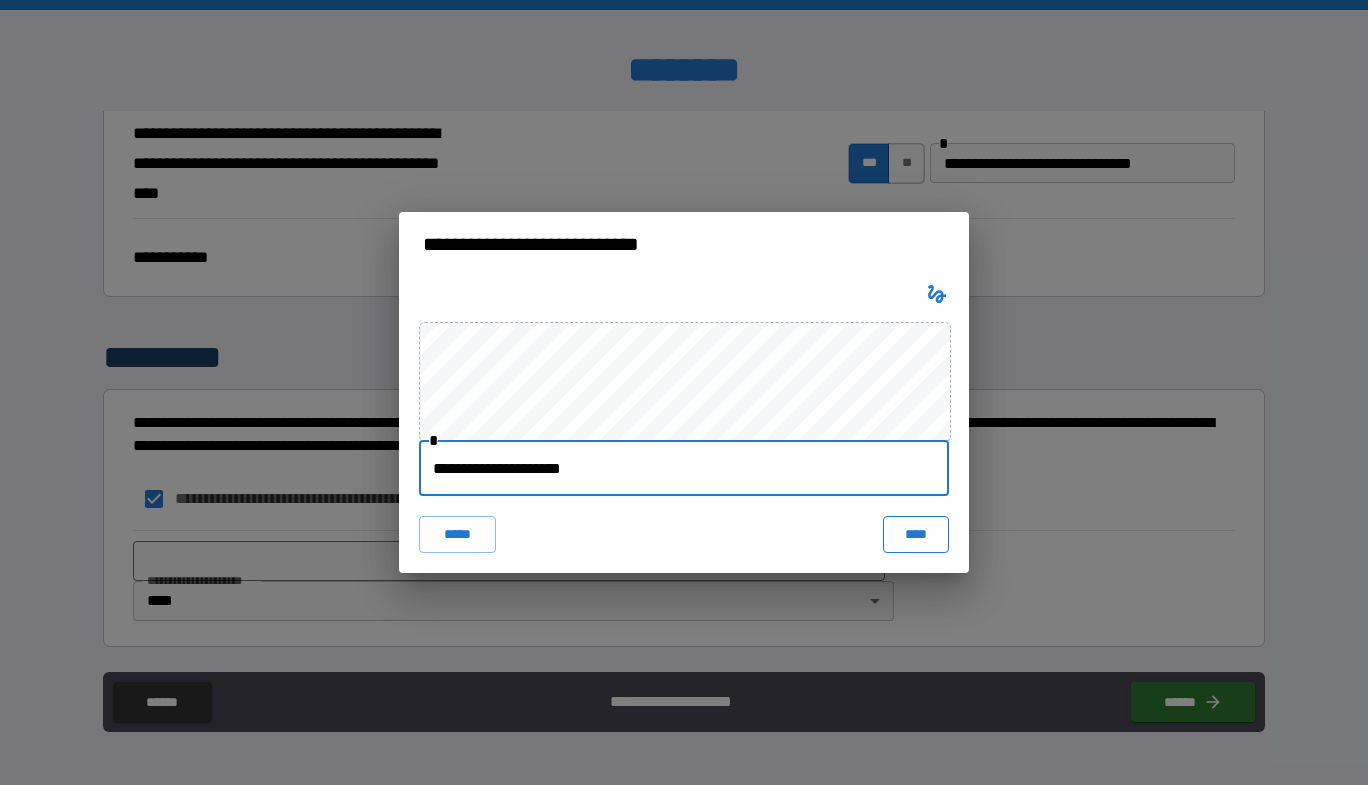 type on "**********" 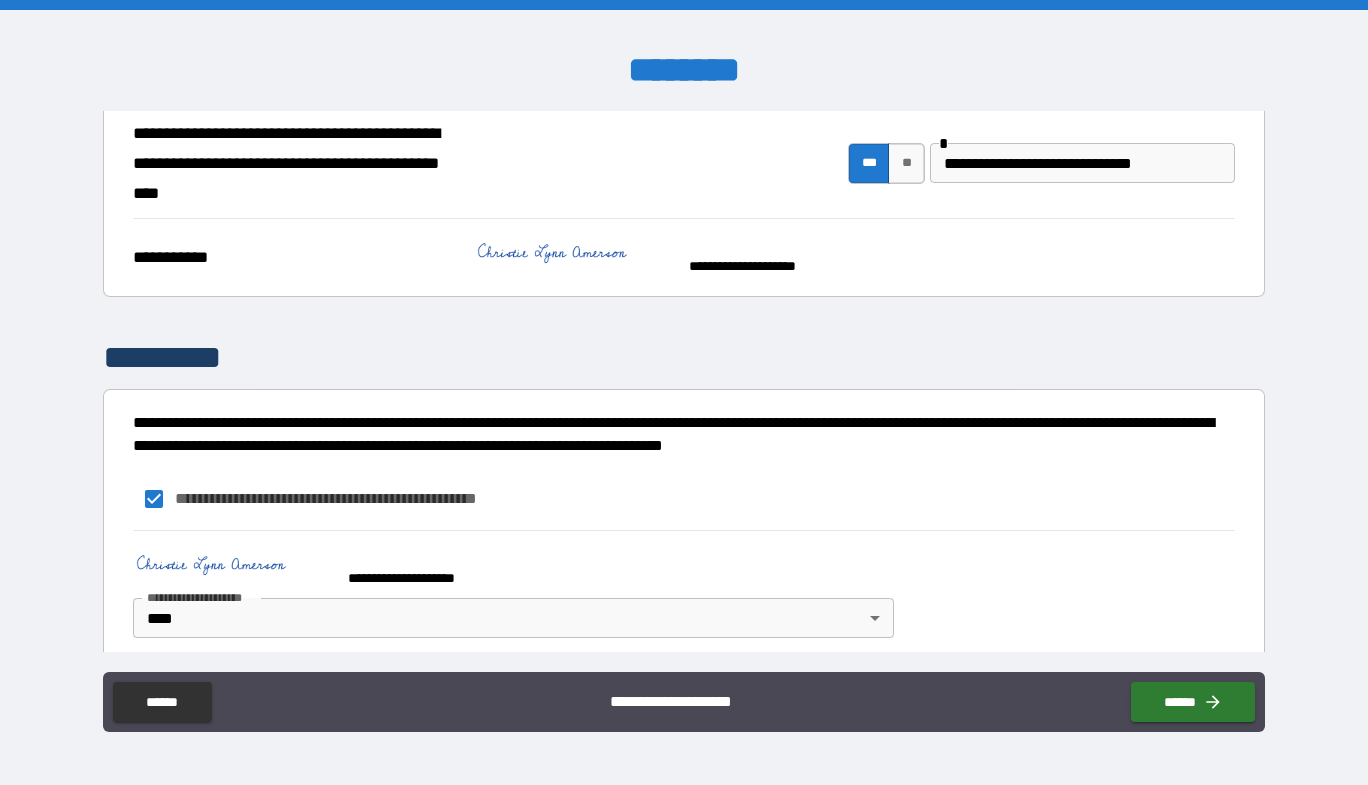 click on "******" at bounding box center (1189, 698) 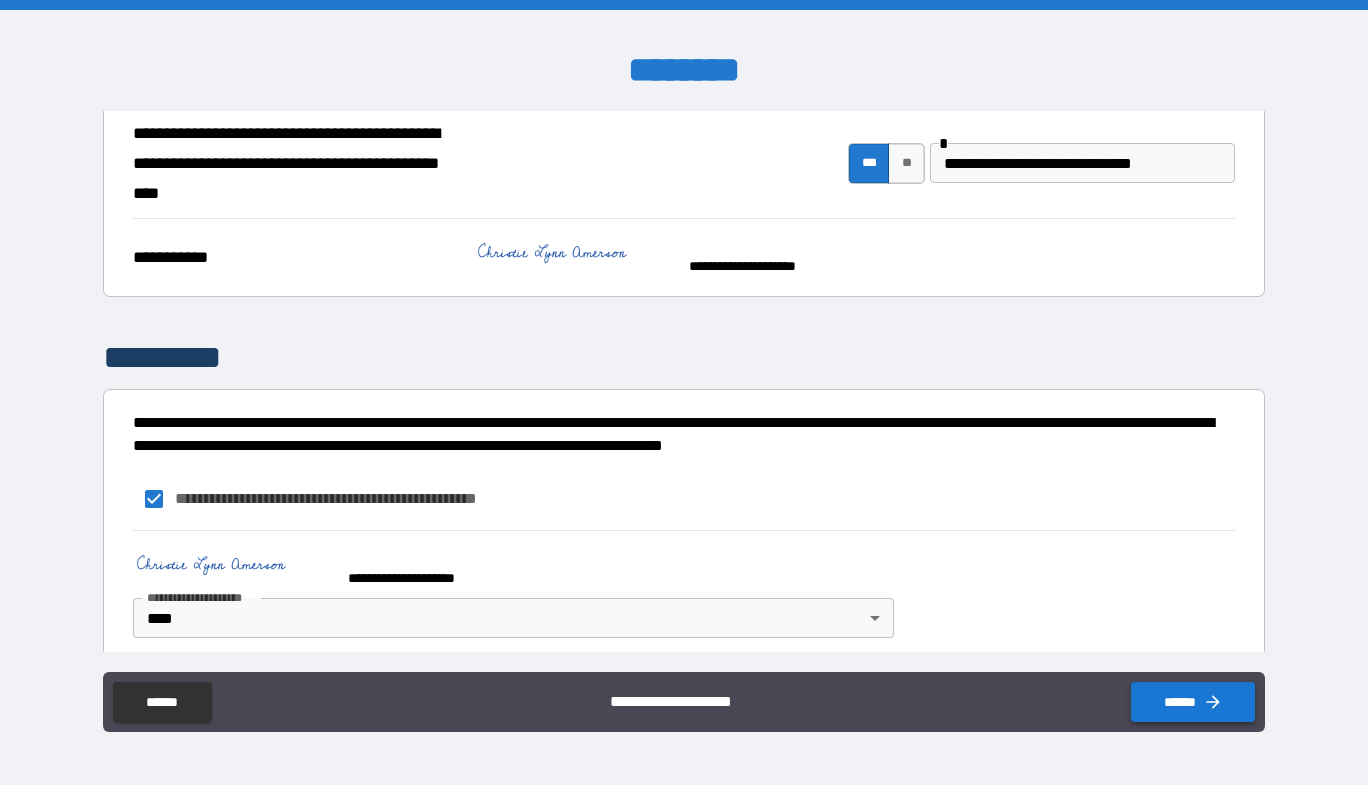 click on "******" at bounding box center (1193, 702) 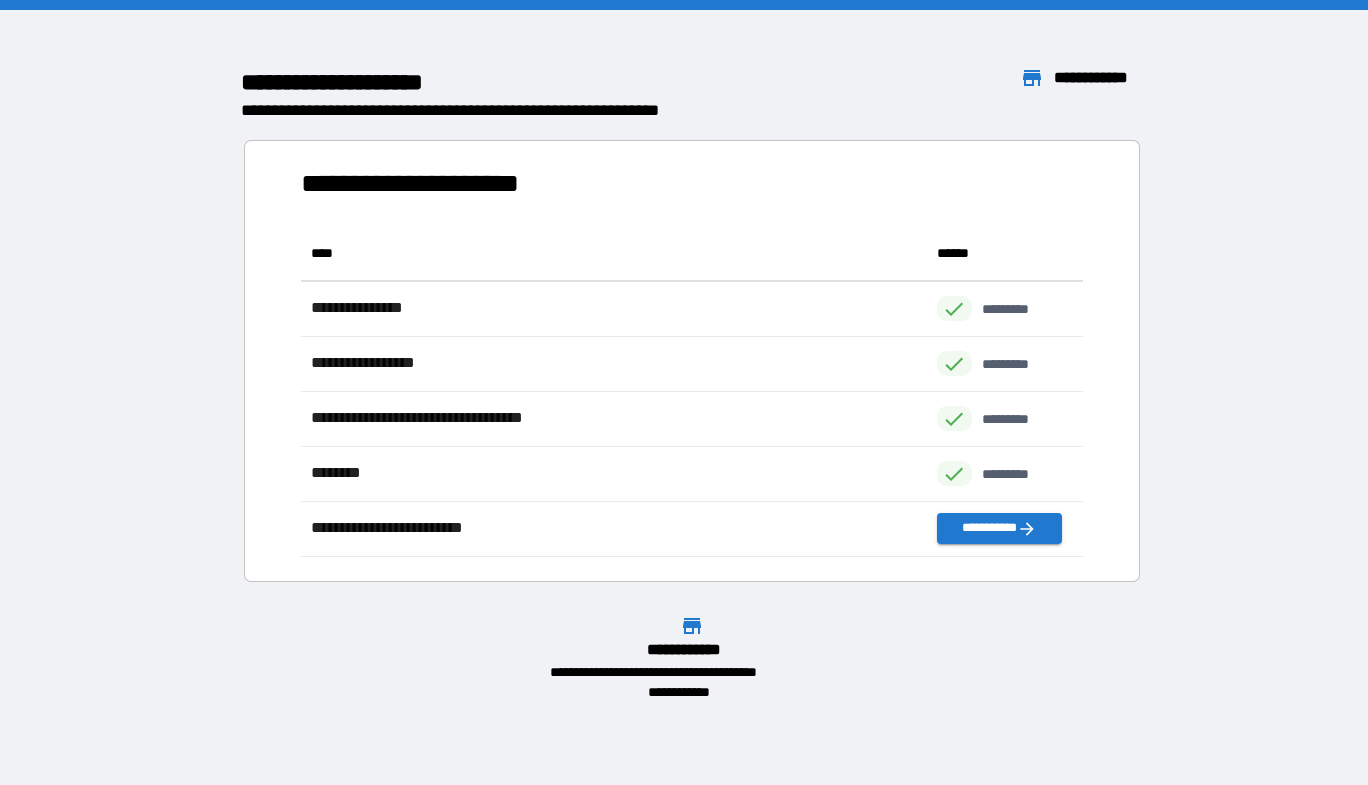 scroll, scrollTop: 16, scrollLeft: 16, axis: both 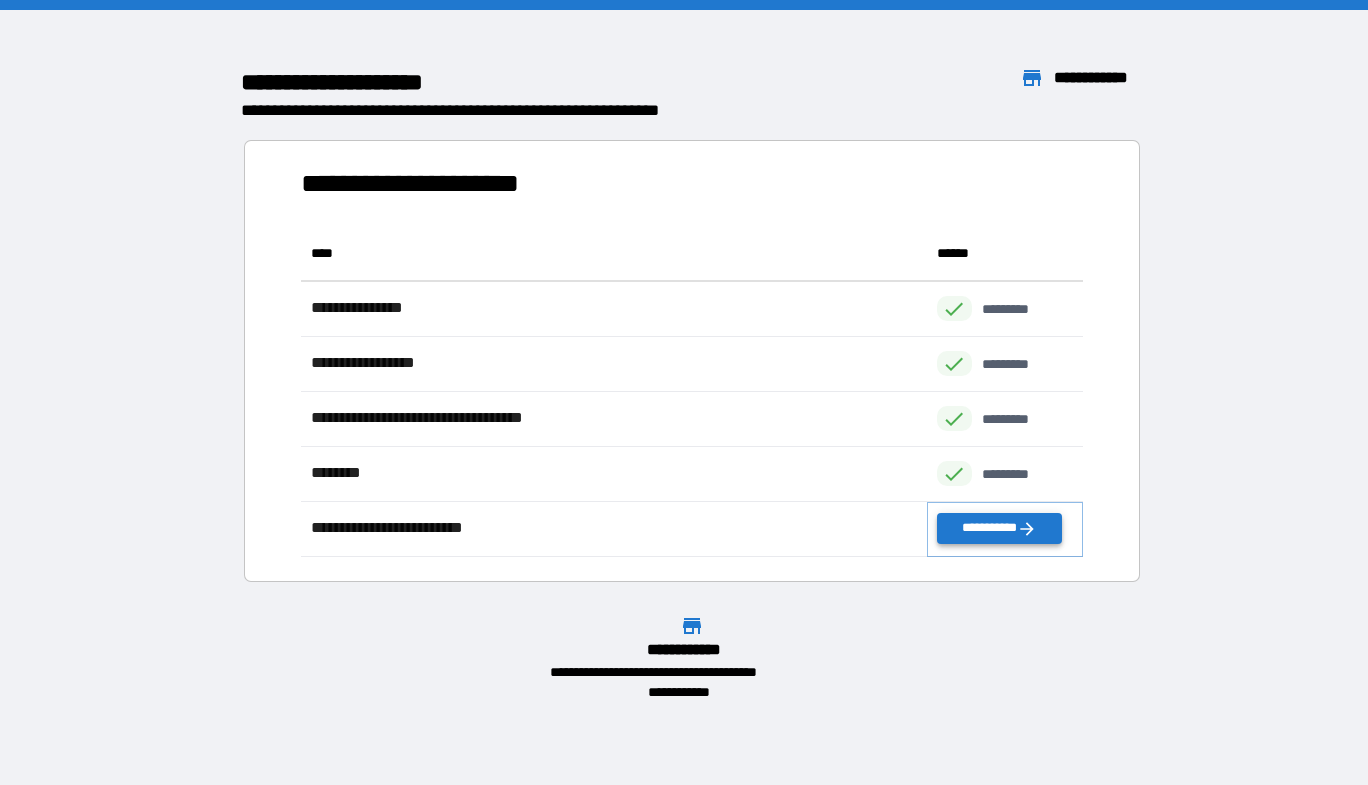 click on "**********" at bounding box center (999, 528) 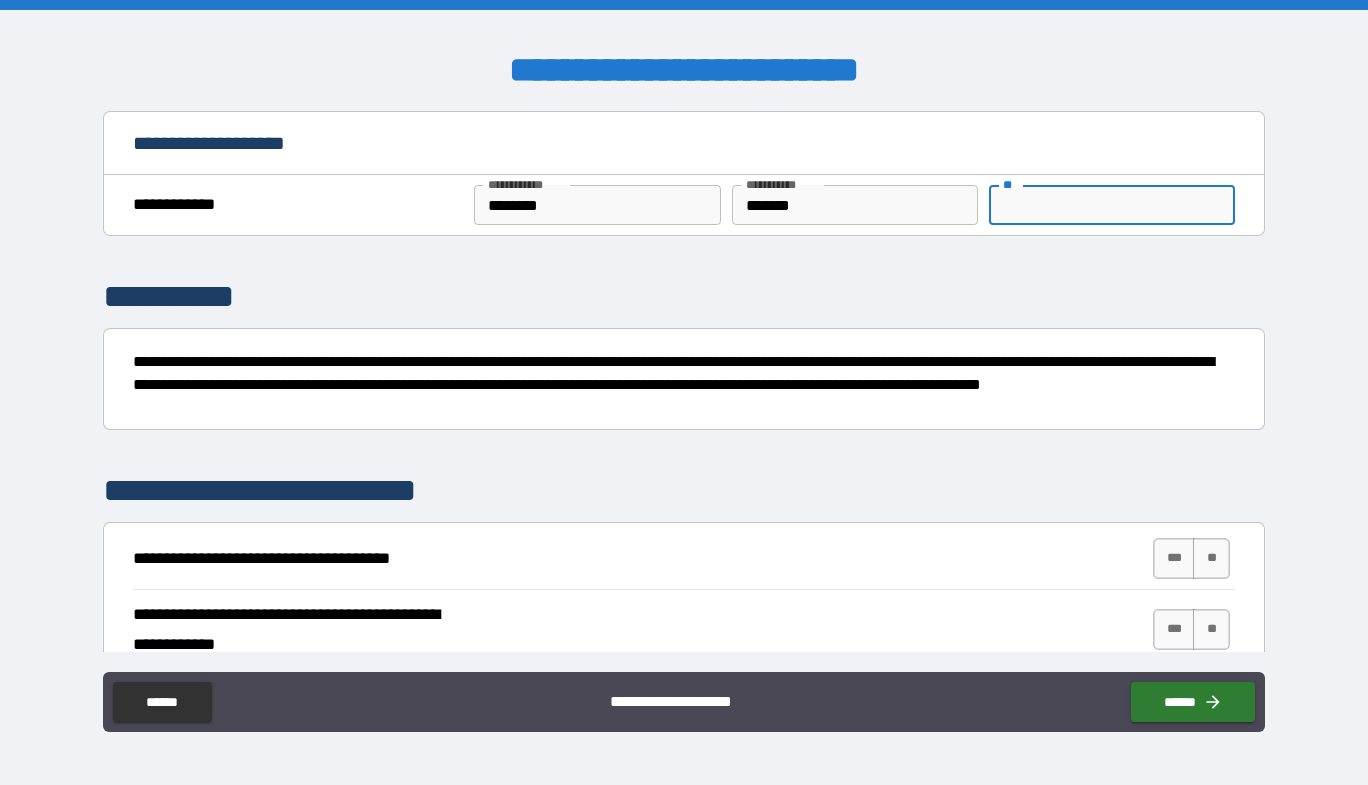 click on "**" at bounding box center (1112, 205) 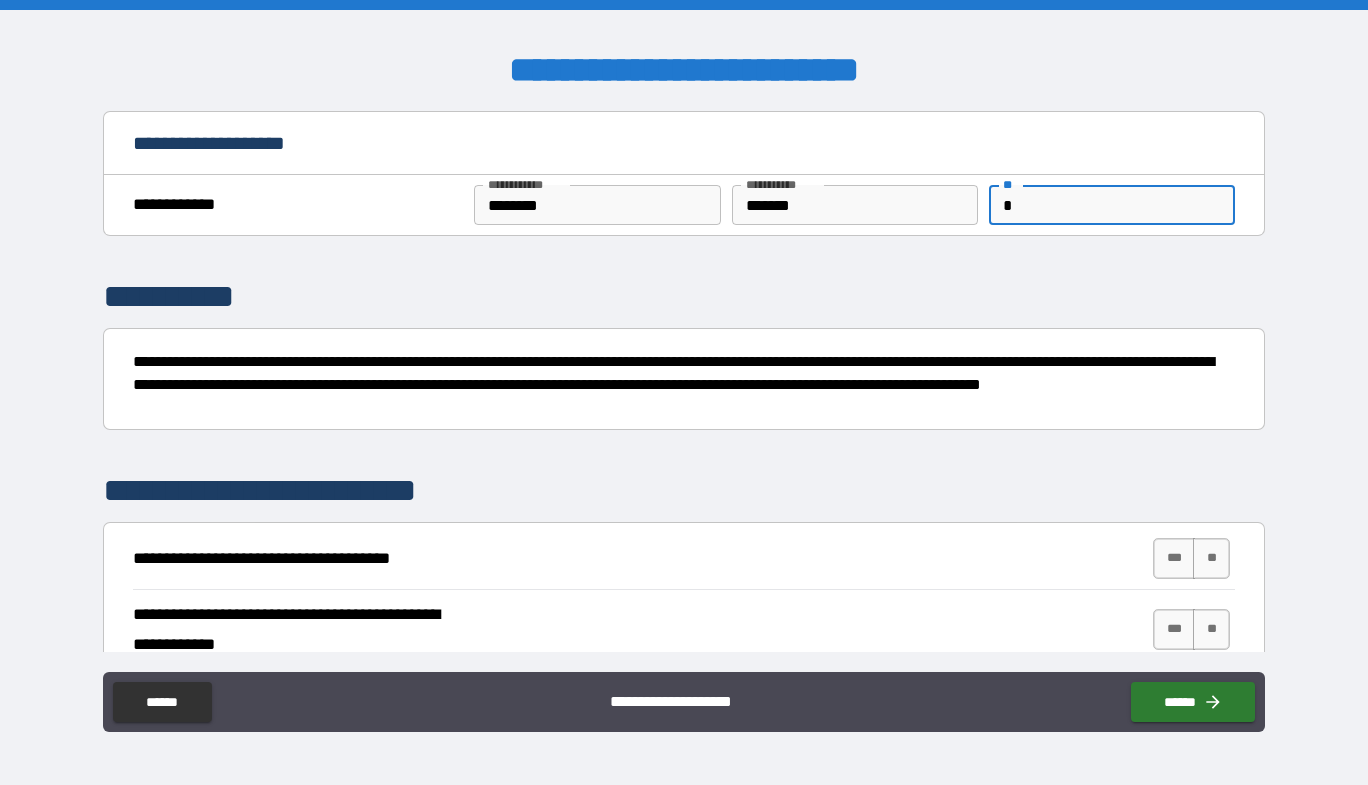 type on "*" 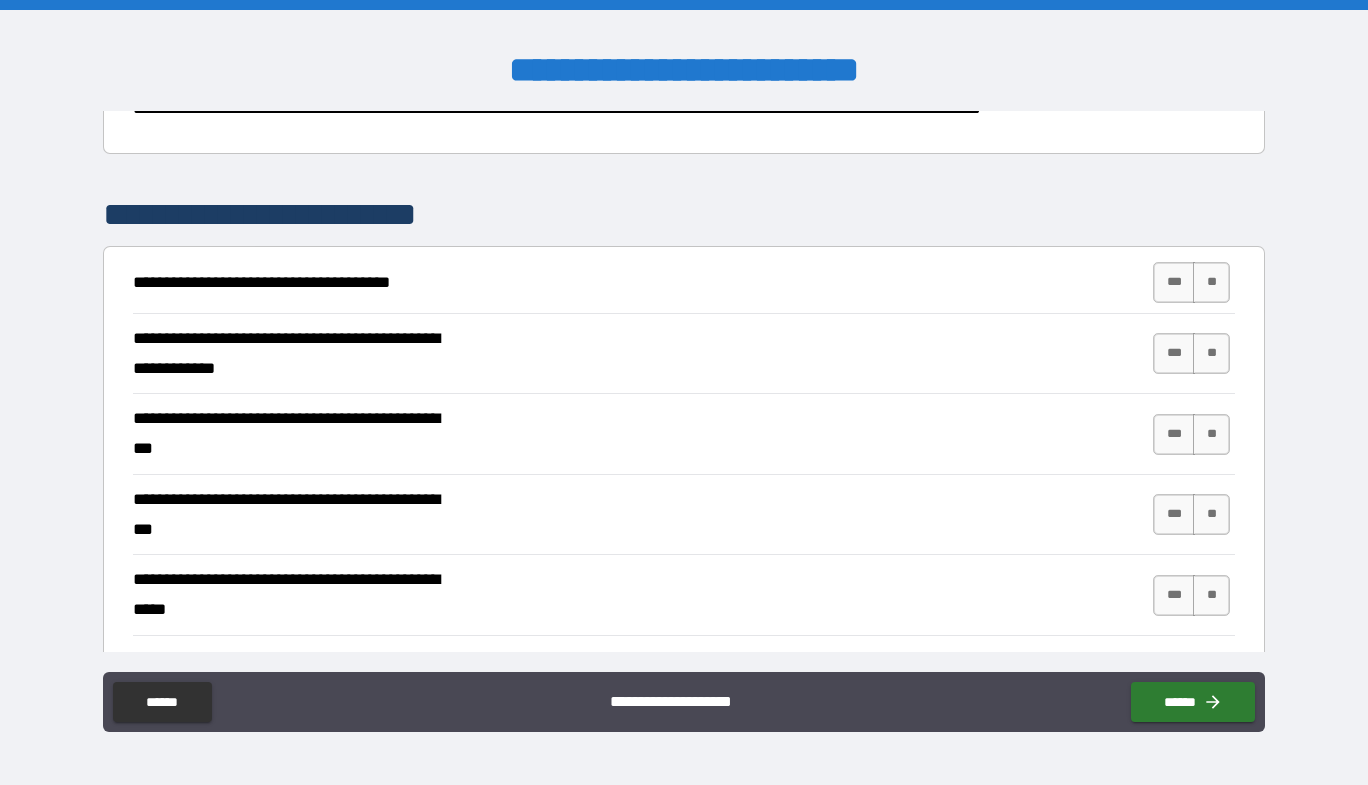 scroll, scrollTop: 300, scrollLeft: 0, axis: vertical 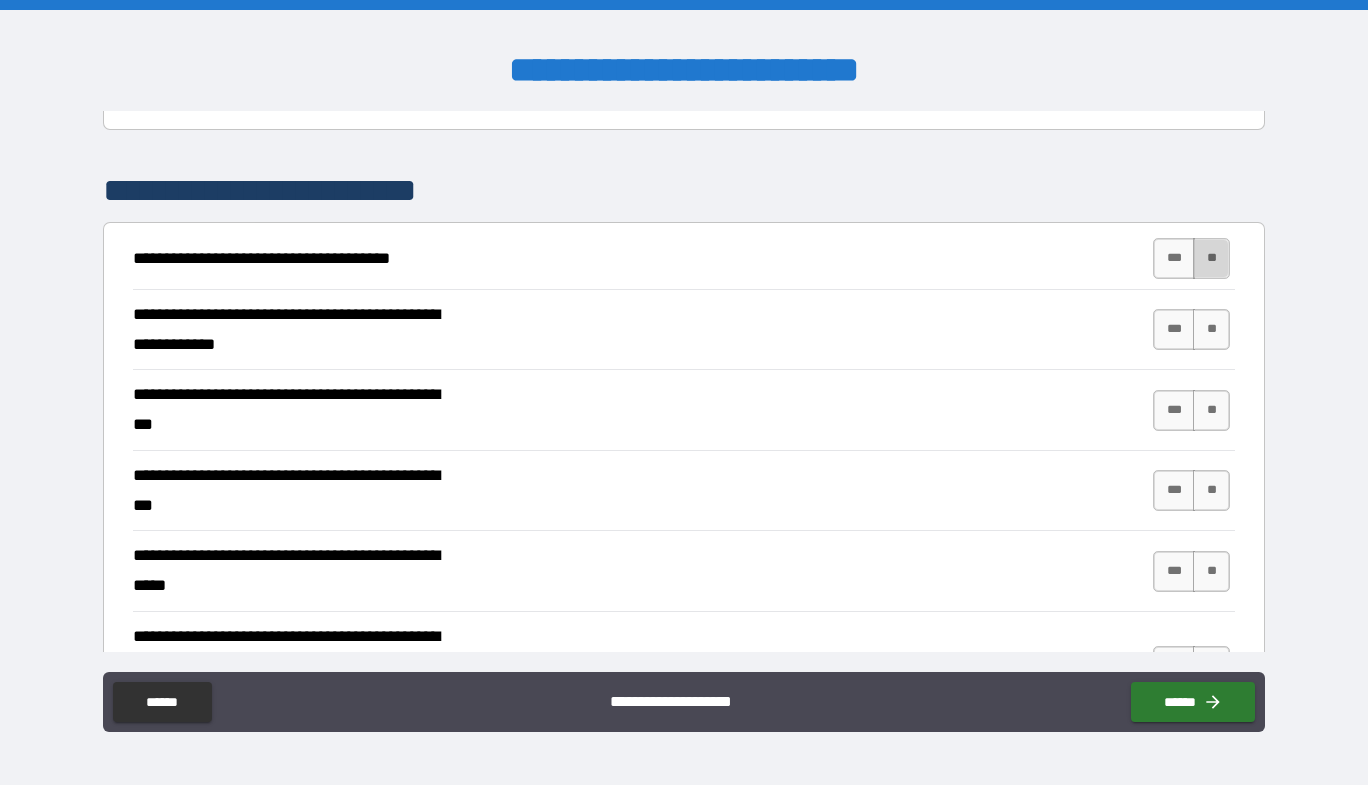 click on "**" at bounding box center [1211, 258] 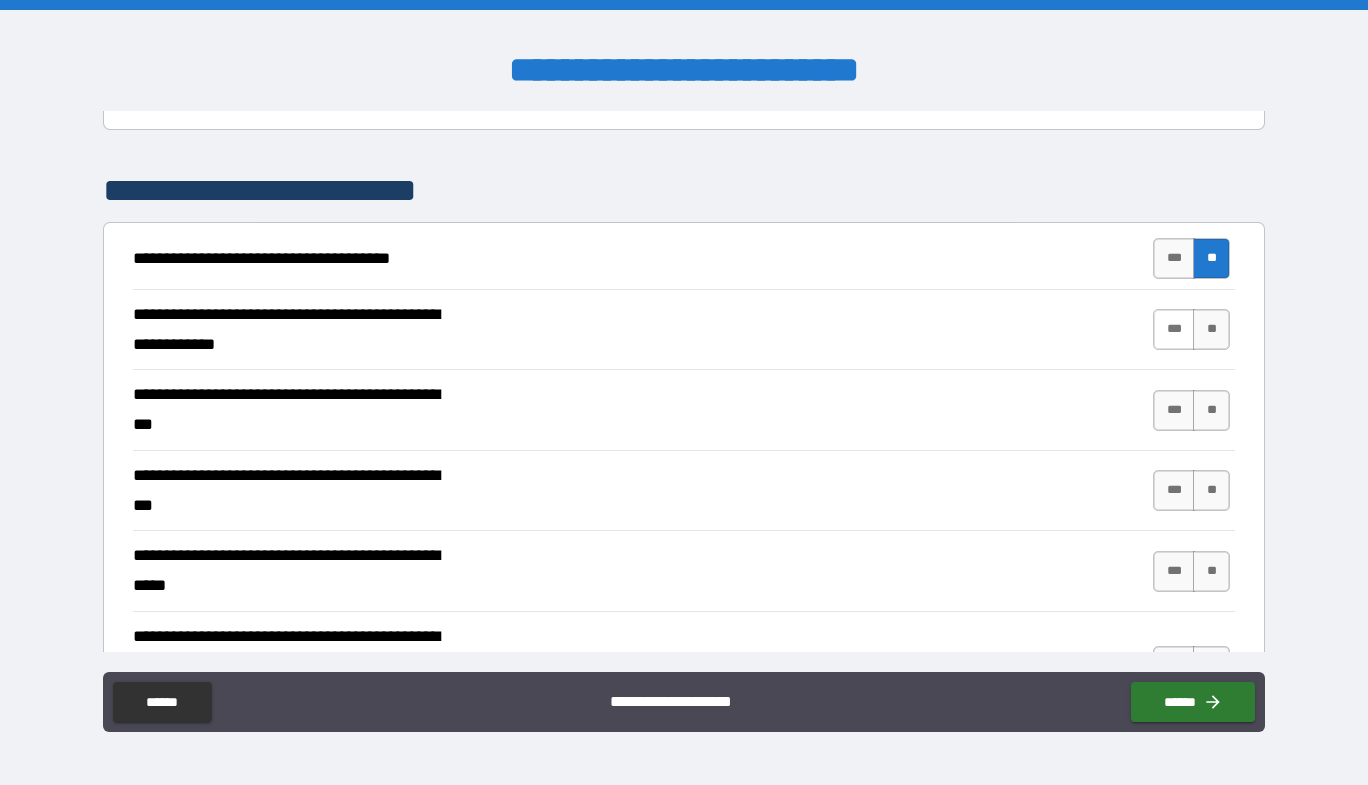 click on "***" at bounding box center (1174, 329) 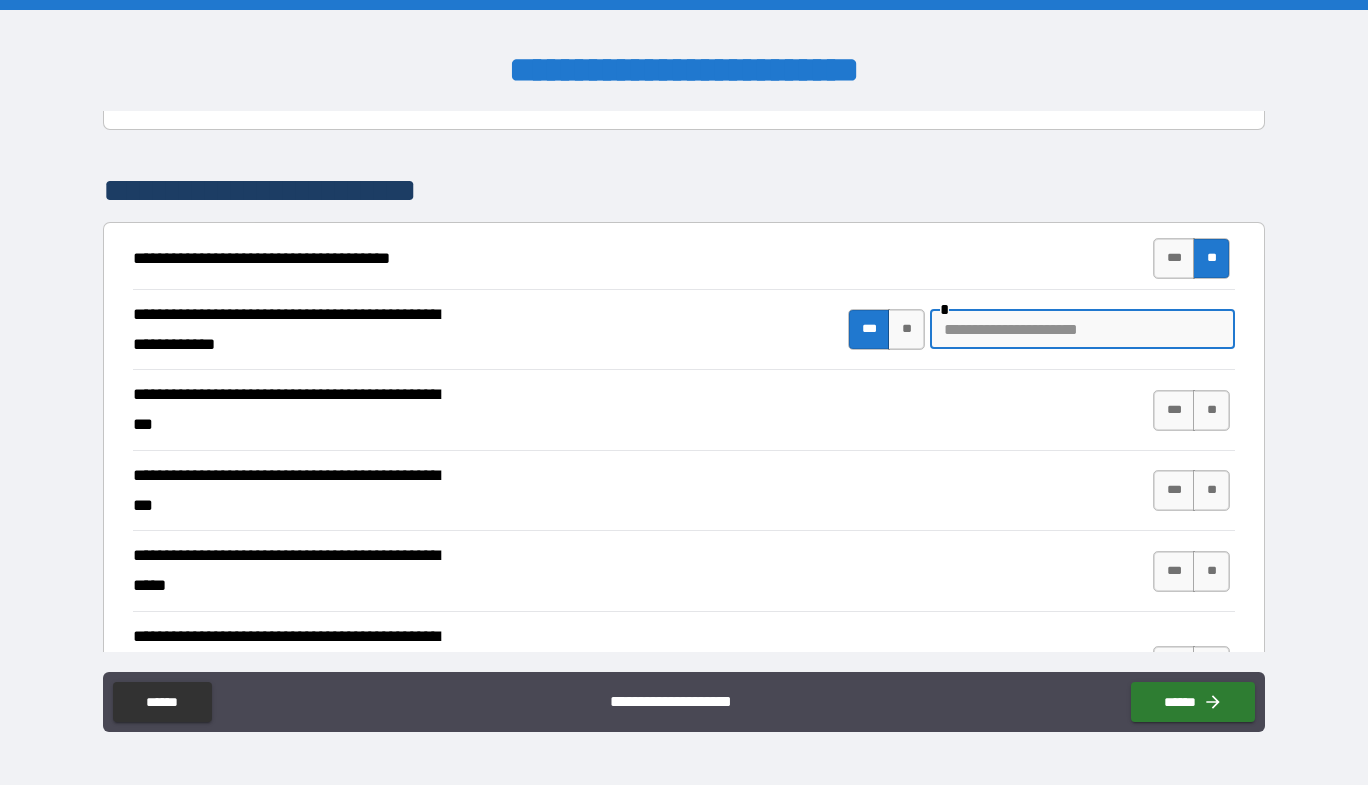 click at bounding box center (1082, 329) 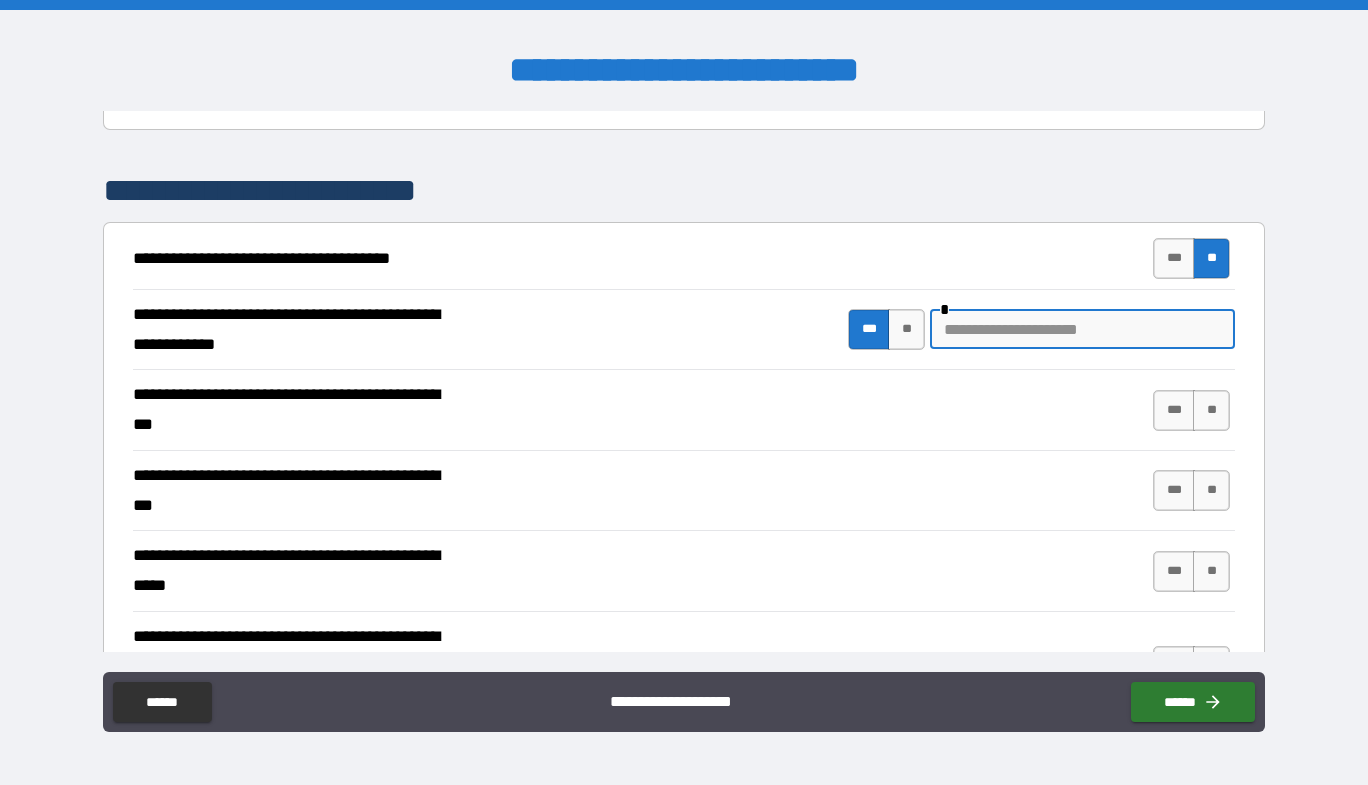type on "*" 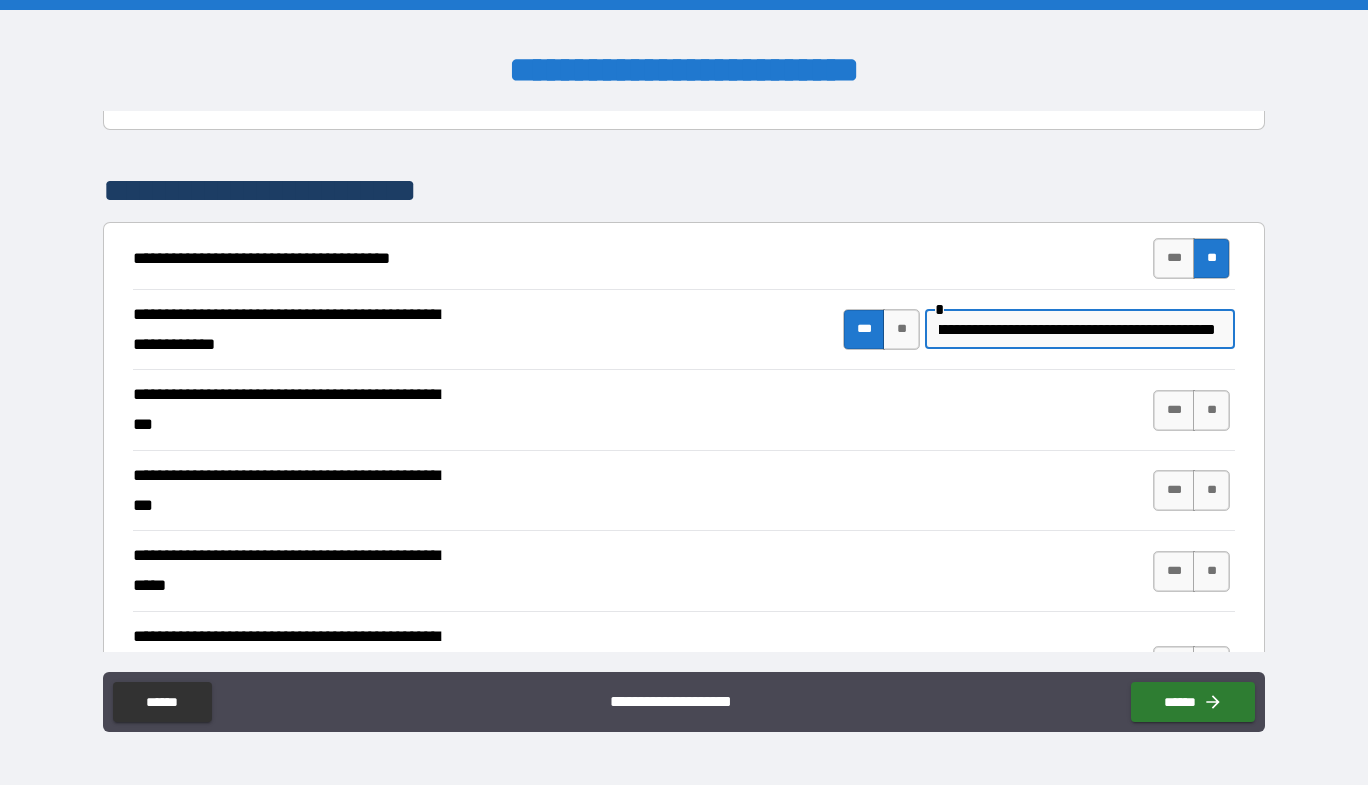 scroll, scrollTop: 0, scrollLeft: 367, axis: horizontal 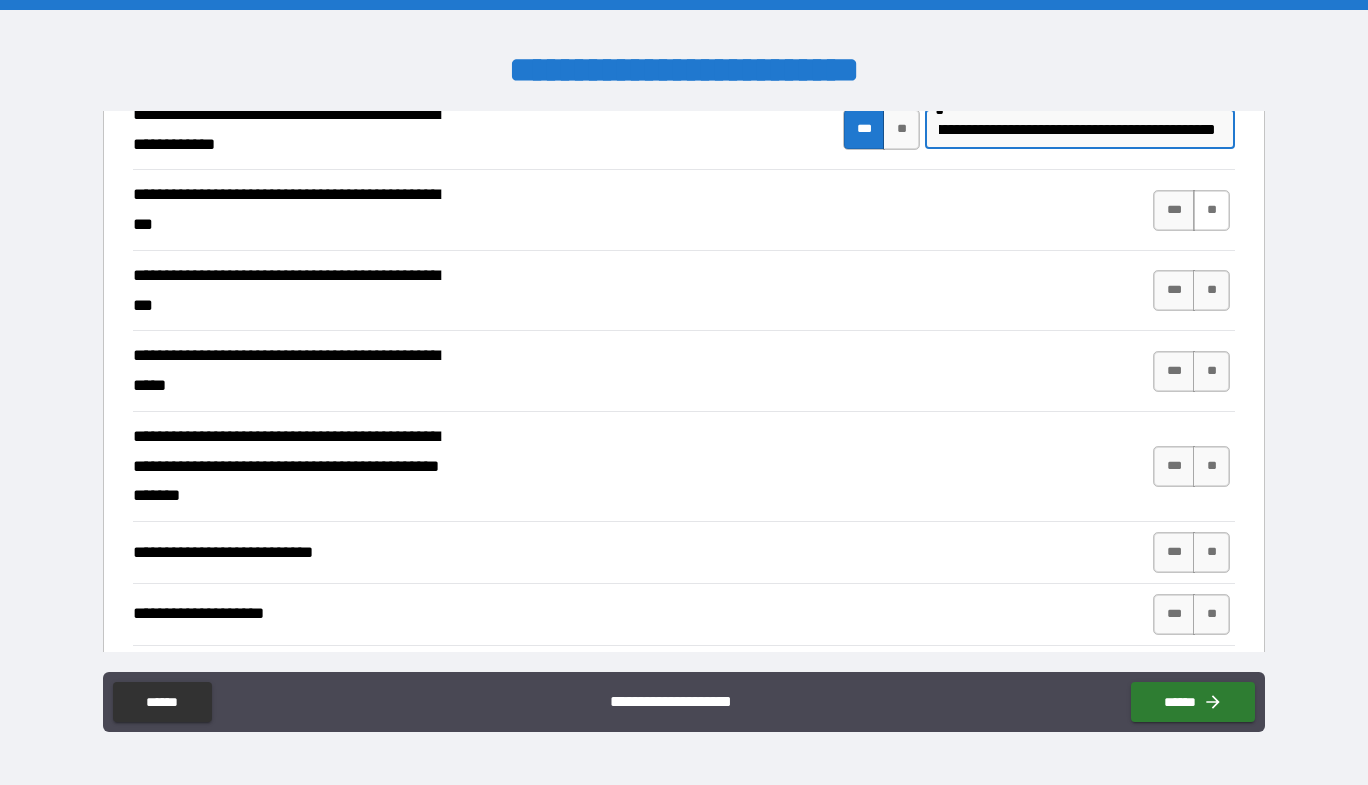 type on "**********" 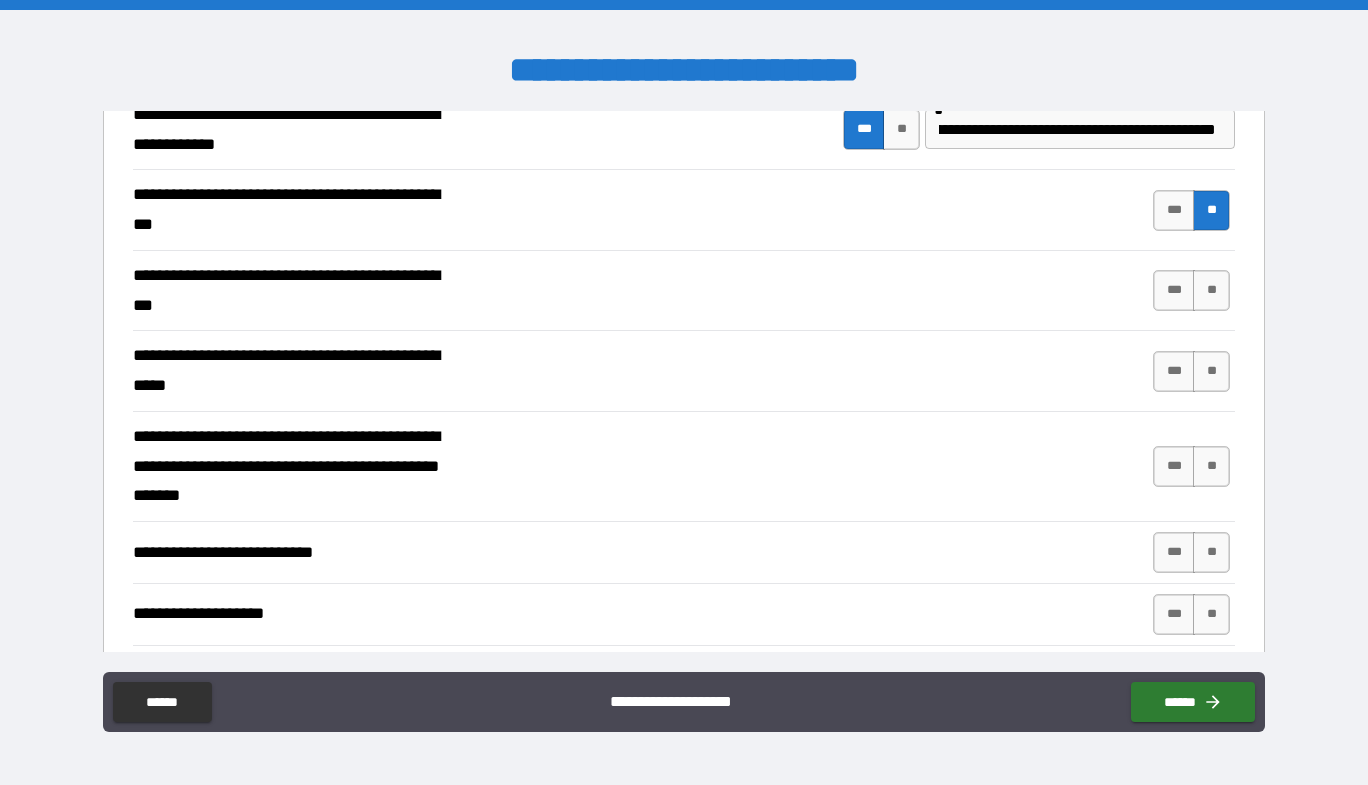 scroll, scrollTop: 0, scrollLeft: 0, axis: both 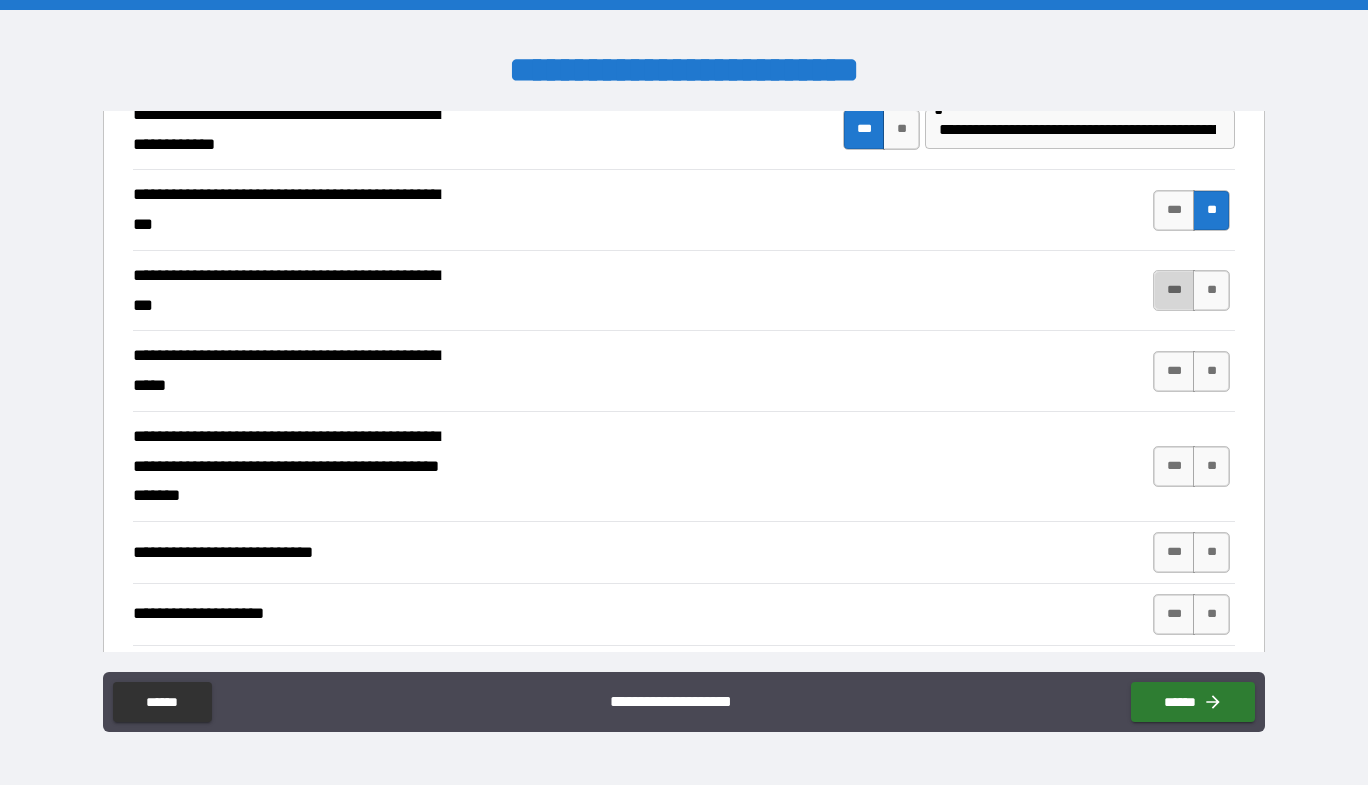 click on "***" at bounding box center [1174, 290] 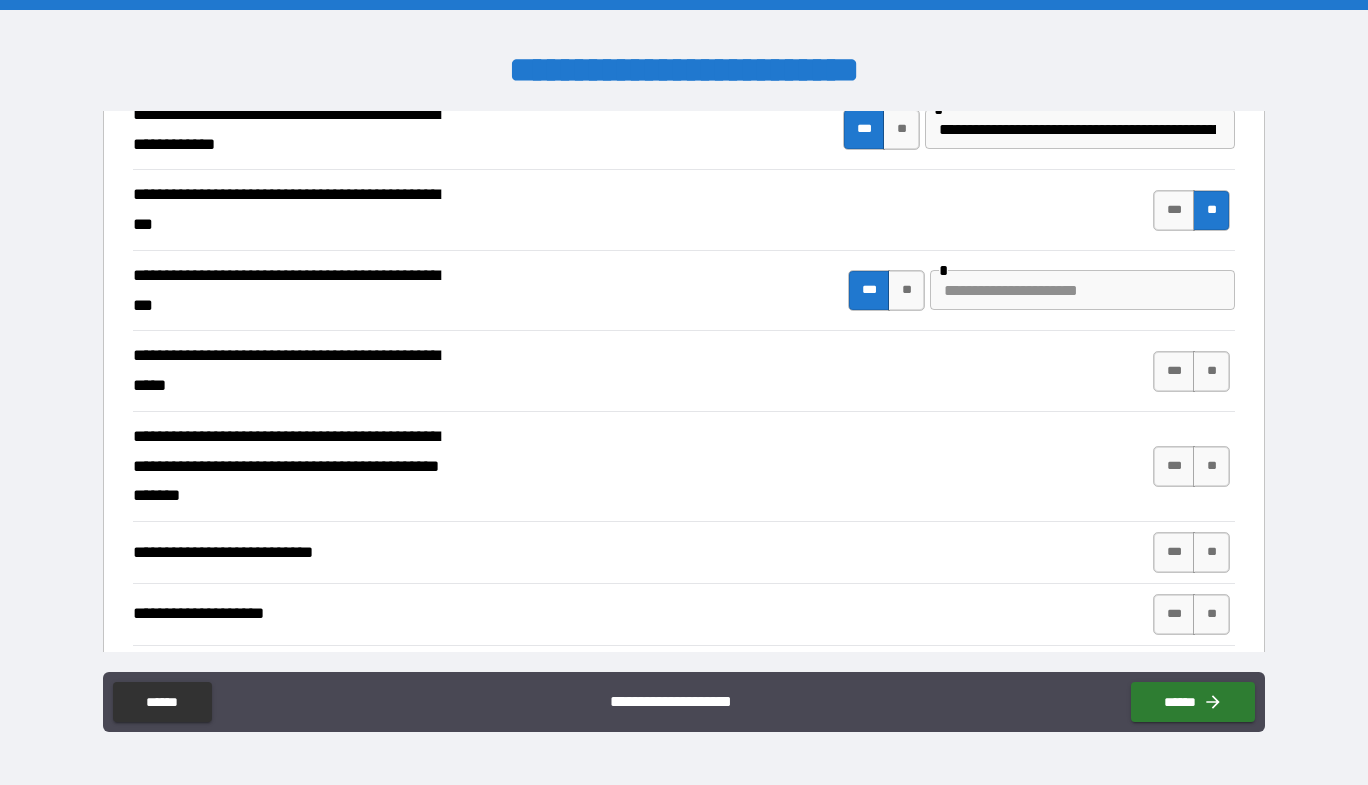 click at bounding box center (1082, 290) 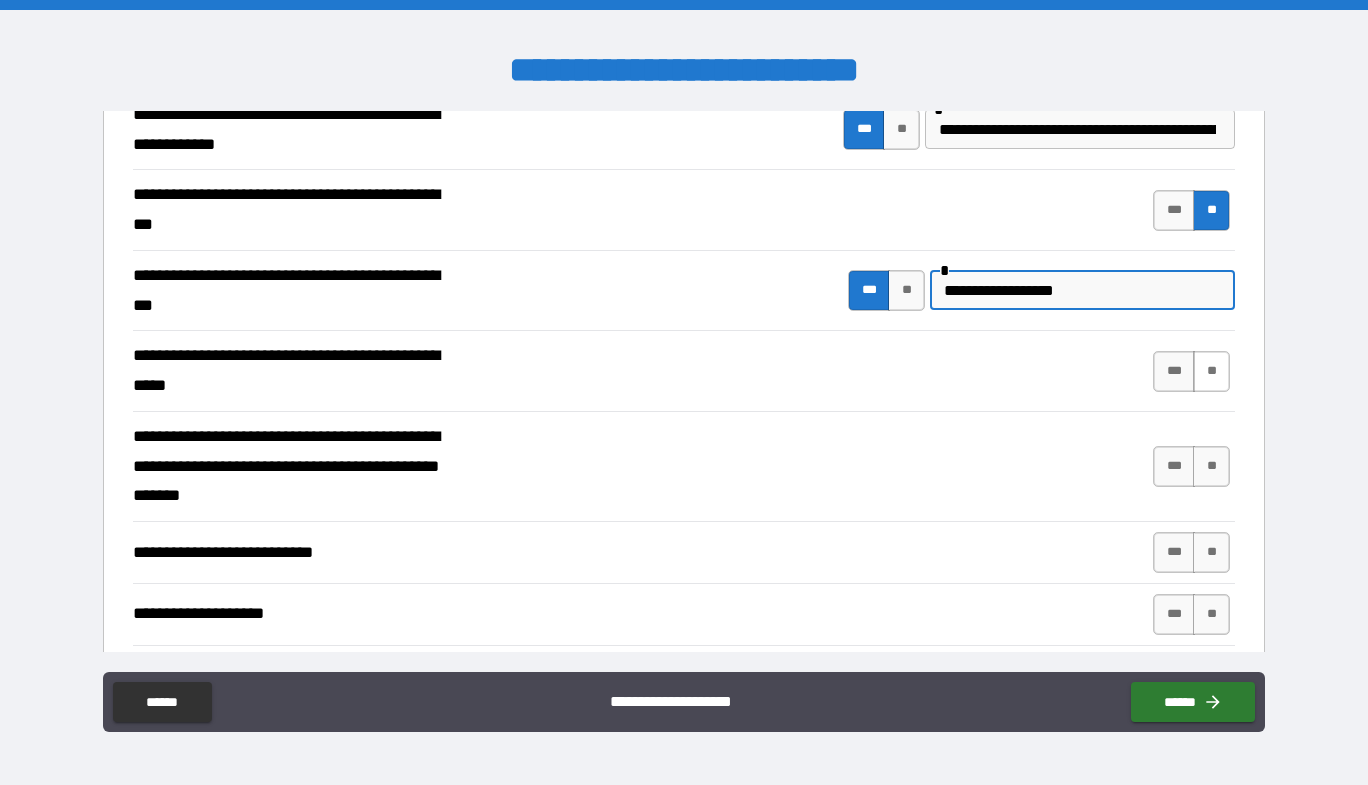 type on "**********" 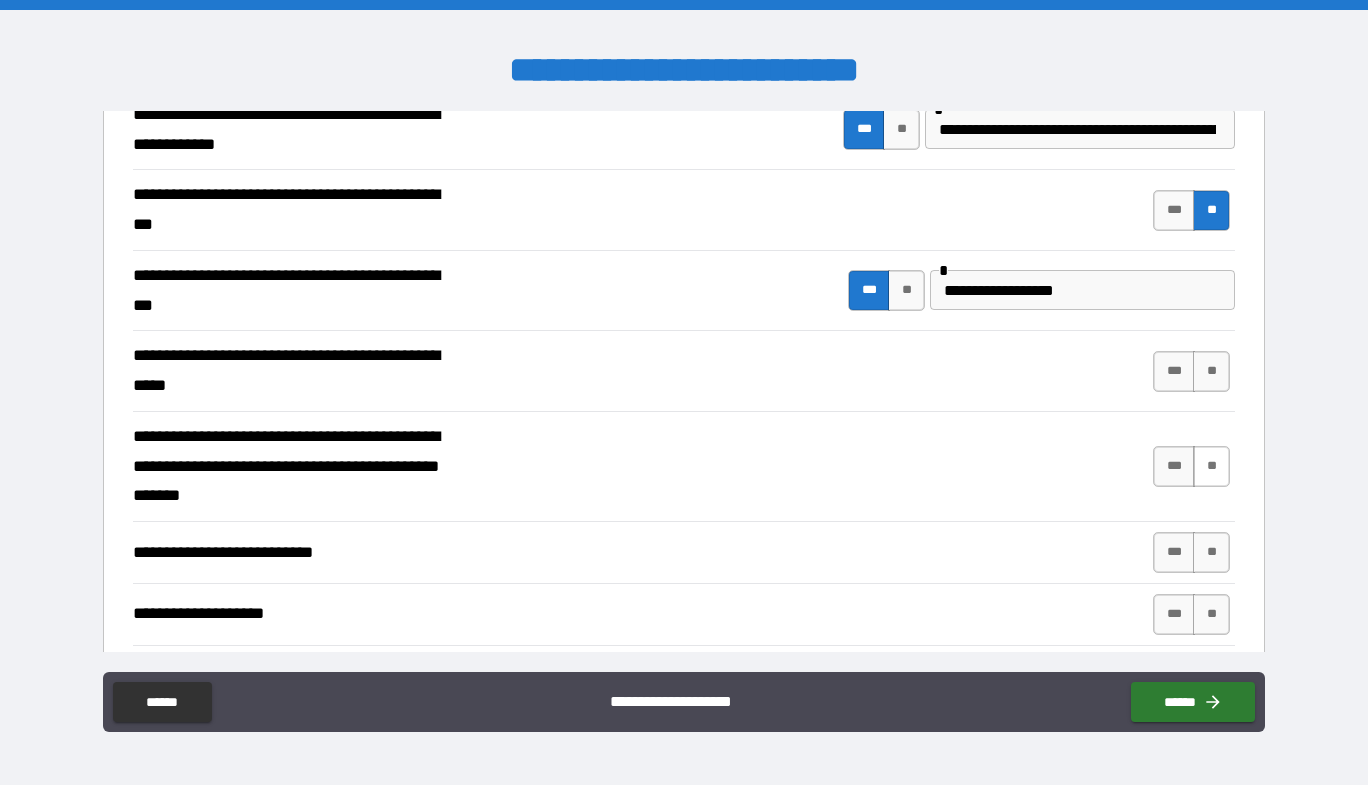 click on "**" at bounding box center (1211, 466) 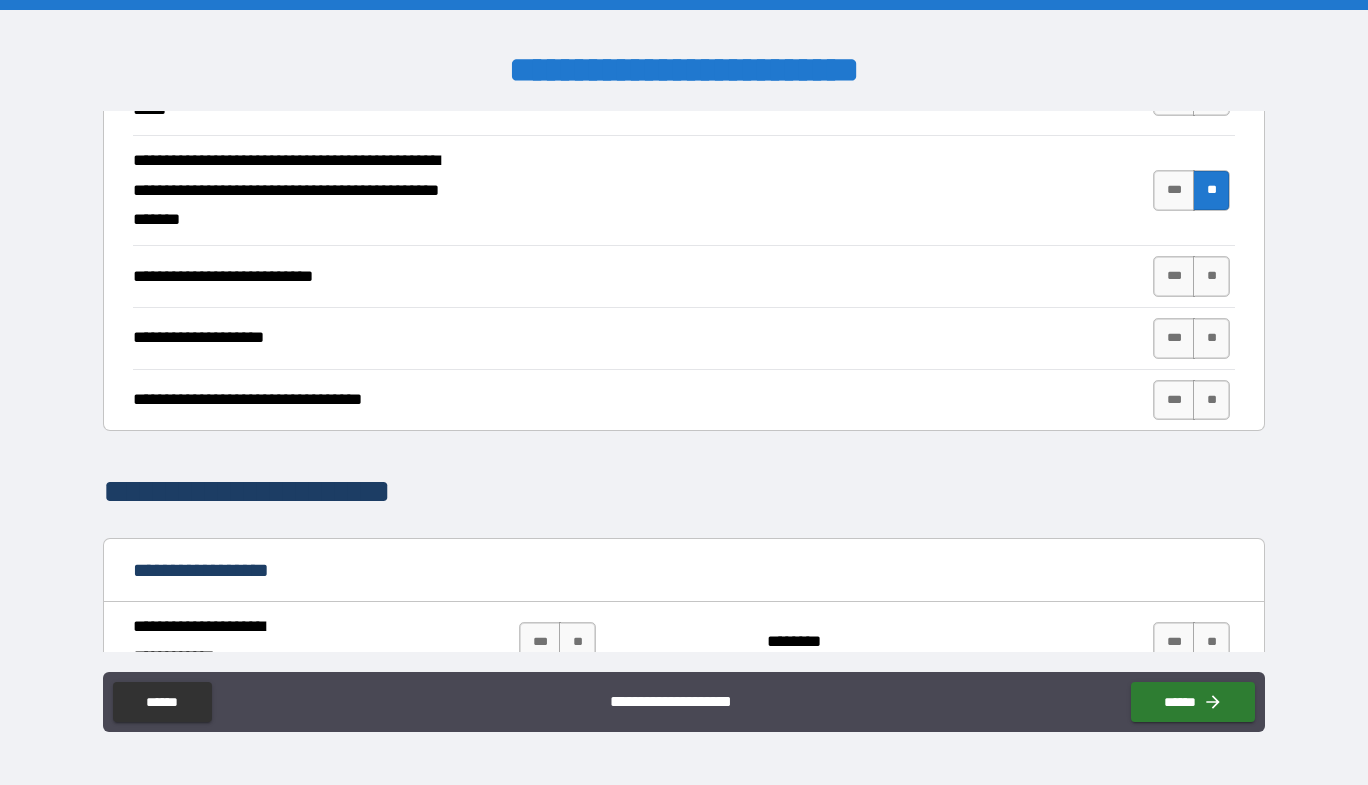 scroll, scrollTop: 800, scrollLeft: 0, axis: vertical 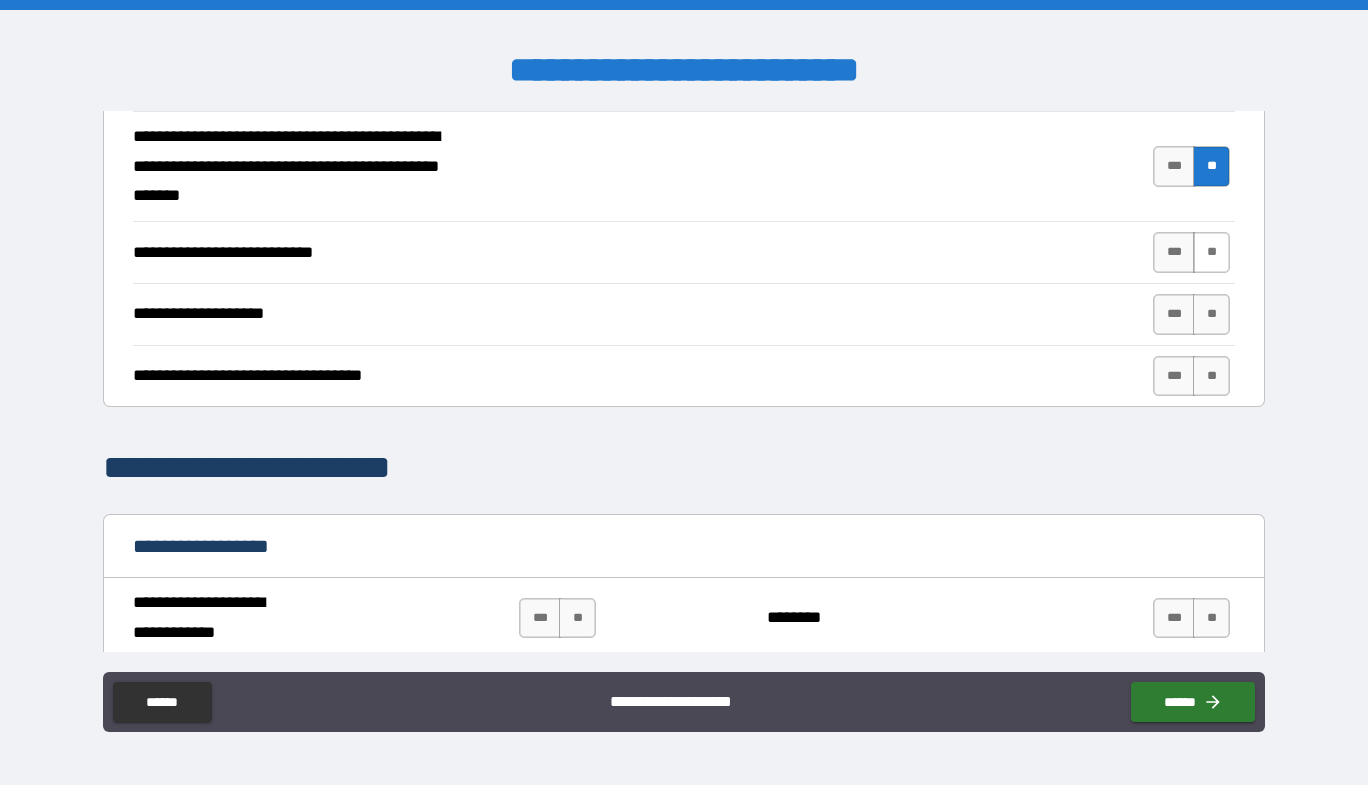 click on "**" at bounding box center [1211, 252] 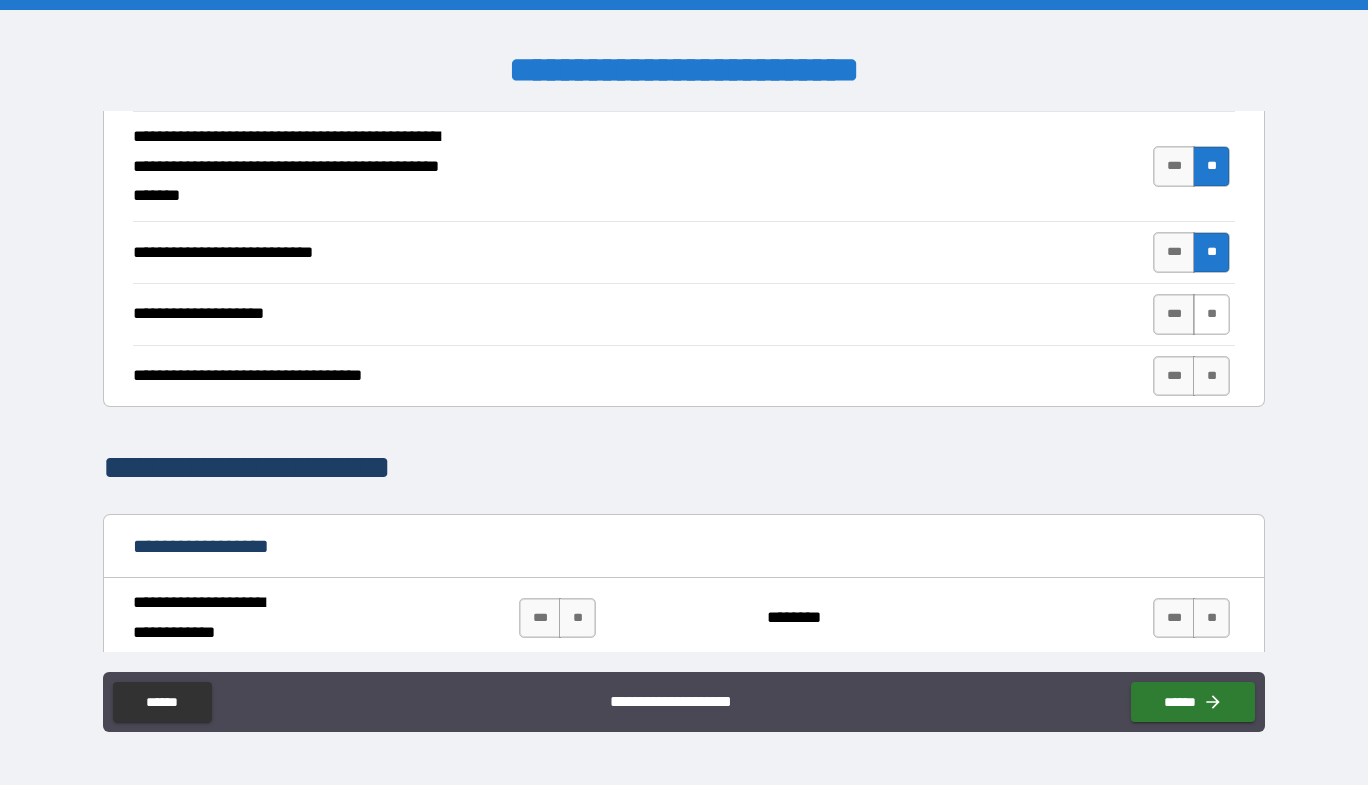 click on "**" at bounding box center [1211, 314] 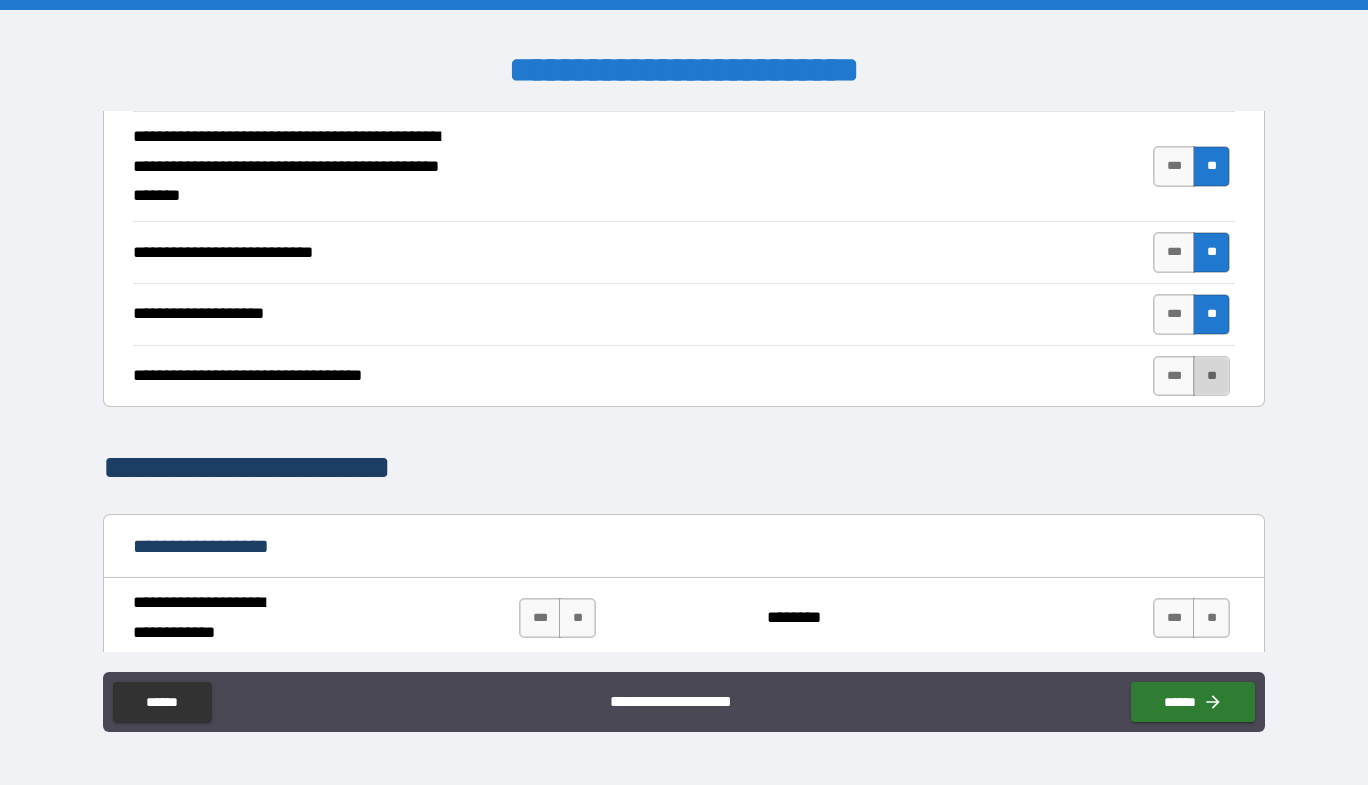 click on "**" at bounding box center [1211, 376] 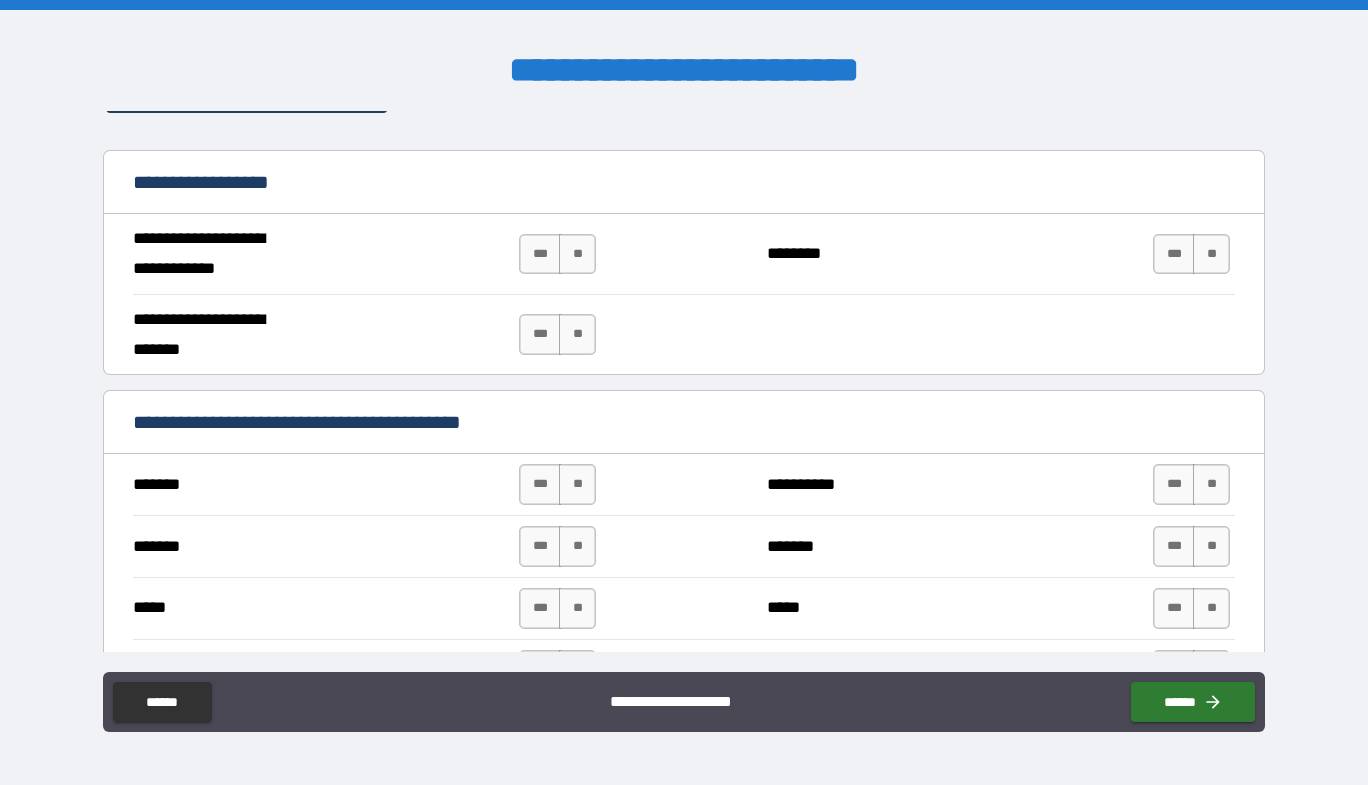 scroll, scrollTop: 1200, scrollLeft: 0, axis: vertical 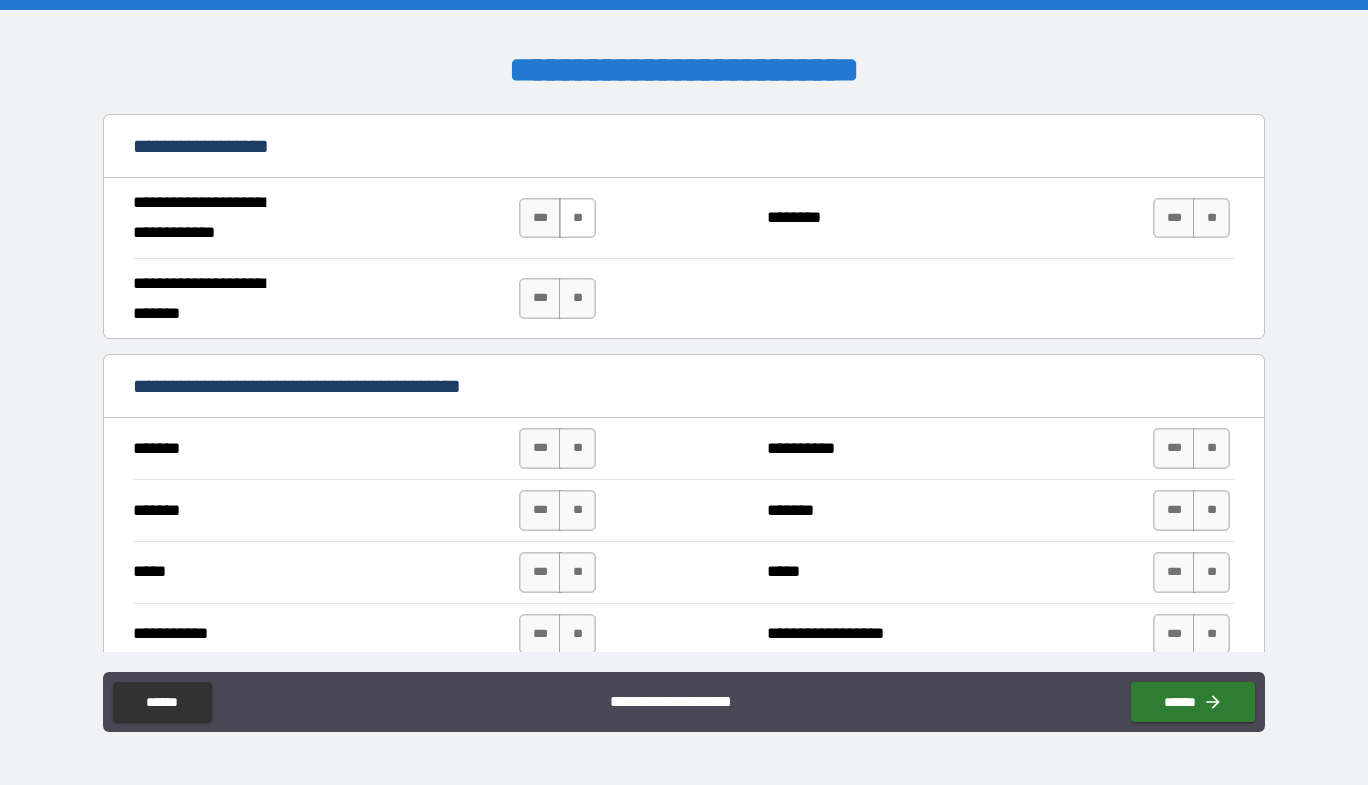 click on "**" at bounding box center [577, 218] 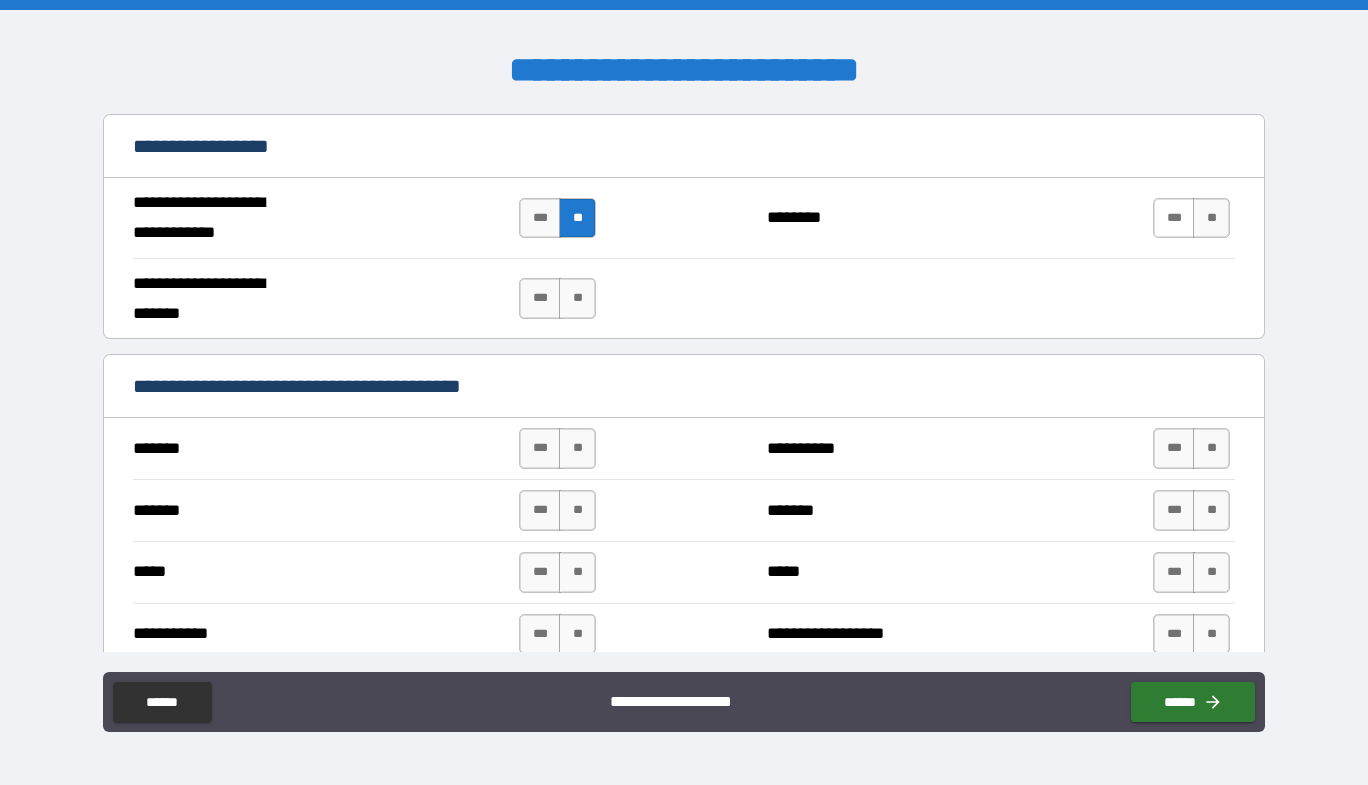 click on "***" at bounding box center (1174, 218) 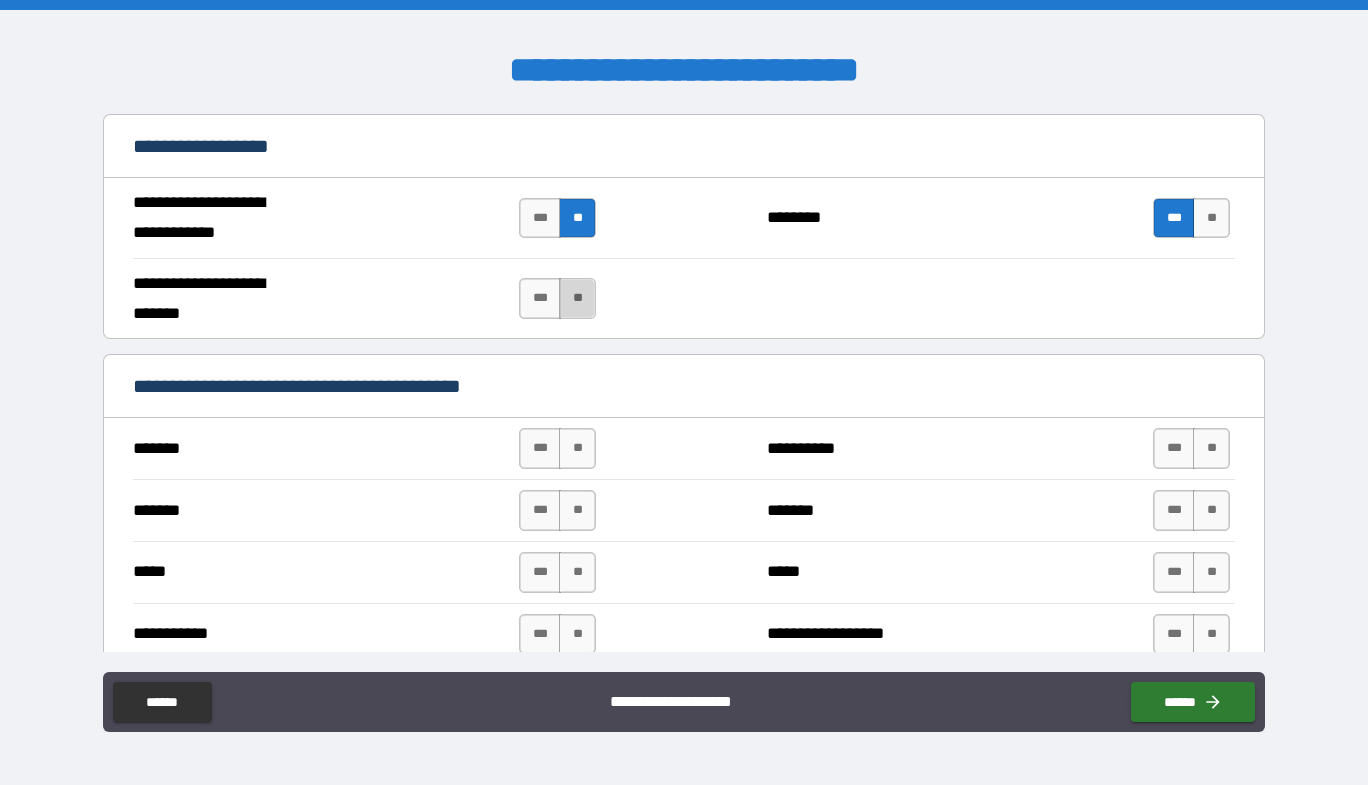 click on "**" at bounding box center (577, 298) 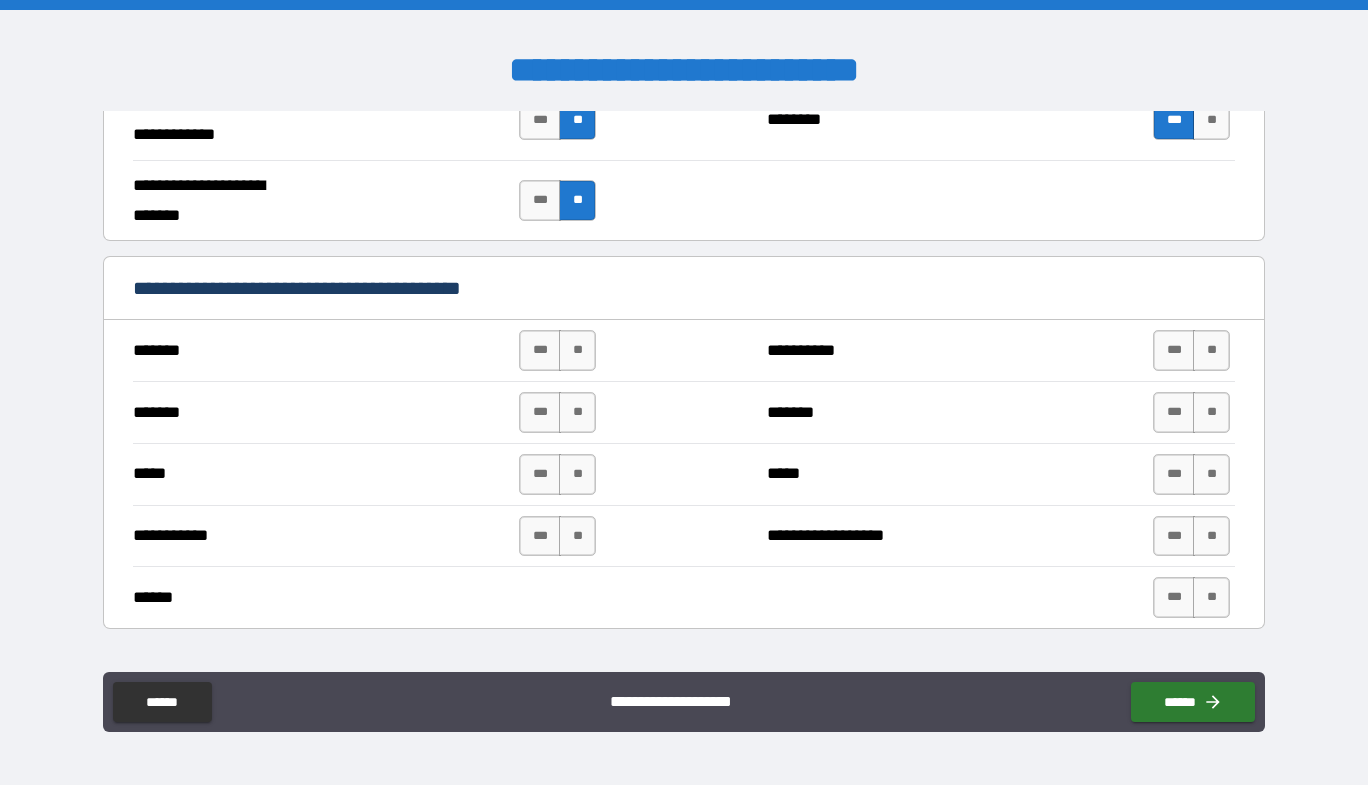 scroll, scrollTop: 1400, scrollLeft: 0, axis: vertical 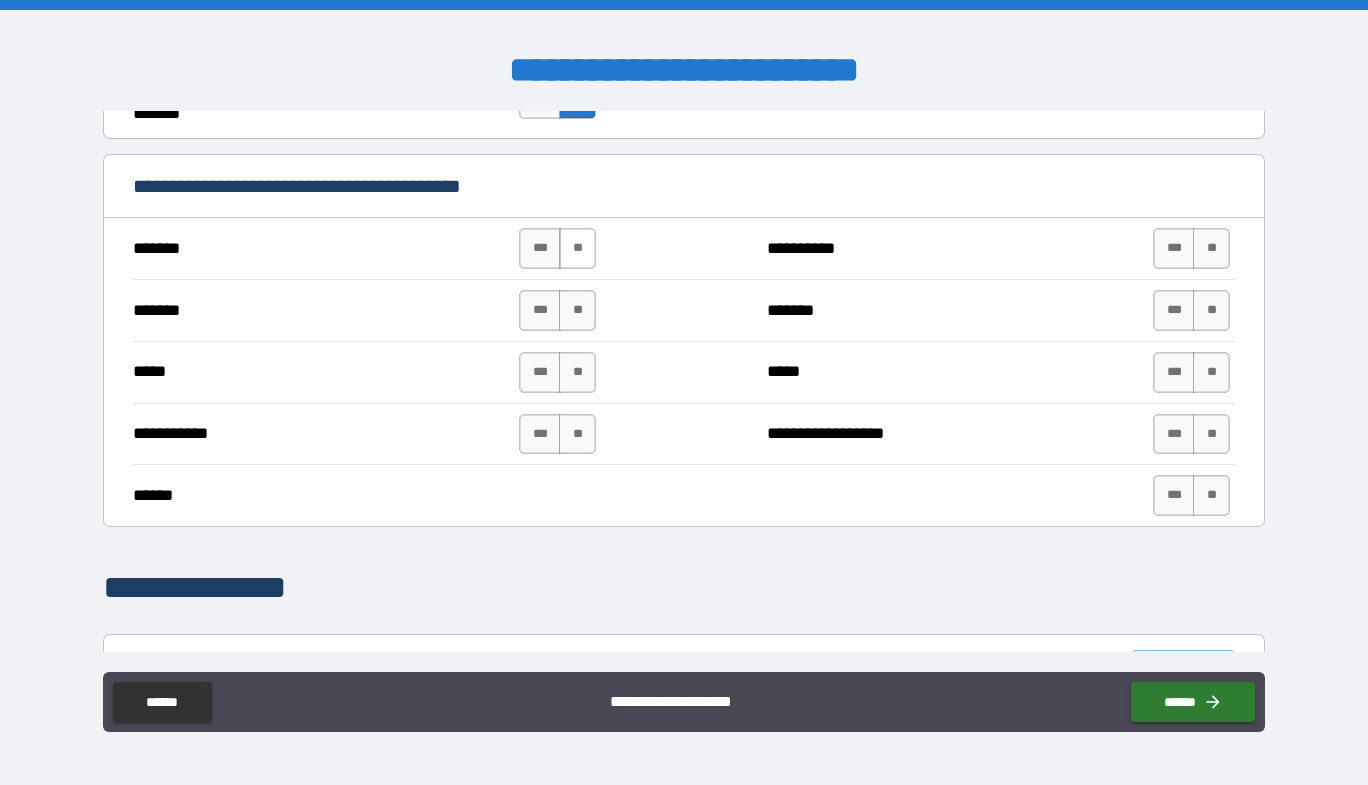 click on "**" at bounding box center (577, 248) 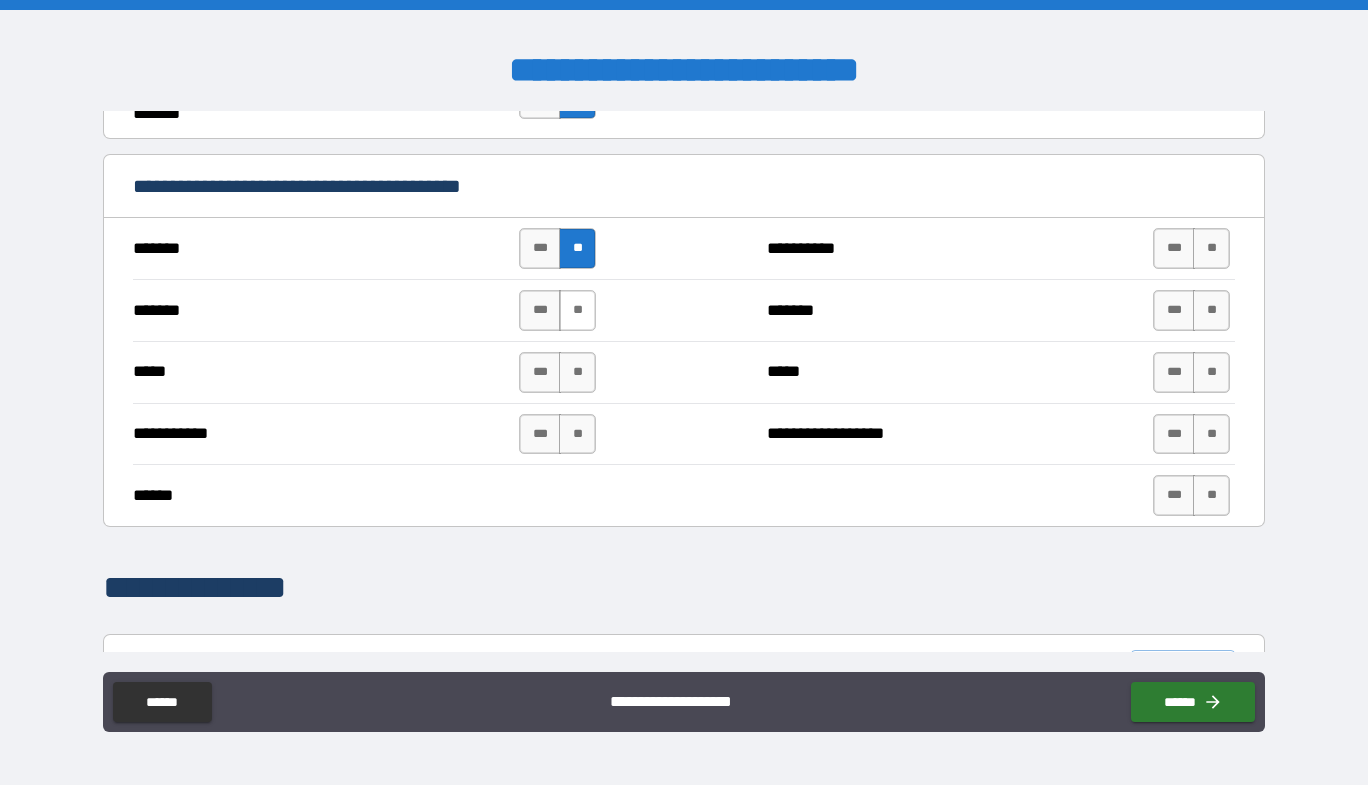 click on "**" at bounding box center [577, 310] 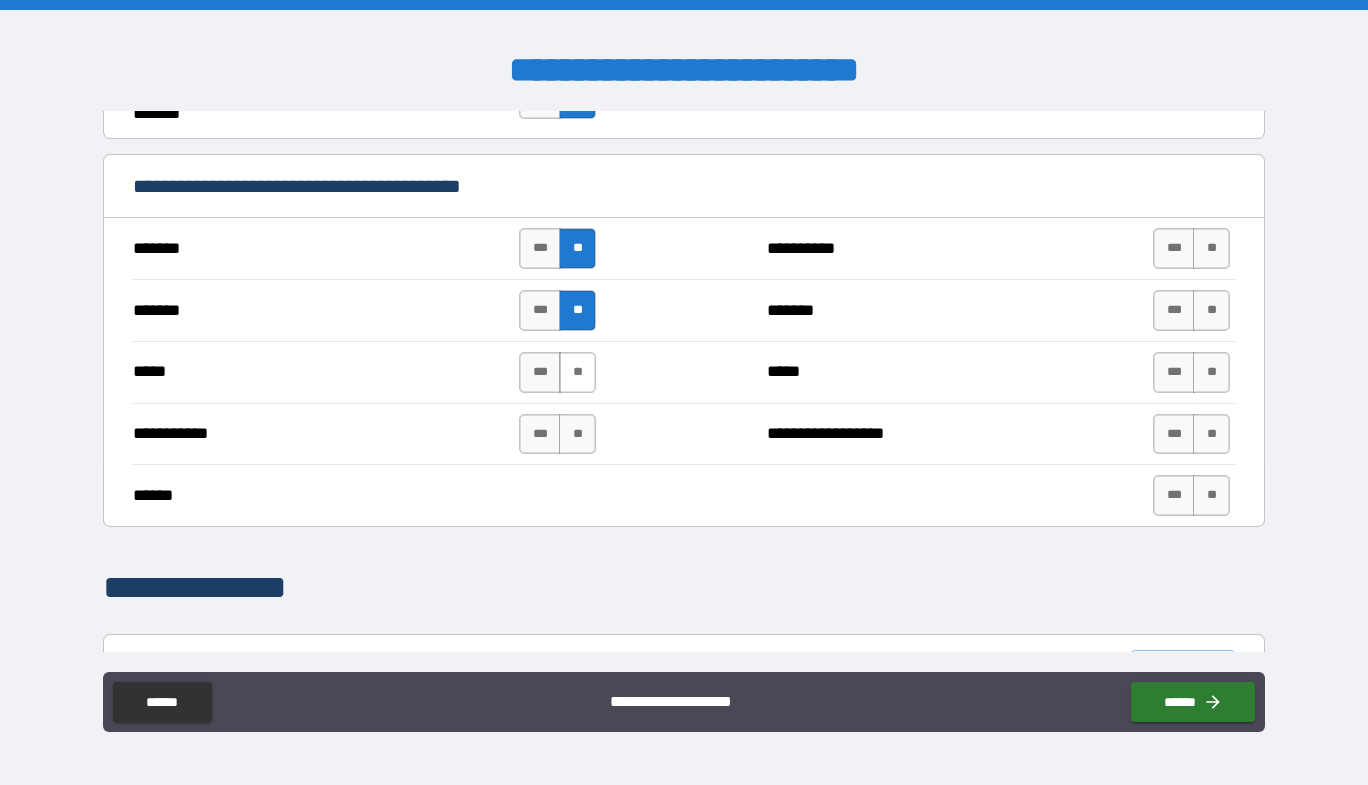 click on "**" at bounding box center [577, 372] 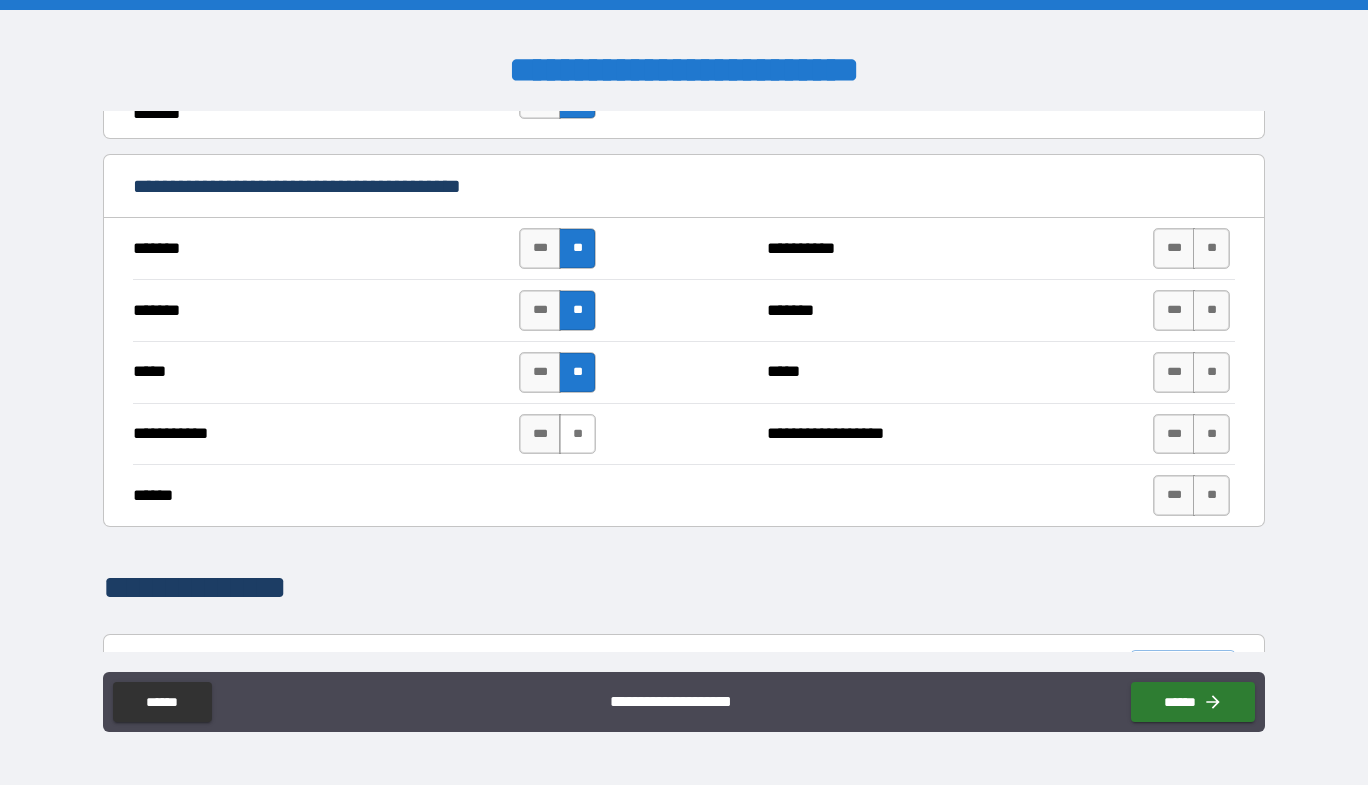click on "**" at bounding box center [577, 434] 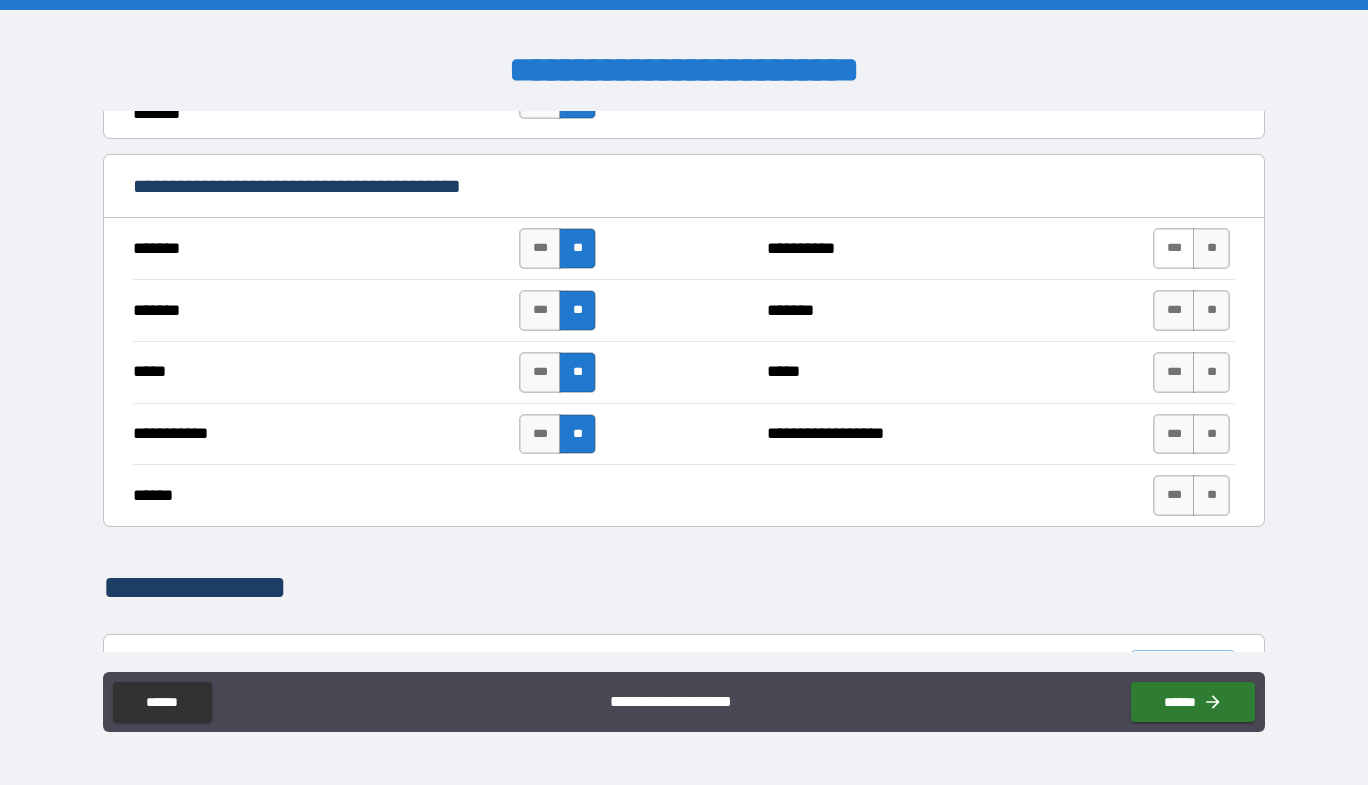 click on "***" at bounding box center (1174, 248) 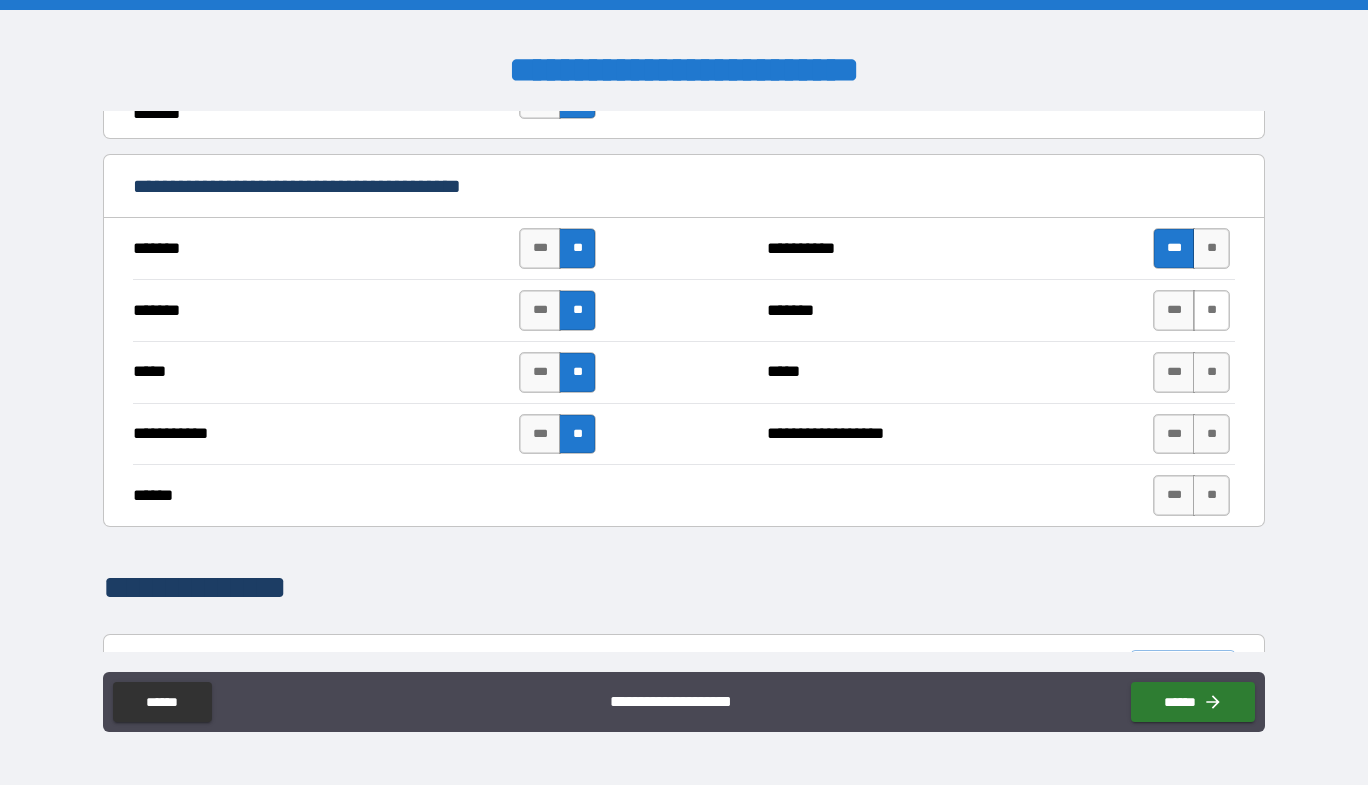 click on "**" at bounding box center (1211, 310) 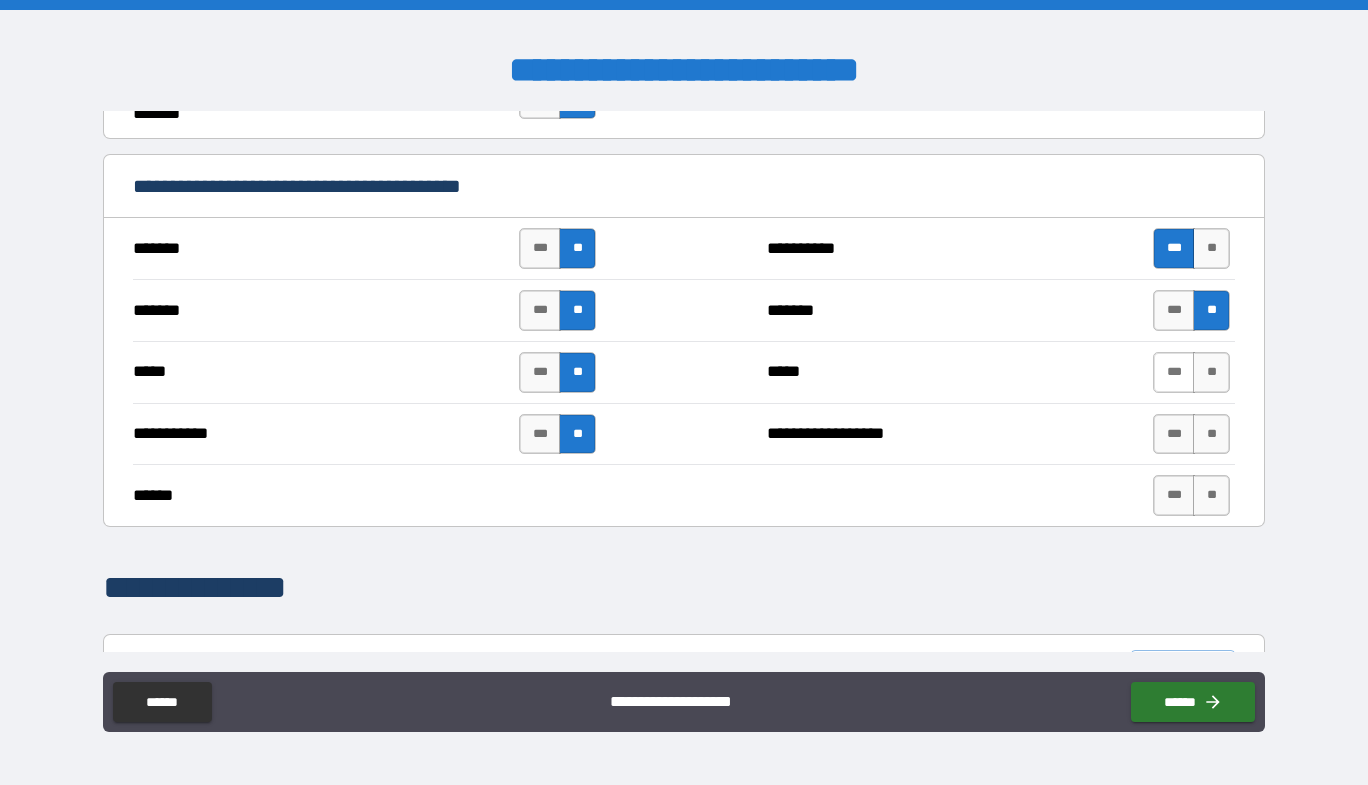 click on "***" at bounding box center (1174, 372) 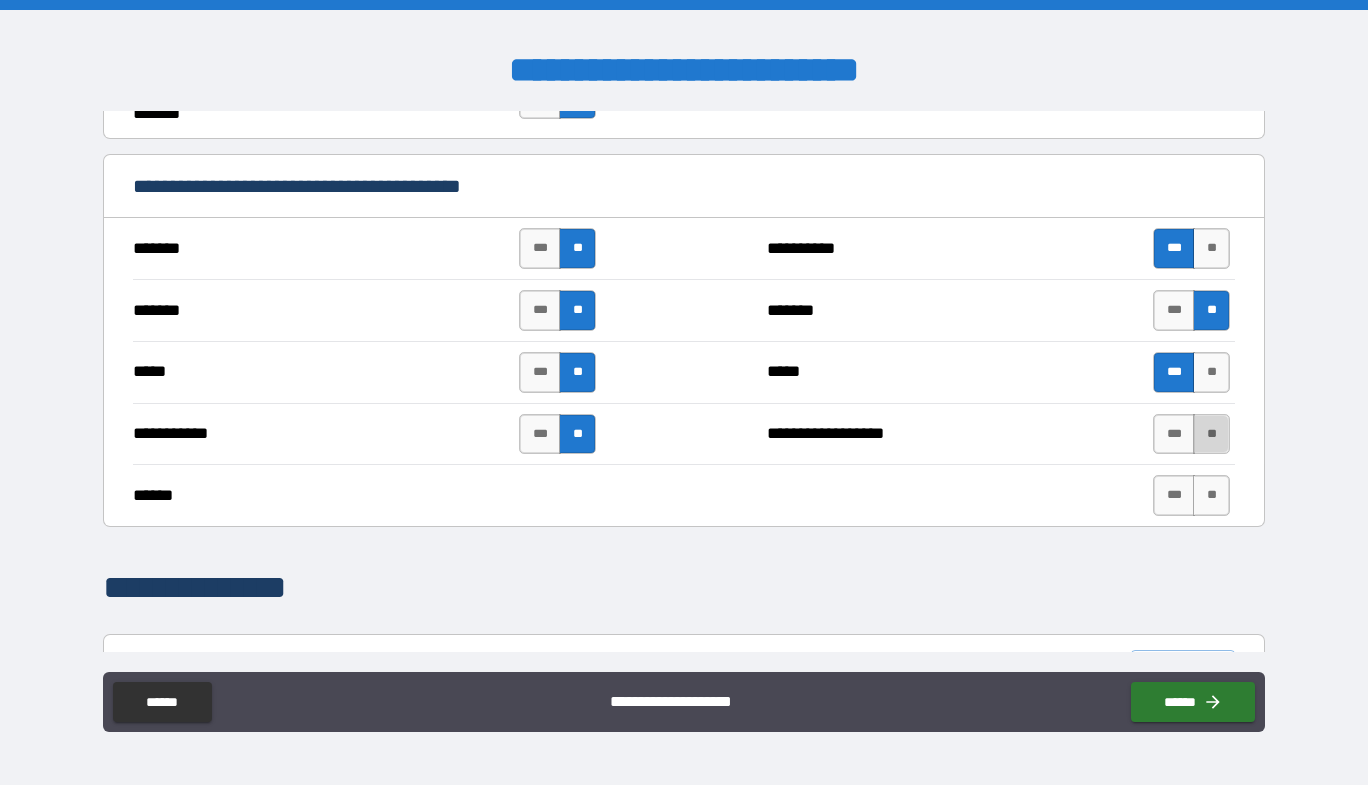click on "**" at bounding box center (1211, 434) 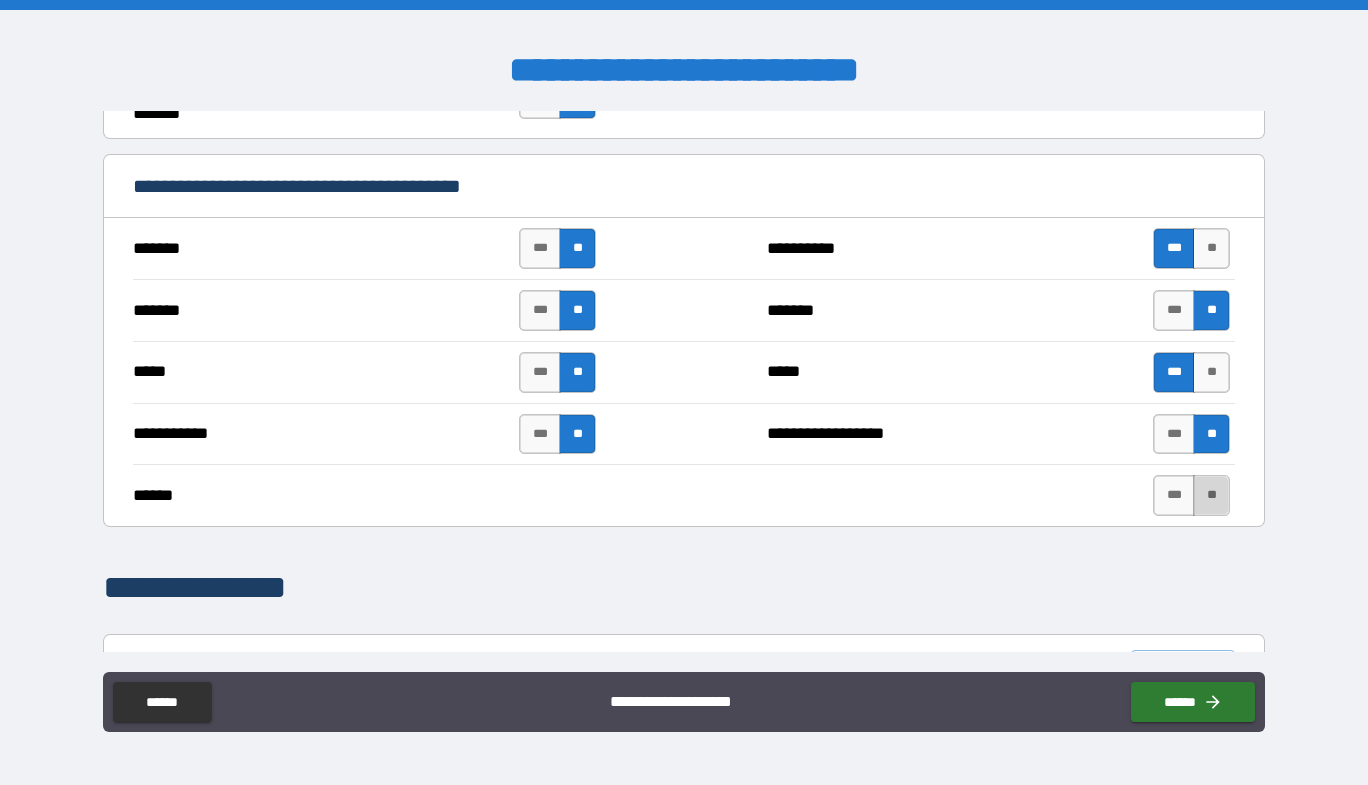 click on "**" at bounding box center [1211, 495] 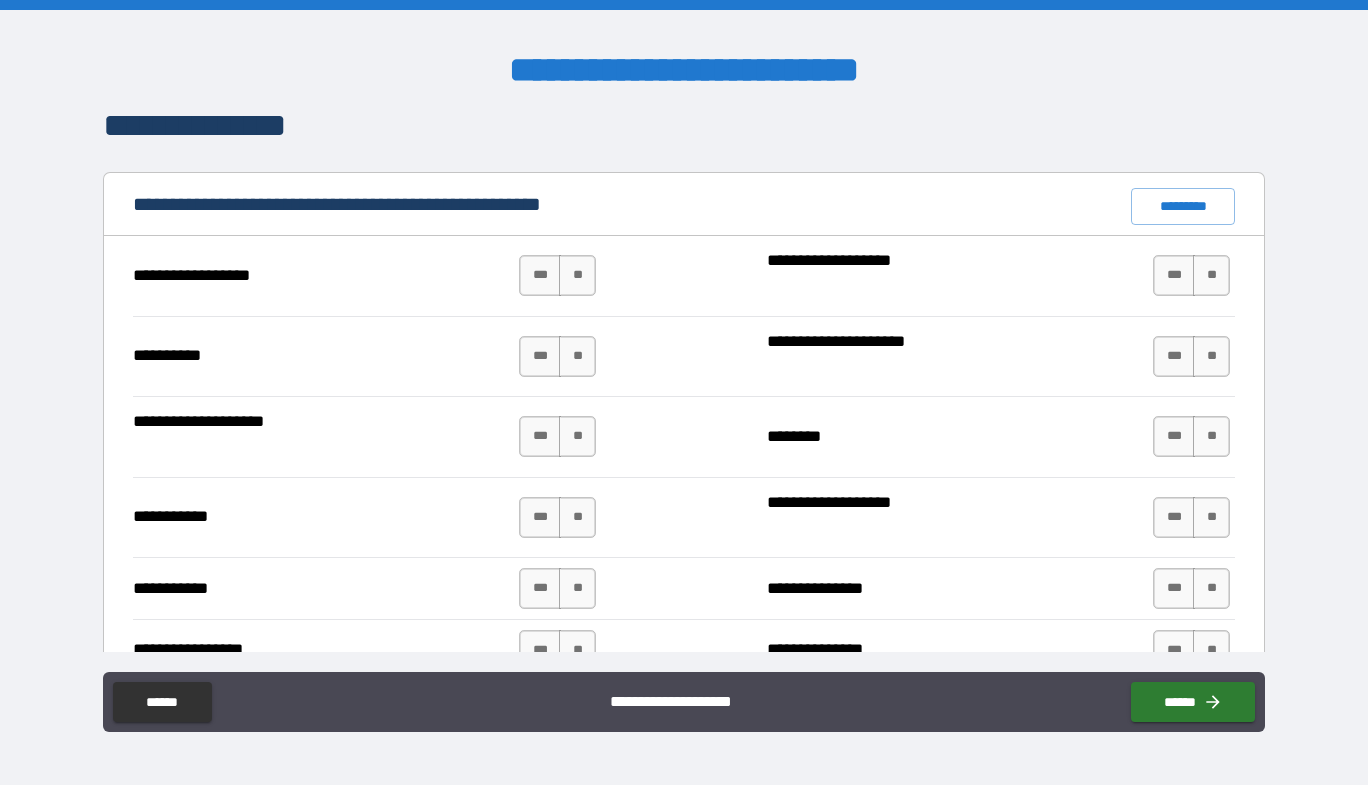 scroll, scrollTop: 1900, scrollLeft: 0, axis: vertical 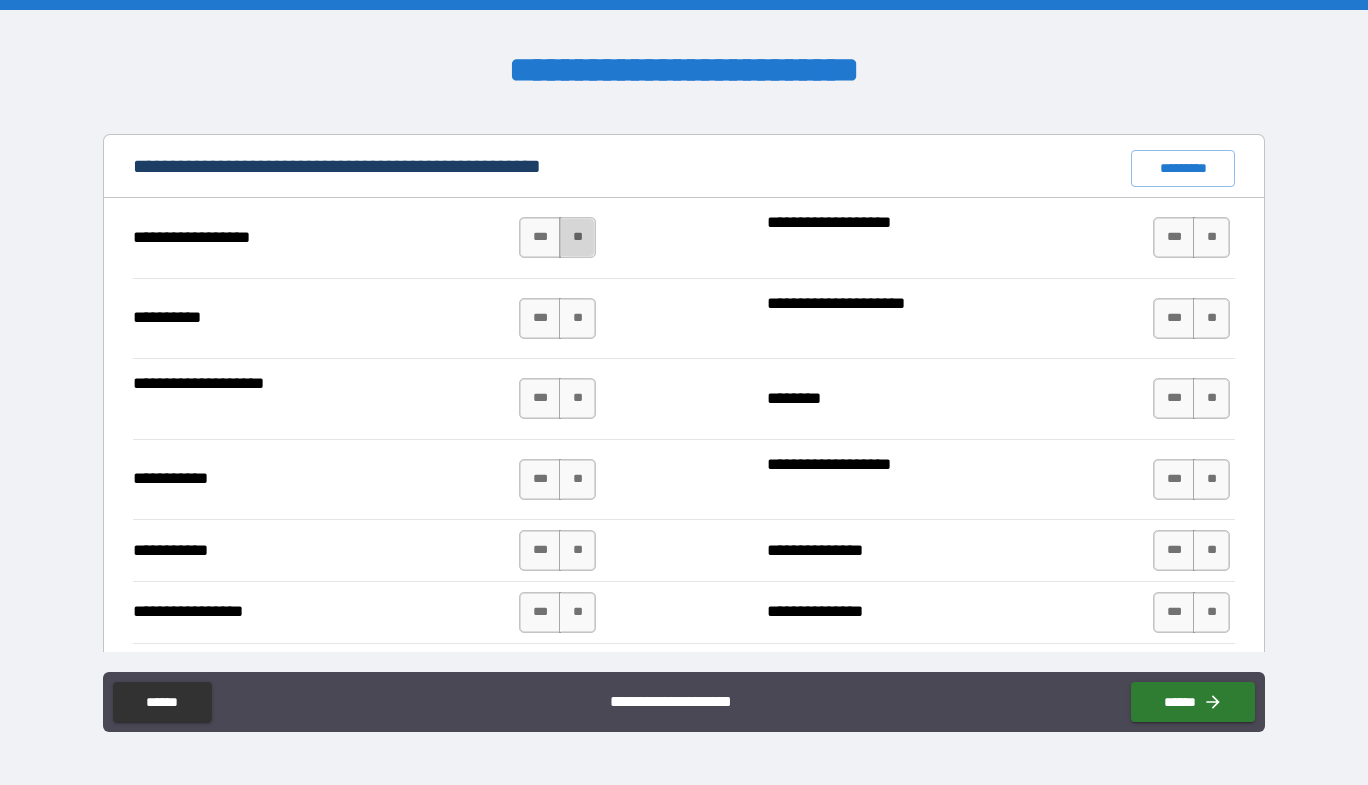 click on "**" at bounding box center (577, 237) 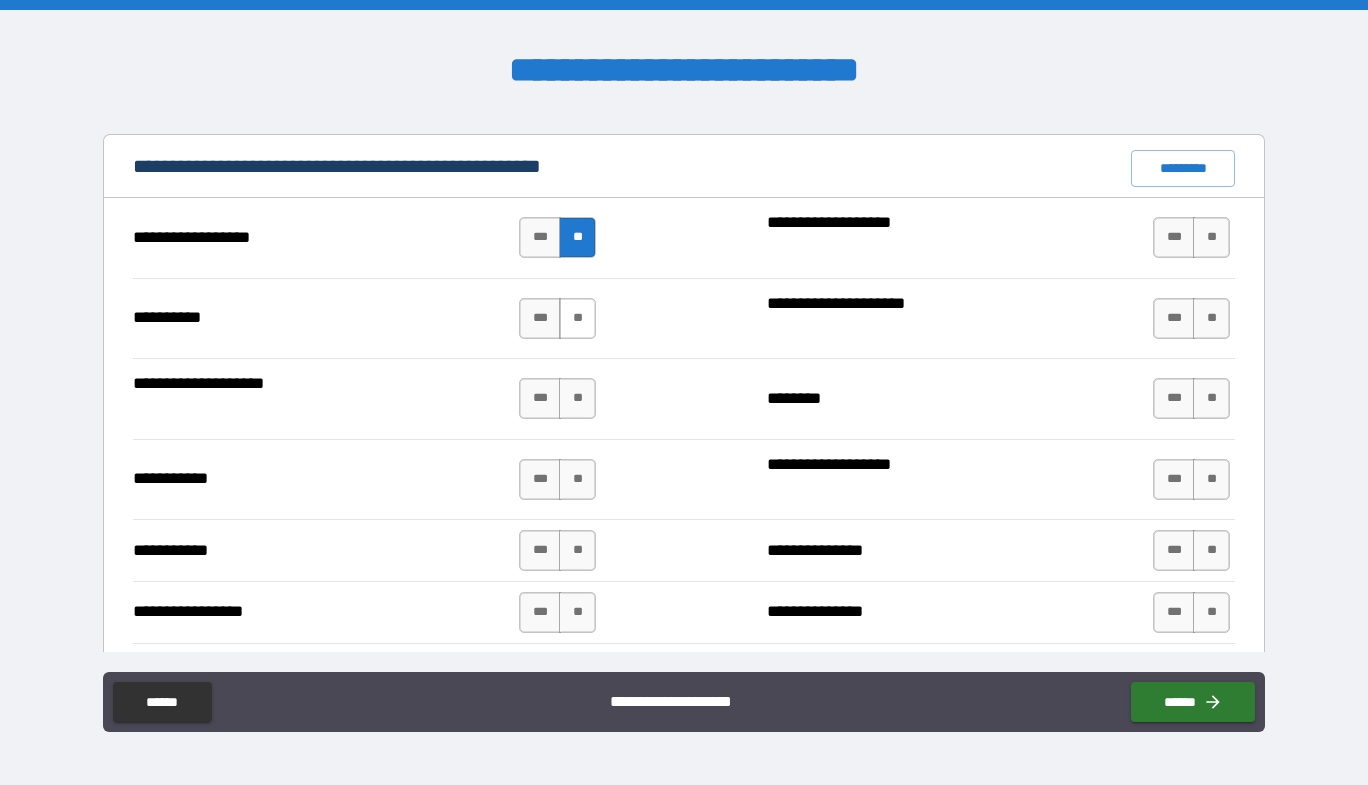 click on "**" at bounding box center (577, 318) 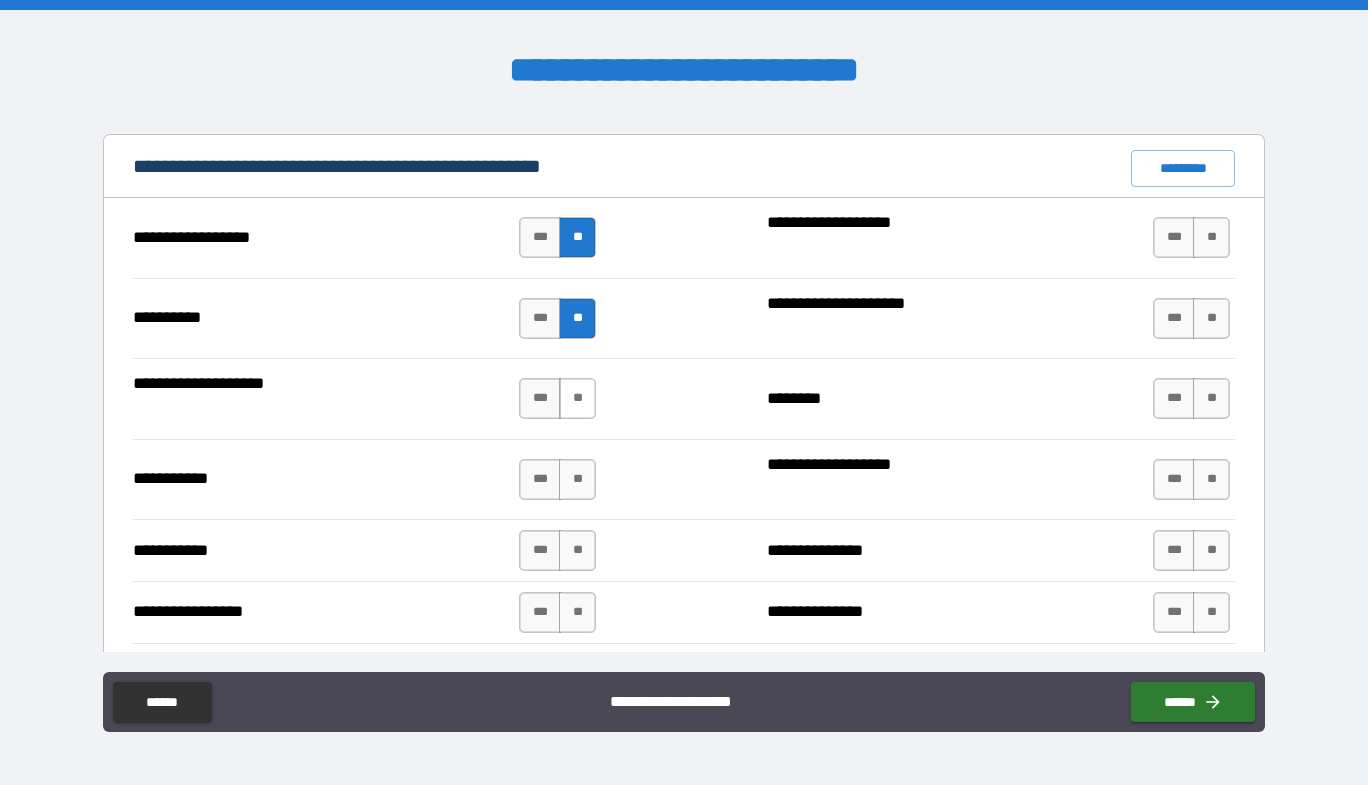 click on "**" at bounding box center (577, 398) 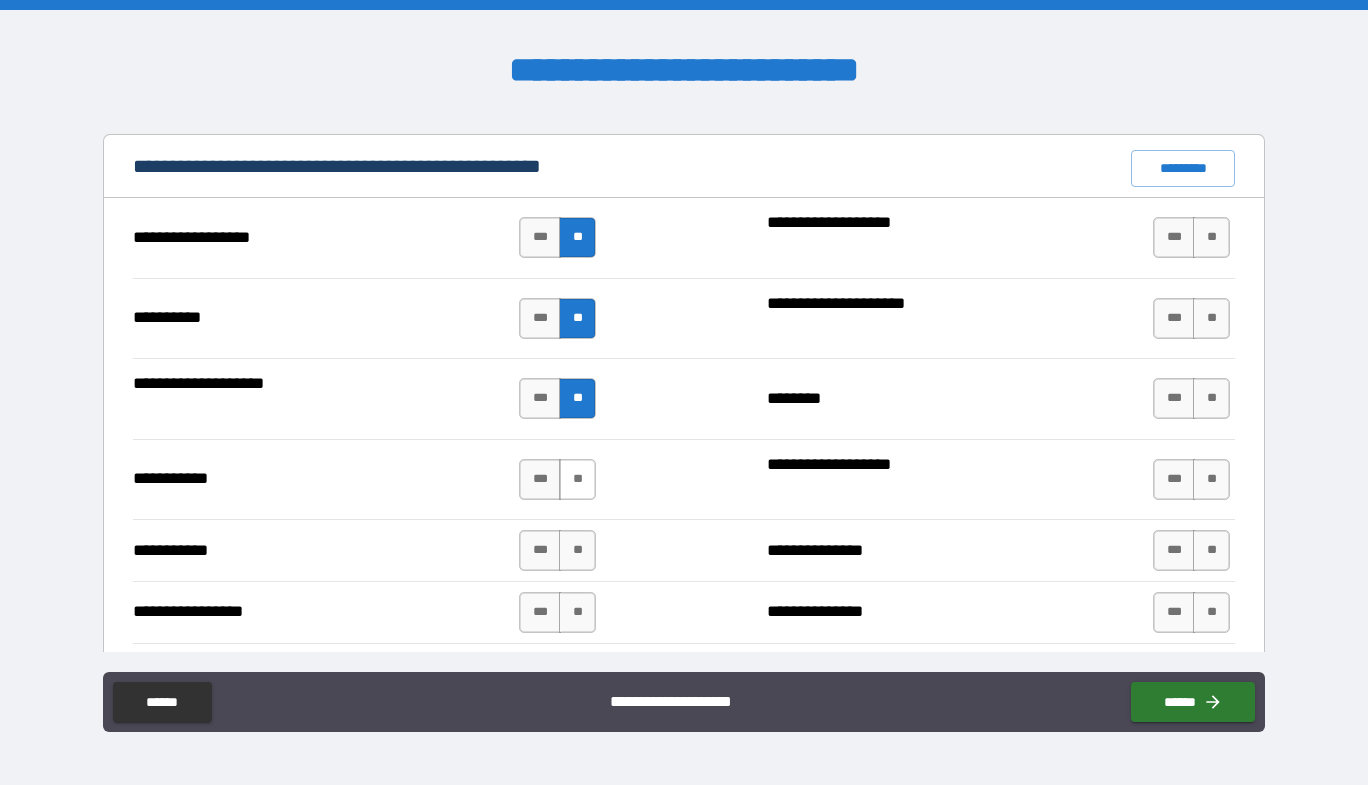 click on "**" at bounding box center (577, 479) 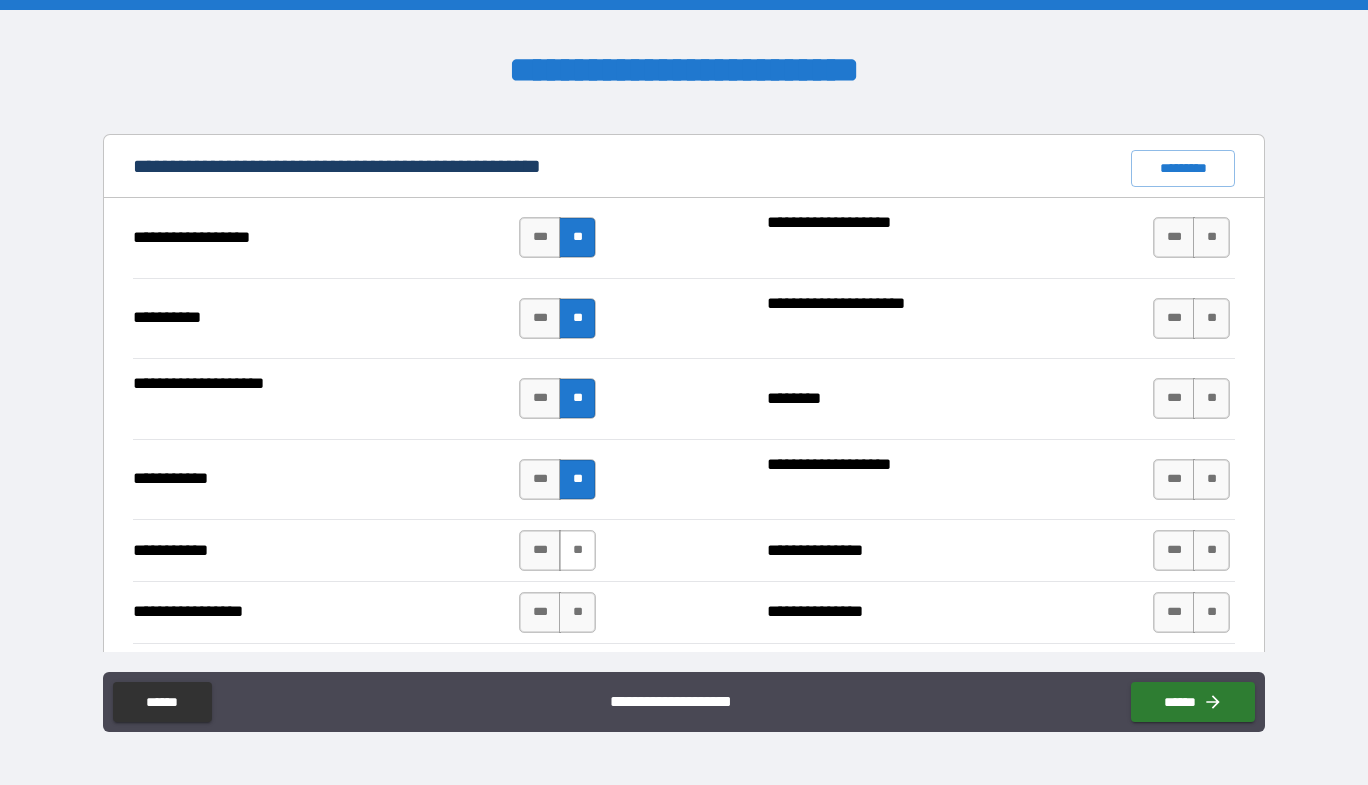 click on "**" at bounding box center (577, 550) 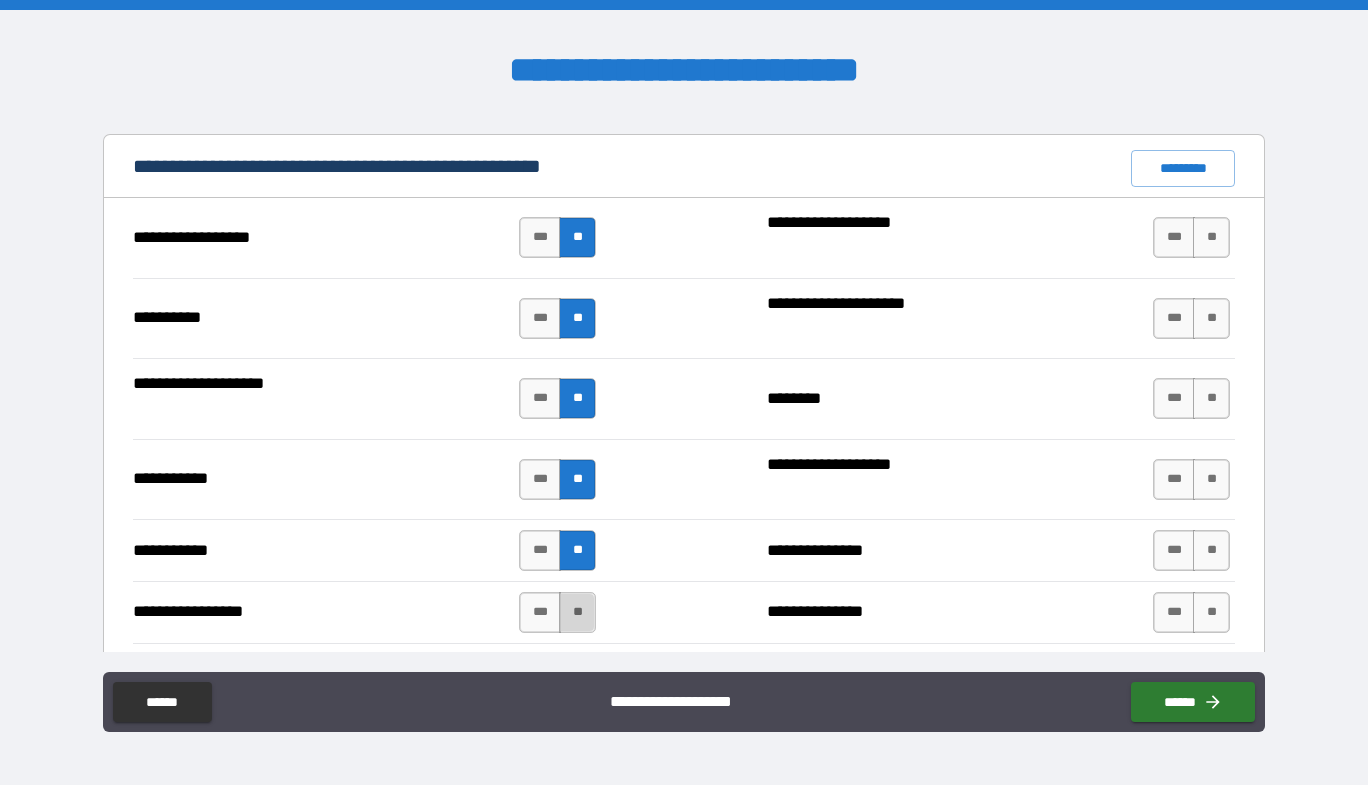 click on "**" at bounding box center (577, 612) 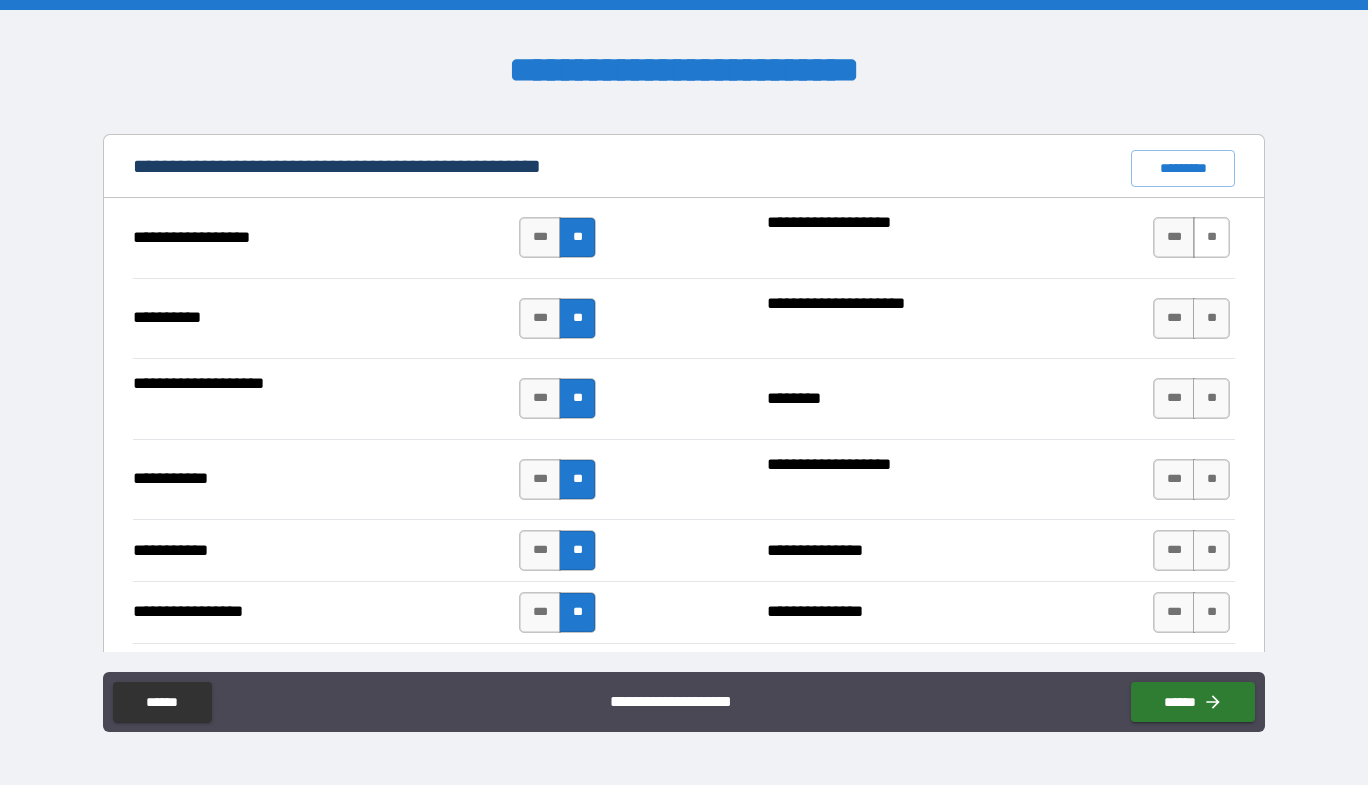 click on "**" at bounding box center (1211, 237) 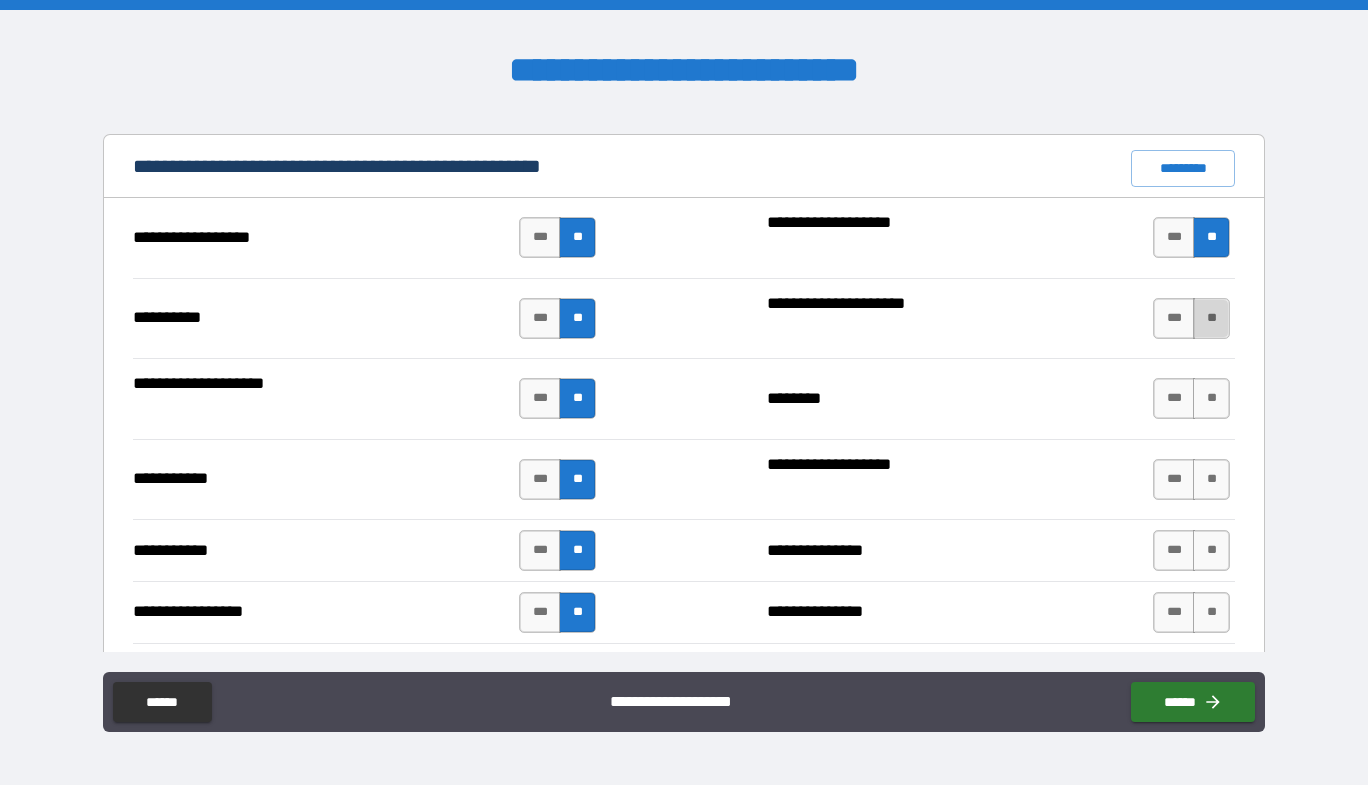 click on "**" at bounding box center (1211, 318) 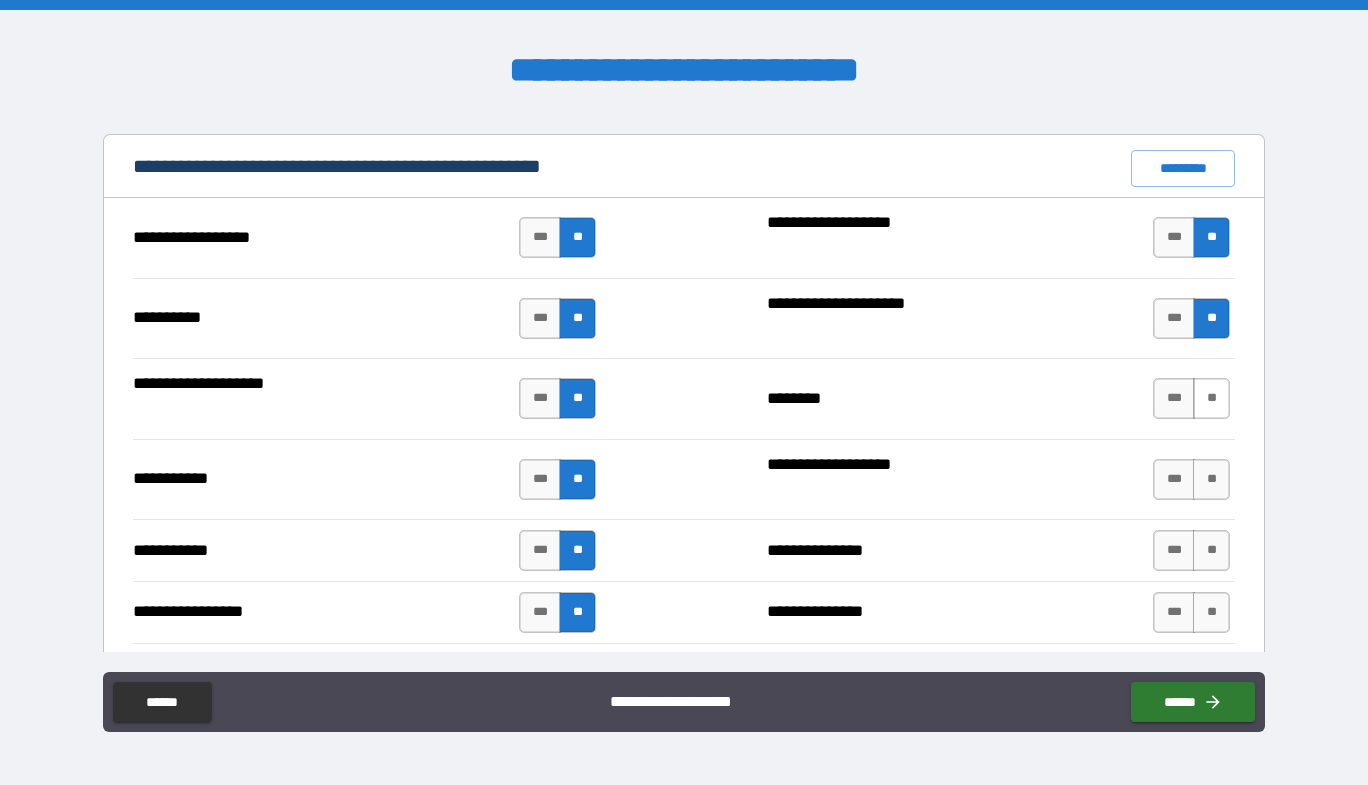click on "**" at bounding box center [1211, 398] 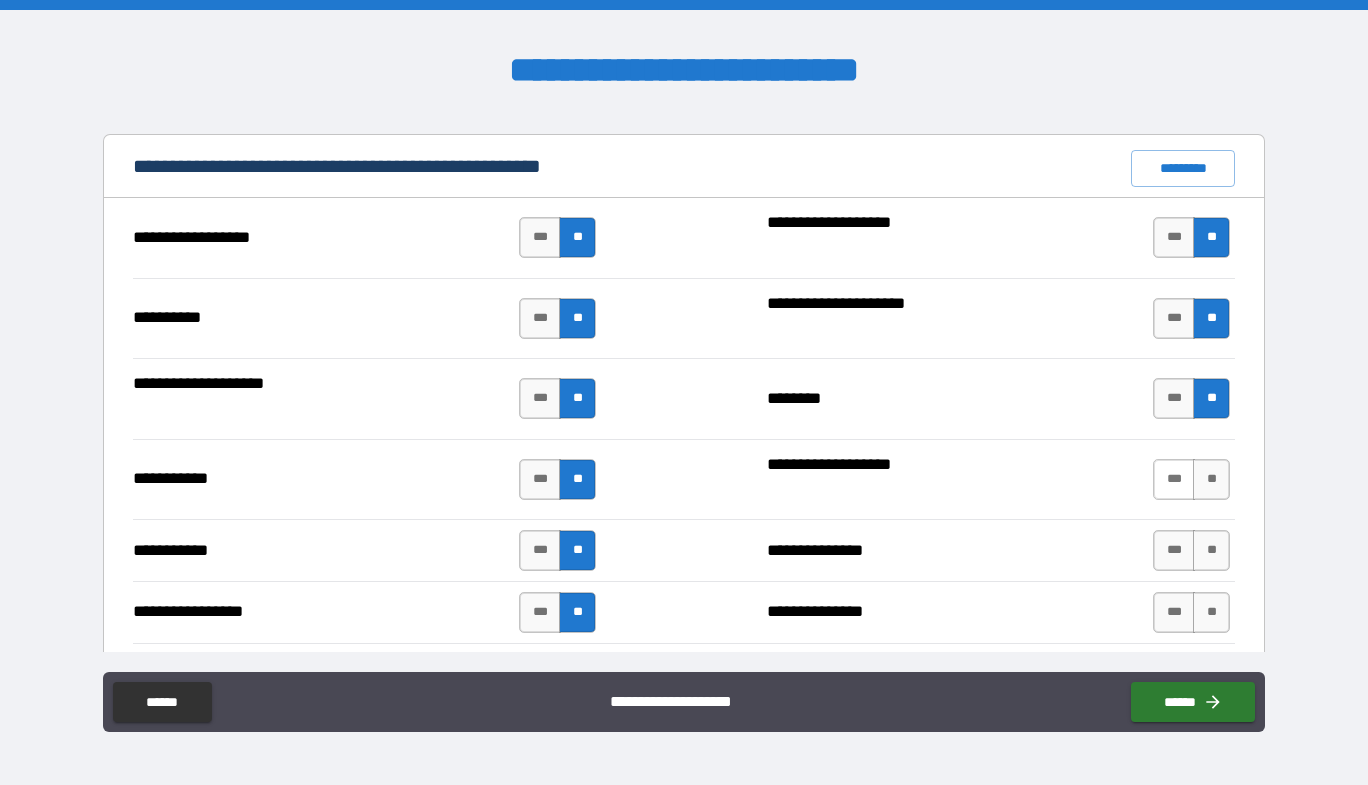 click on "***" at bounding box center [1174, 479] 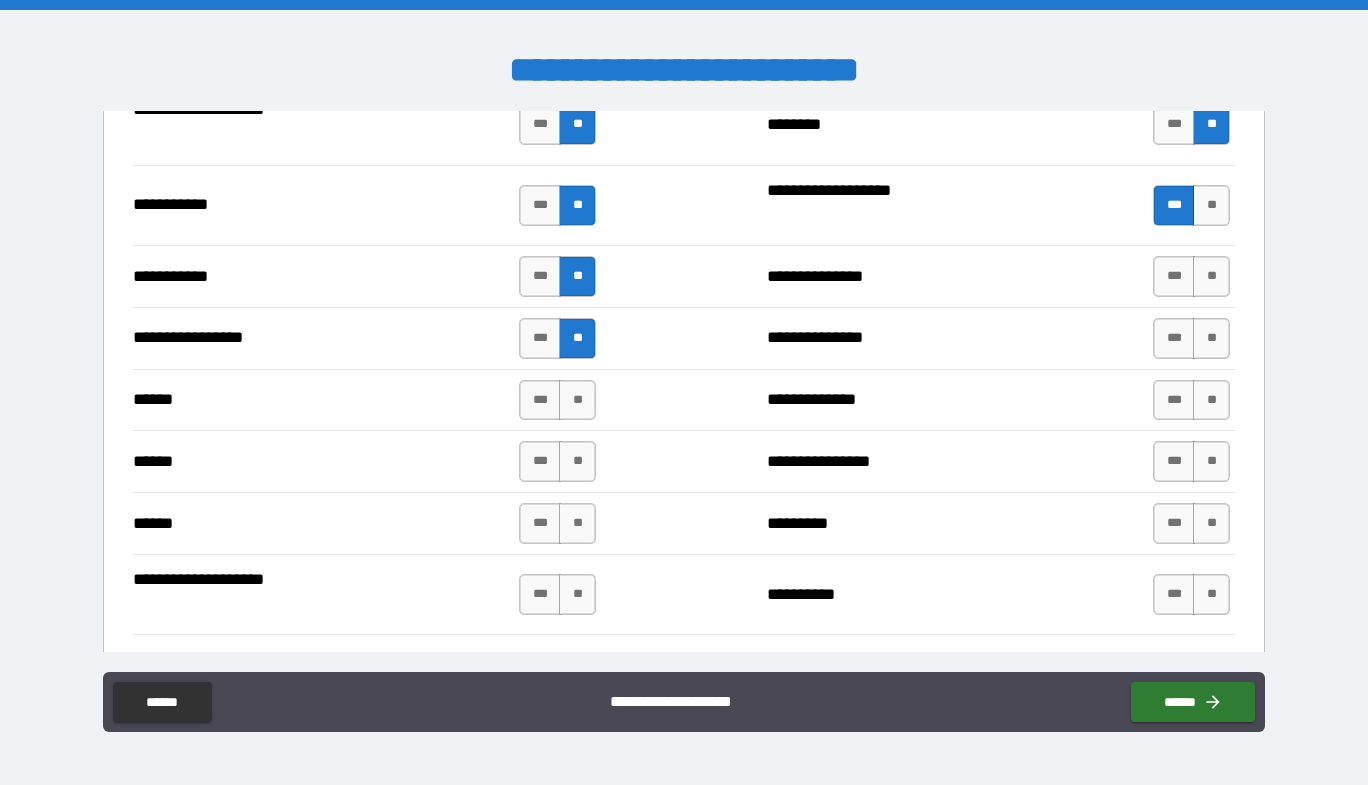scroll, scrollTop: 2200, scrollLeft: 0, axis: vertical 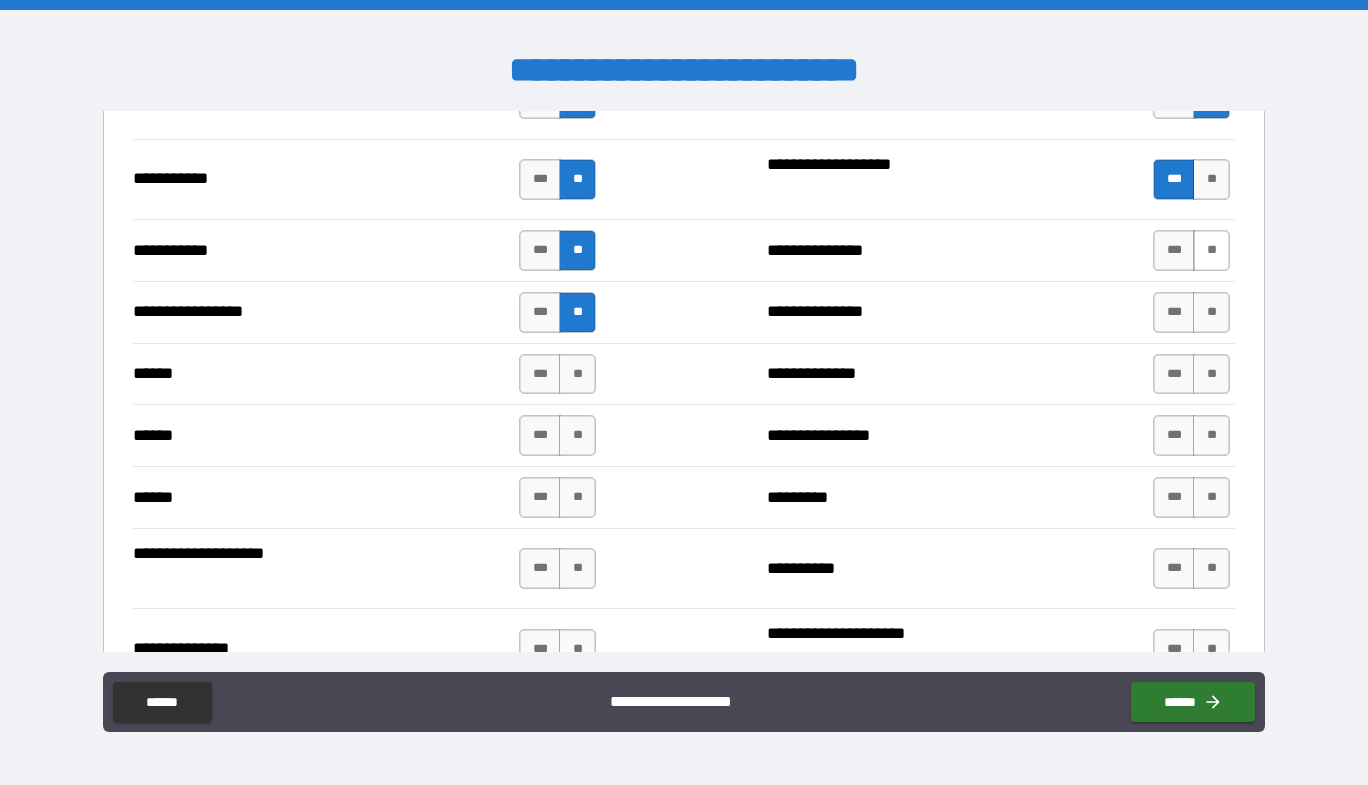 click on "**" at bounding box center (1211, 250) 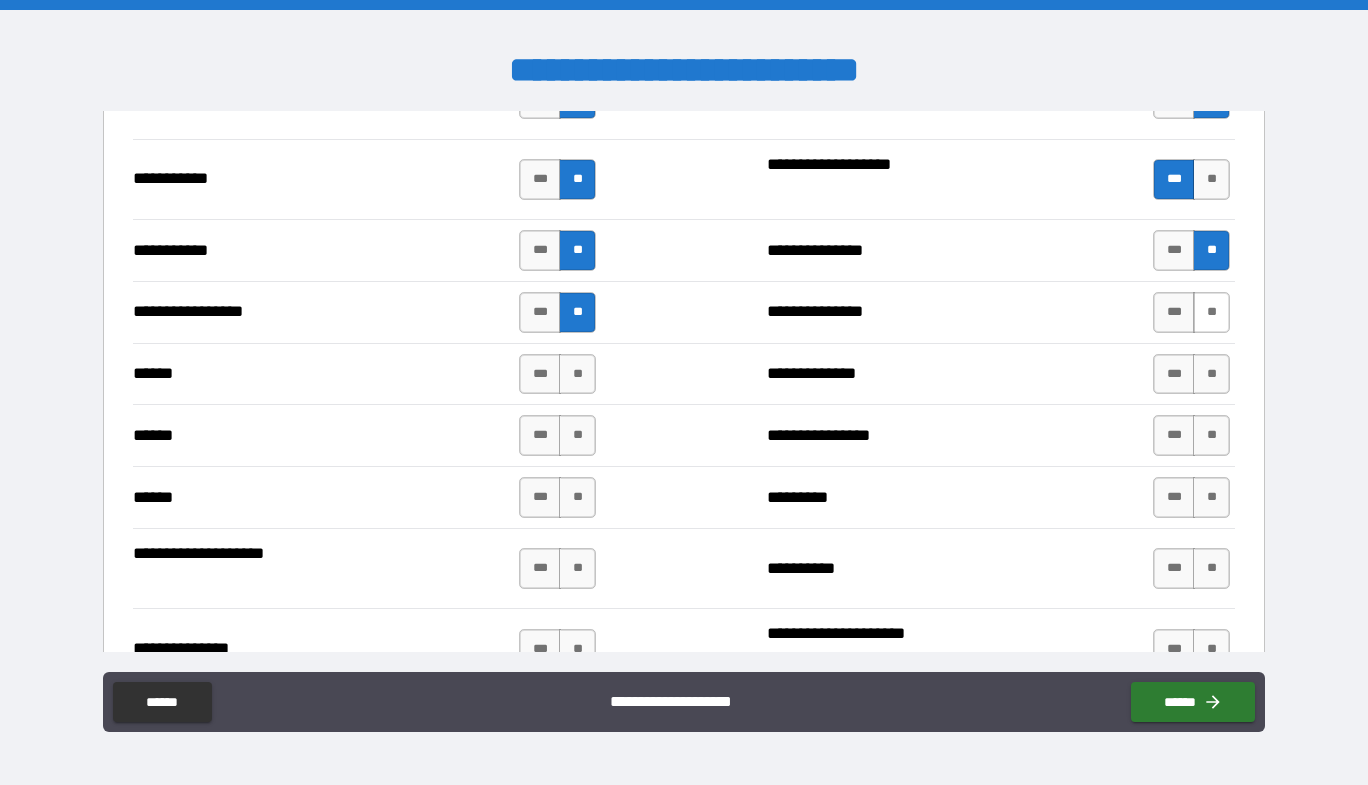 click on "**" at bounding box center (1211, 312) 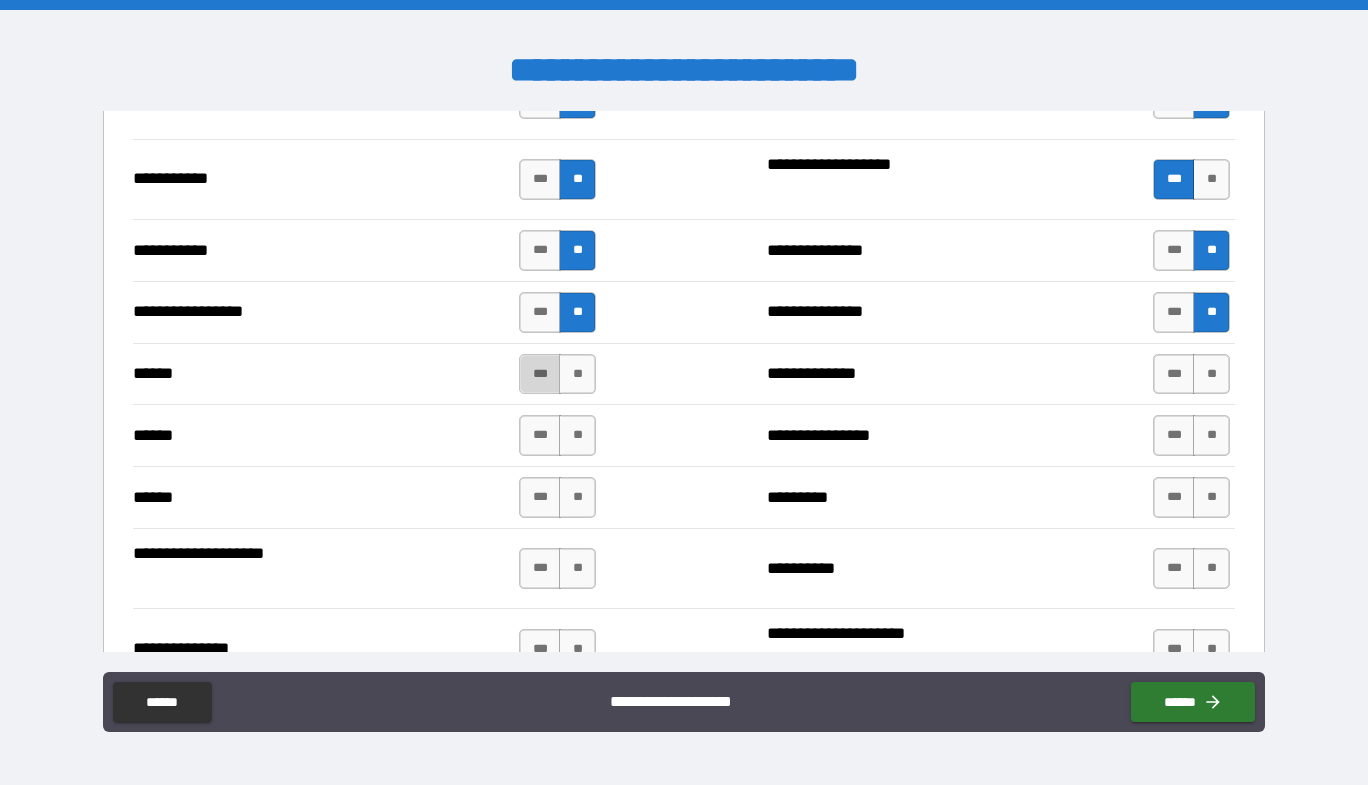 click on "***" at bounding box center [540, 374] 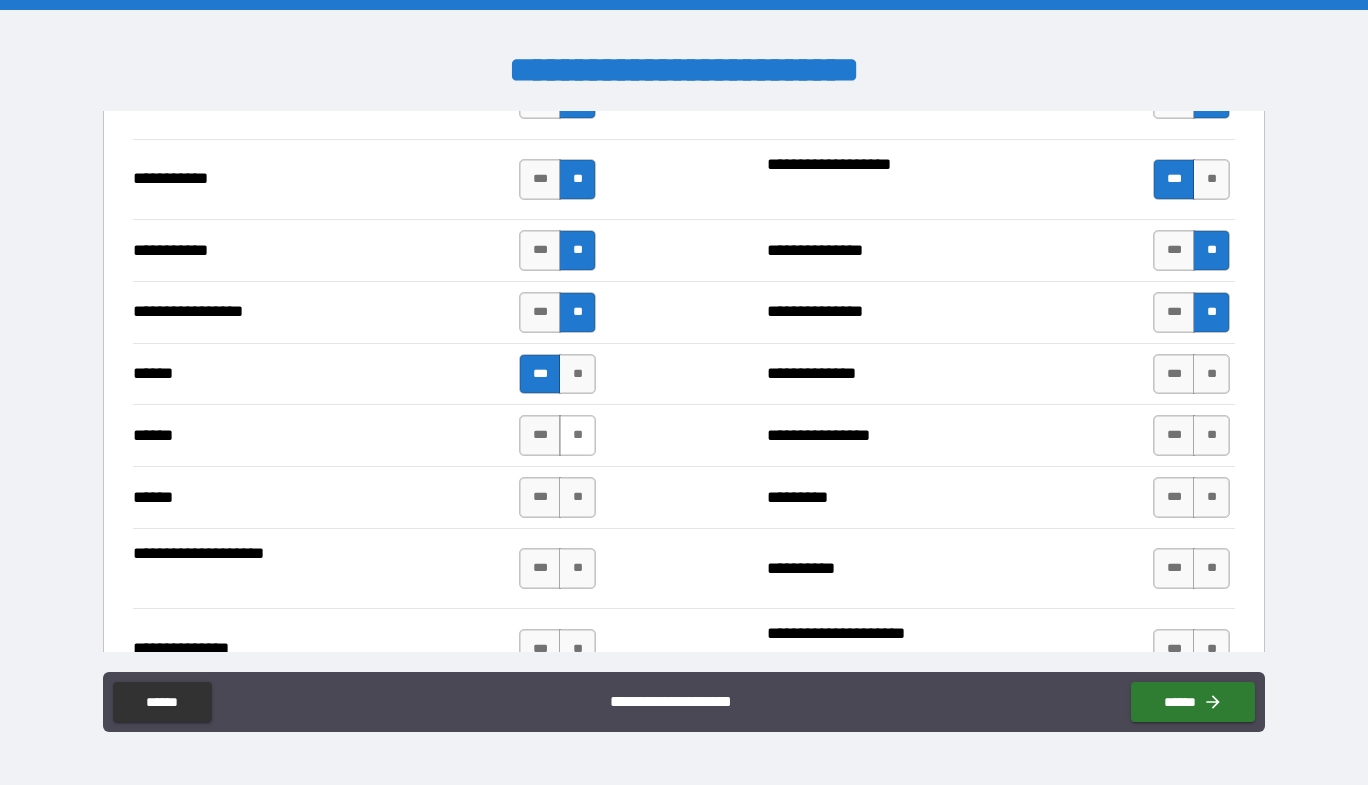 click on "**" at bounding box center [577, 435] 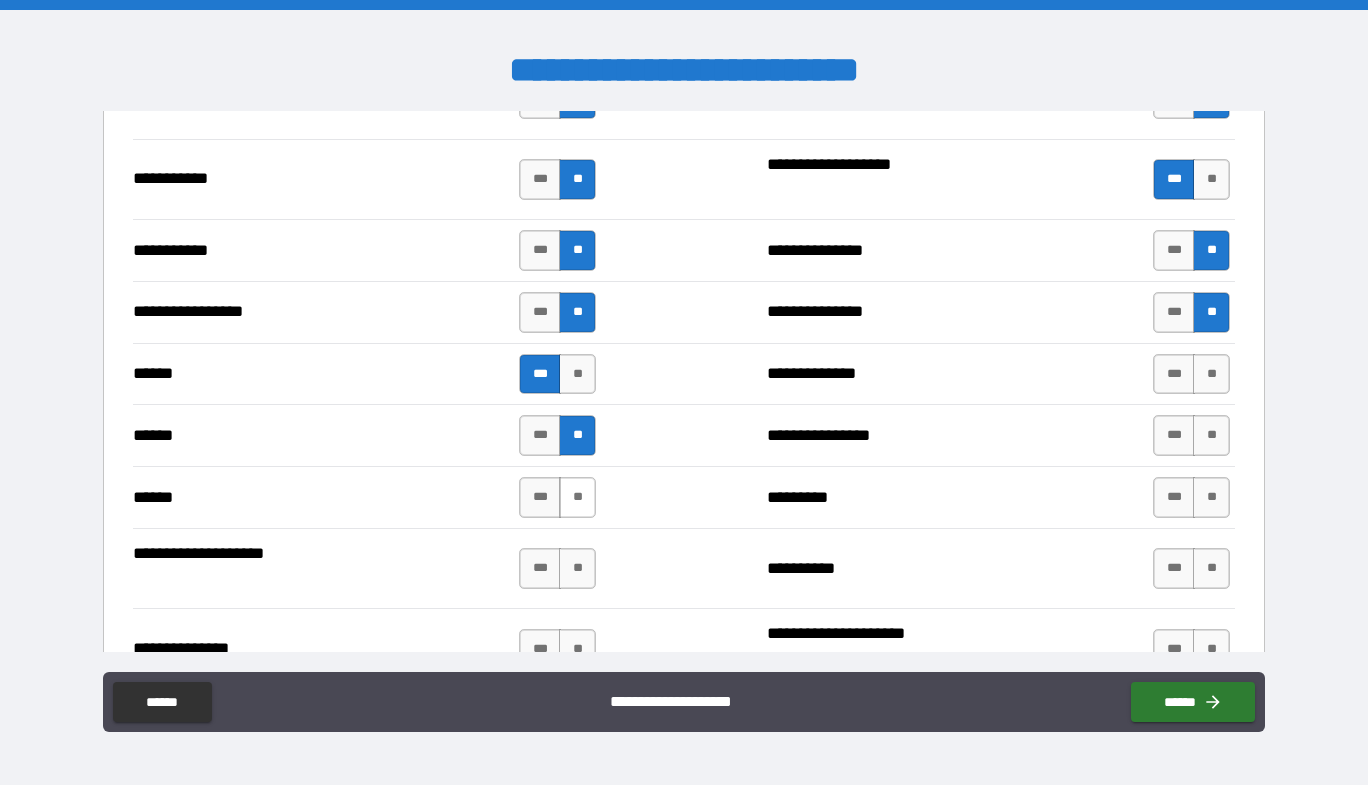 click on "**" at bounding box center (577, 497) 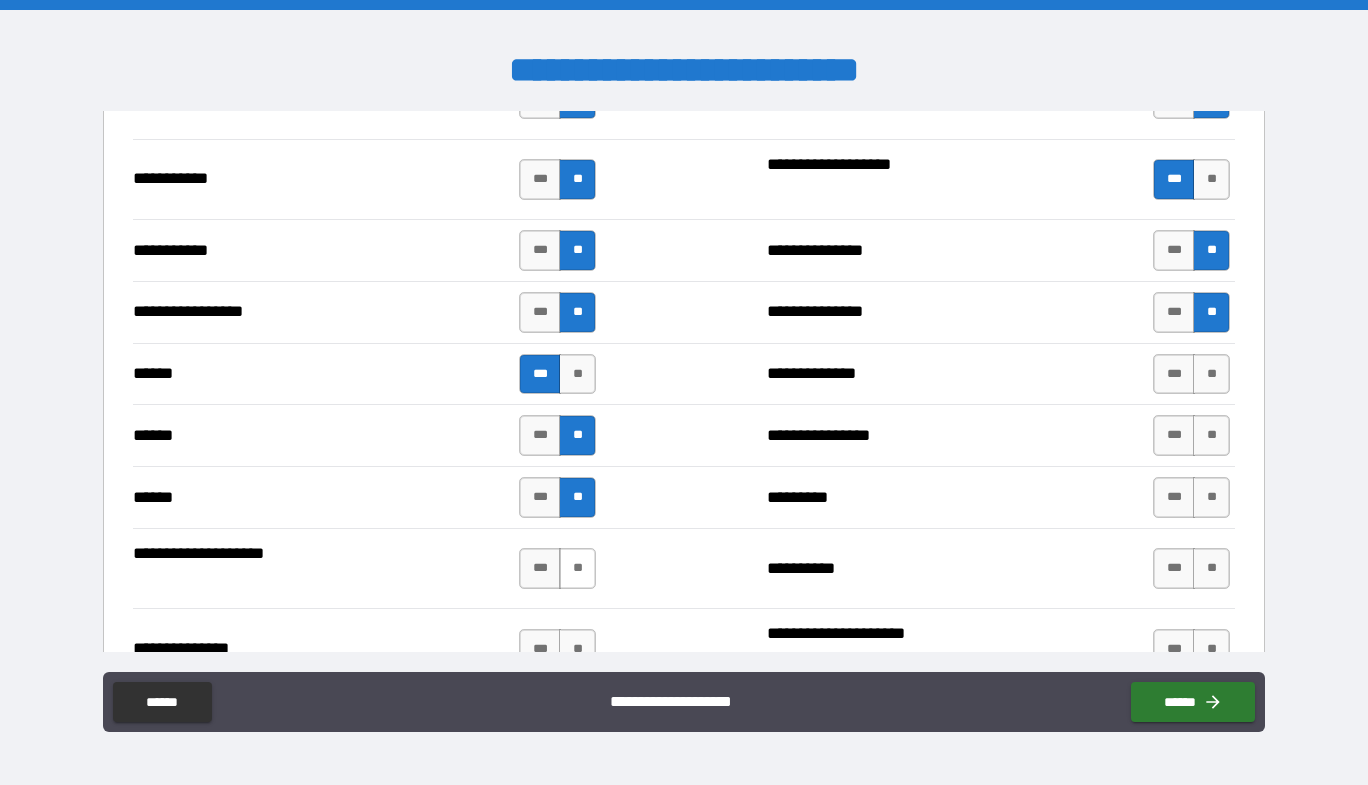 click on "**" at bounding box center [577, 568] 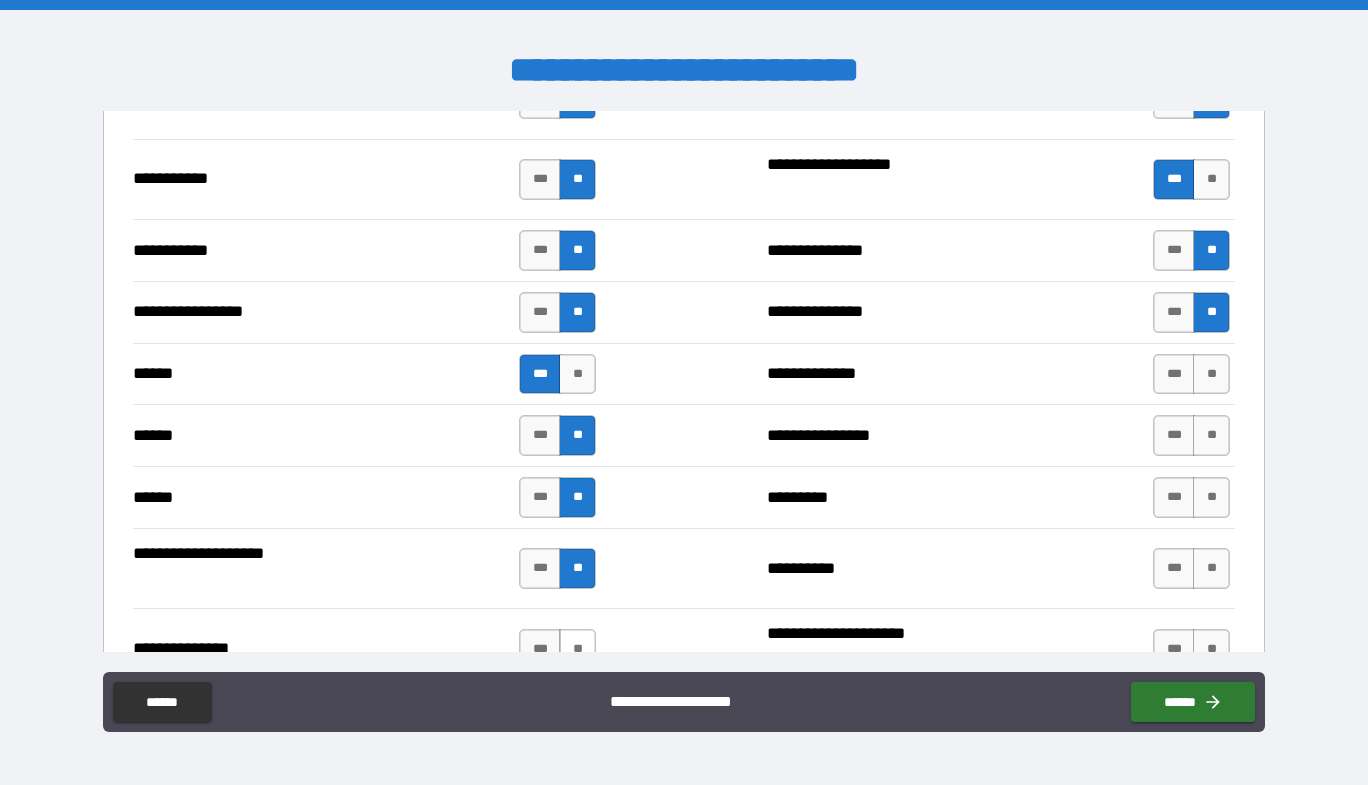 click on "**" at bounding box center [577, 649] 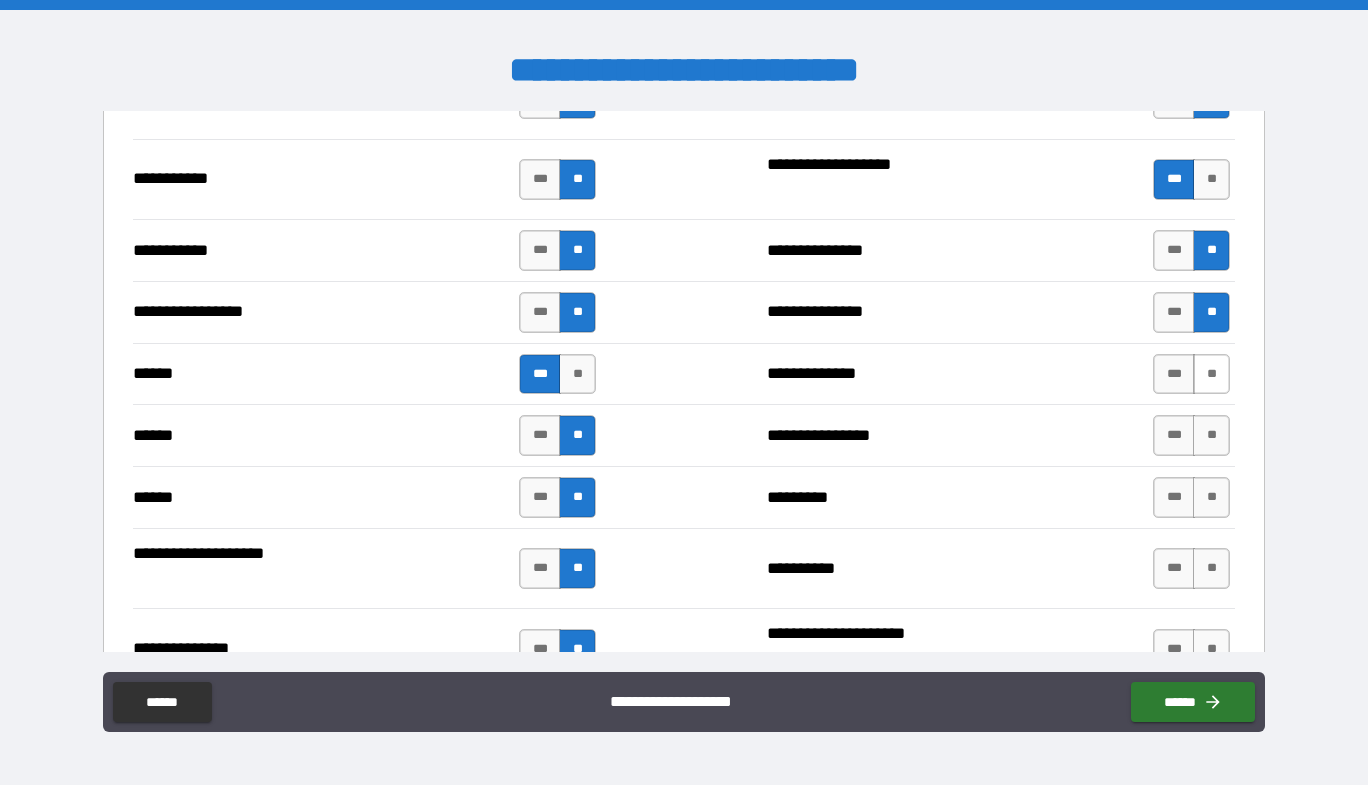click on "**" at bounding box center [1211, 374] 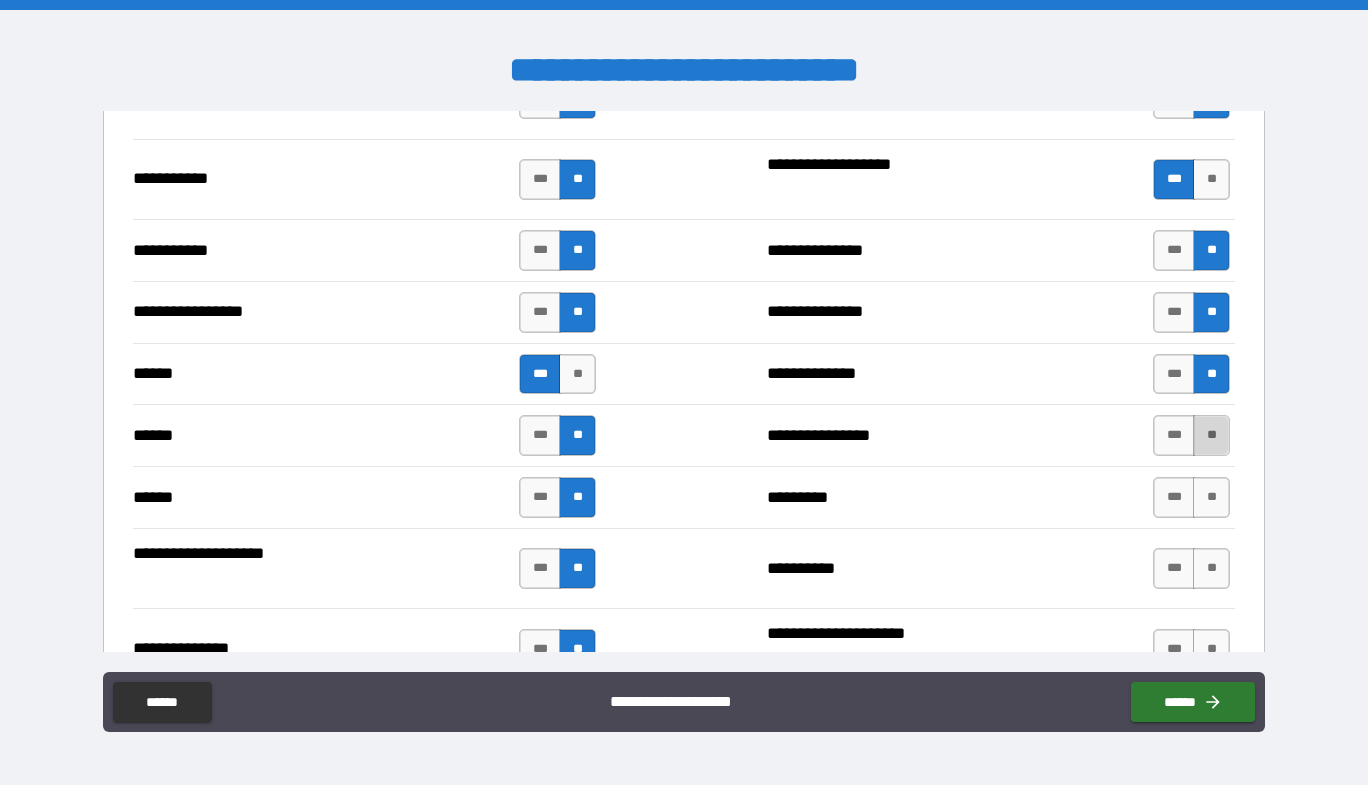 click on "**" at bounding box center (1211, 435) 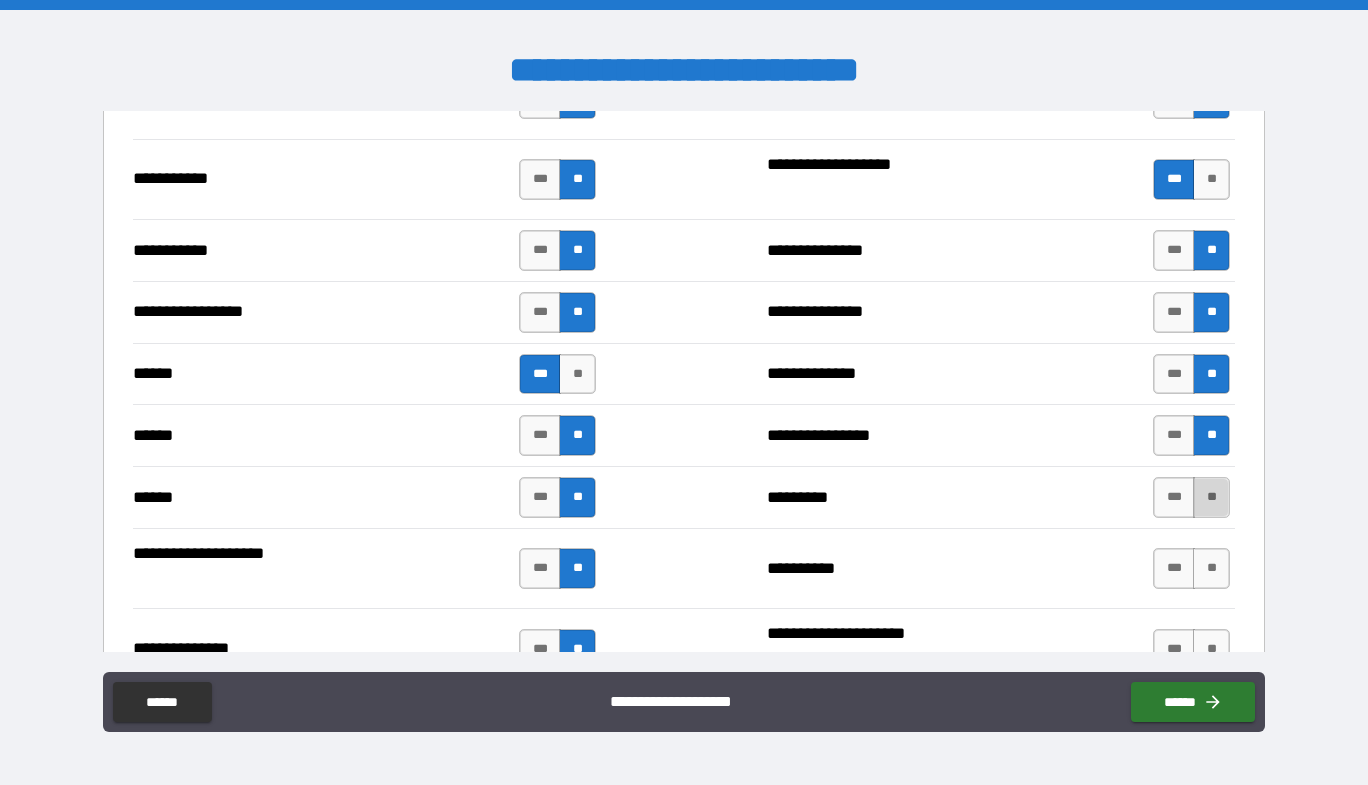 click on "**" at bounding box center (1211, 497) 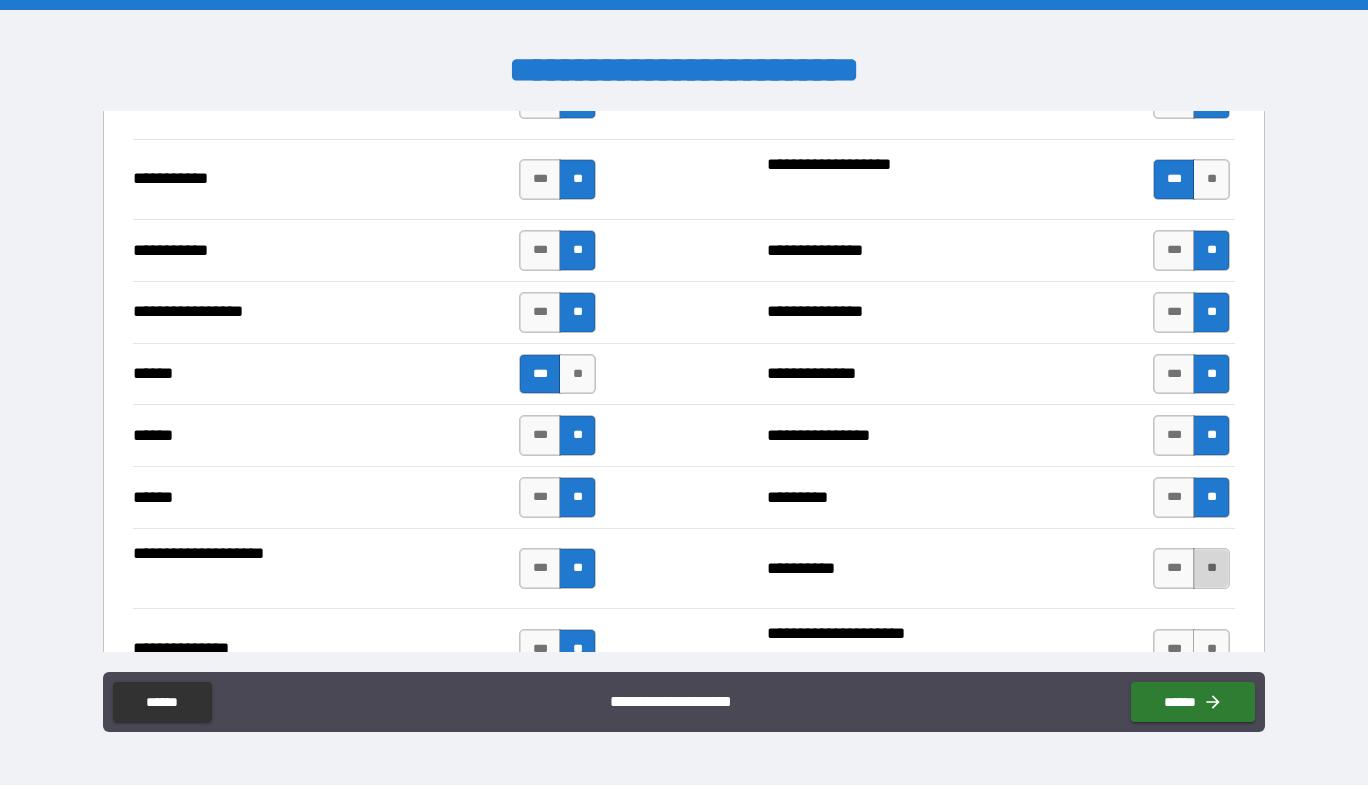 click on "**" at bounding box center [1211, 568] 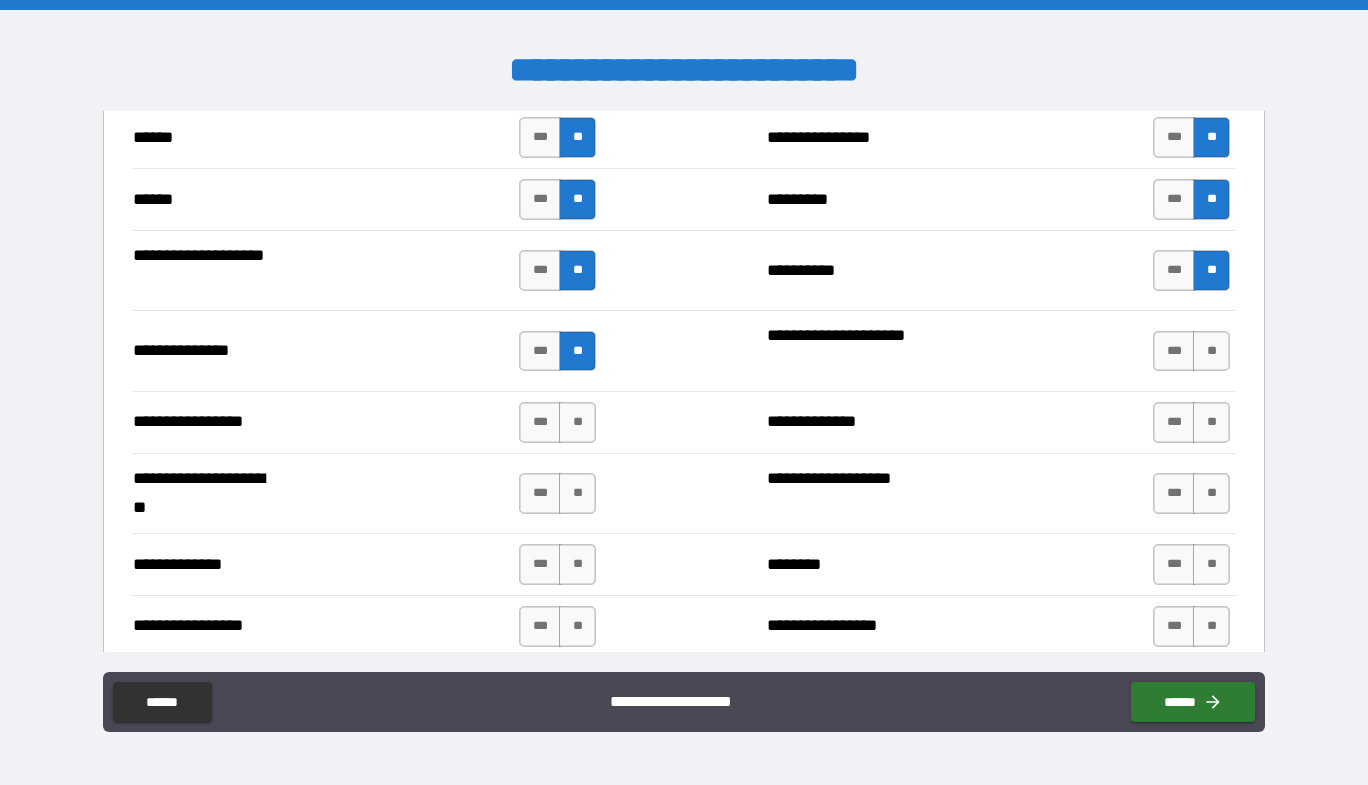 scroll, scrollTop: 2500, scrollLeft: 0, axis: vertical 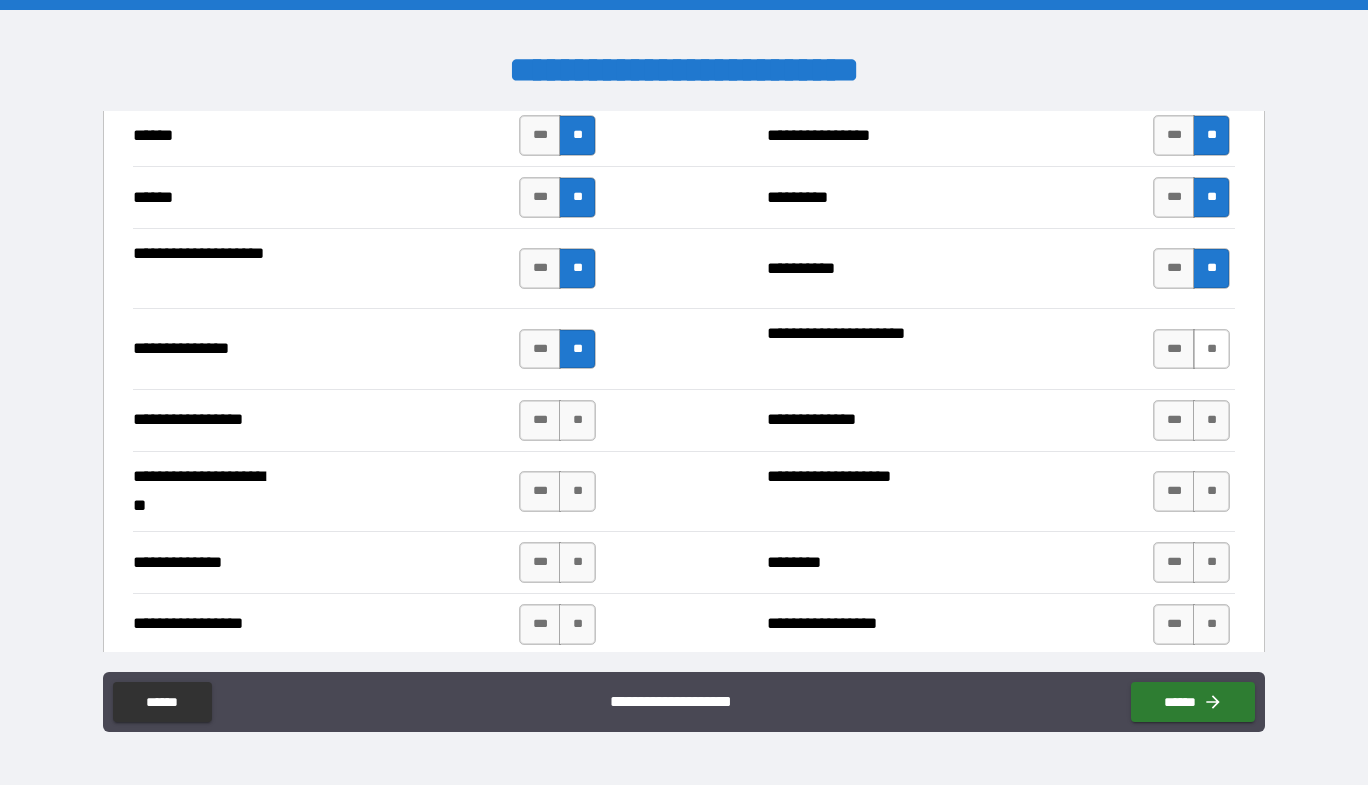 click on "**" at bounding box center (1211, 349) 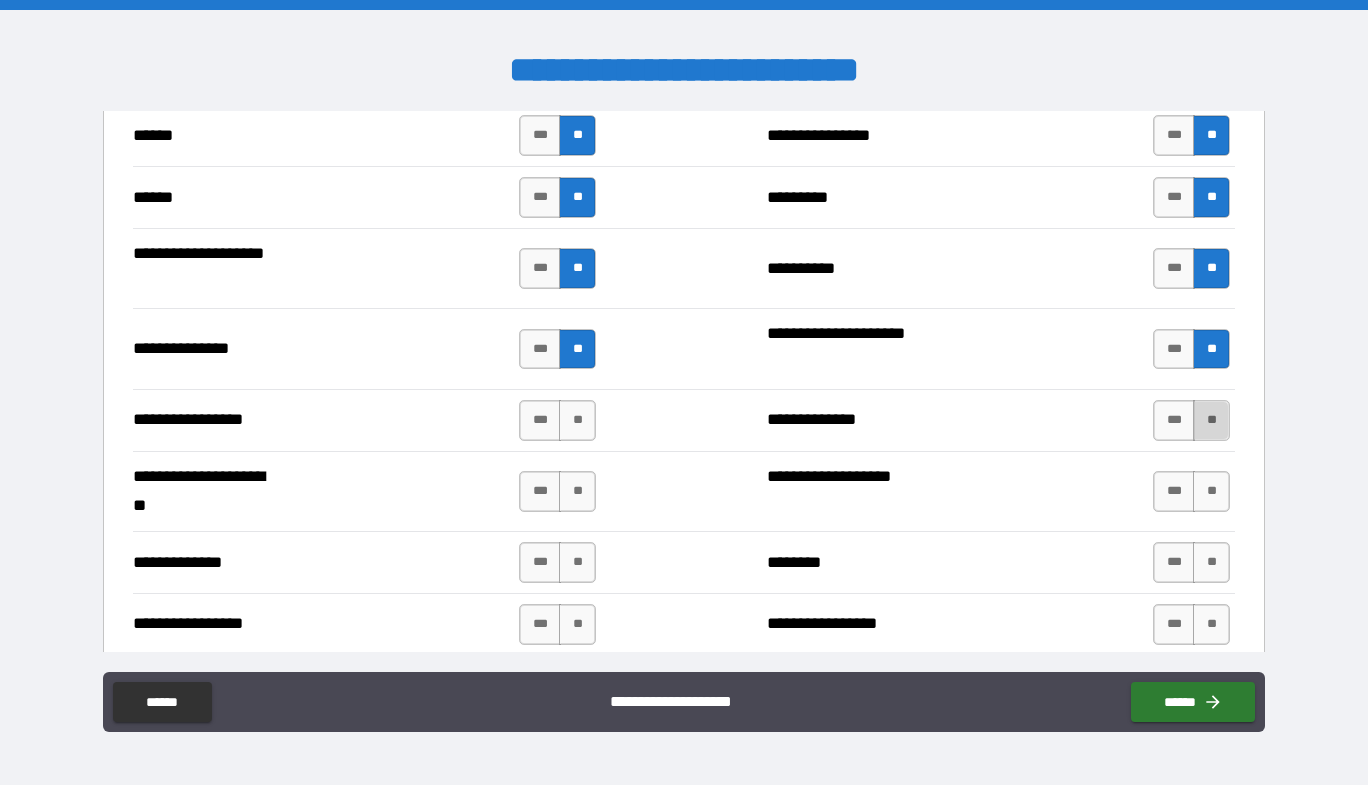 click on "**" at bounding box center [1211, 420] 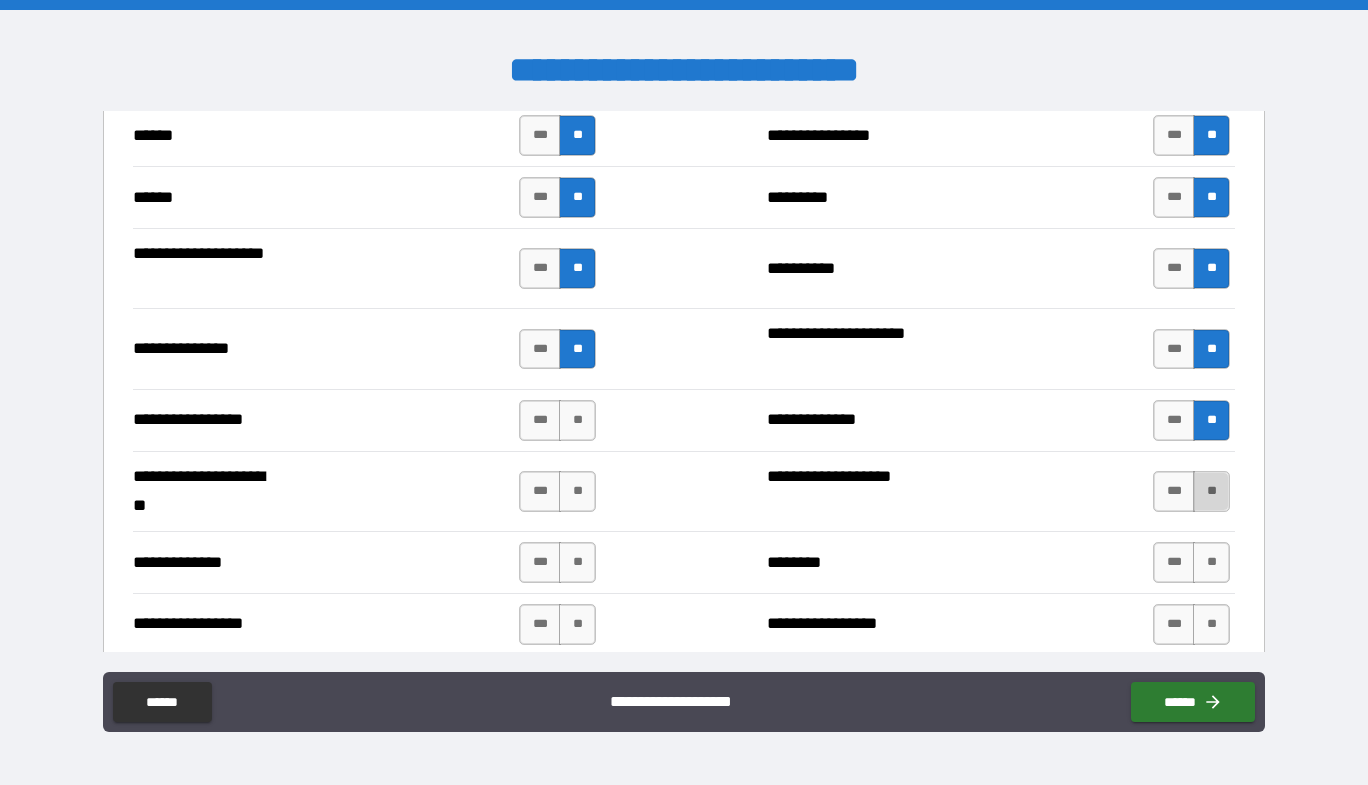 click on "**" at bounding box center [1211, 491] 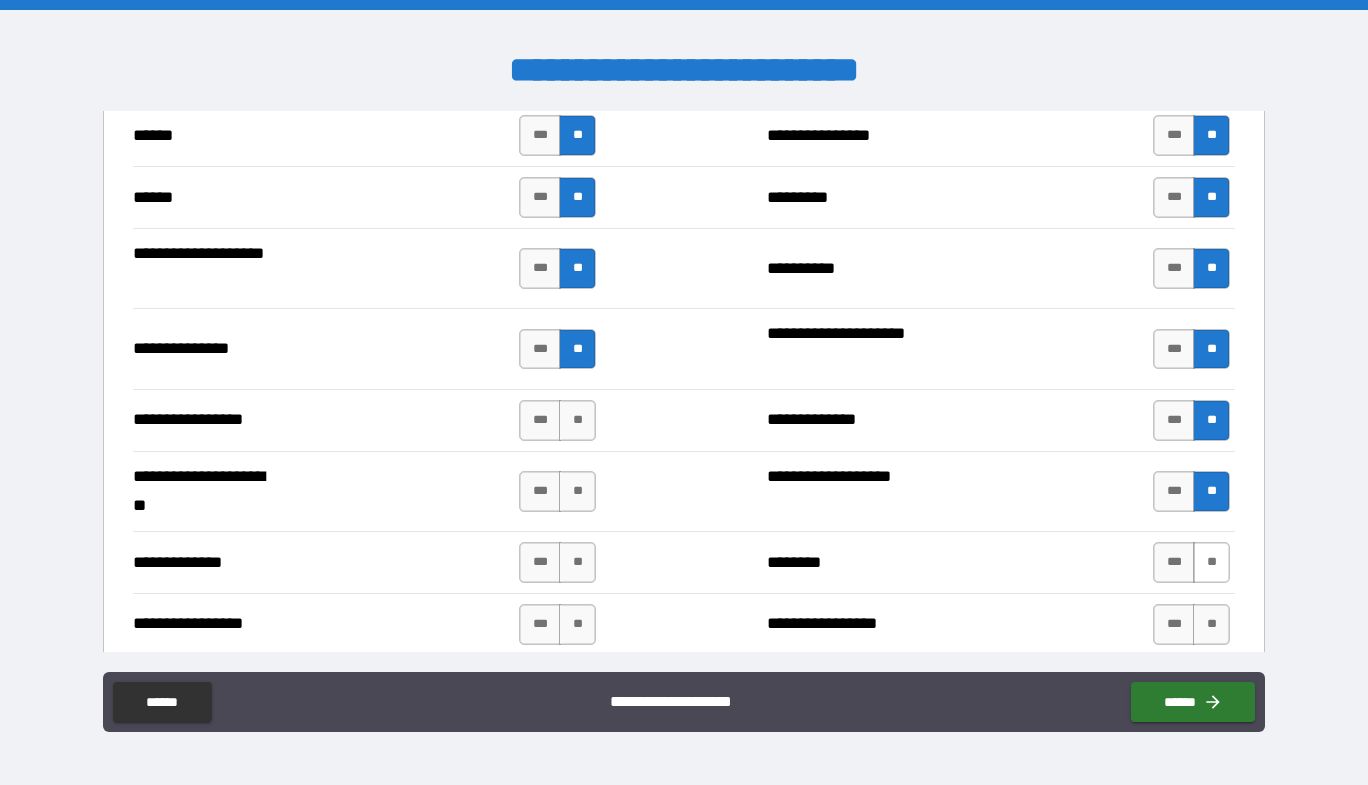 click on "**" at bounding box center [1211, 562] 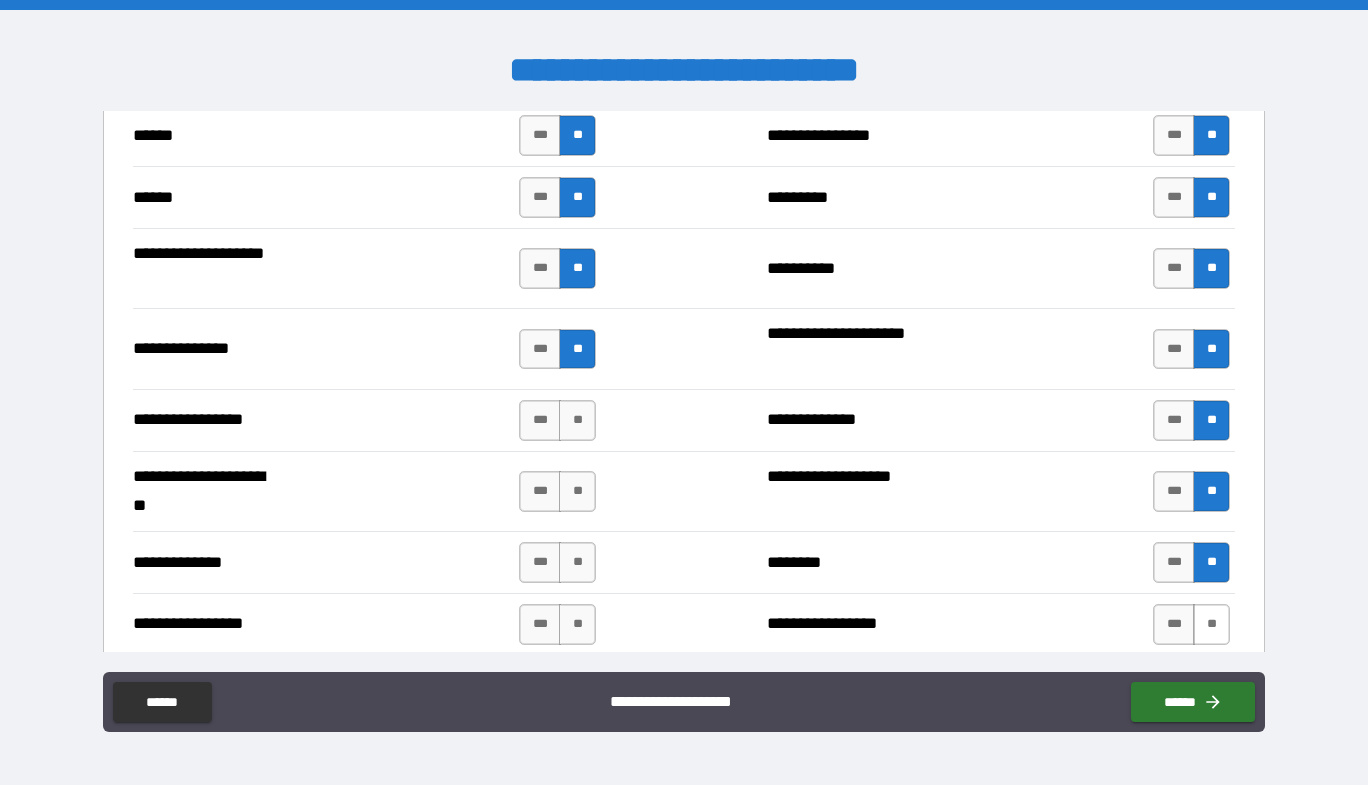 click on "**" at bounding box center [1211, 624] 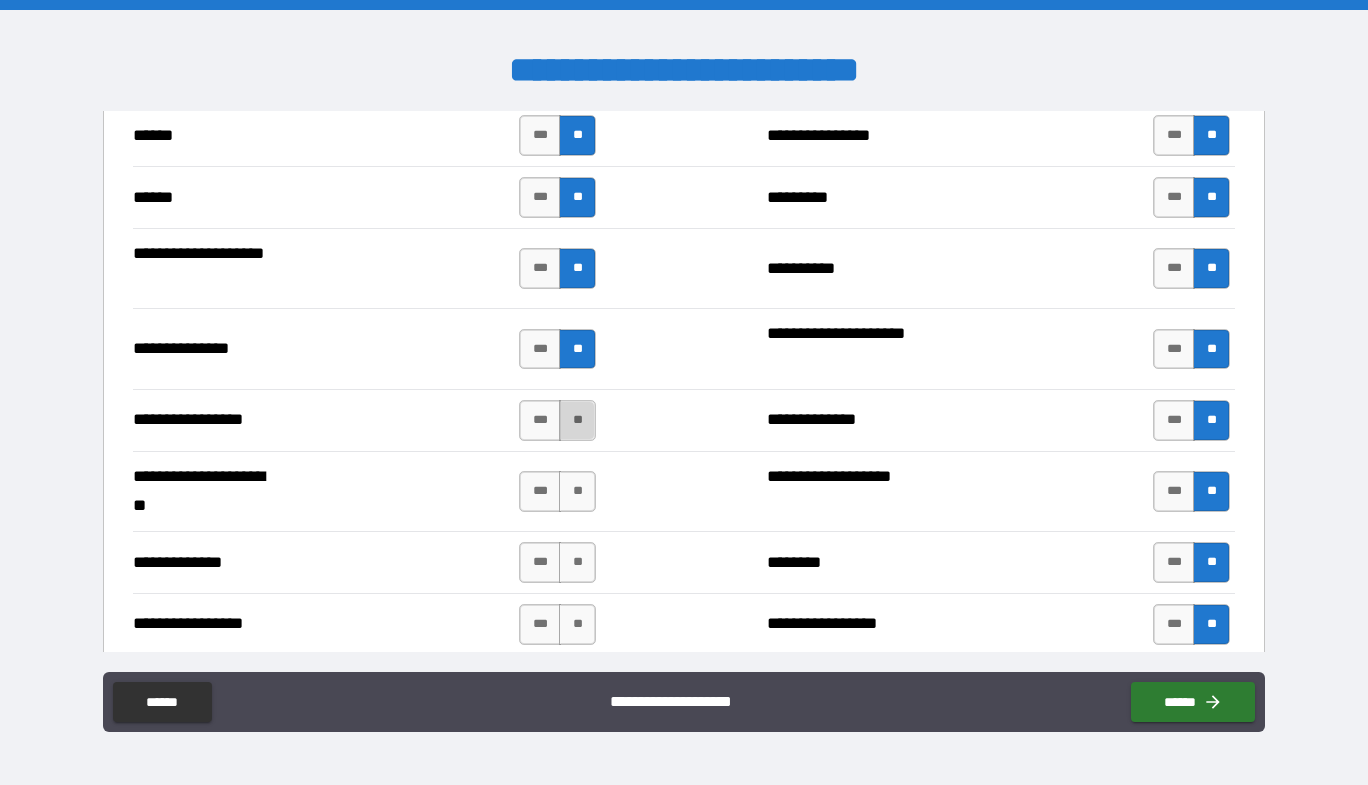 click on "**" at bounding box center (577, 420) 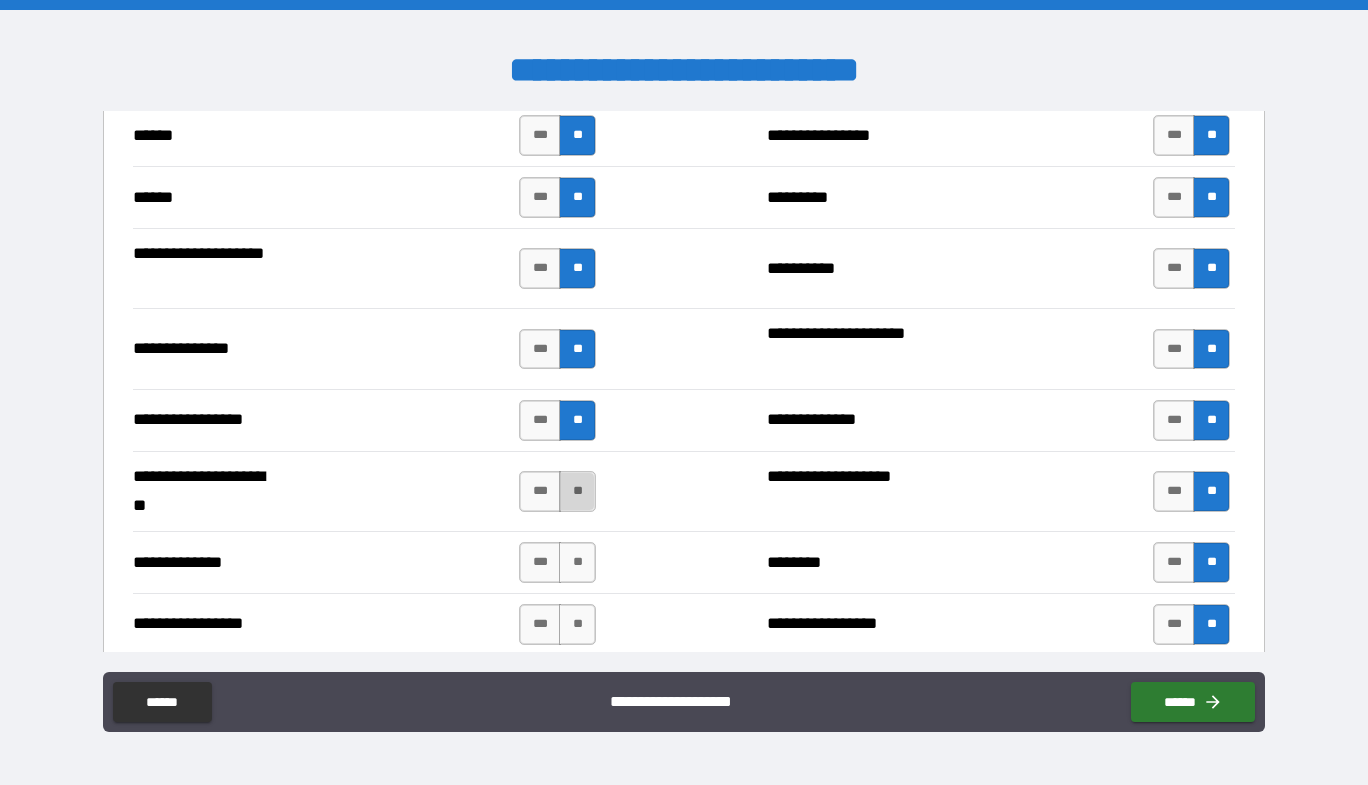 click on "**" at bounding box center (577, 491) 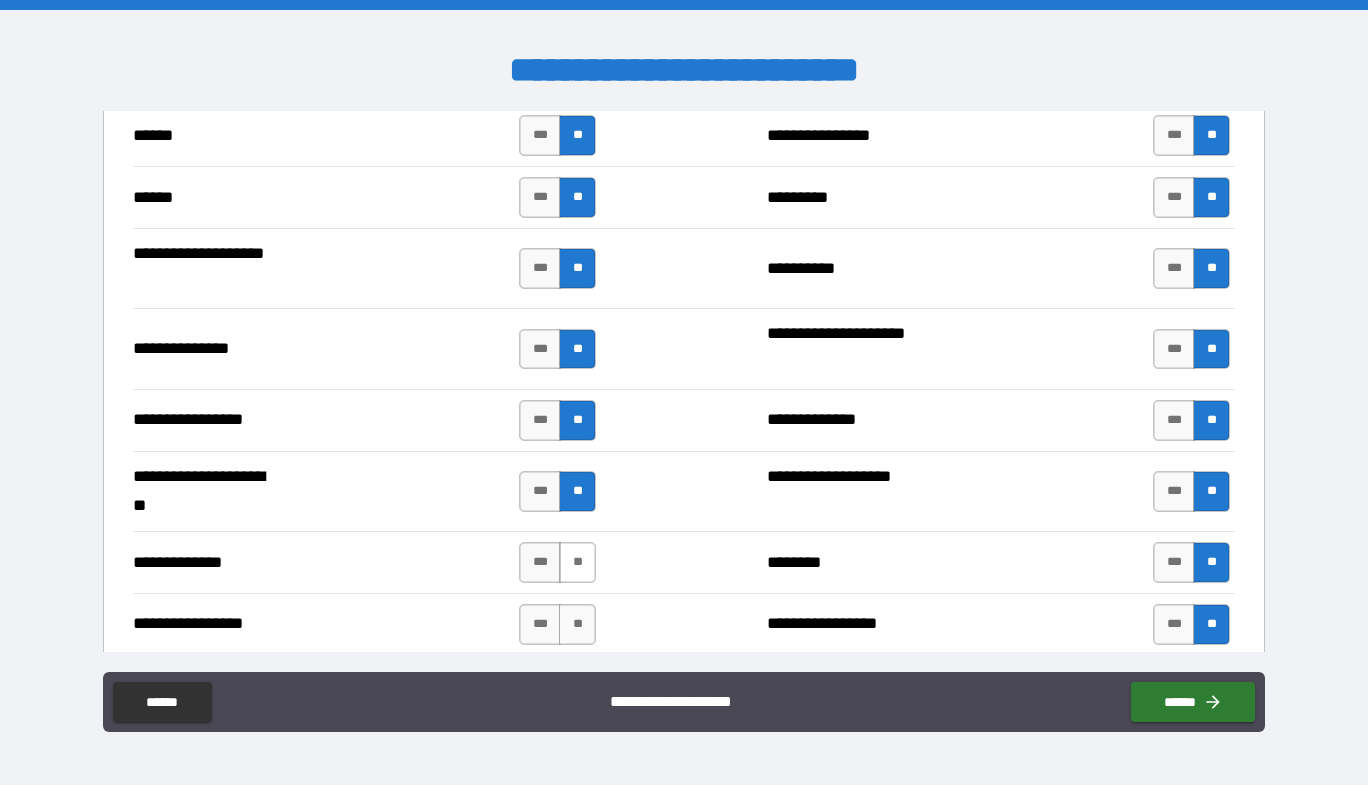 click on "**" at bounding box center [577, 562] 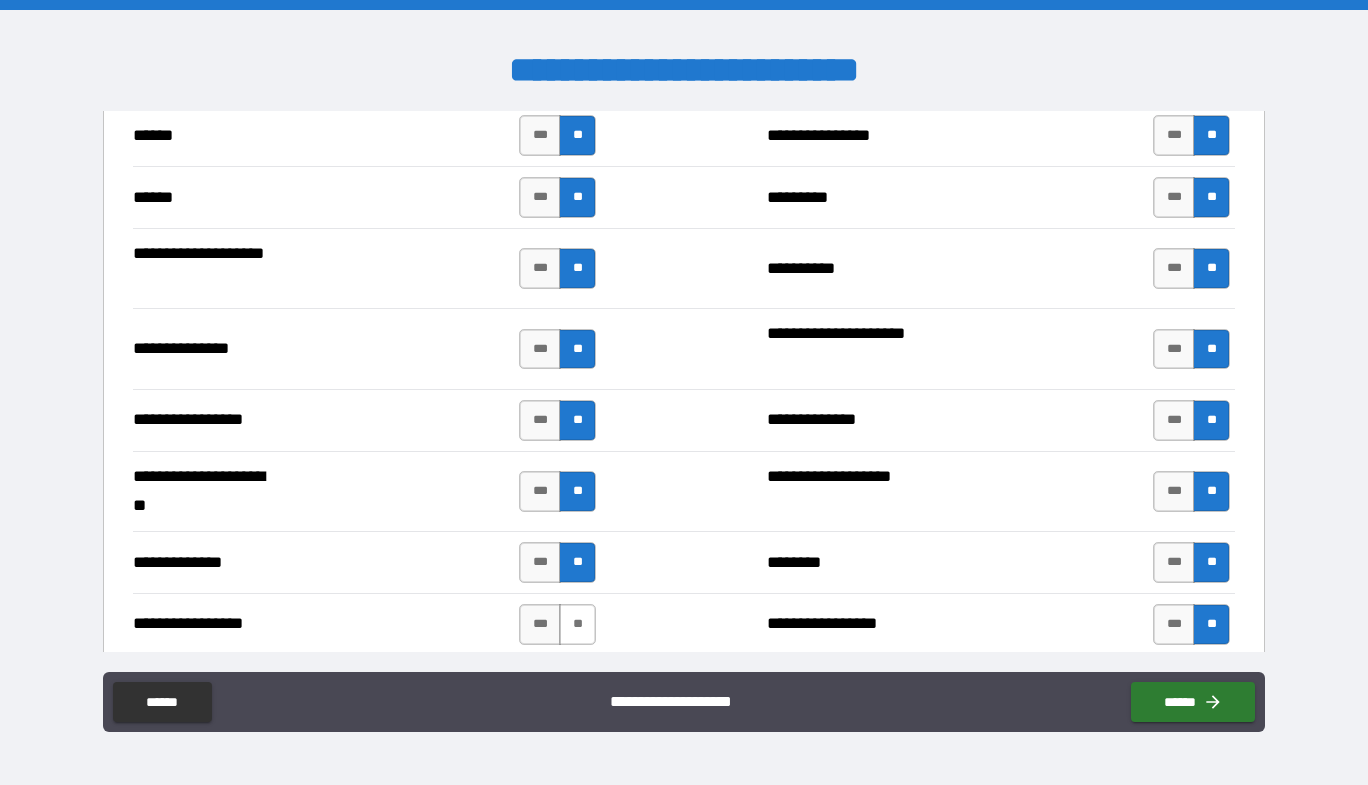 click on "**" at bounding box center (577, 624) 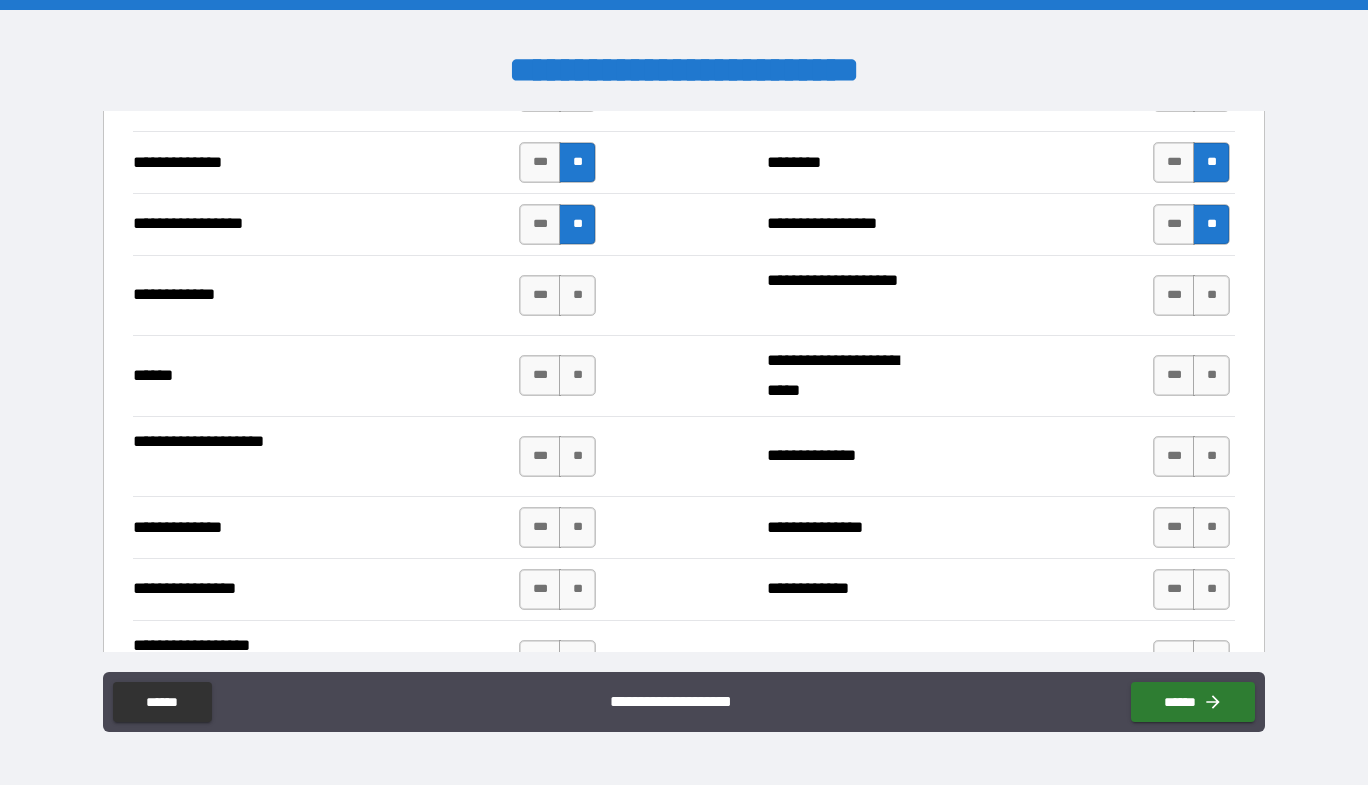 scroll, scrollTop: 3000, scrollLeft: 0, axis: vertical 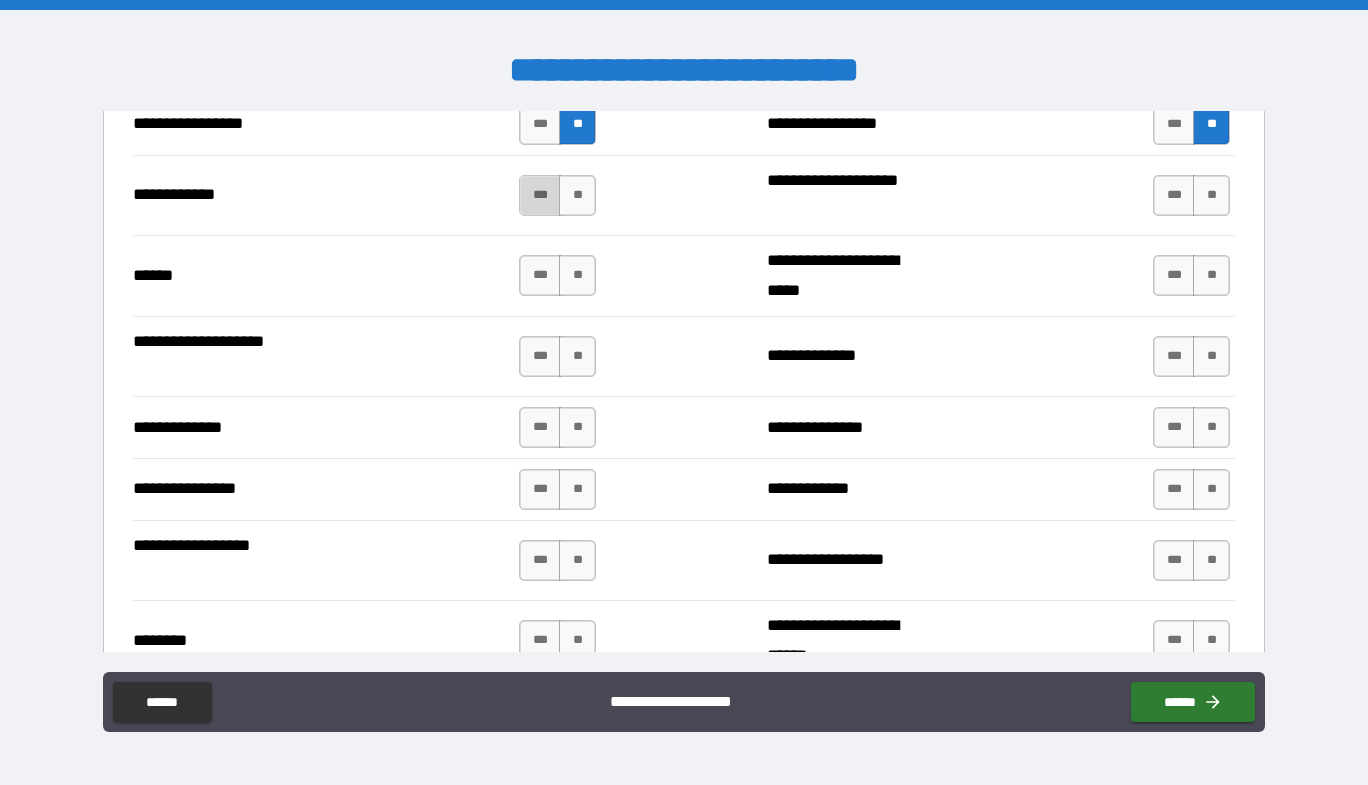 click on "***" at bounding box center (540, 195) 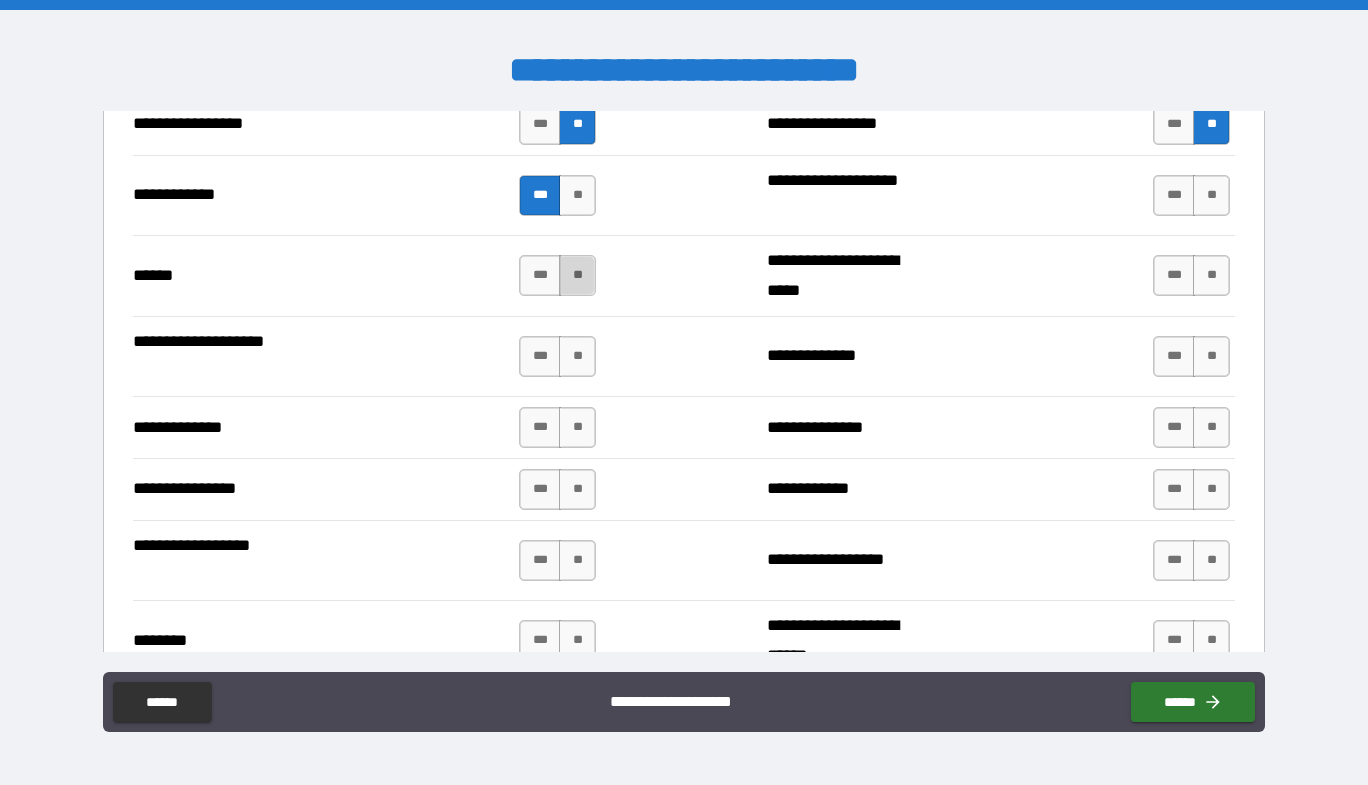 click on "**" at bounding box center [577, 275] 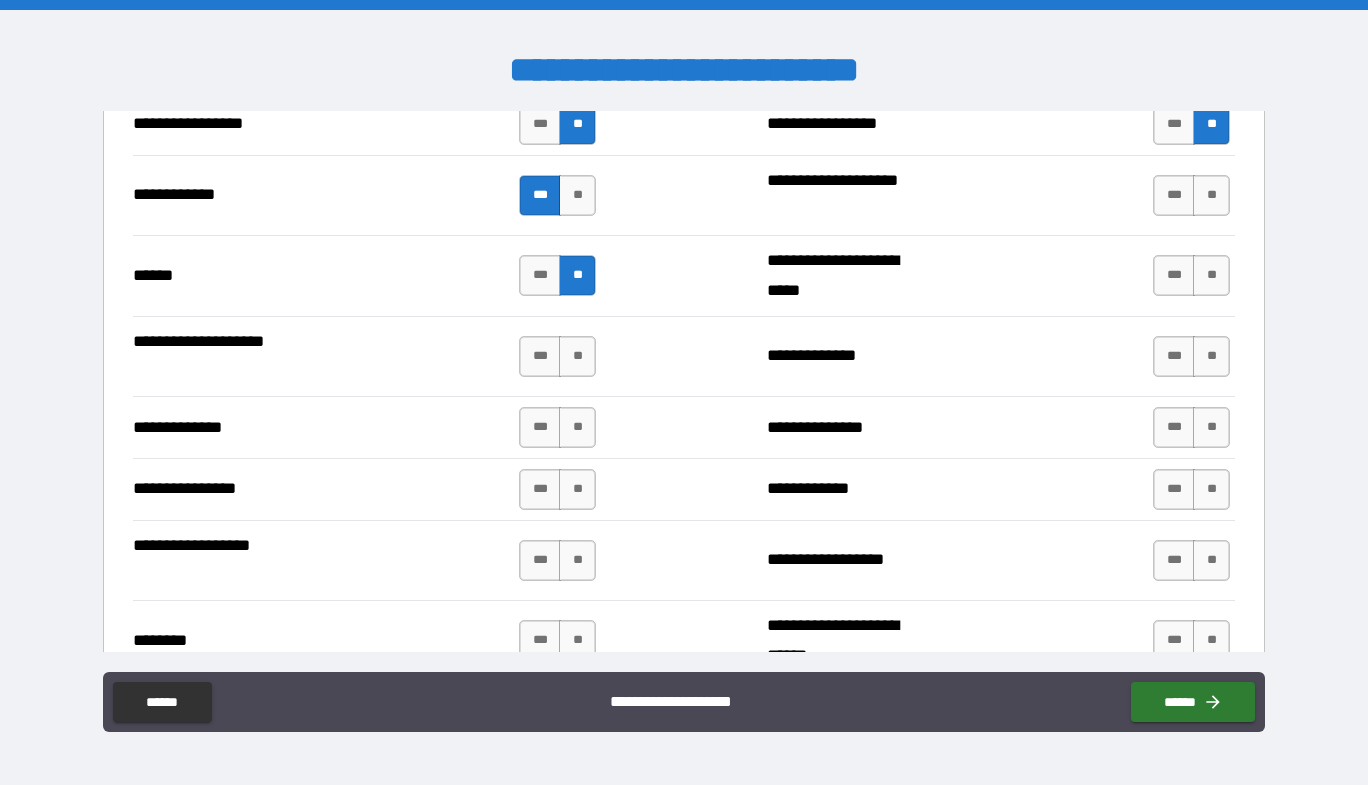 click on "*** **" at bounding box center [557, 356] 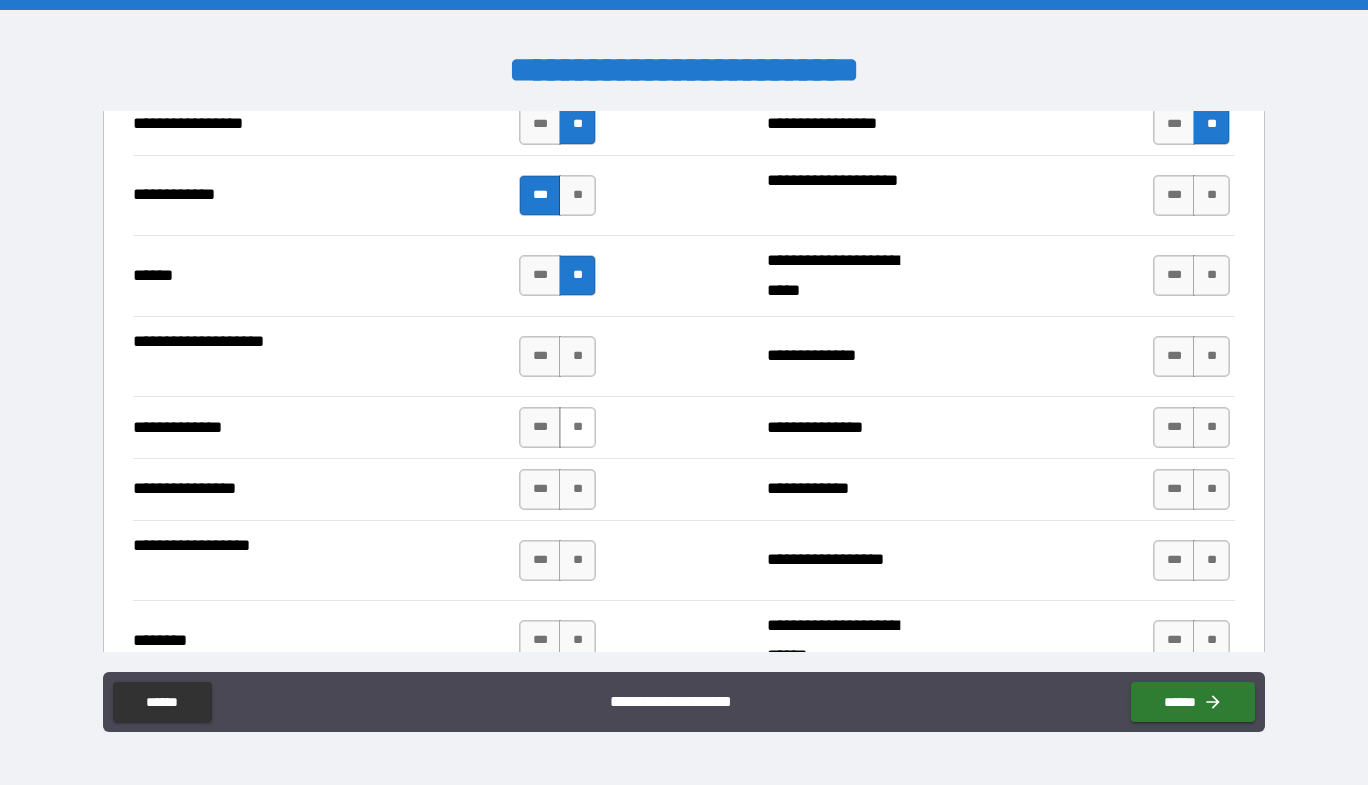 click on "**" at bounding box center (577, 356) 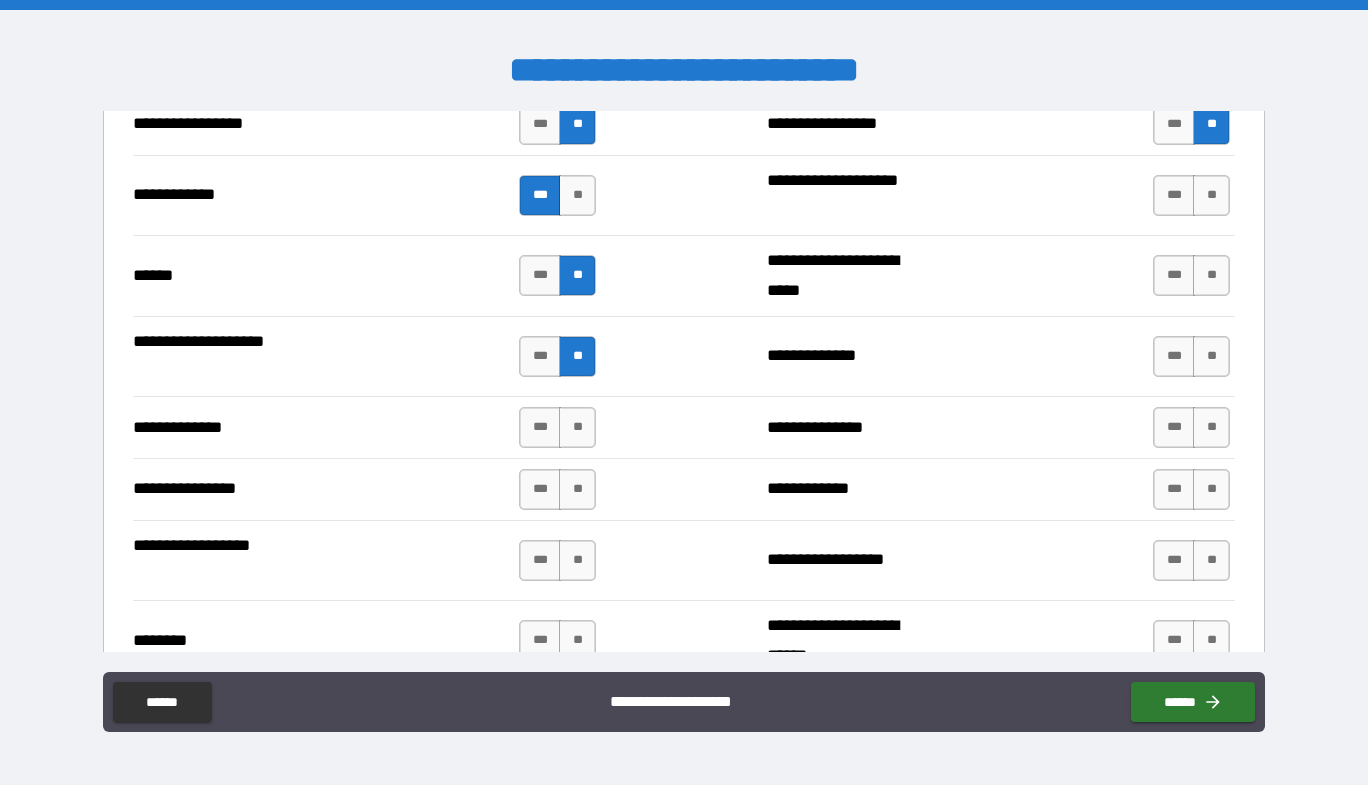 click on "**********" at bounding box center [684, 427] 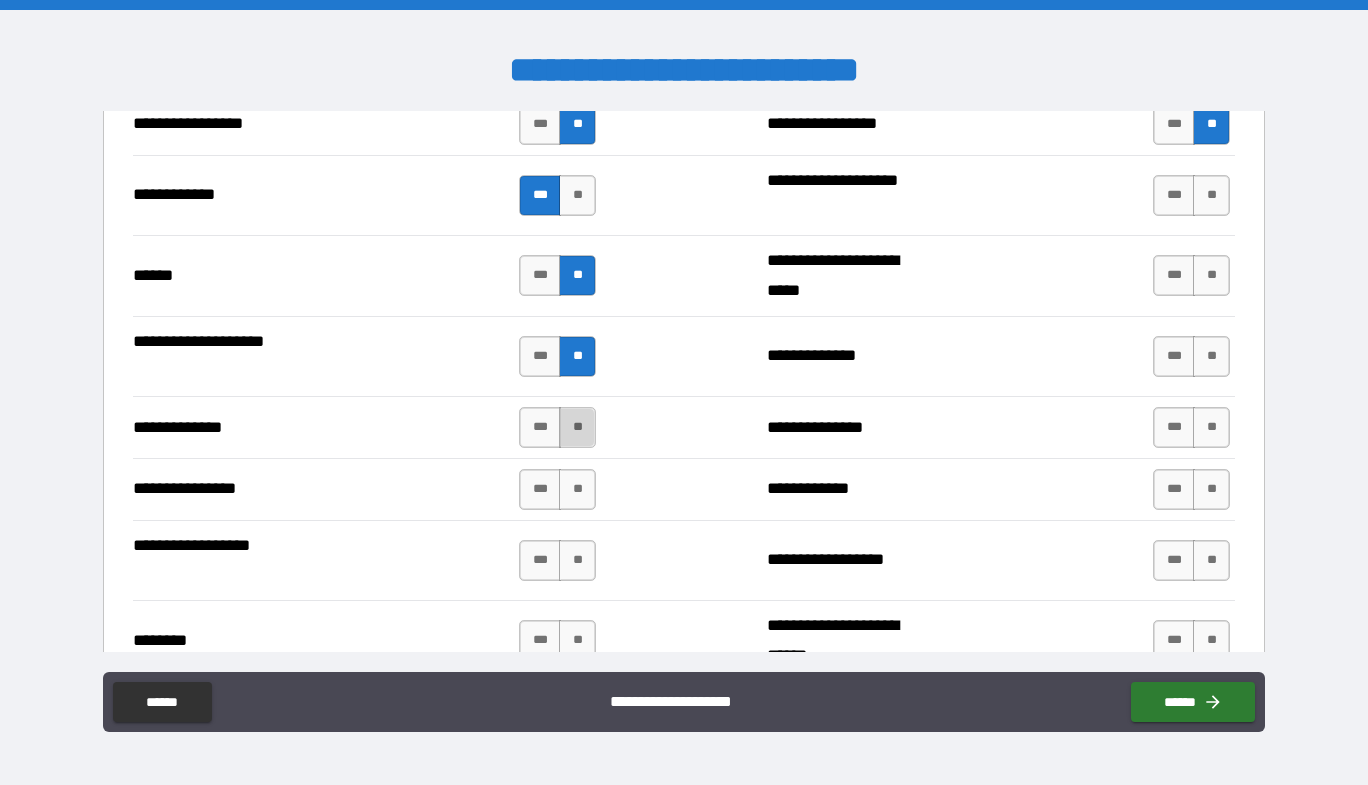 click on "**" at bounding box center (577, 427) 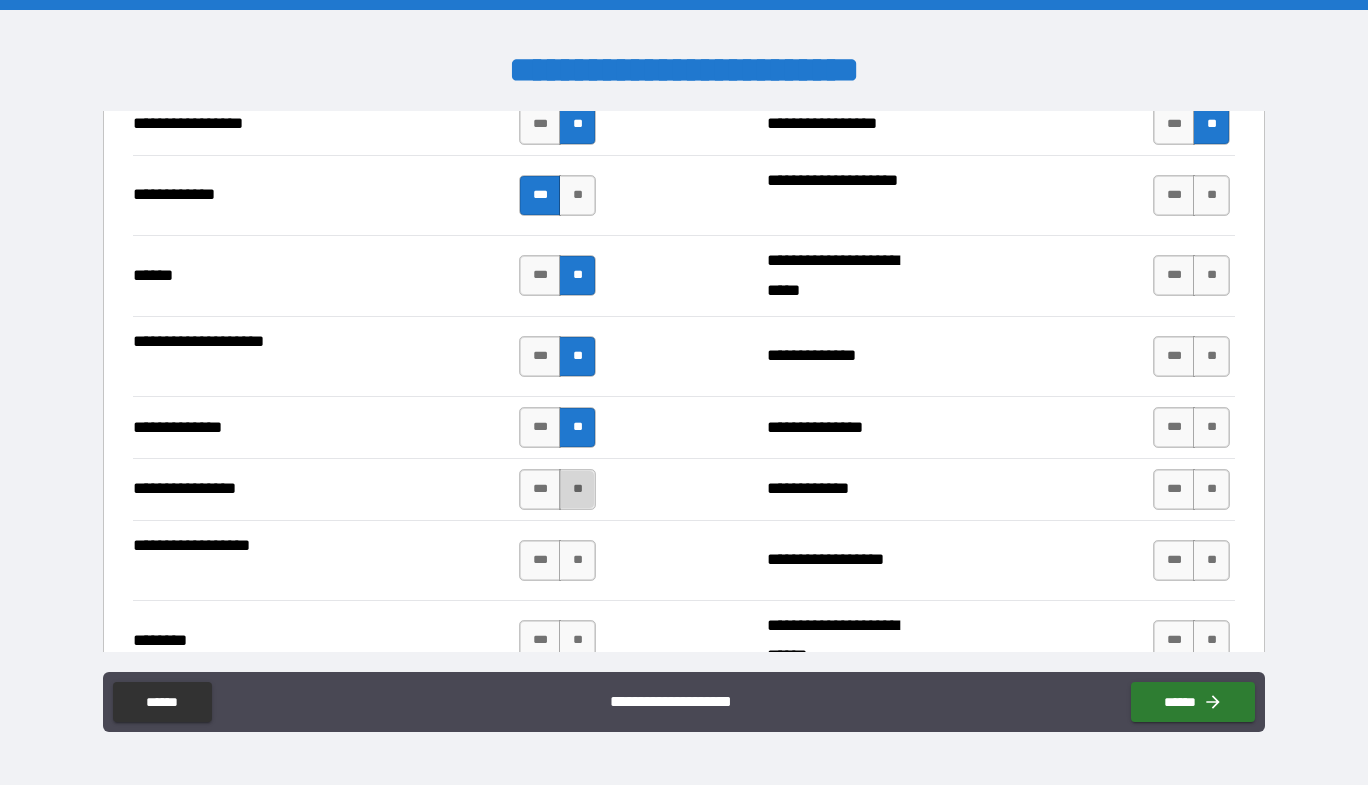 click on "**" at bounding box center (577, 489) 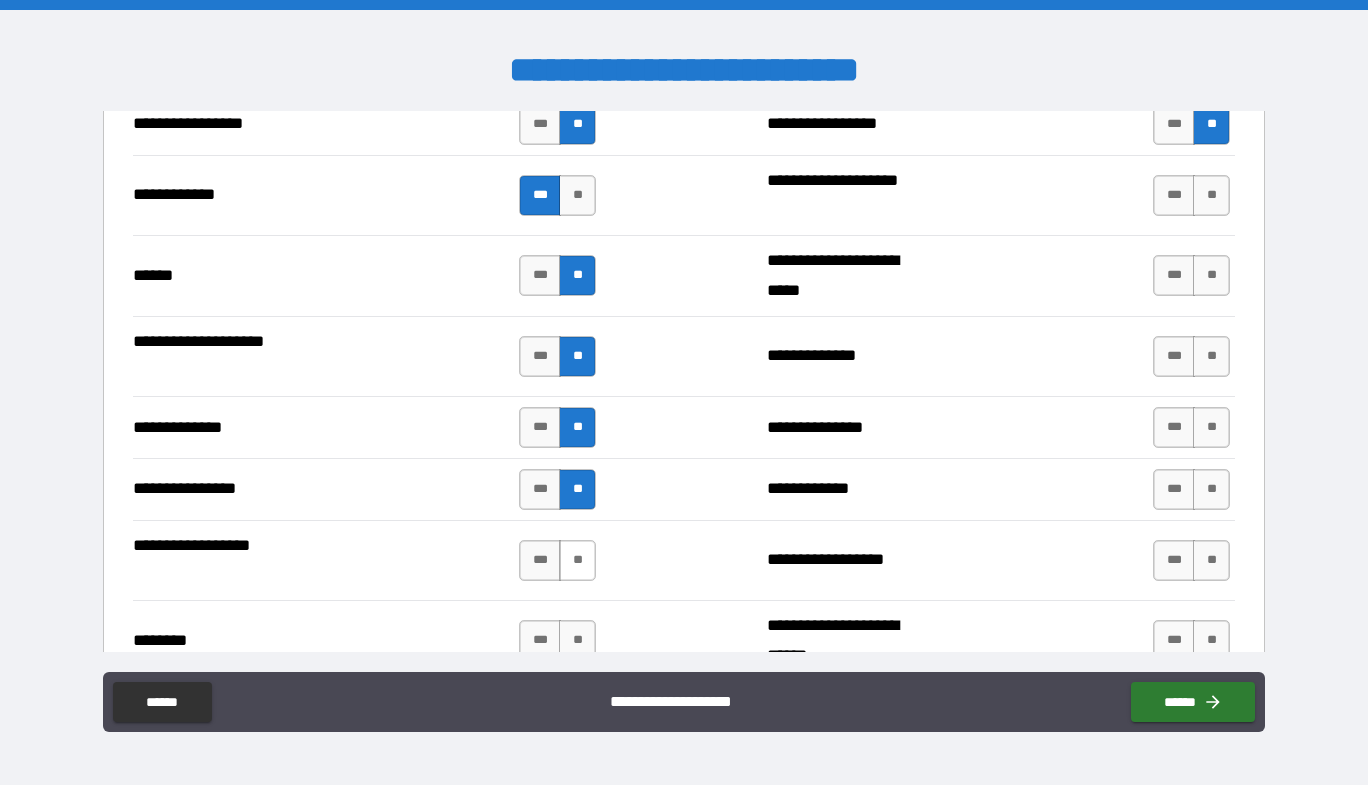 click on "**" at bounding box center [577, 560] 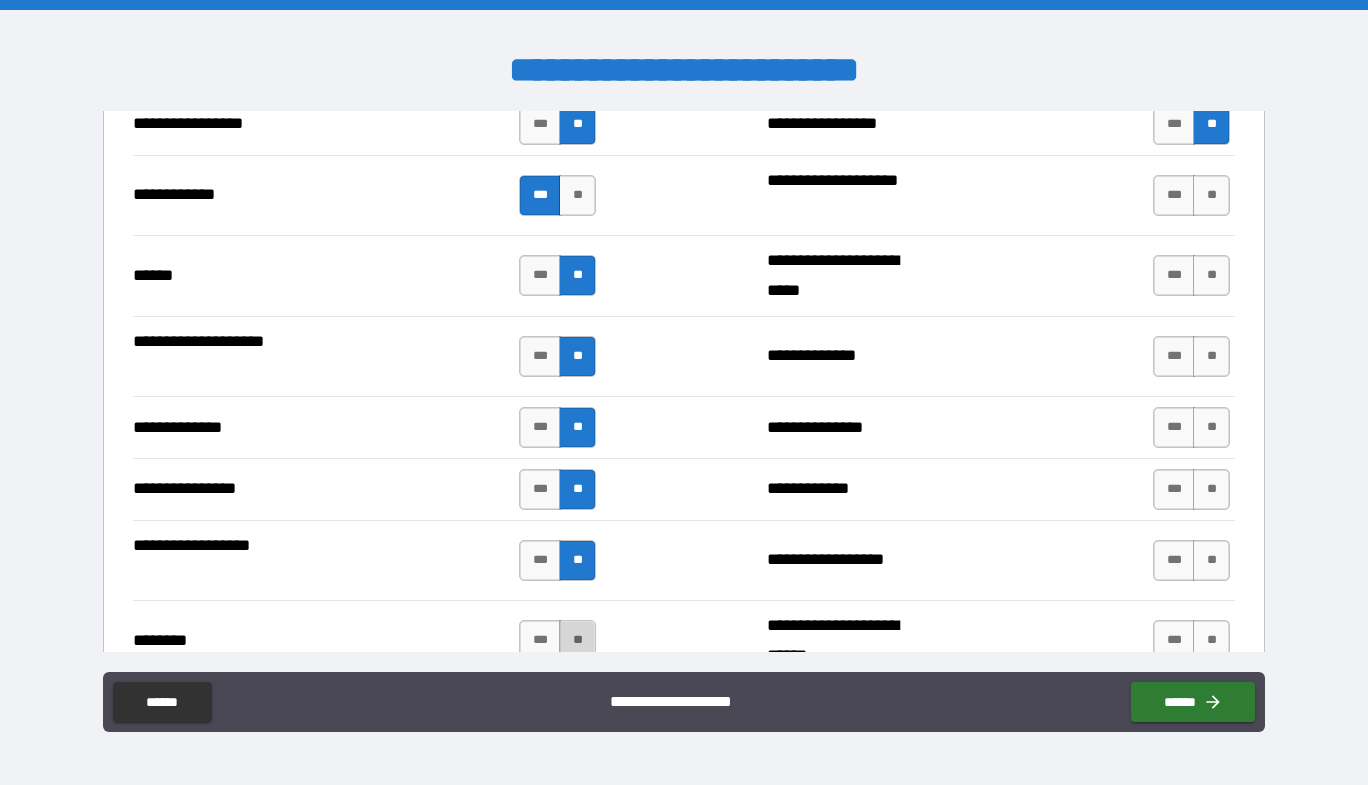 click on "**" at bounding box center [577, 640] 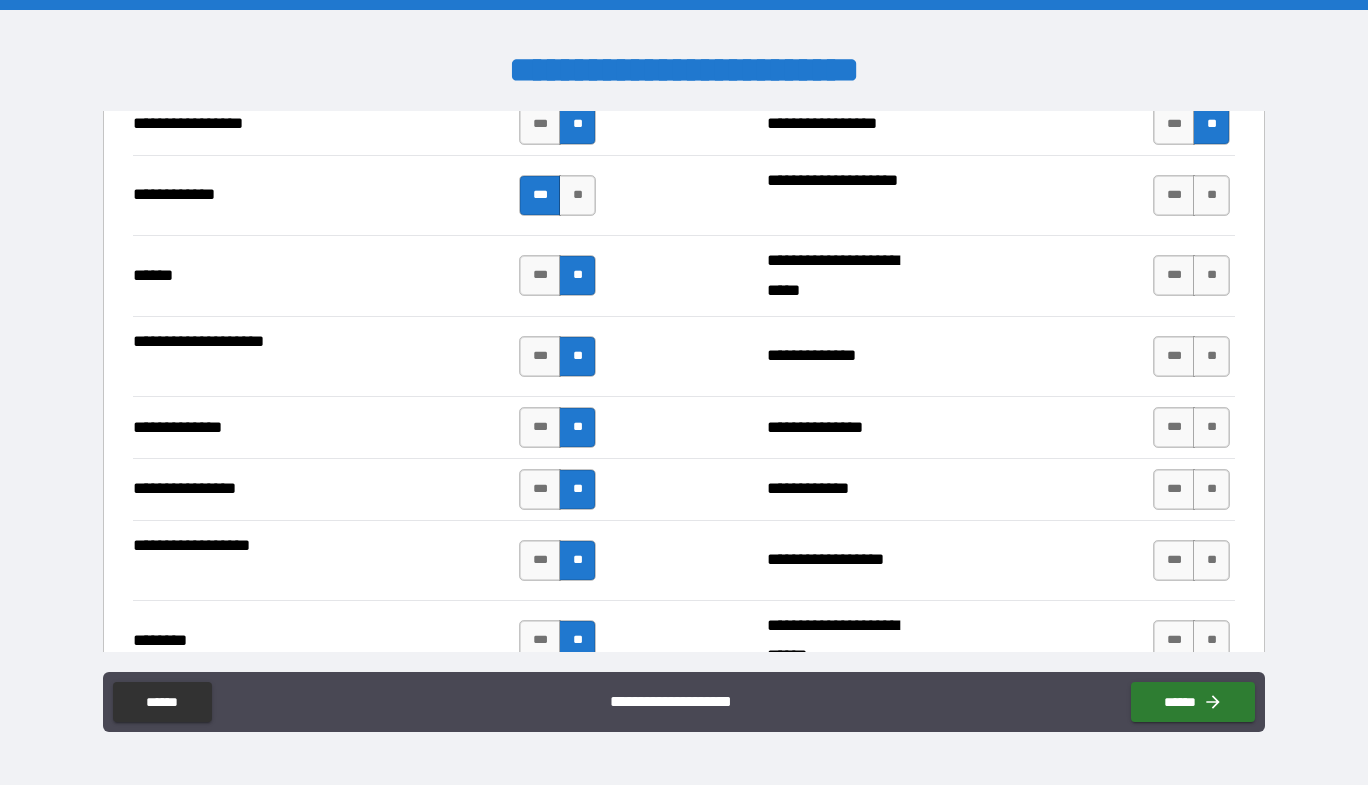 drag, startPoint x: 1195, startPoint y: 622, endPoint x: 1197, endPoint y: 610, distance: 12.165525 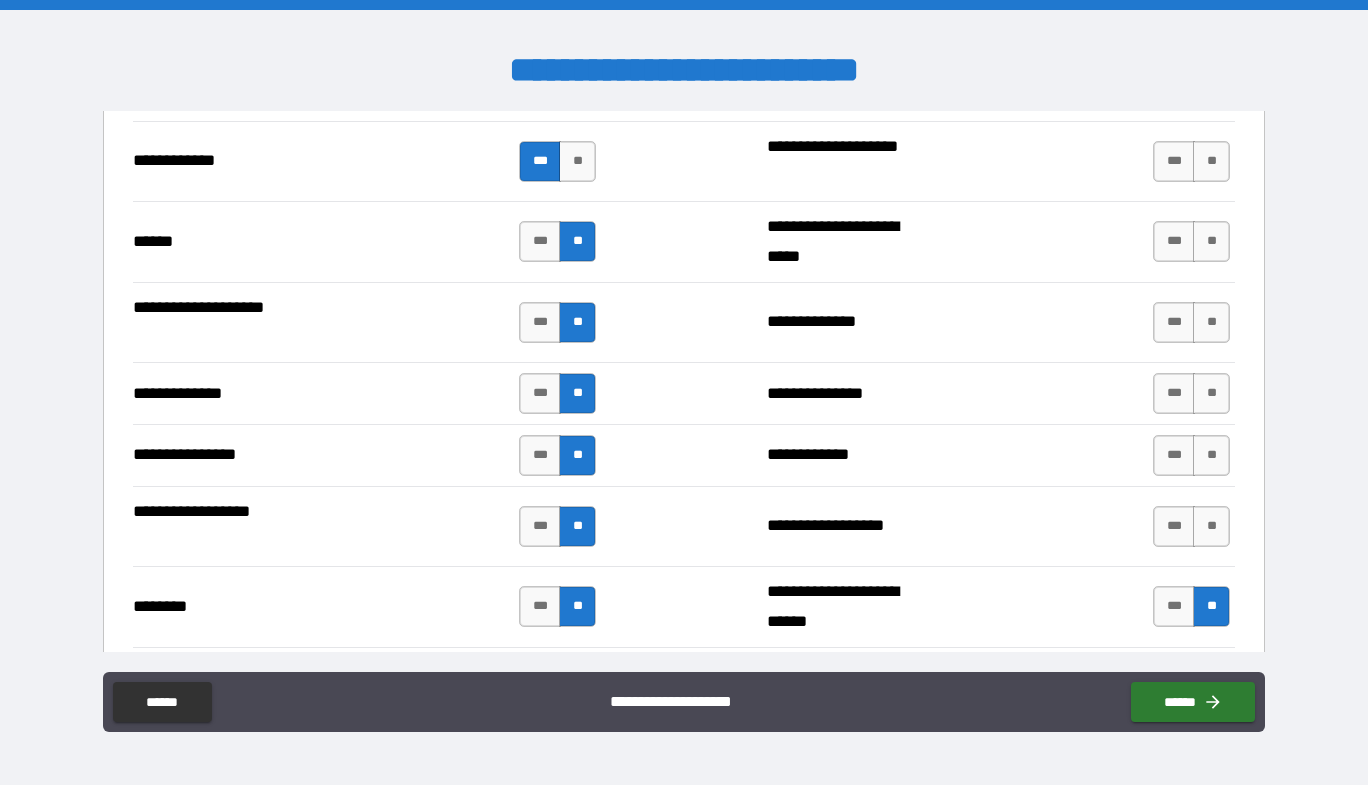 scroll, scrollTop: 3000, scrollLeft: 0, axis: vertical 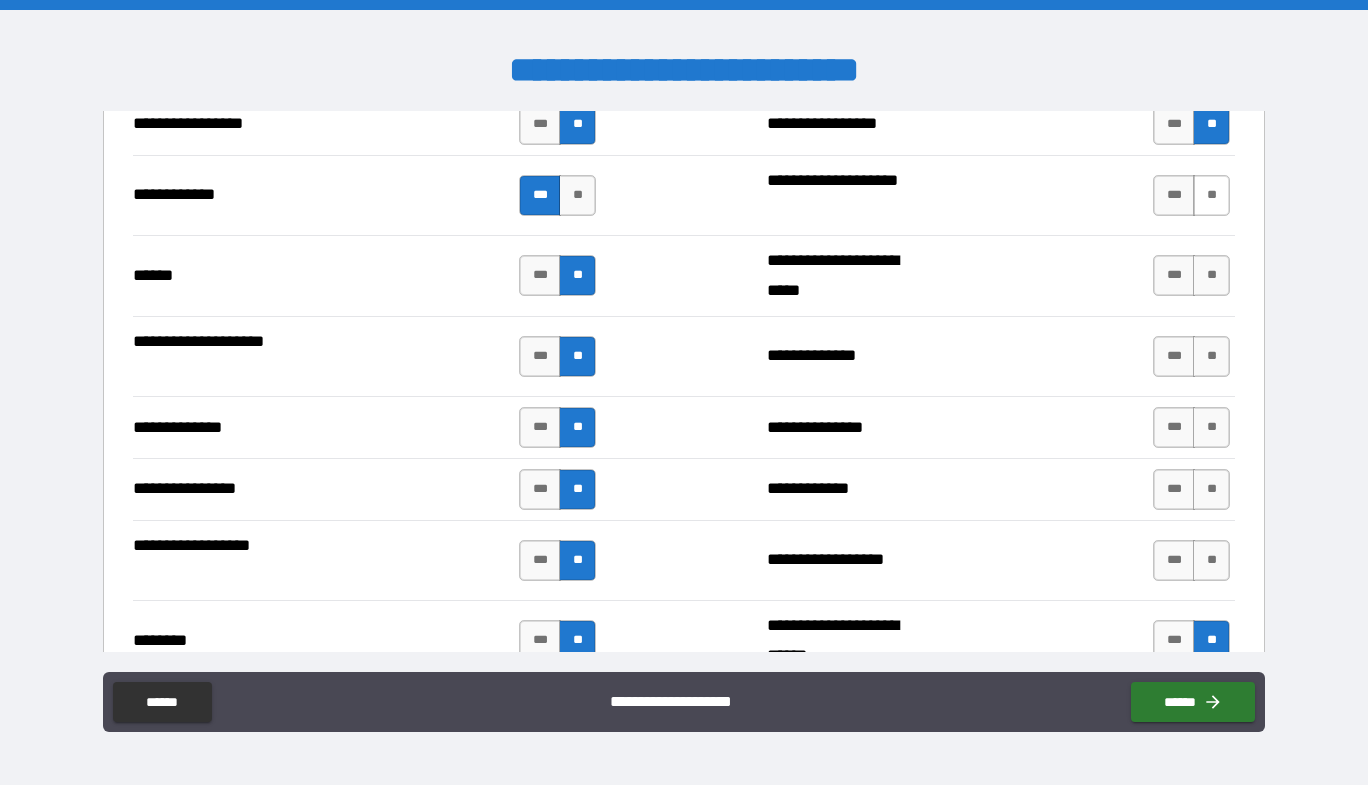click on "**" at bounding box center (1211, 195) 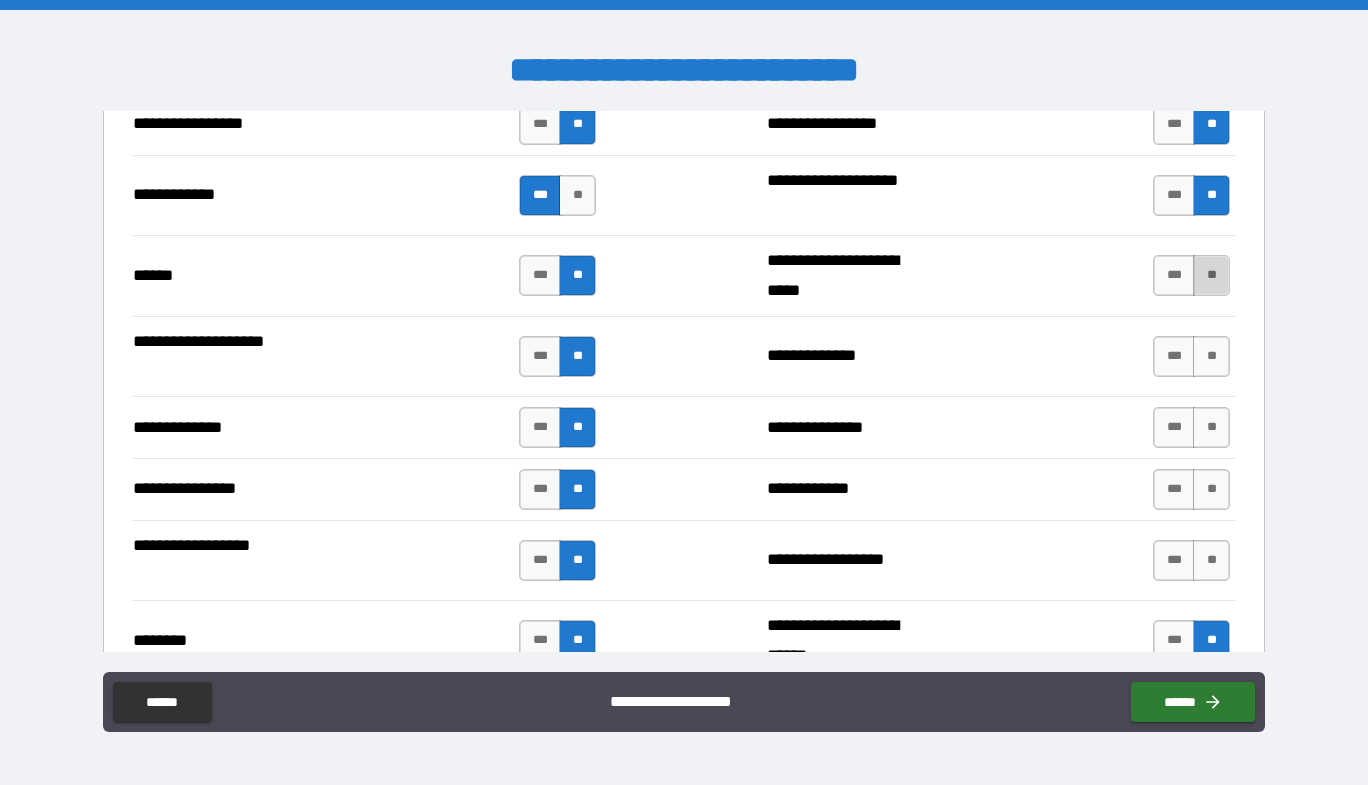 click on "**" at bounding box center [1211, 275] 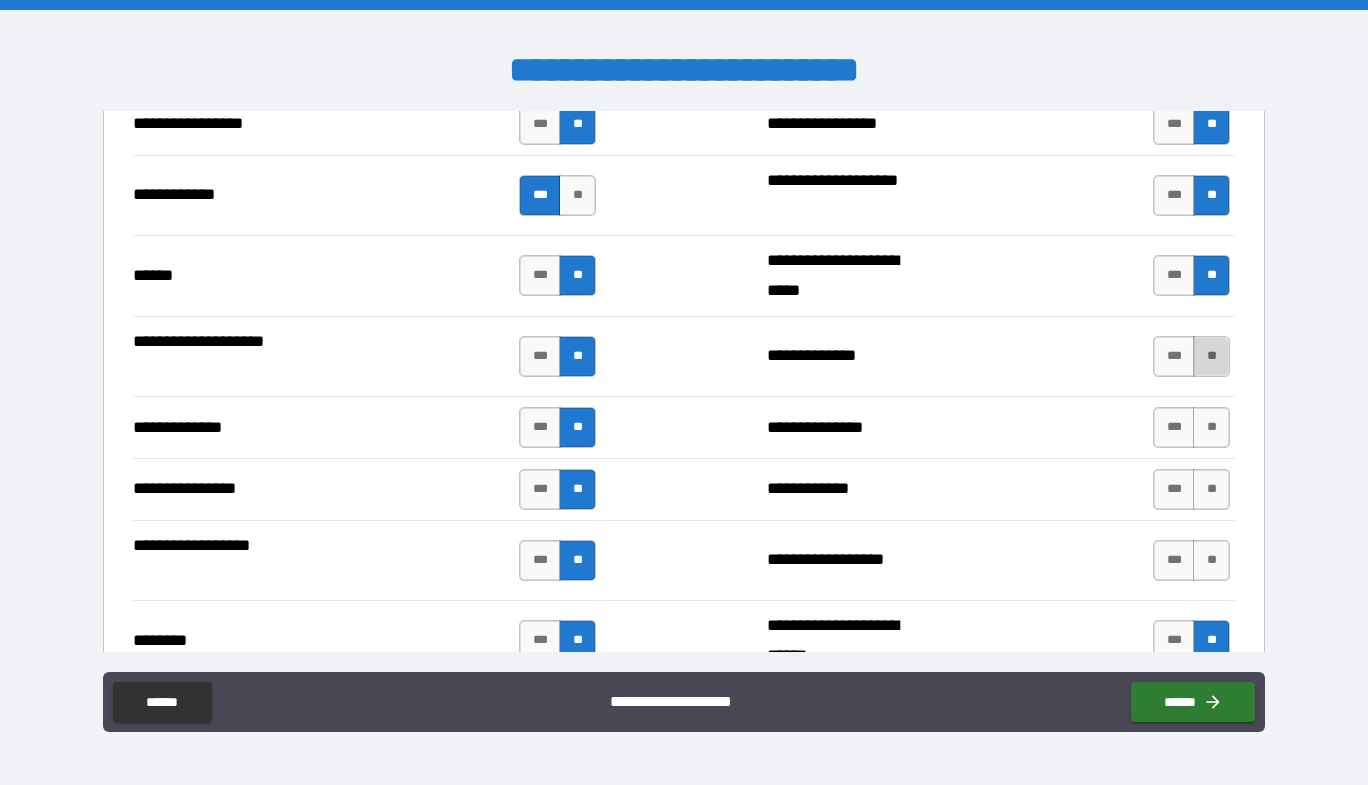 click on "**" at bounding box center (1211, 356) 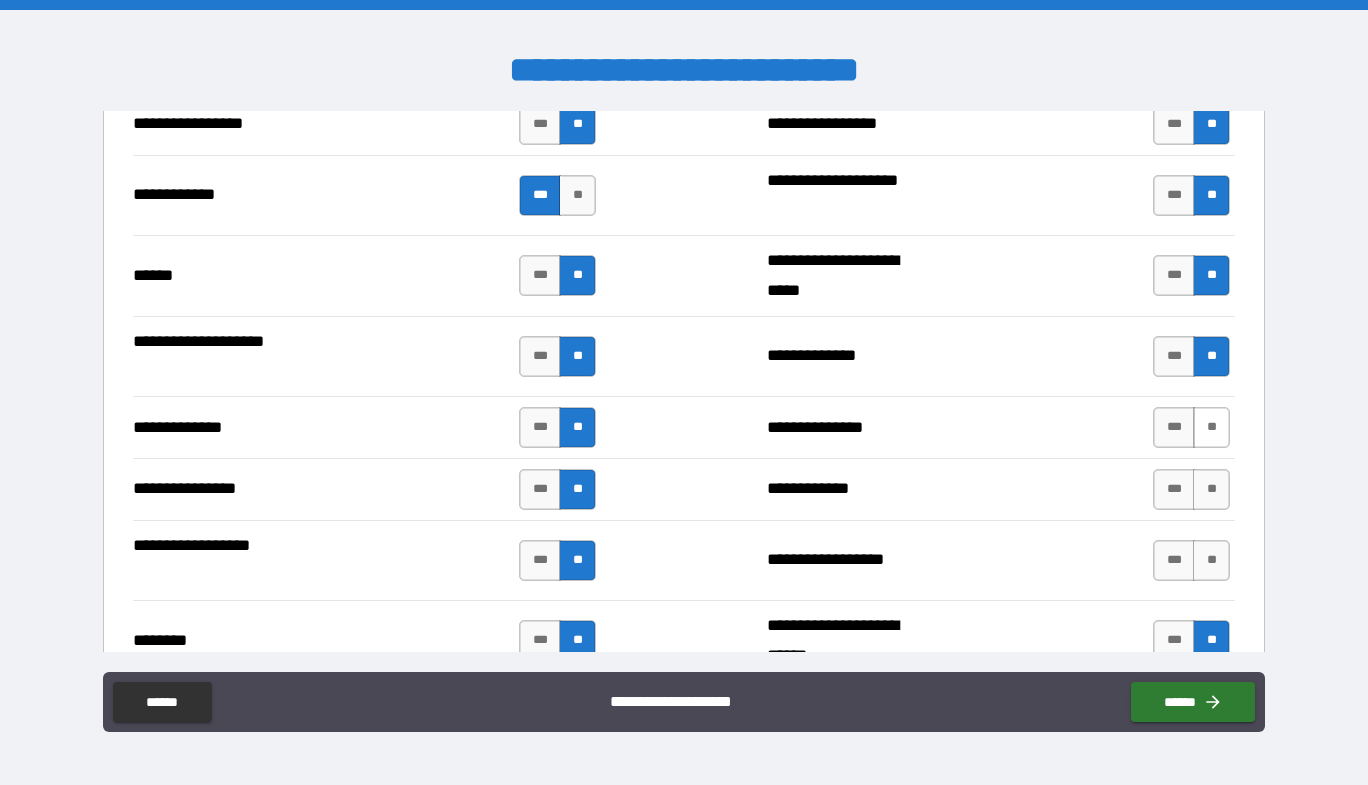 click on "**" at bounding box center [1211, 427] 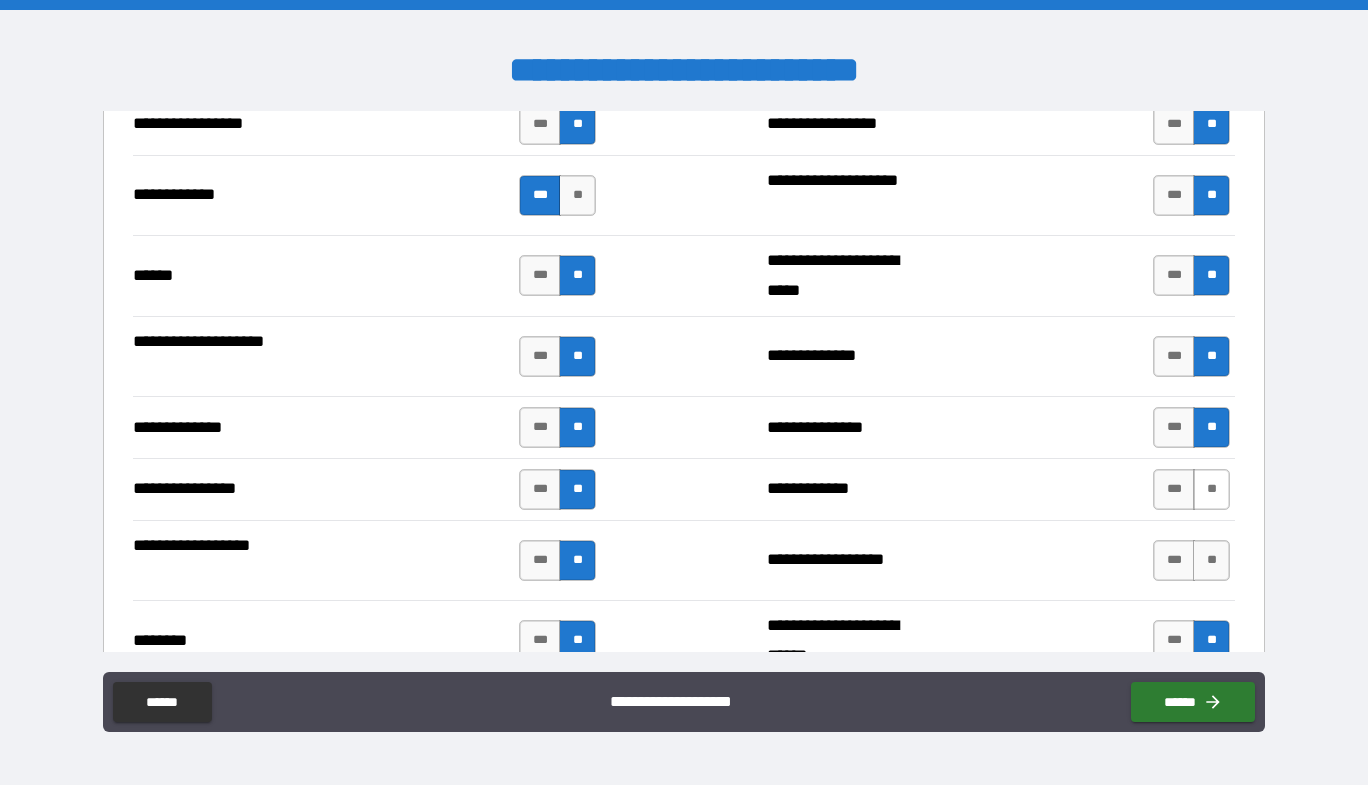 click on "**" at bounding box center (1211, 489) 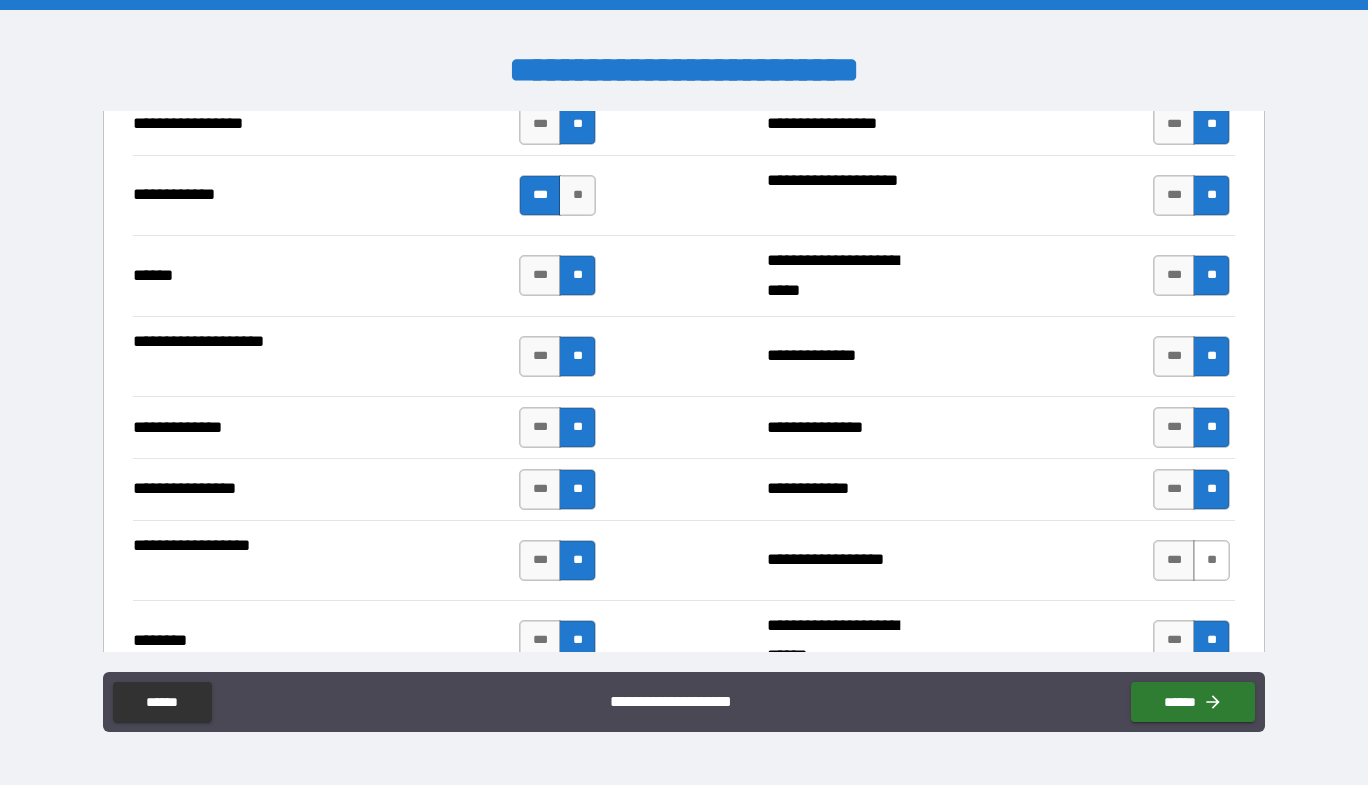 click on "**" at bounding box center (1211, 560) 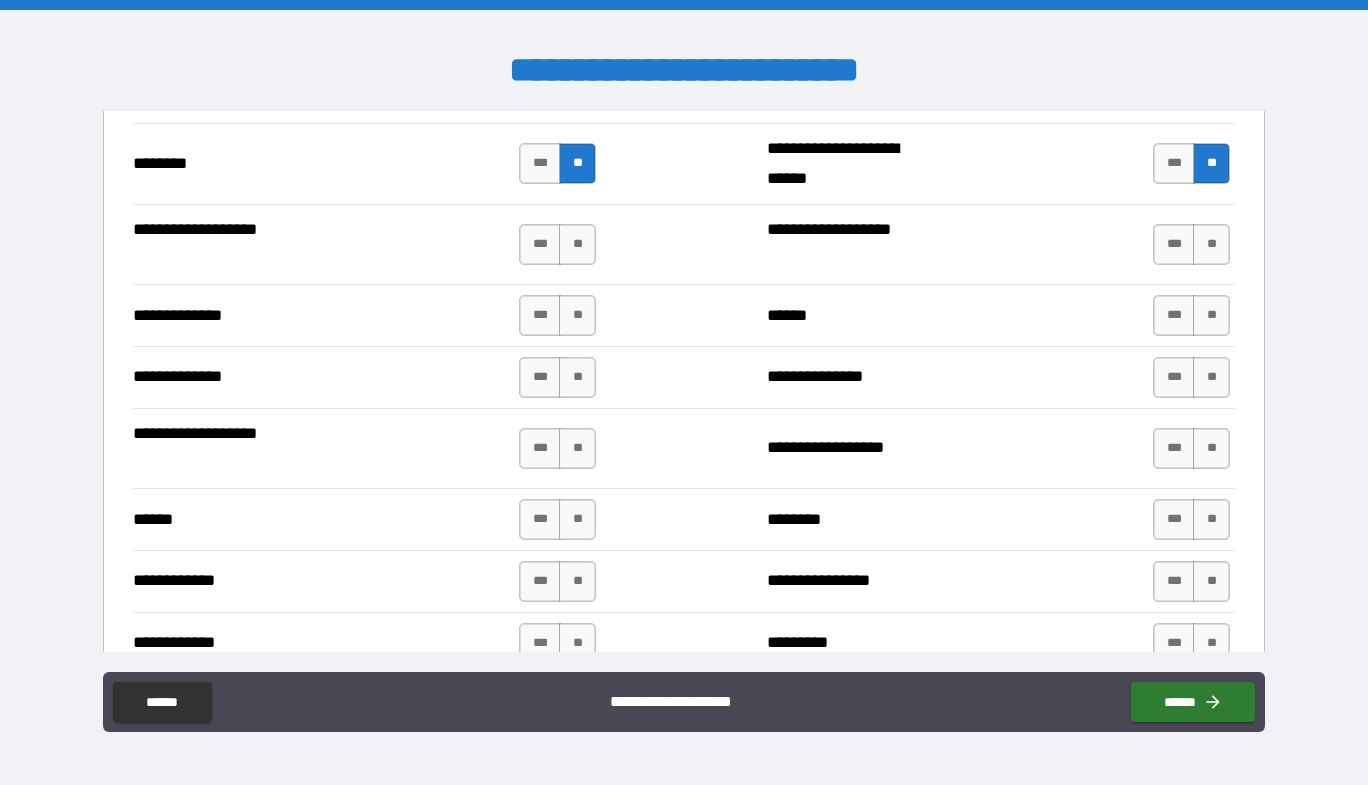 scroll, scrollTop: 3500, scrollLeft: 0, axis: vertical 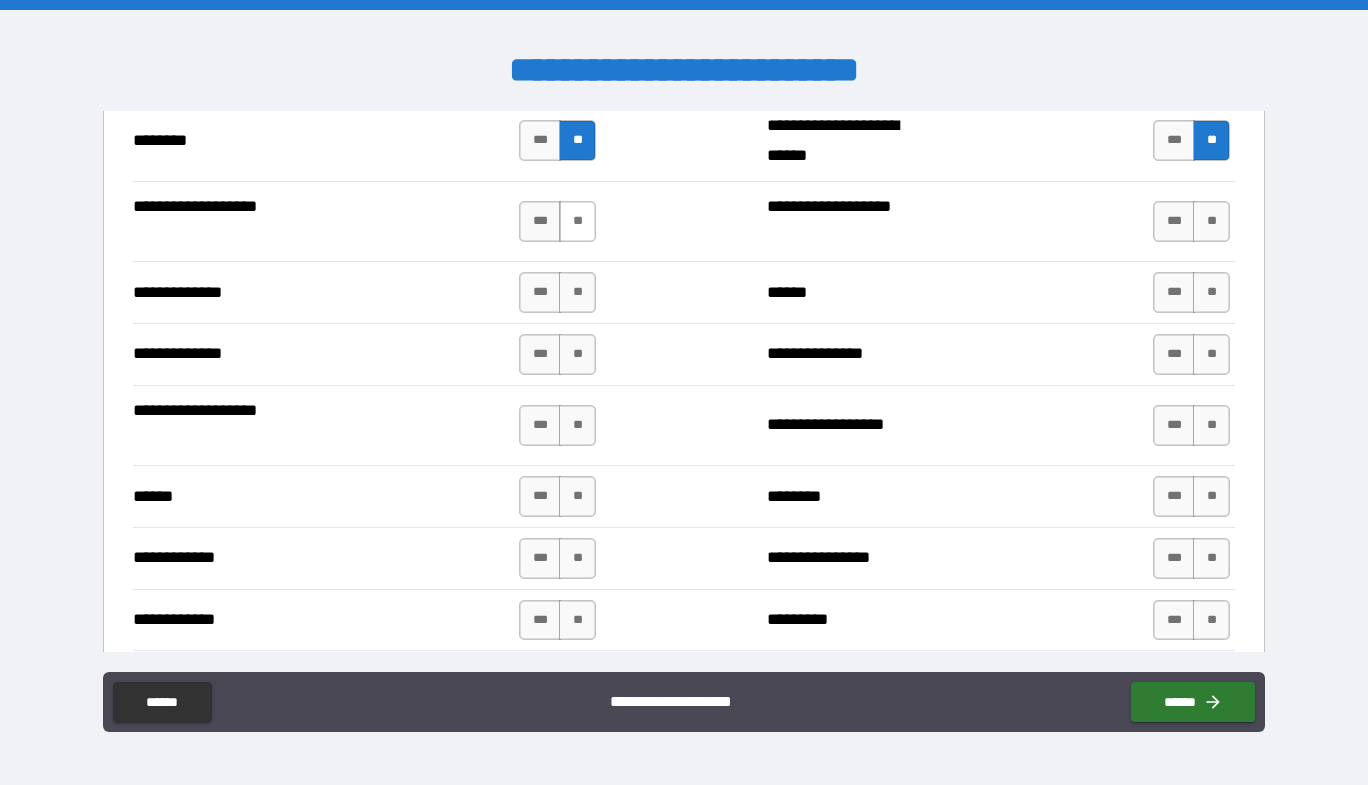 click on "**" at bounding box center [577, 221] 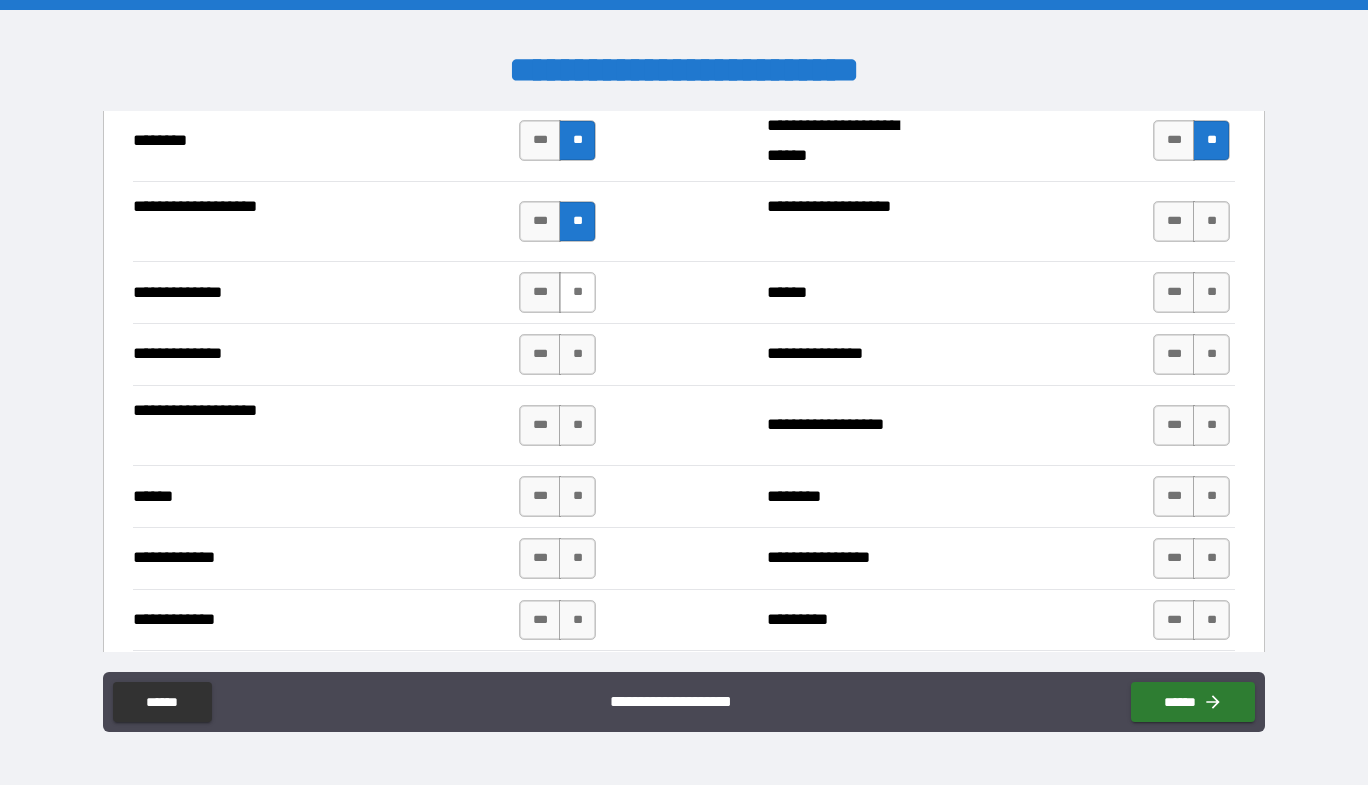 click on "**" at bounding box center [577, 292] 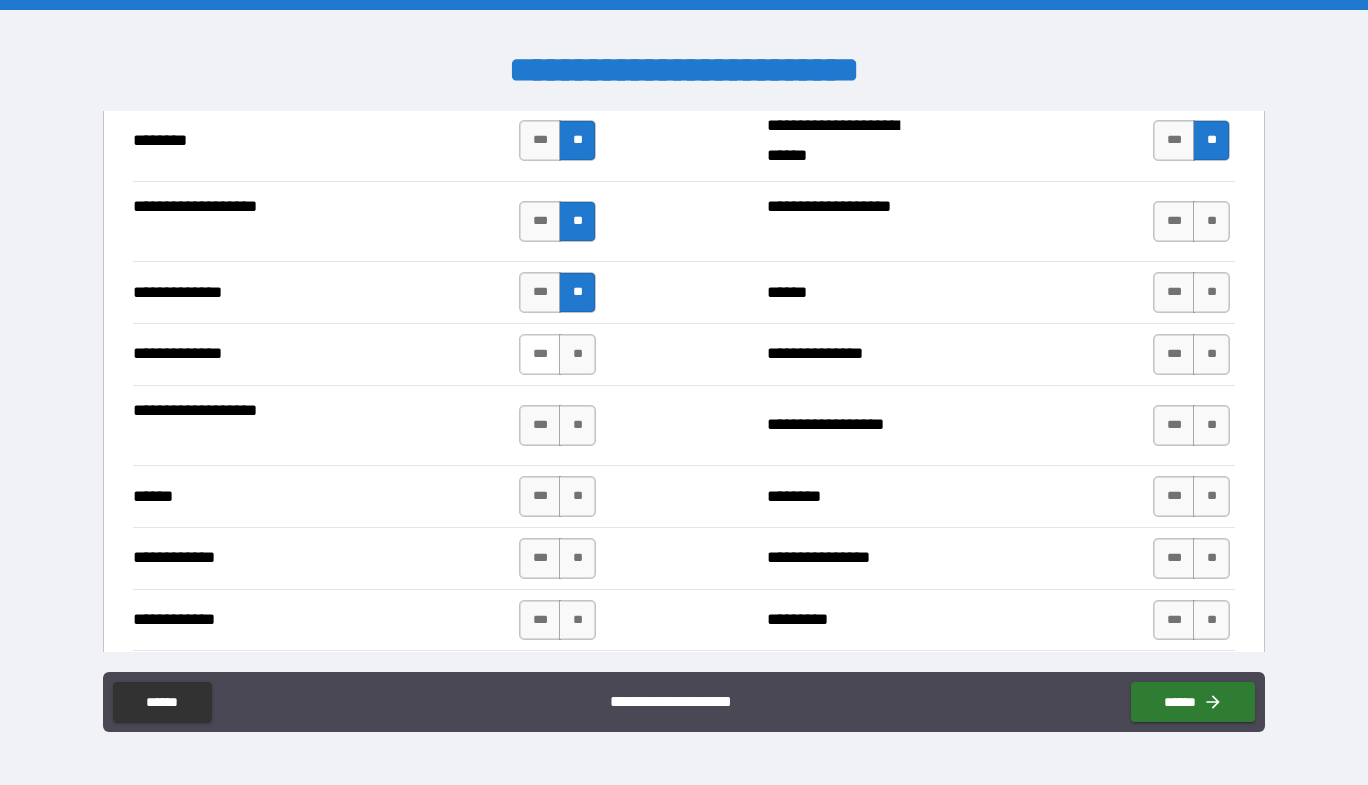 click on "***" at bounding box center [540, 354] 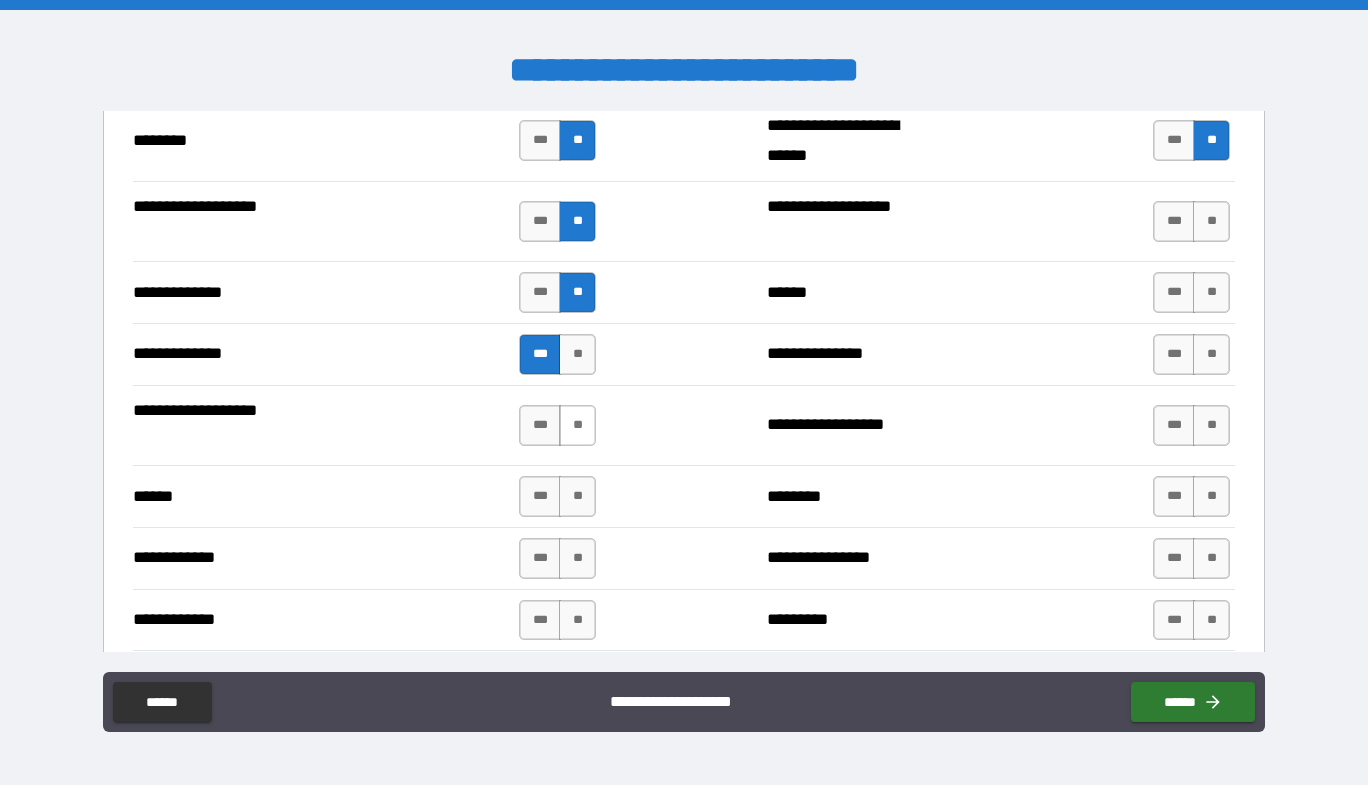 click on "**" at bounding box center (577, 425) 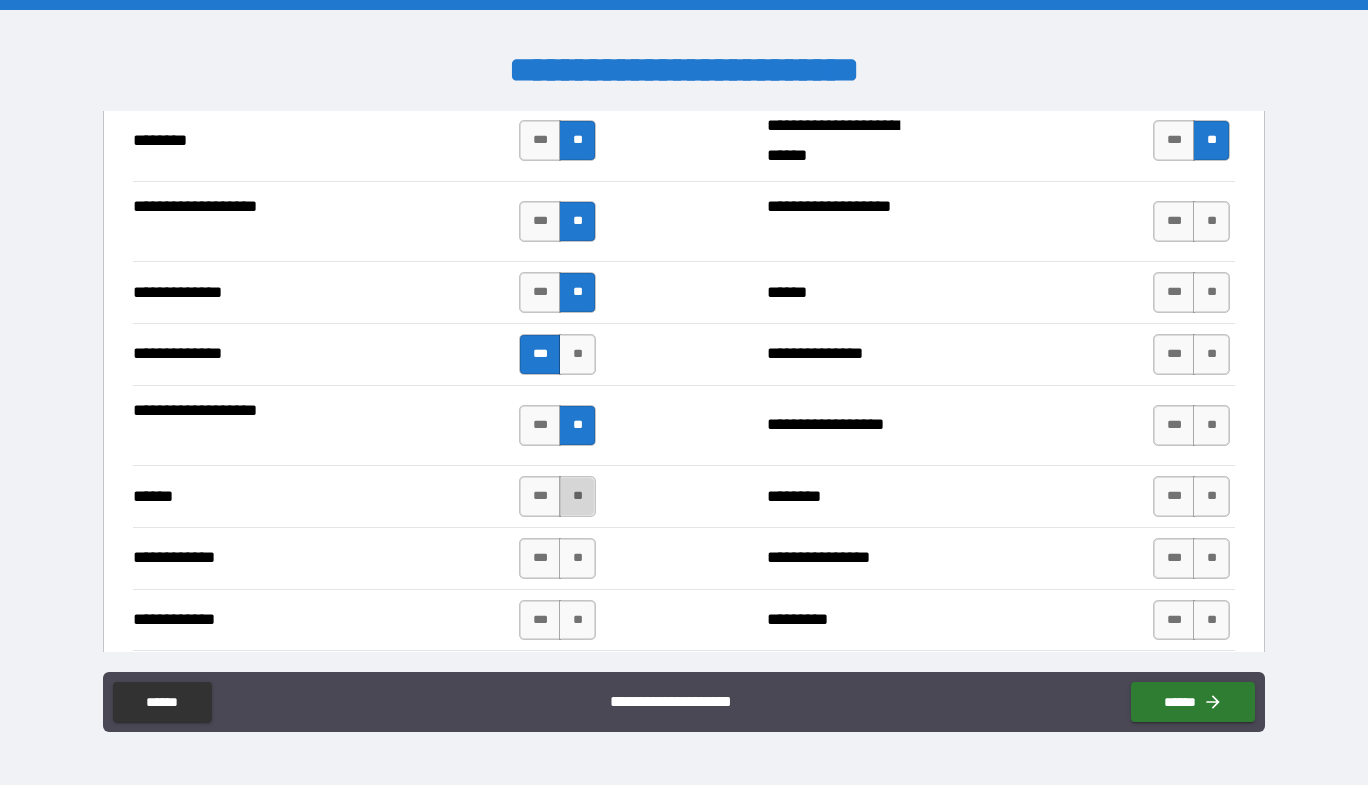click on "**" at bounding box center (577, 496) 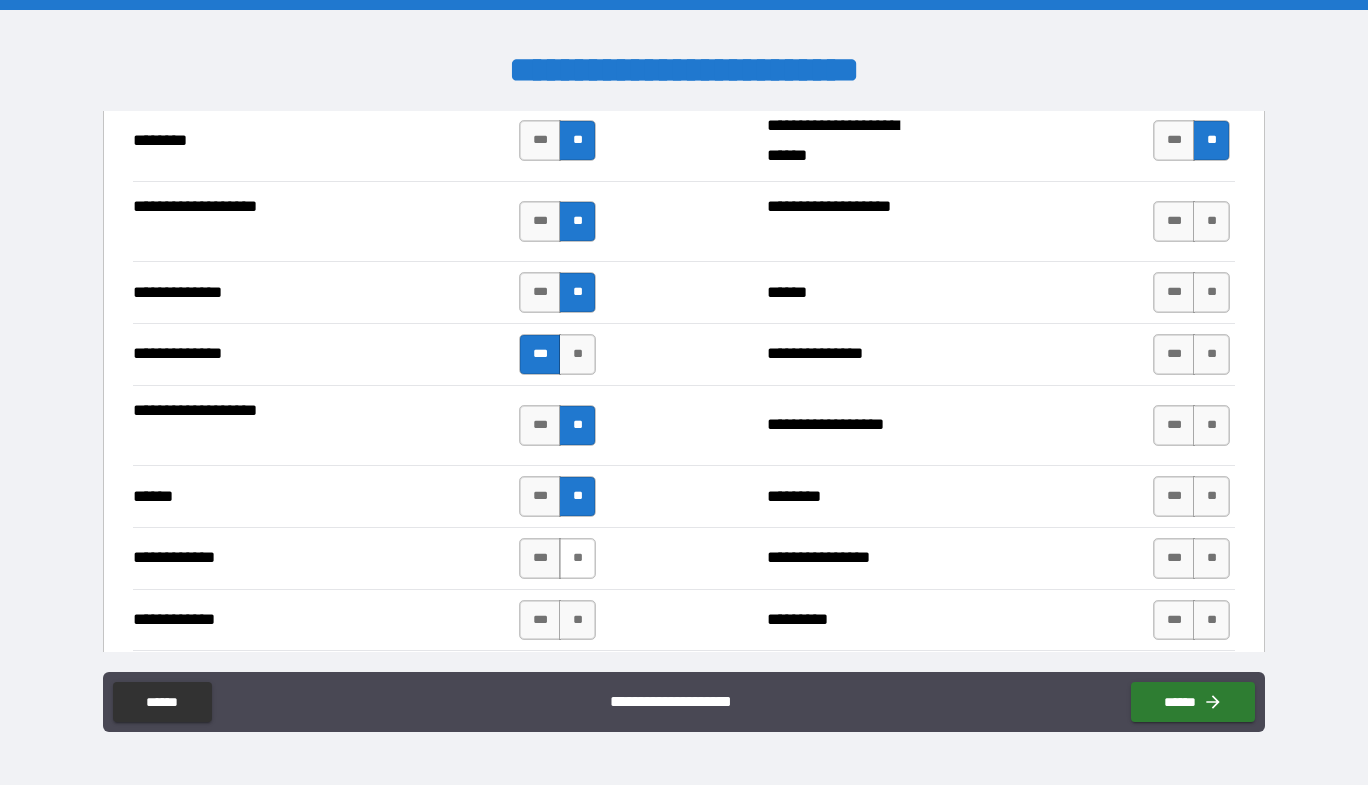 click on "**" at bounding box center (577, 558) 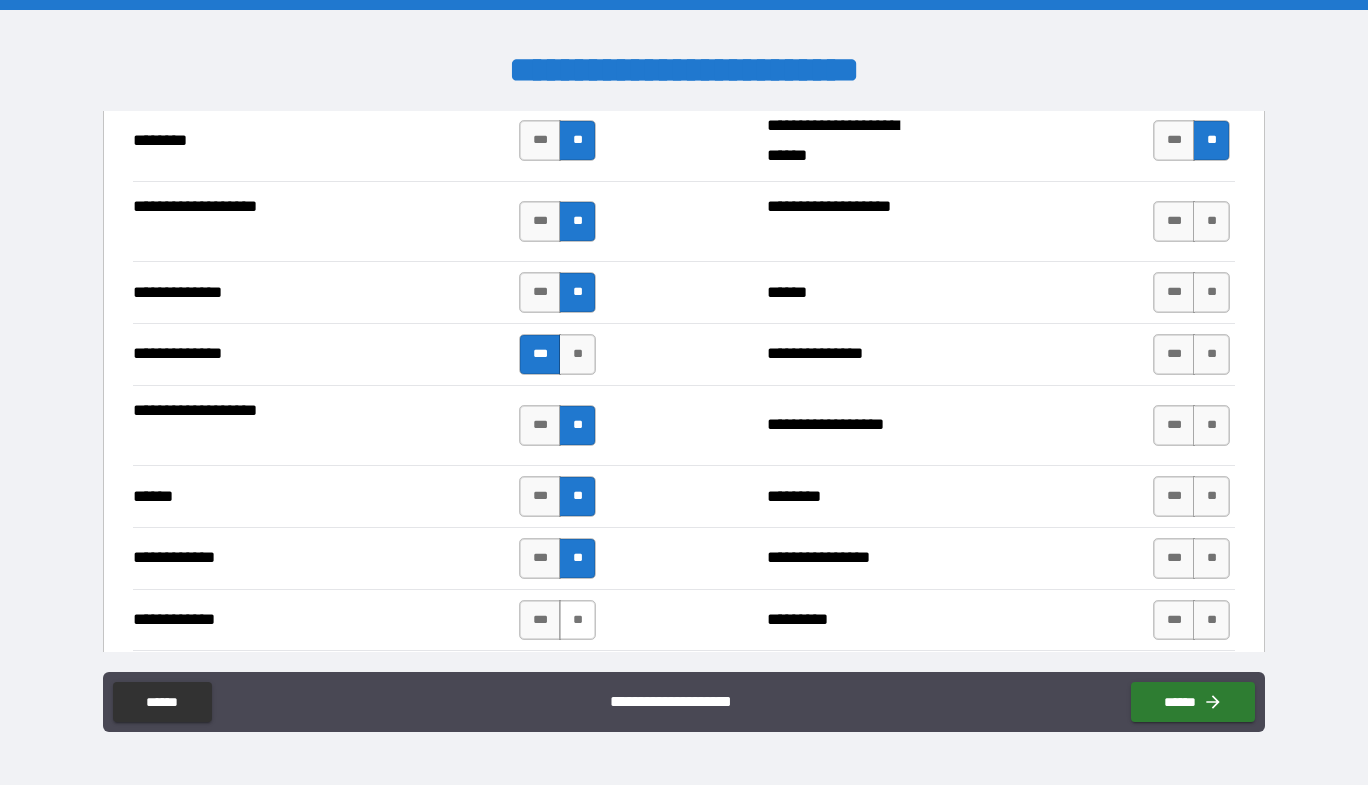 click on "**" at bounding box center (577, 620) 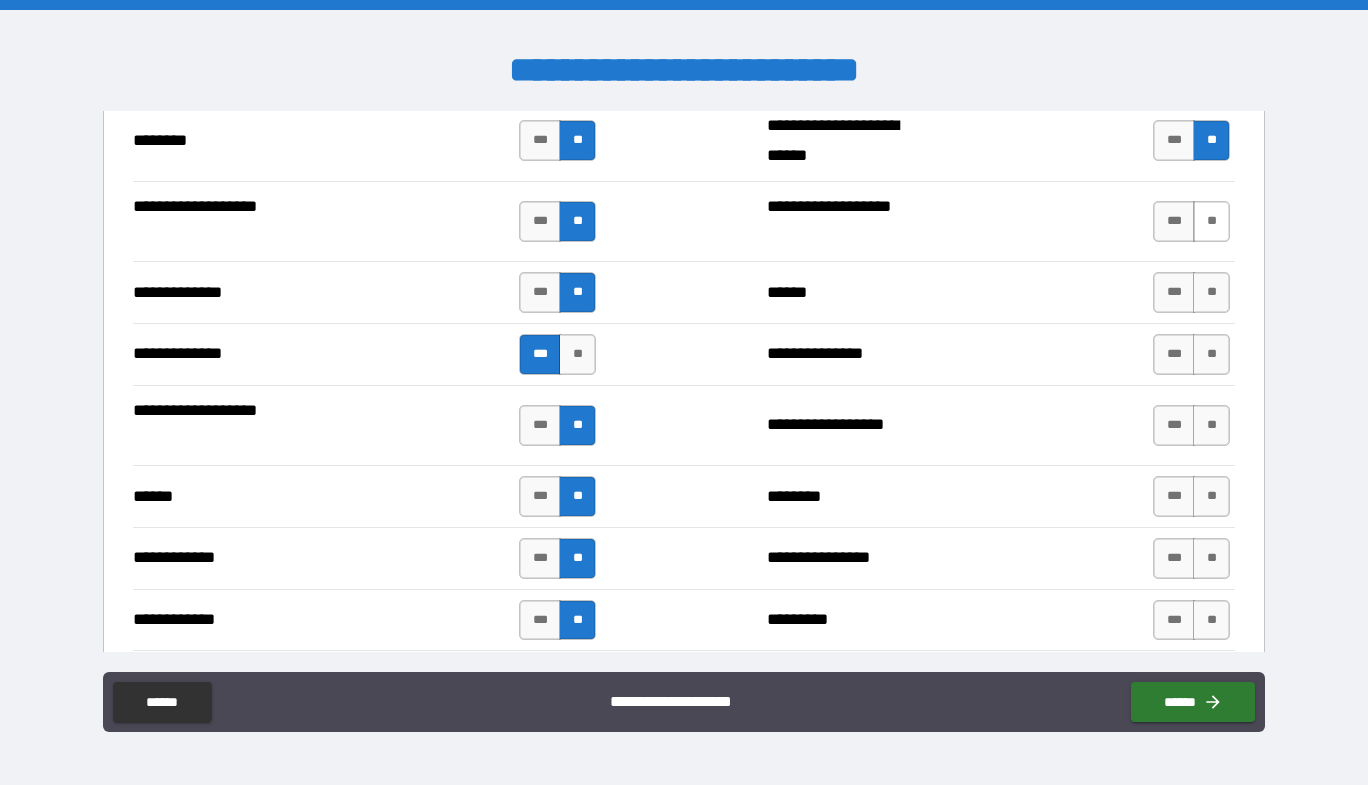 click on "**" at bounding box center (1211, 221) 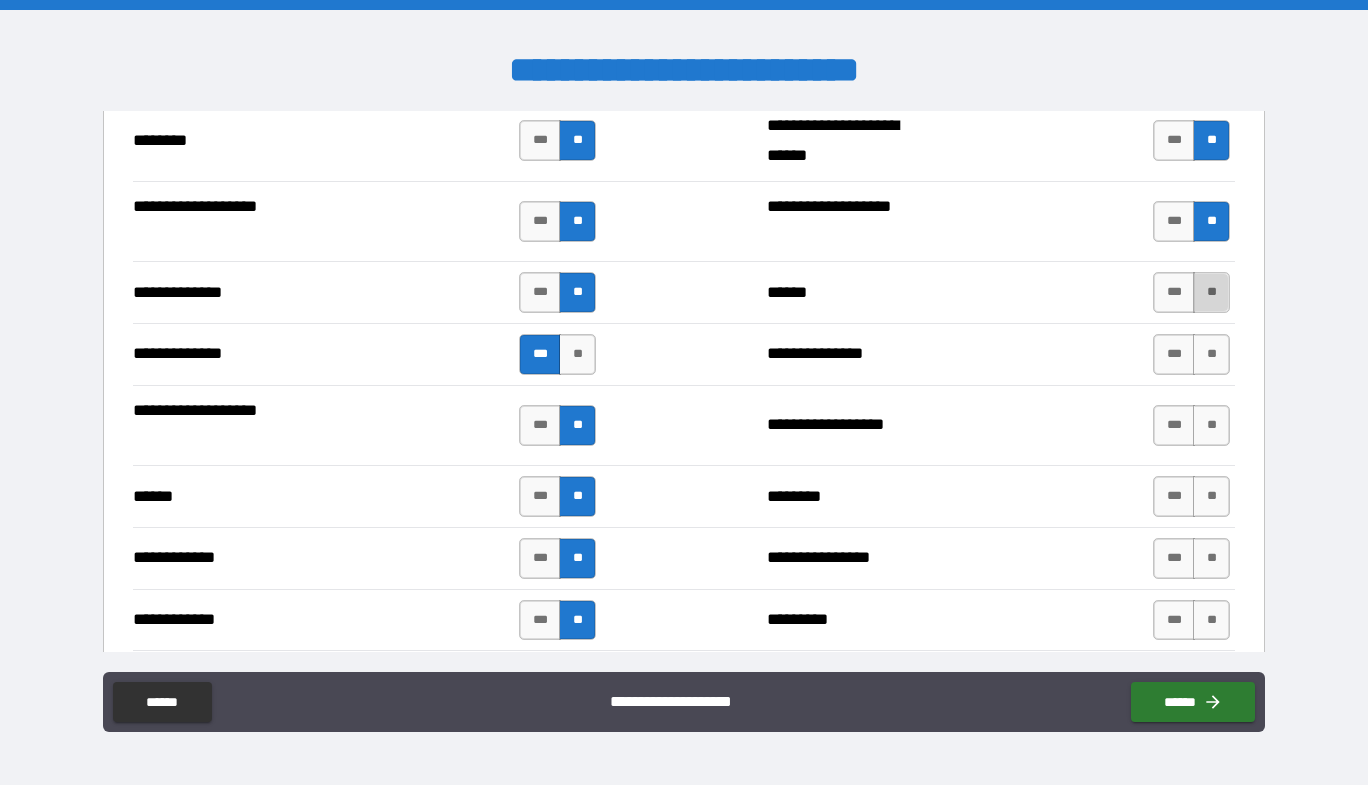 click on "**" at bounding box center [1211, 292] 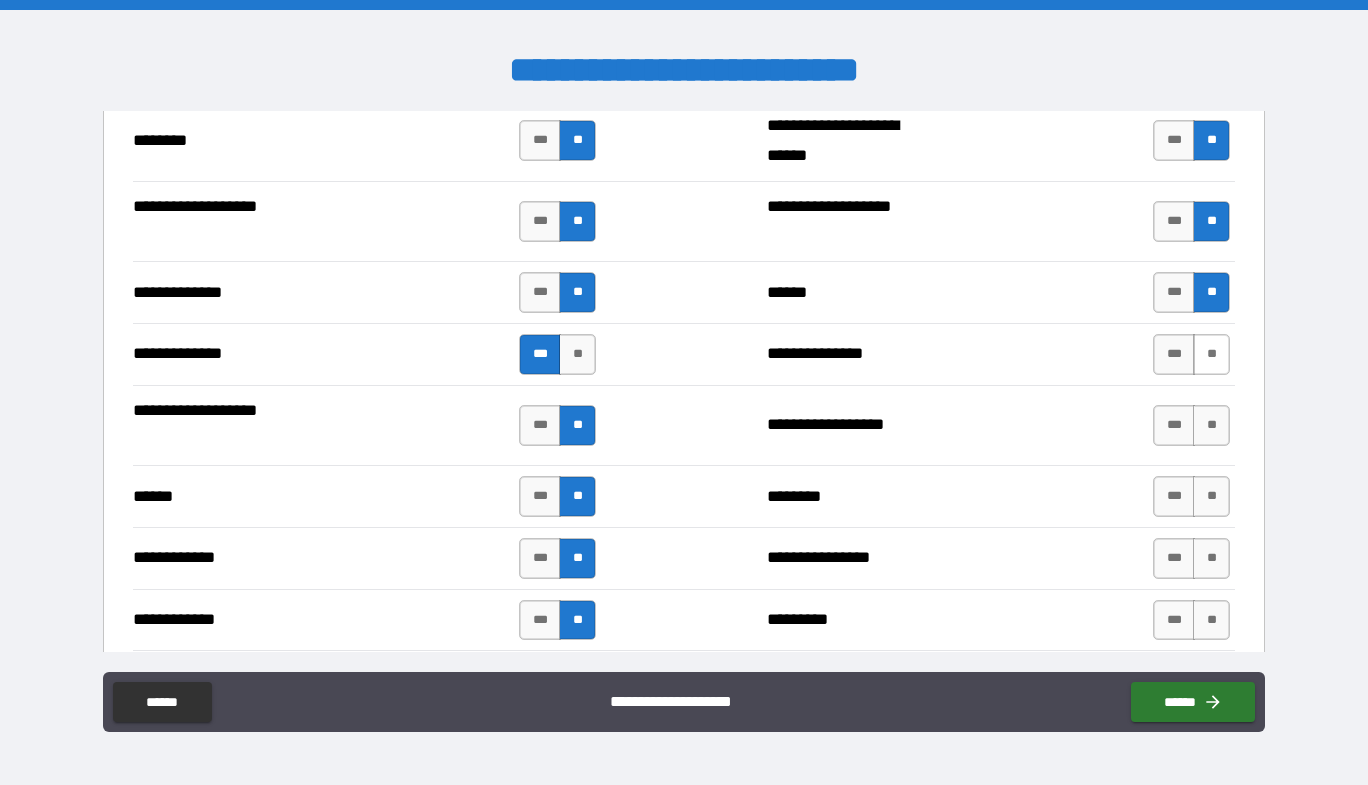 click on "**" at bounding box center [1211, 354] 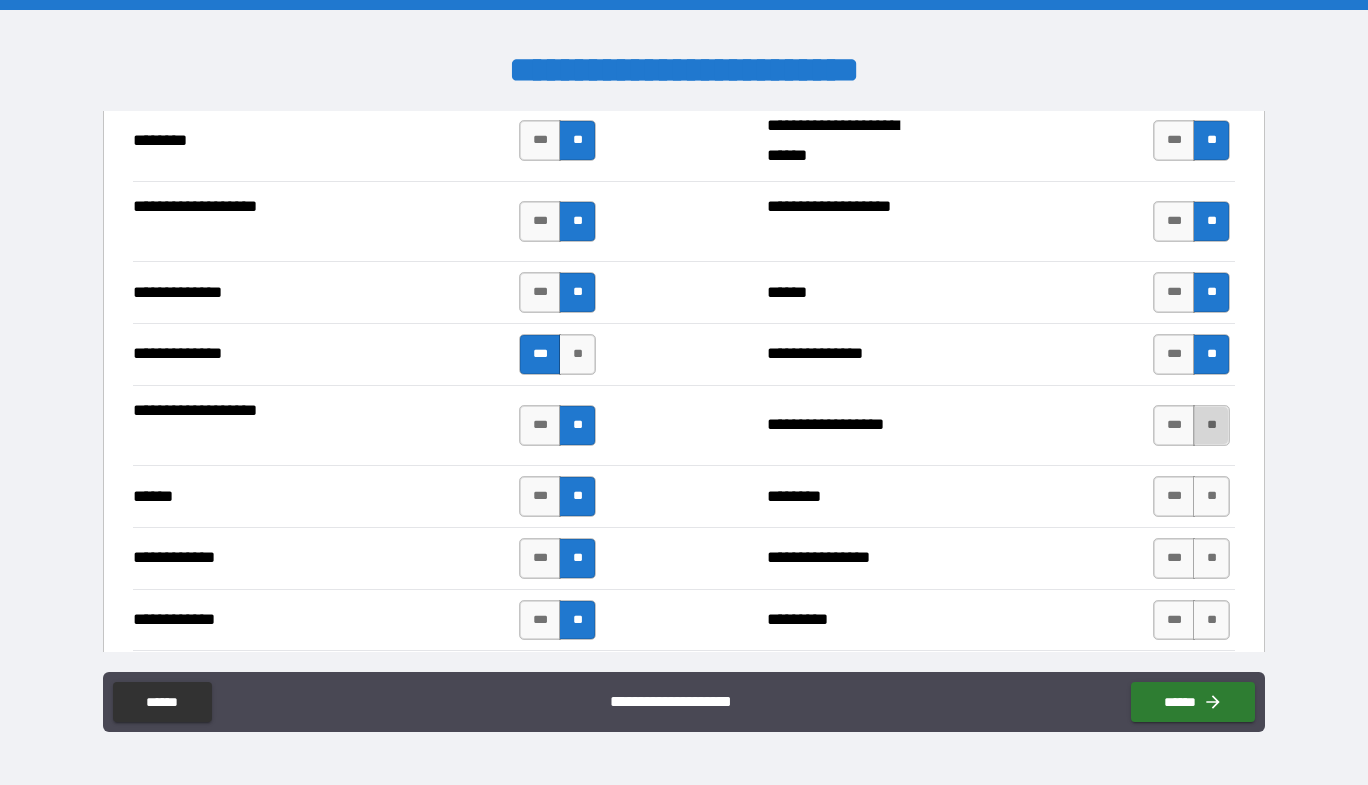 click on "**" at bounding box center [1211, 425] 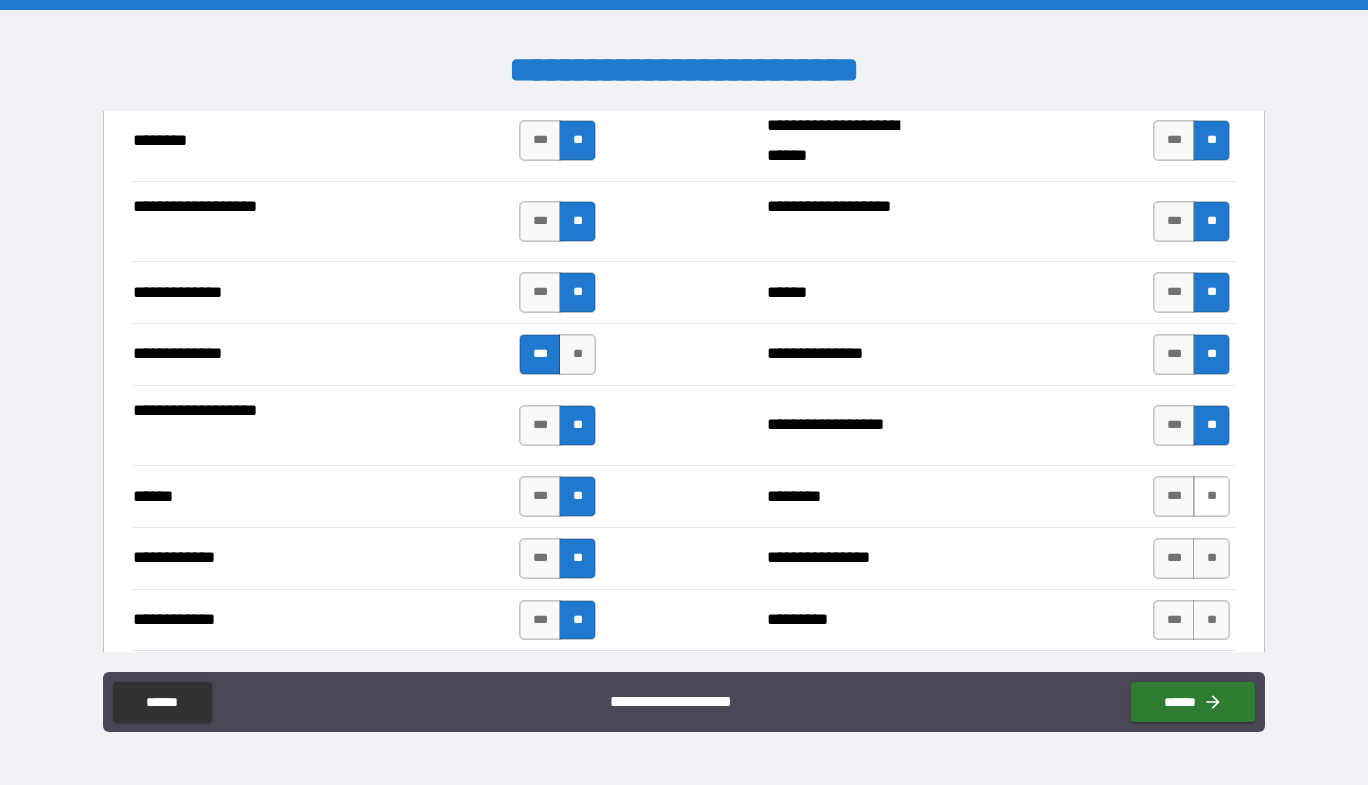 click on "**" at bounding box center [1211, 496] 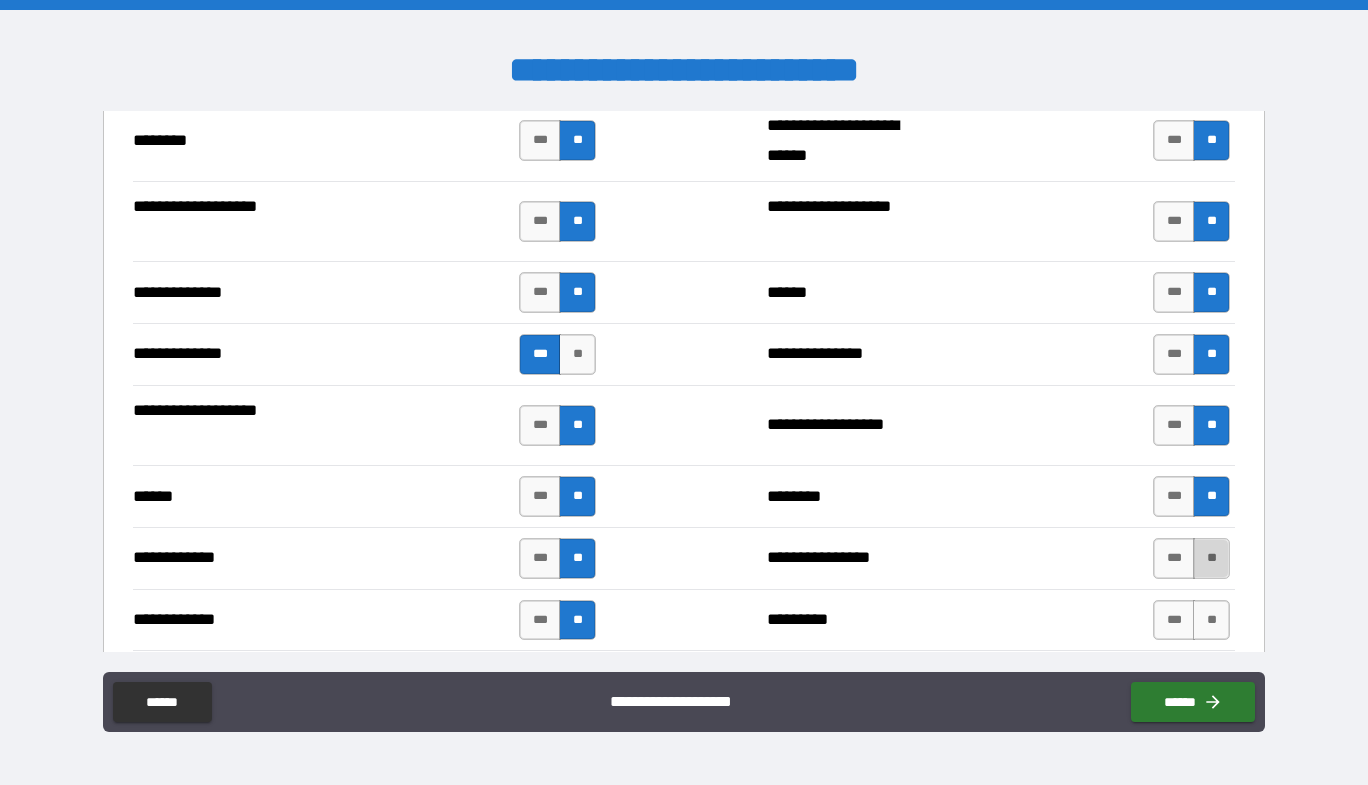 click on "**" at bounding box center [1211, 558] 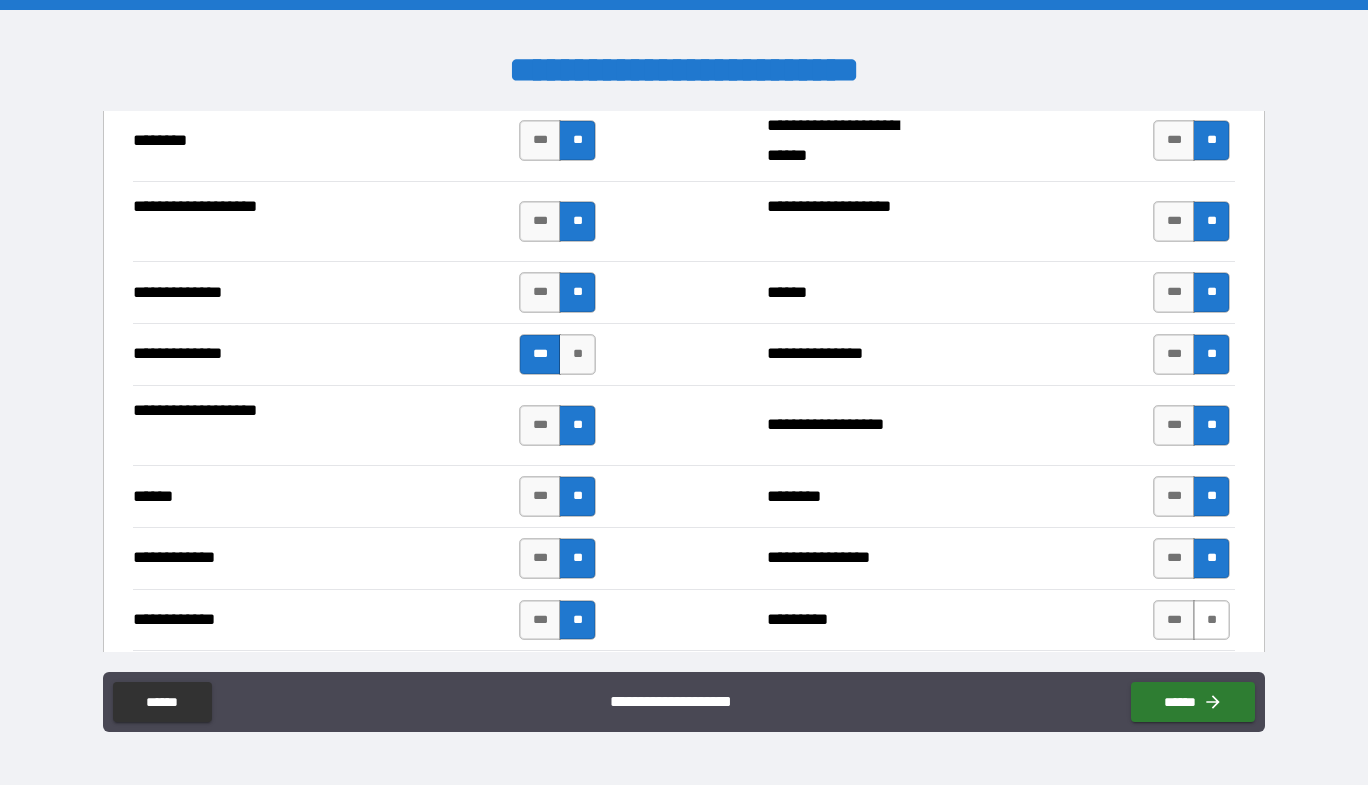 click on "**" at bounding box center (1211, 620) 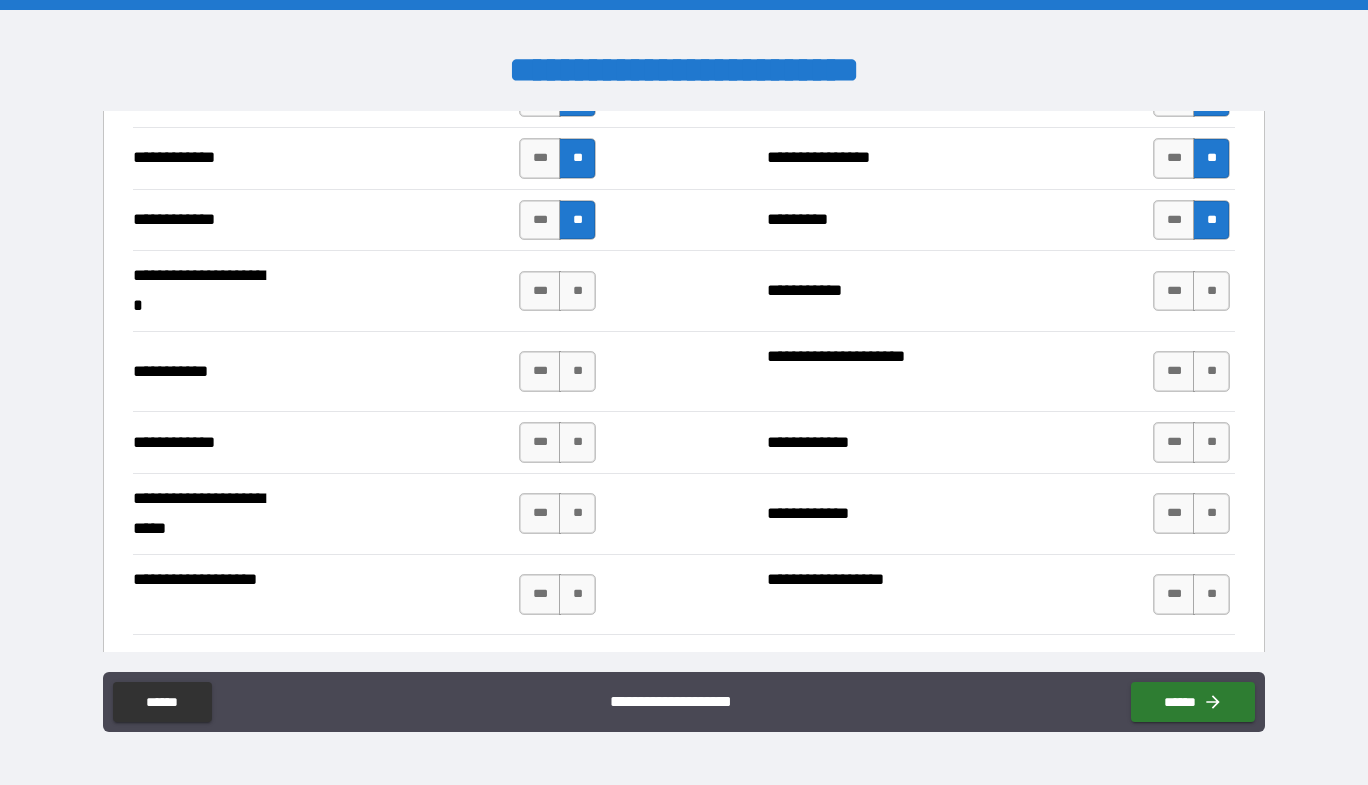 scroll, scrollTop: 4000, scrollLeft: 0, axis: vertical 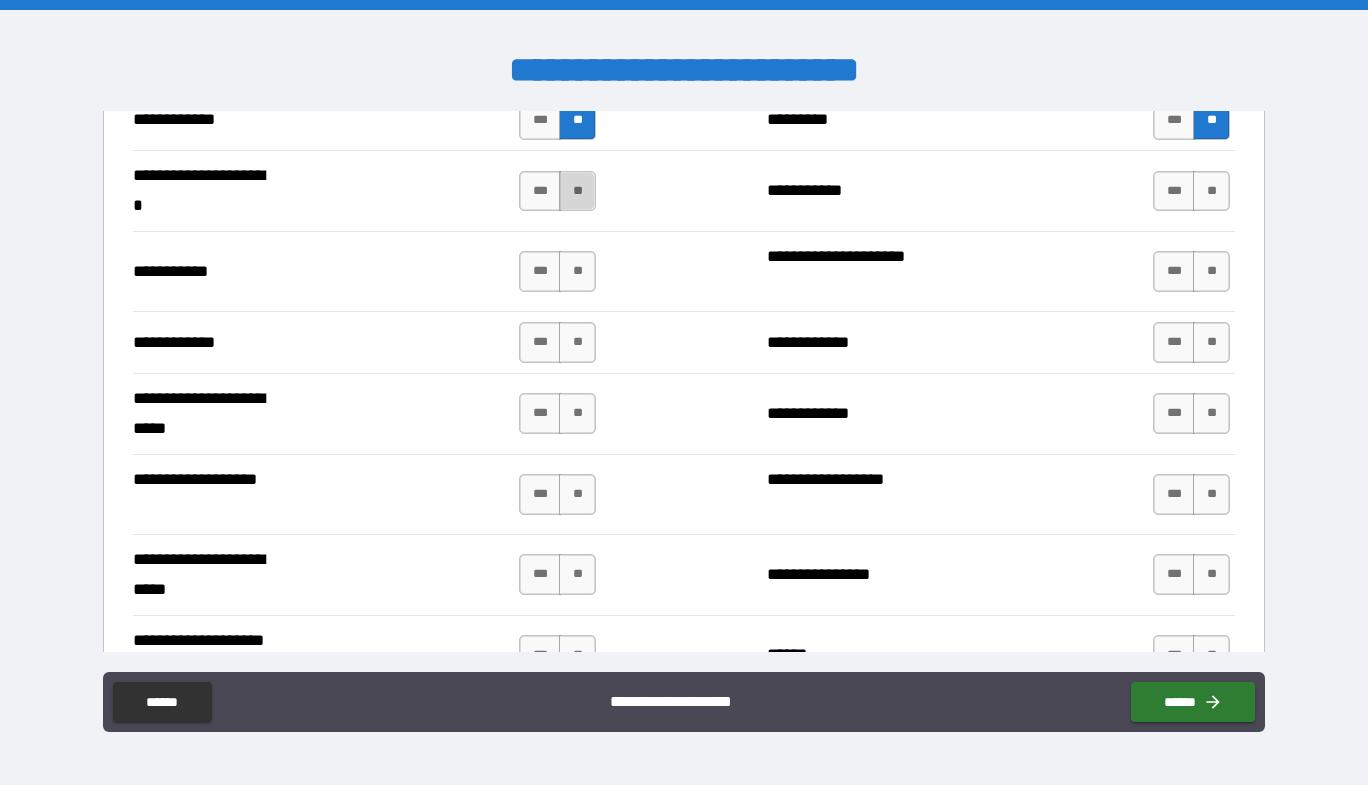 click on "**" at bounding box center [577, 191] 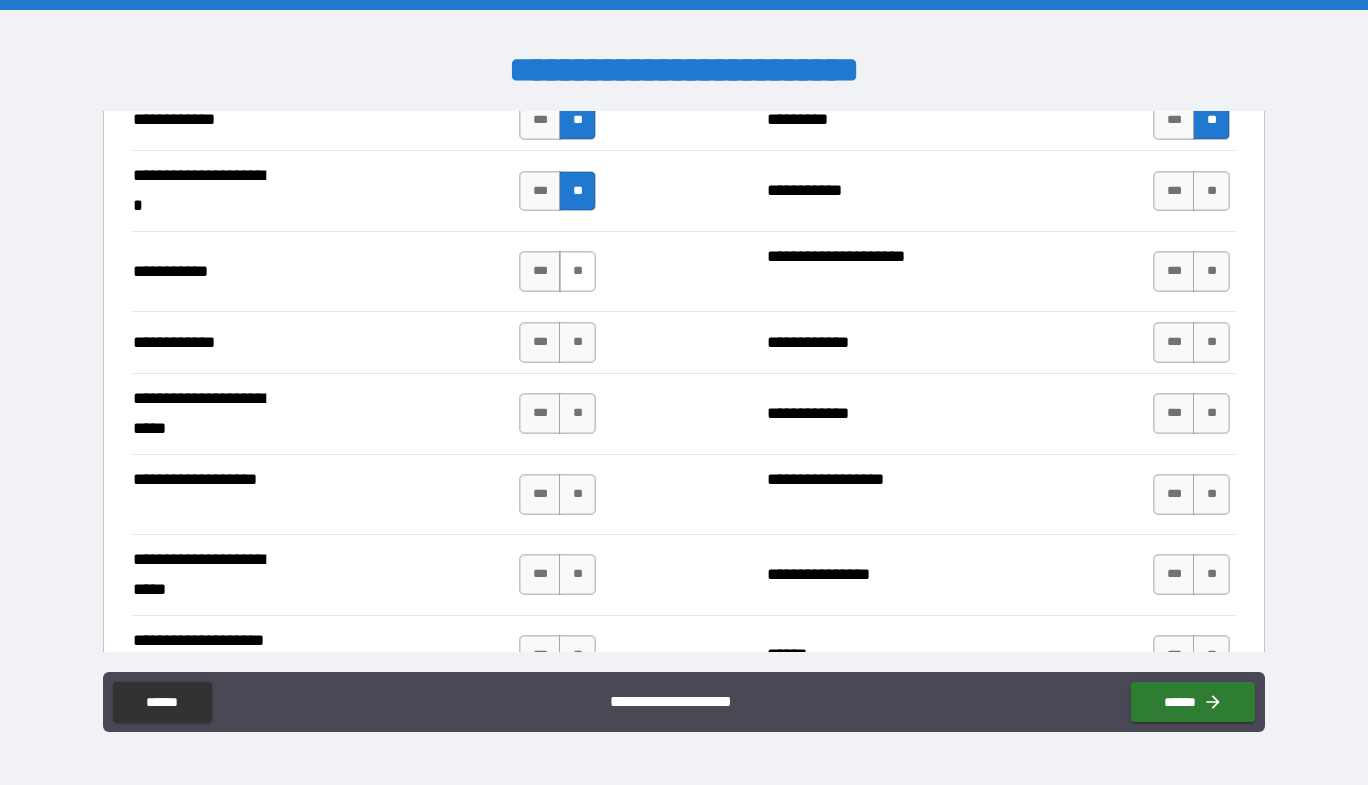 click on "**" at bounding box center (577, 271) 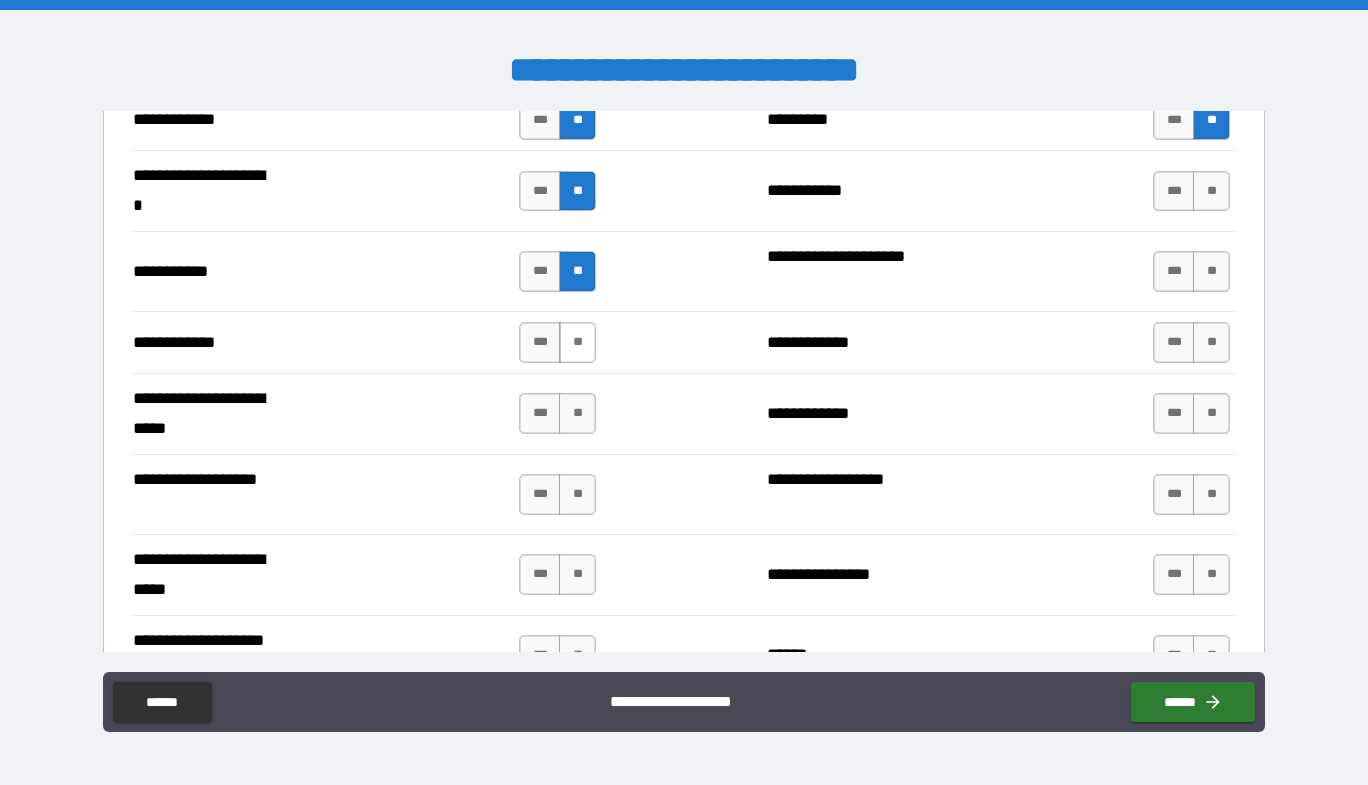 click on "**" at bounding box center [577, 342] 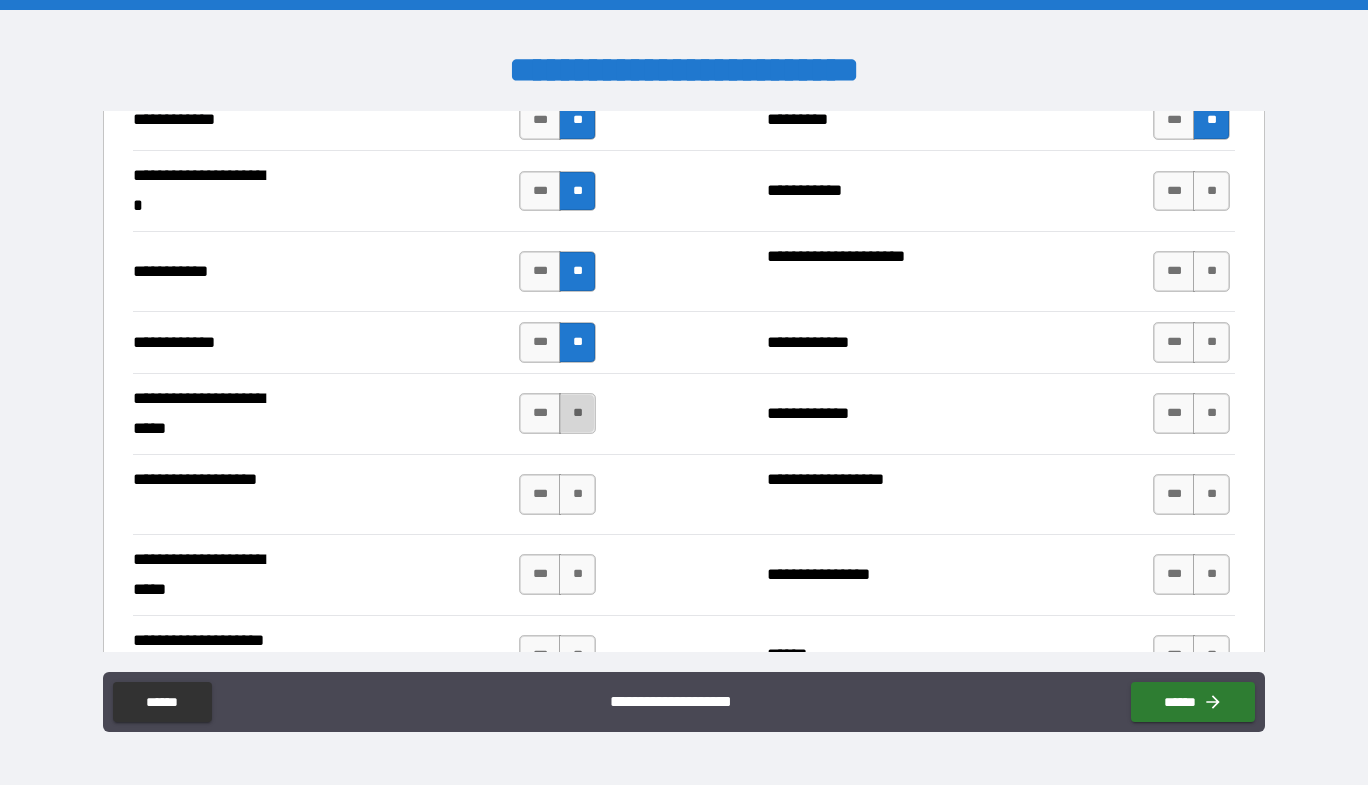 click on "**" at bounding box center [577, 413] 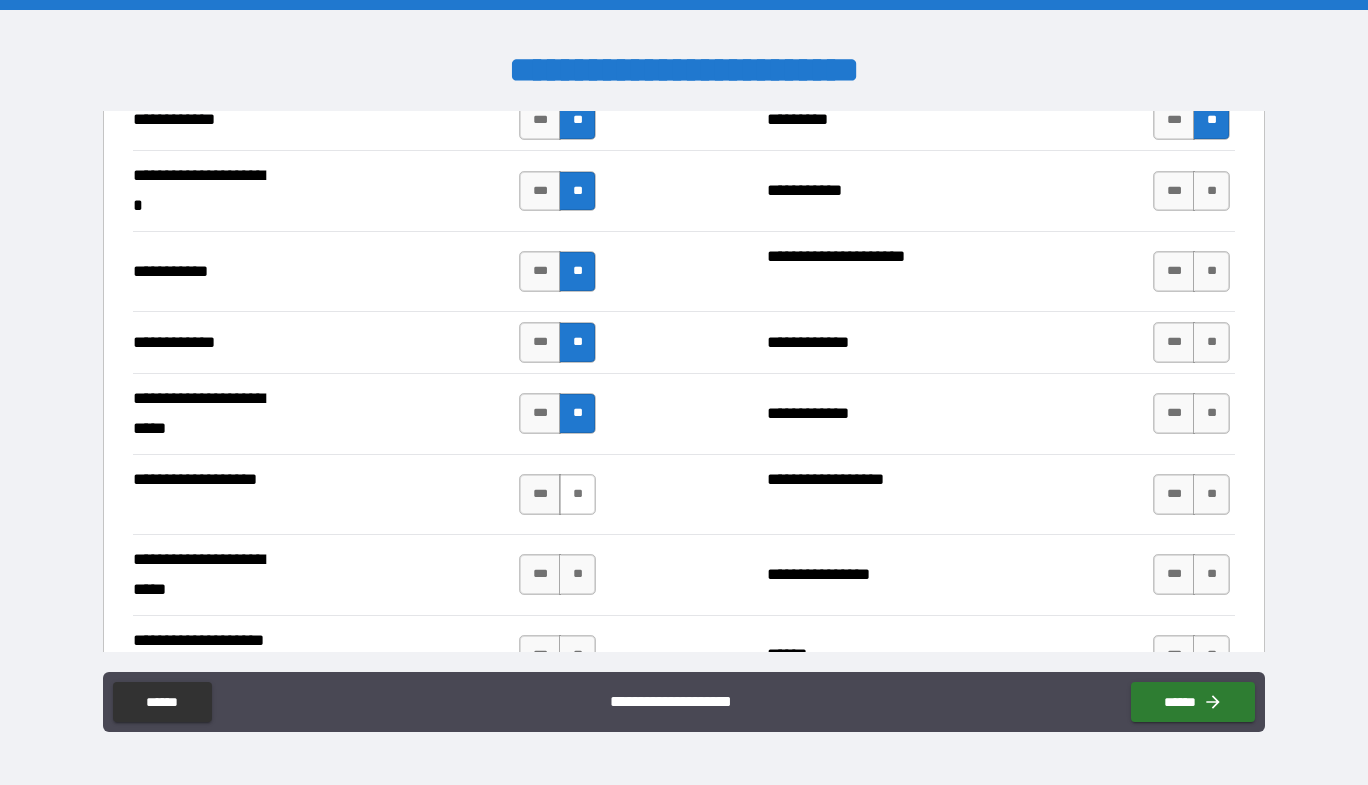 click on "**" at bounding box center [577, 494] 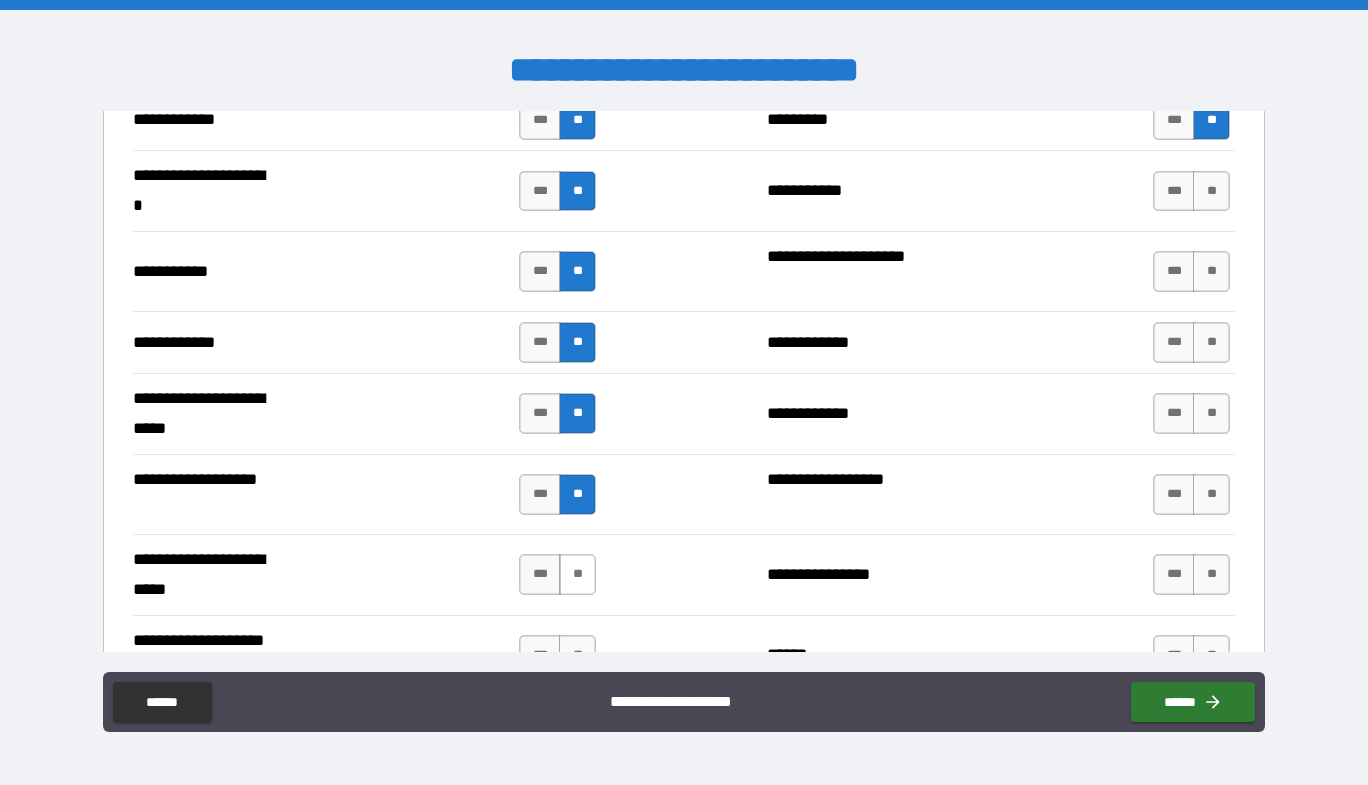 click on "**" at bounding box center [577, 574] 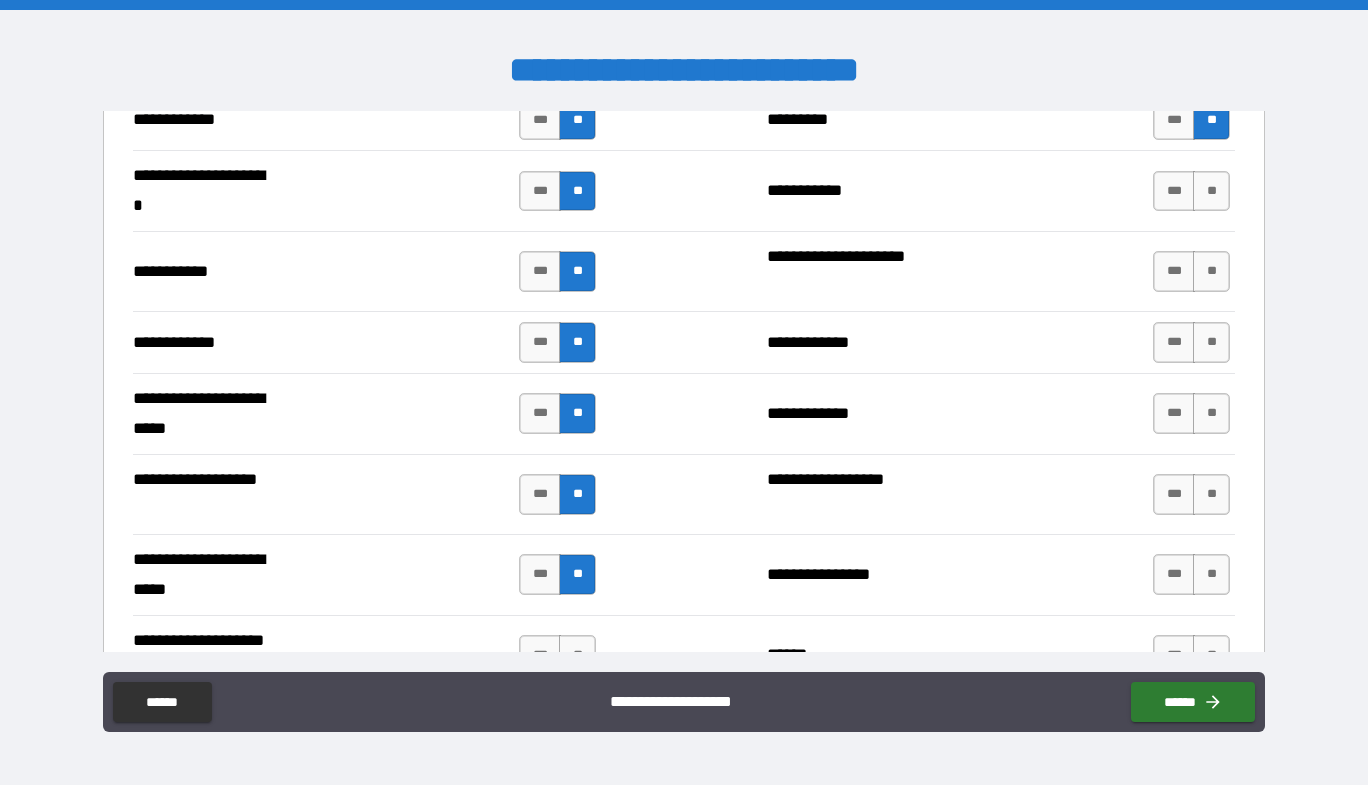 click on "**********" at bounding box center (684, 704) 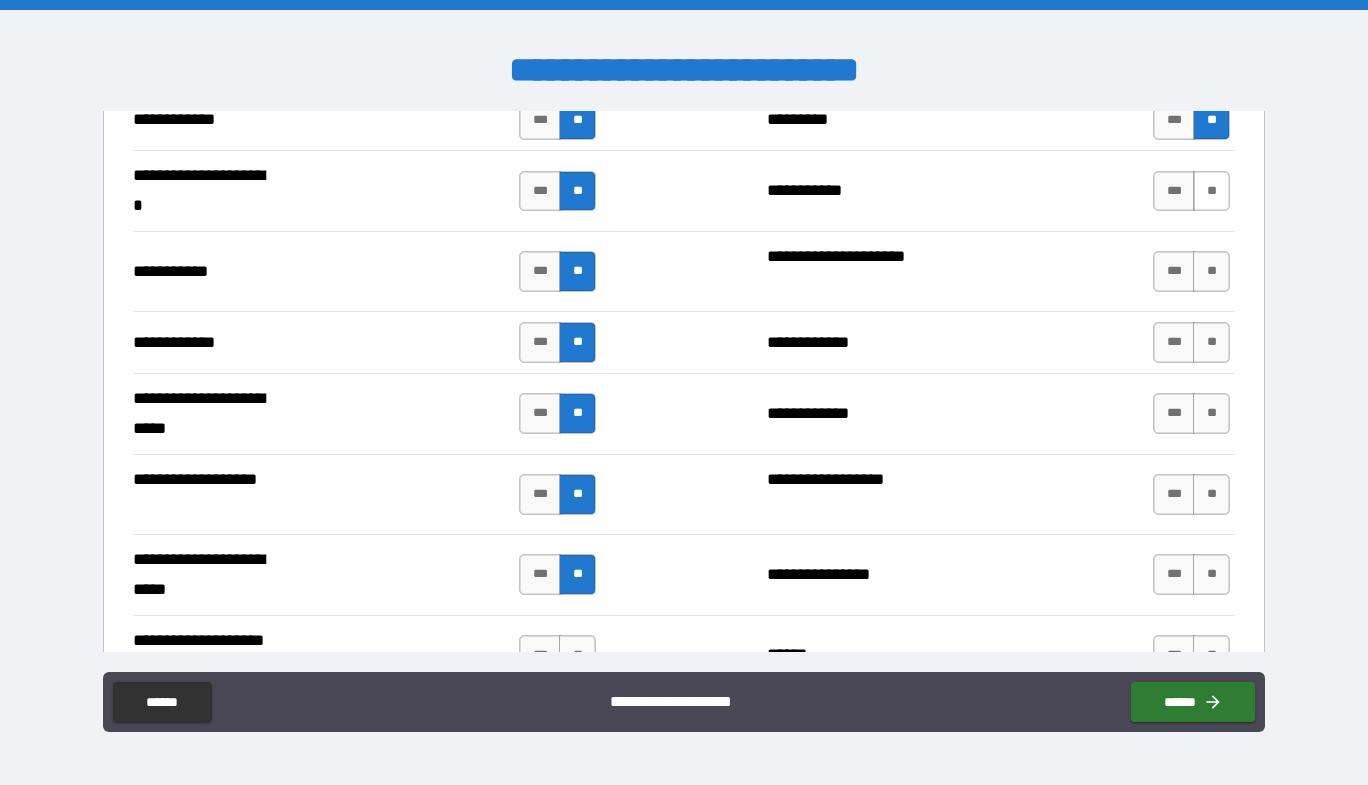 click on "**" at bounding box center (1211, 191) 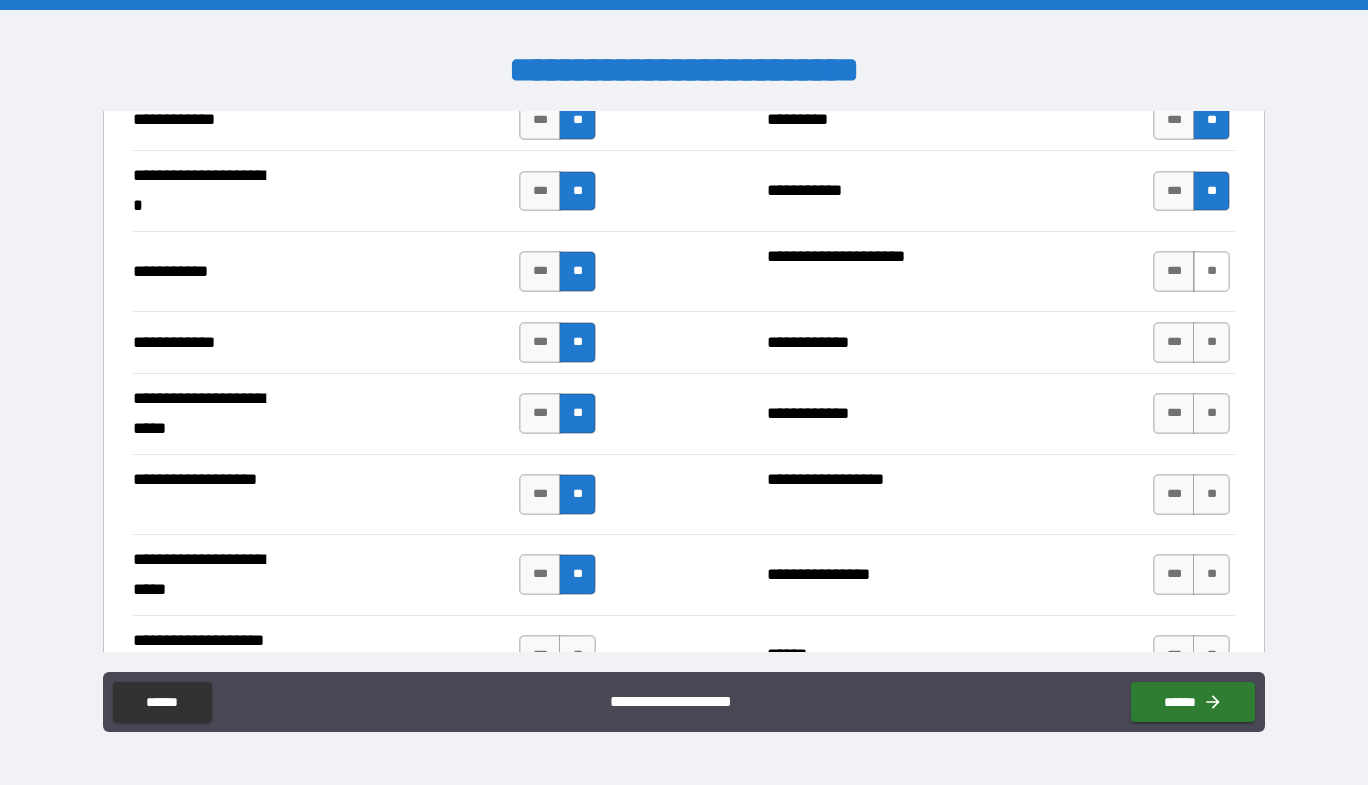 click on "**" at bounding box center [1211, 271] 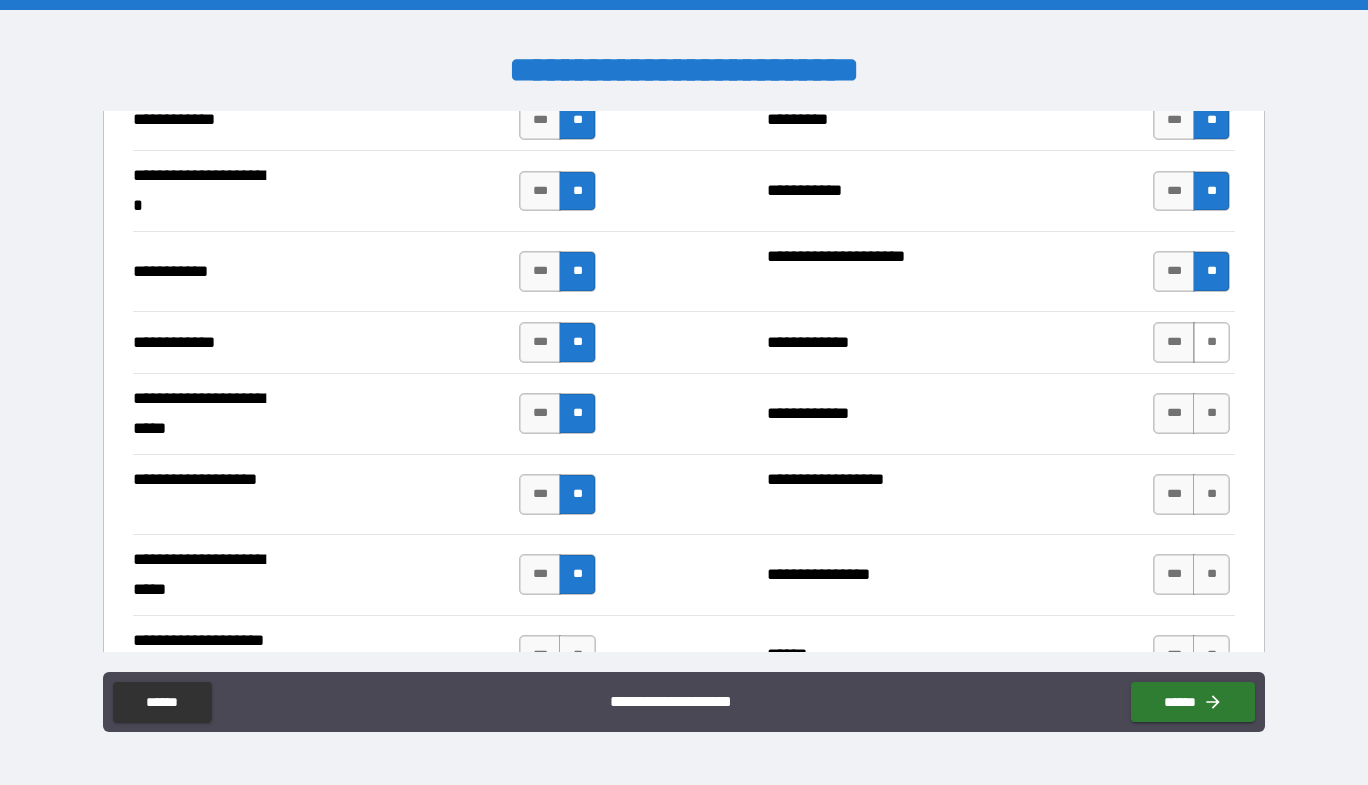 click on "**" at bounding box center [1211, 342] 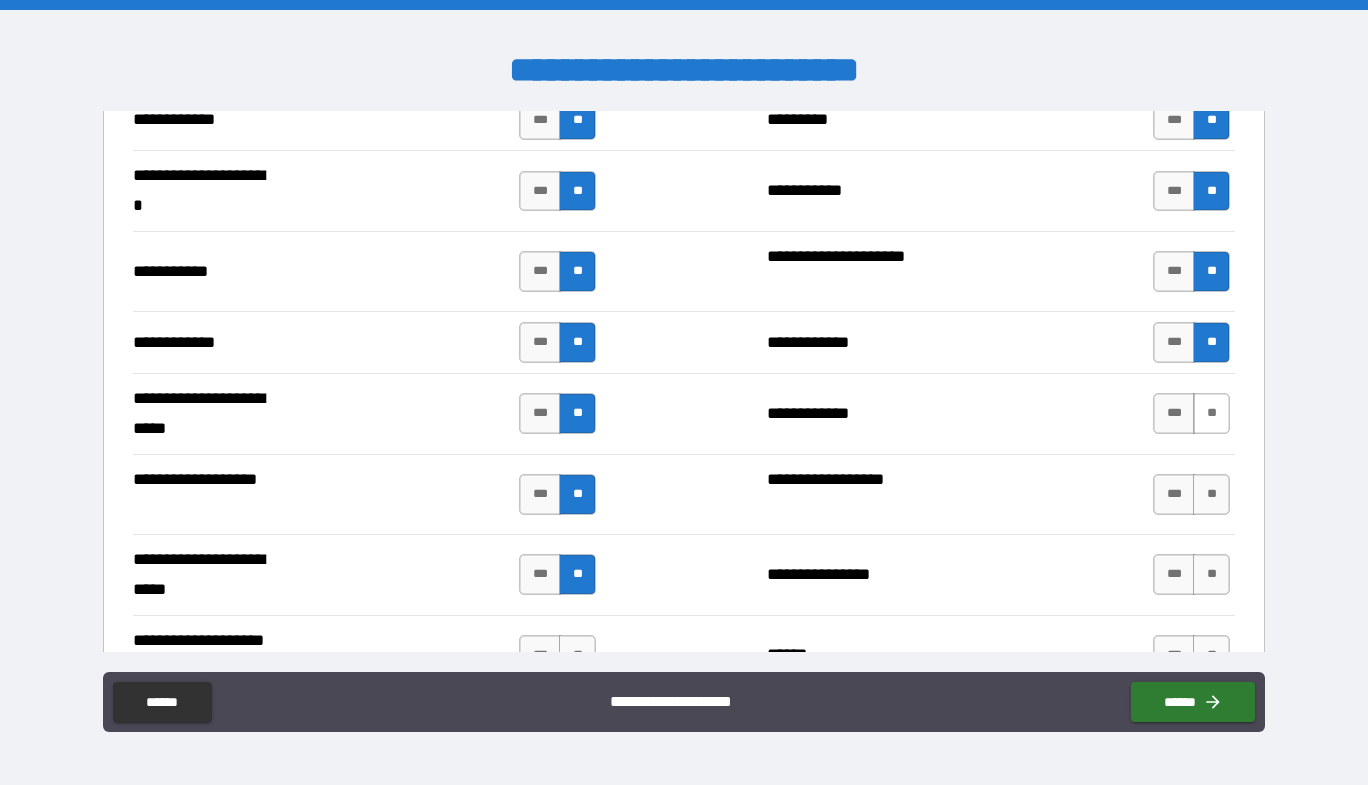 click on "**" at bounding box center (1211, 413) 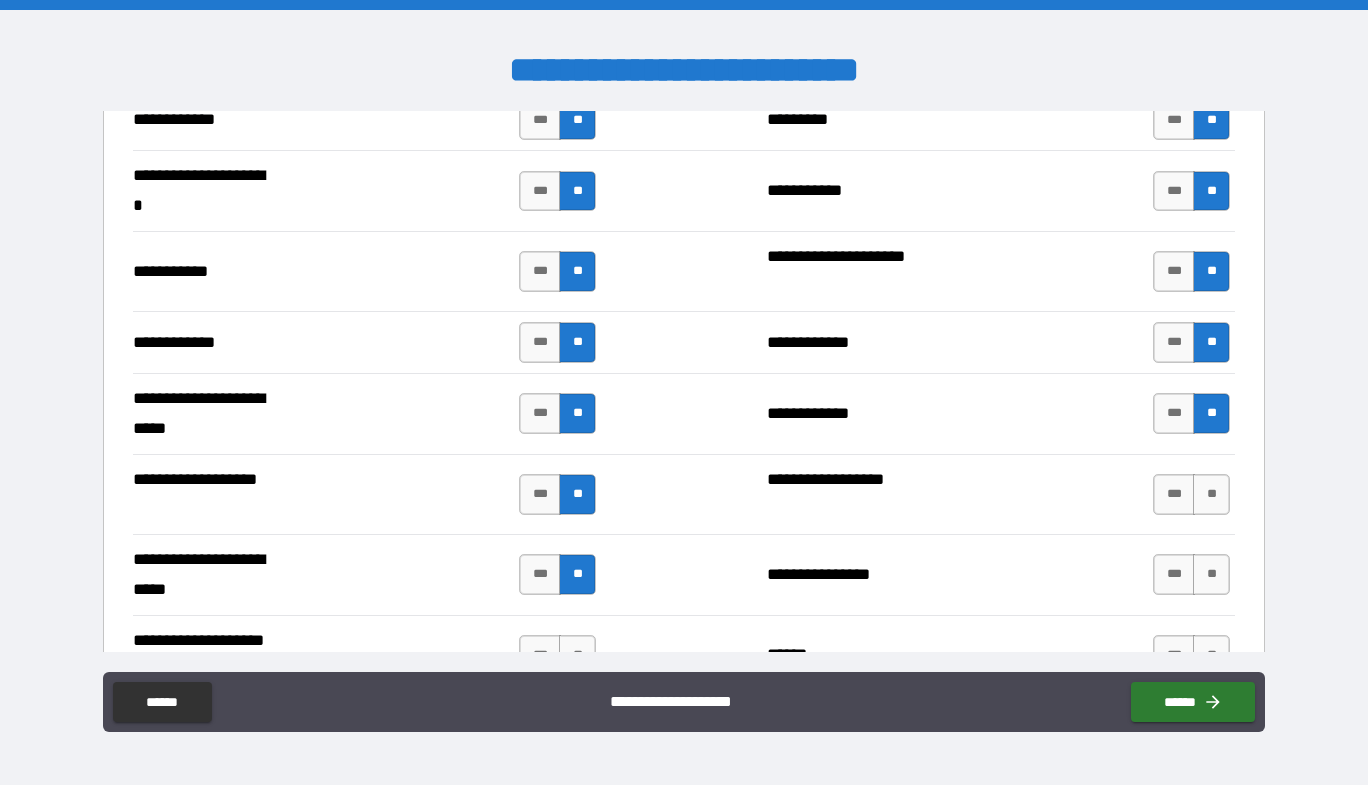 click on "**" at bounding box center [1211, 494] 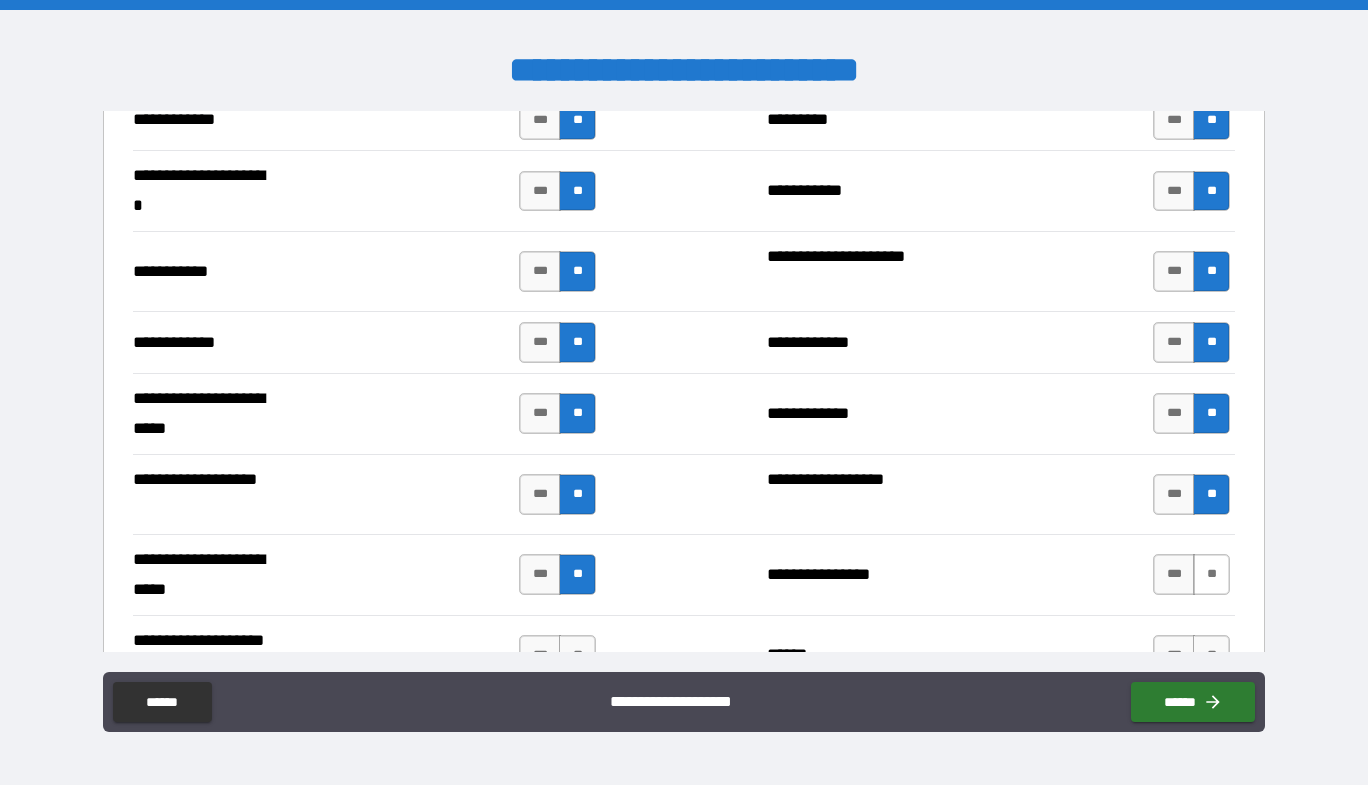 click on "**" at bounding box center (1211, 574) 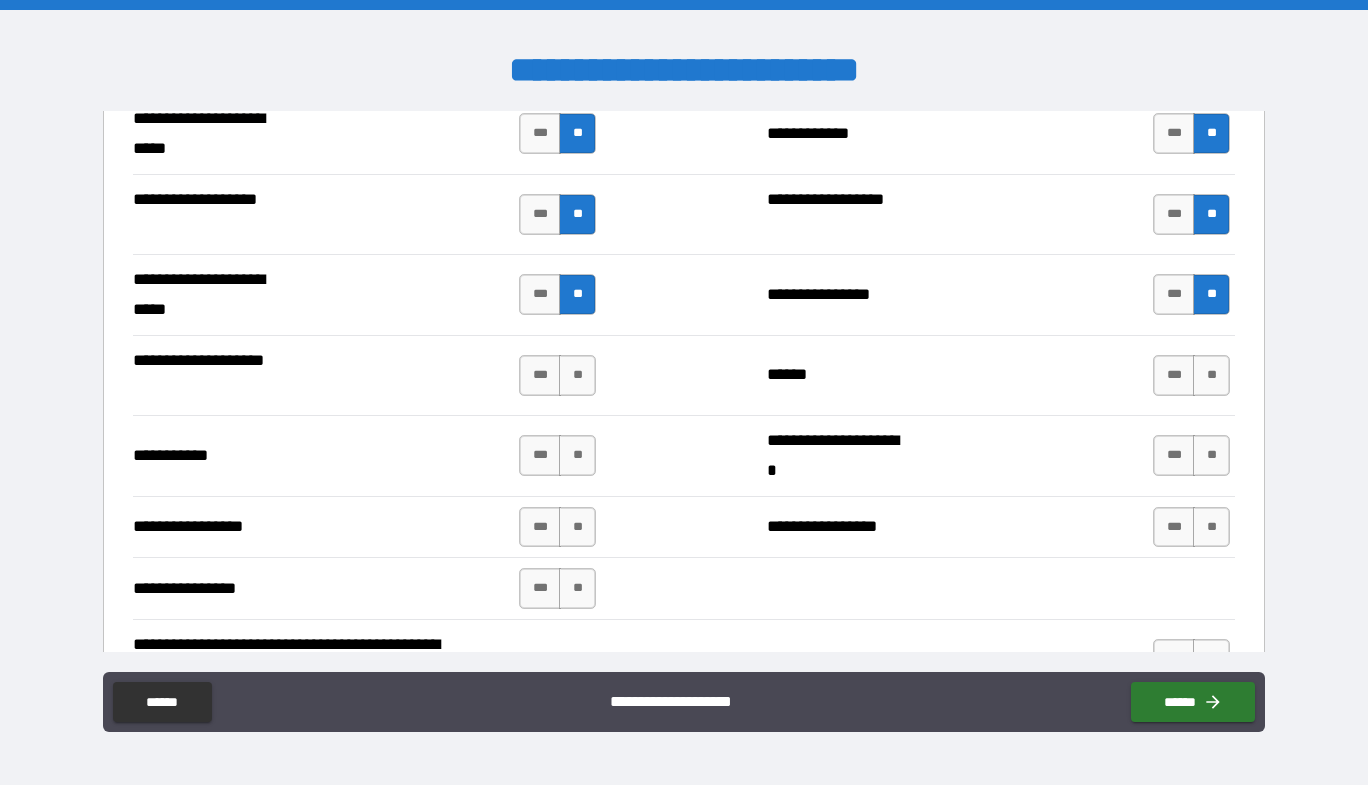 scroll, scrollTop: 4300, scrollLeft: 0, axis: vertical 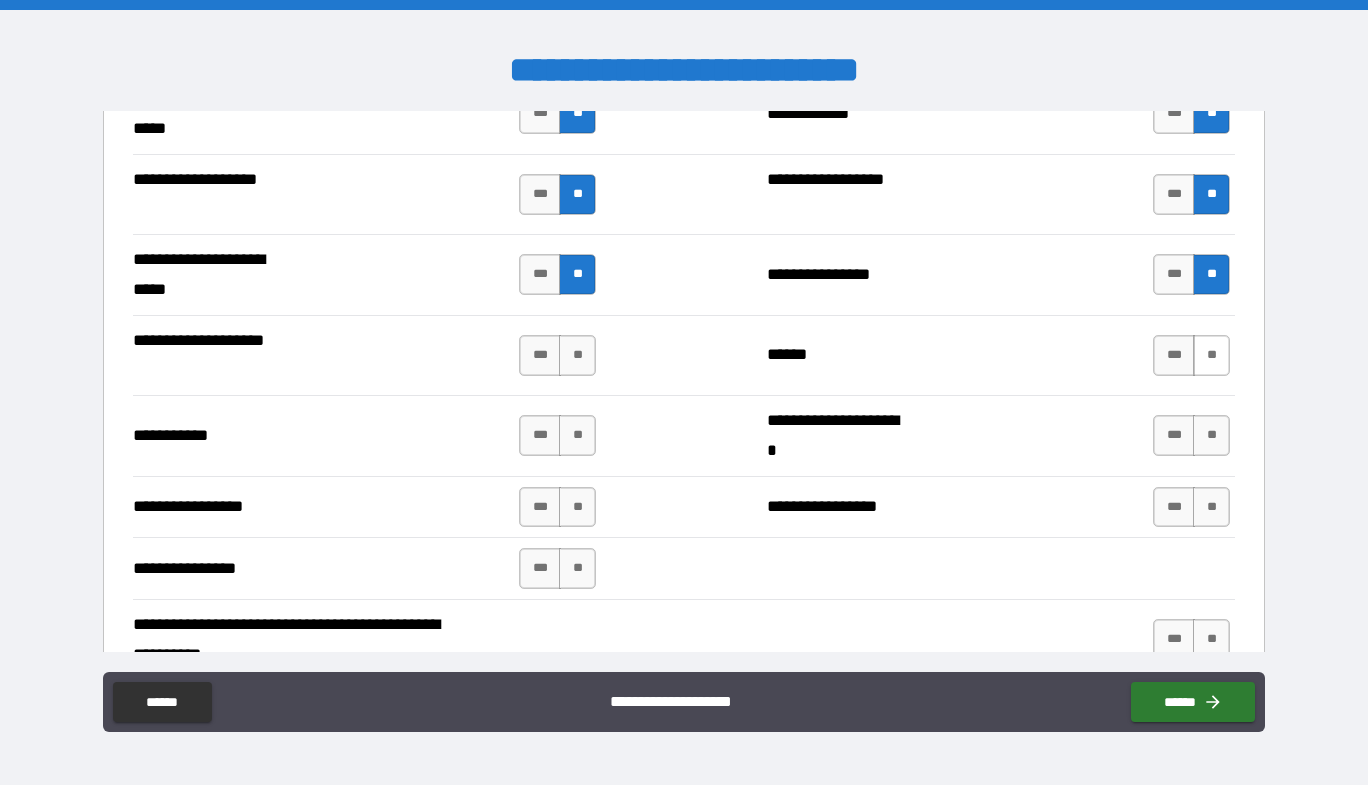 click on "**" at bounding box center [1211, 355] 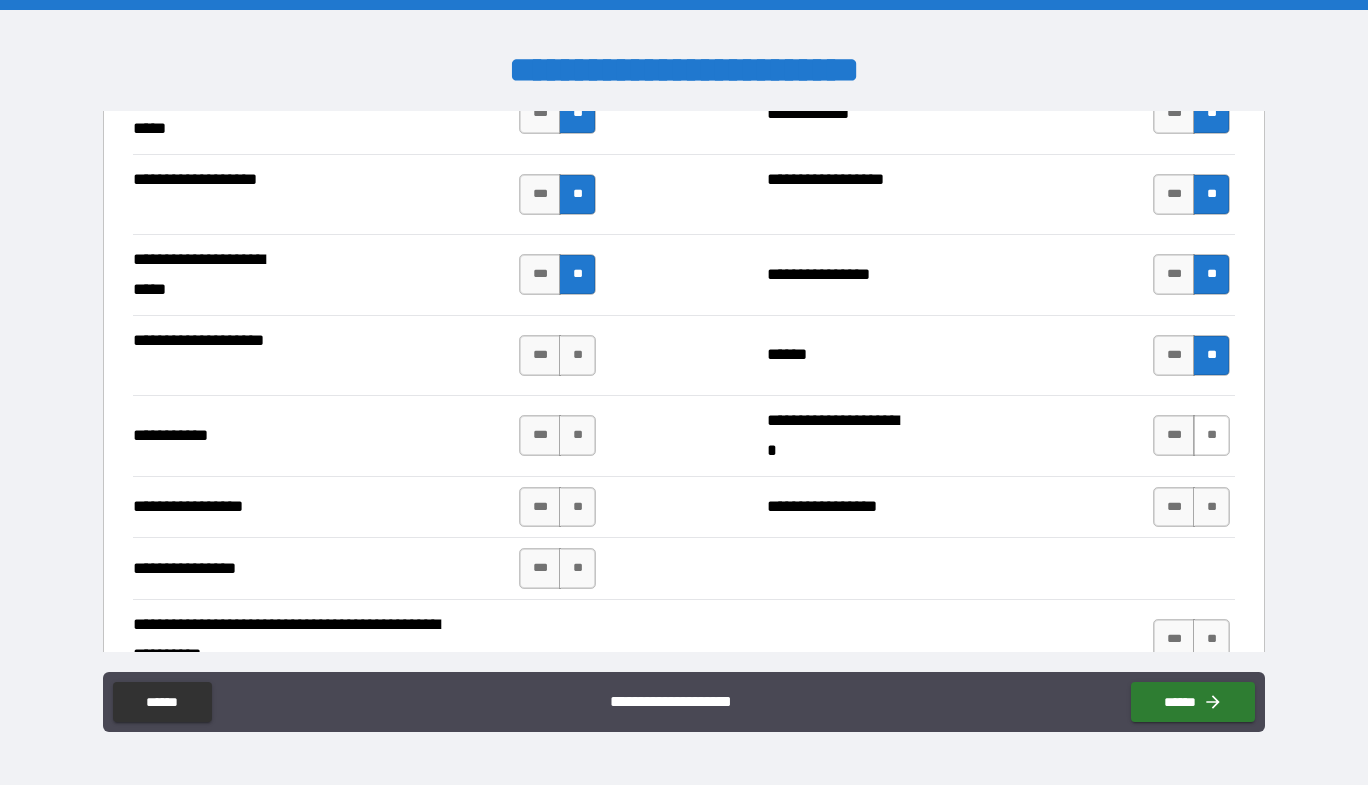 click on "**" at bounding box center (1211, 435) 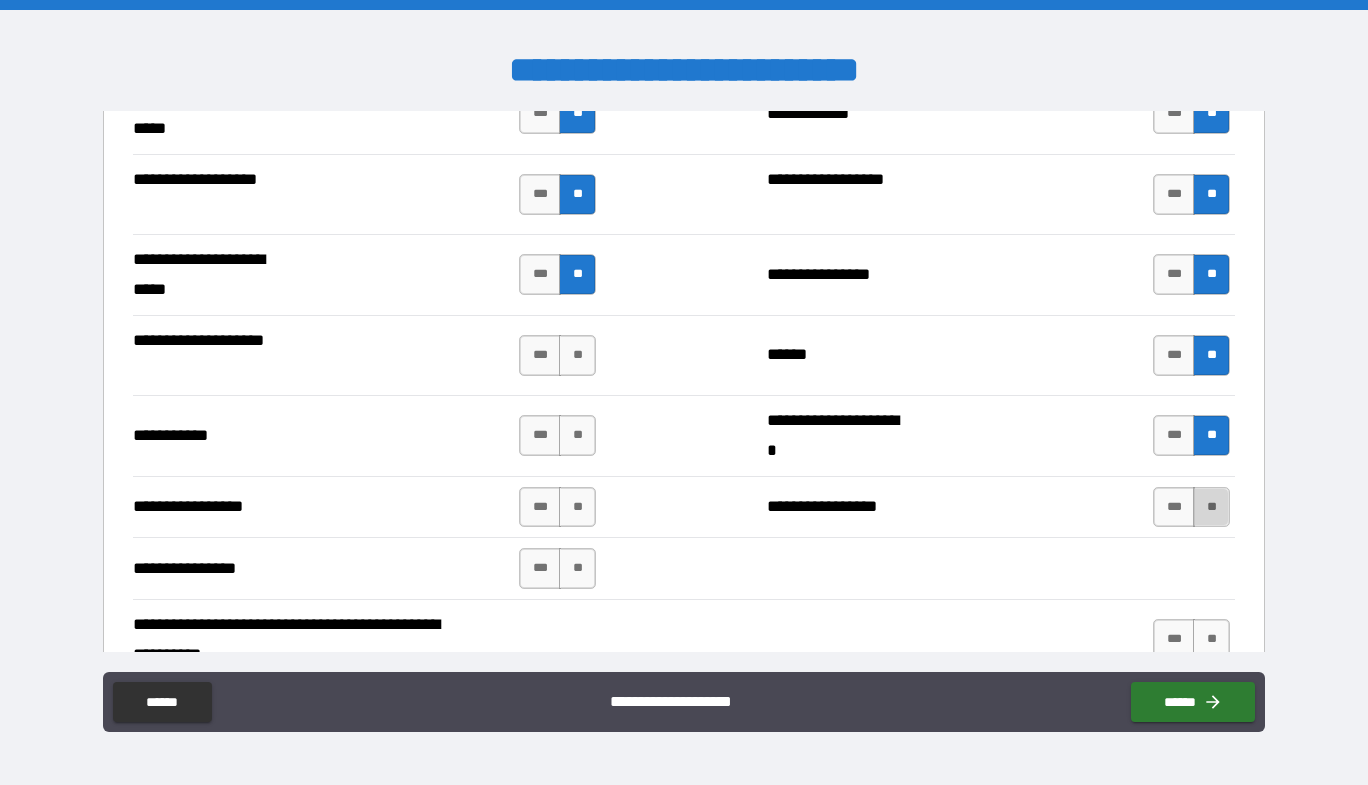 click on "**" at bounding box center (1211, 507) 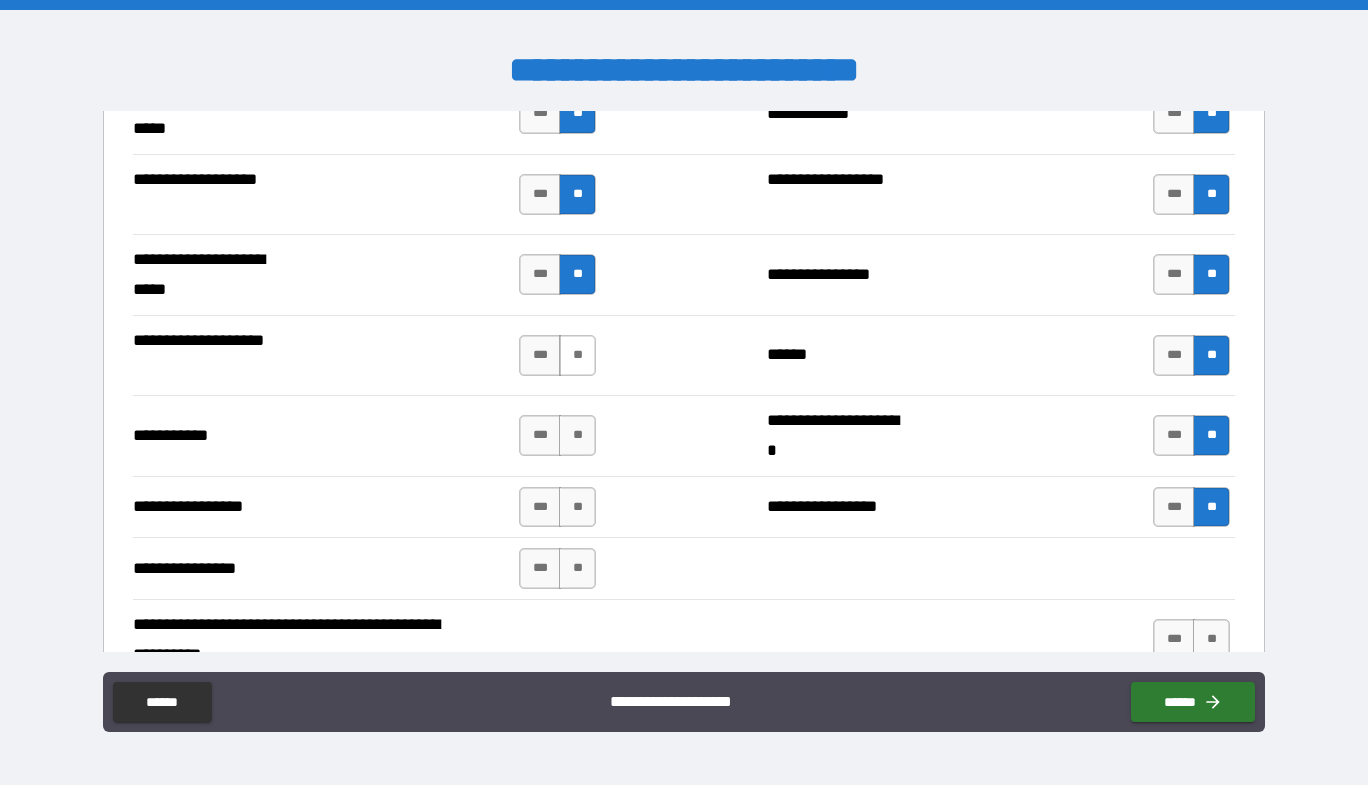 click on "**" at bounding box center [577, 355] 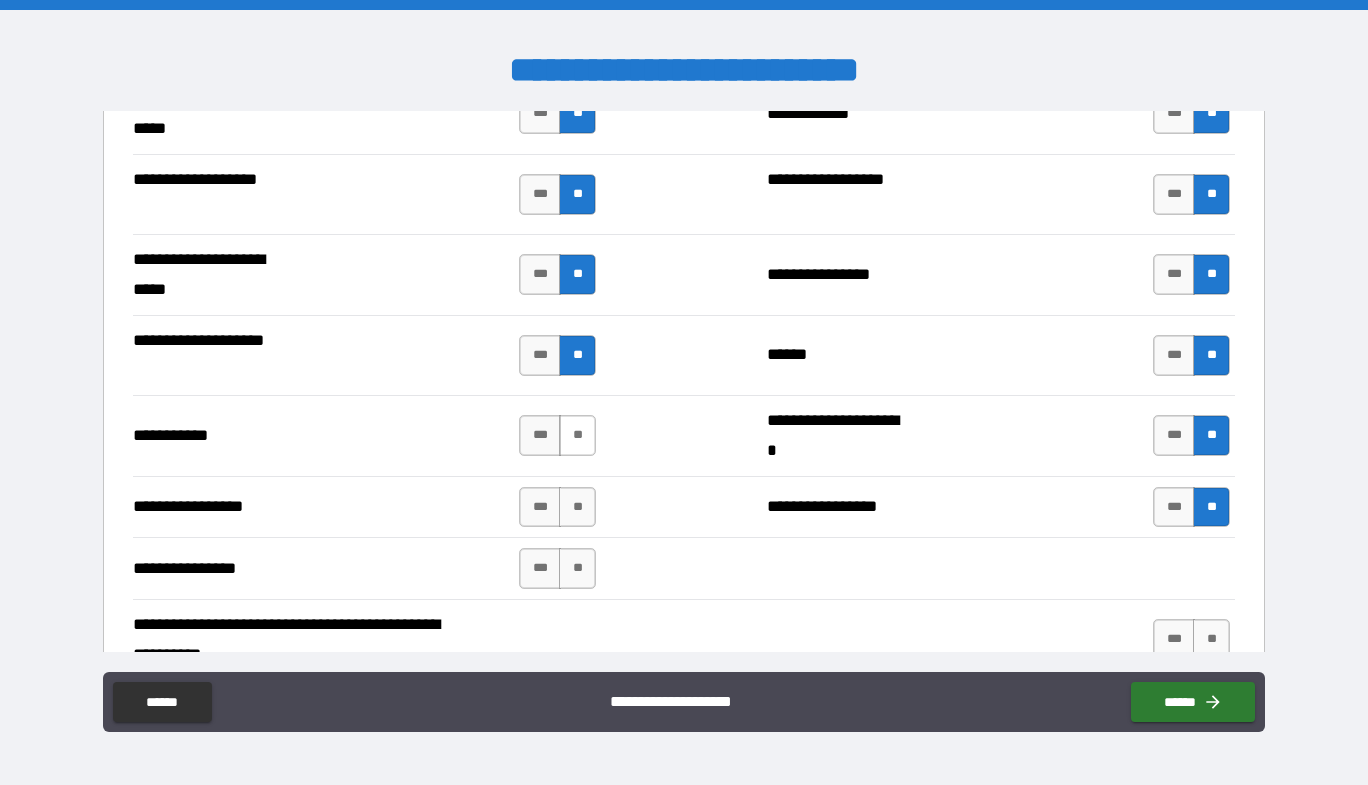 click on "**" at bounding box center (577, 435) 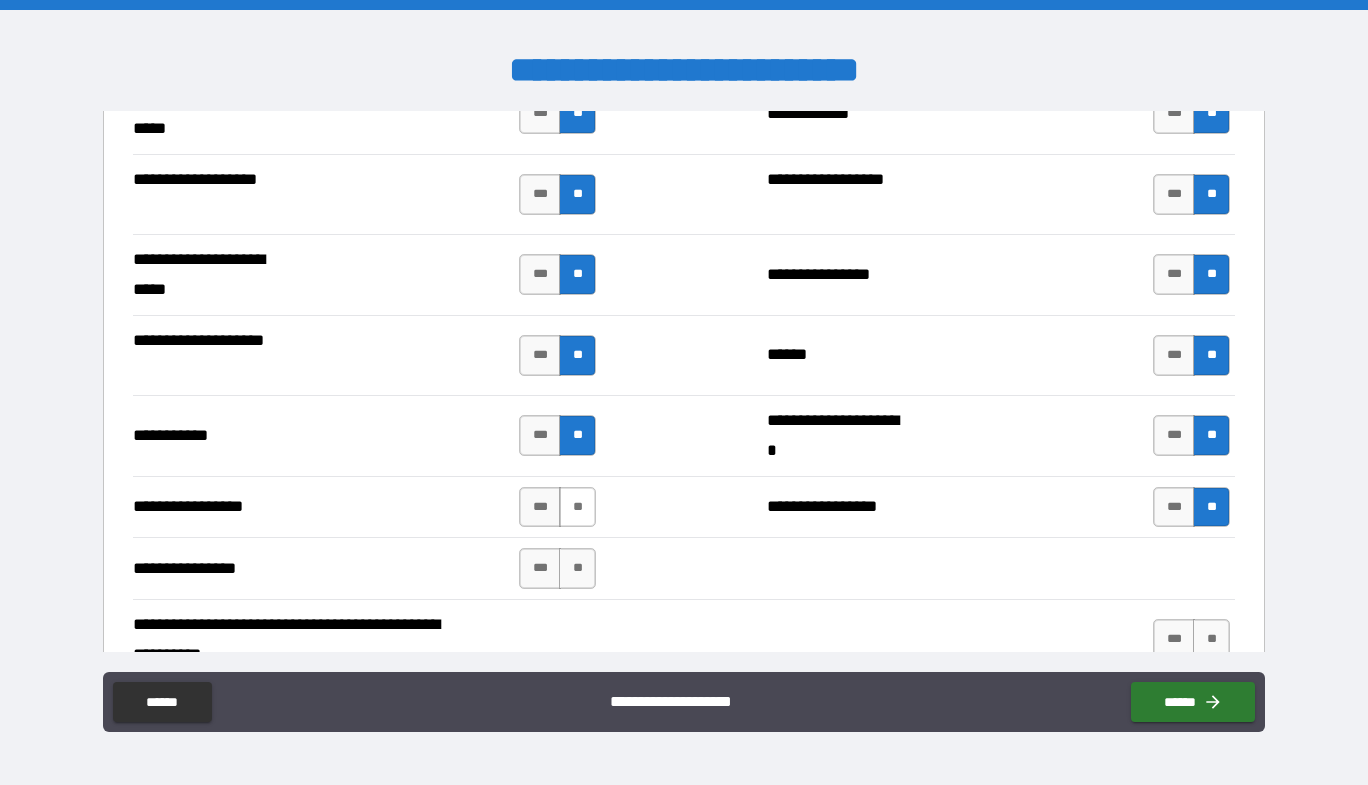 click on "**" at bounding box center [577, 507] 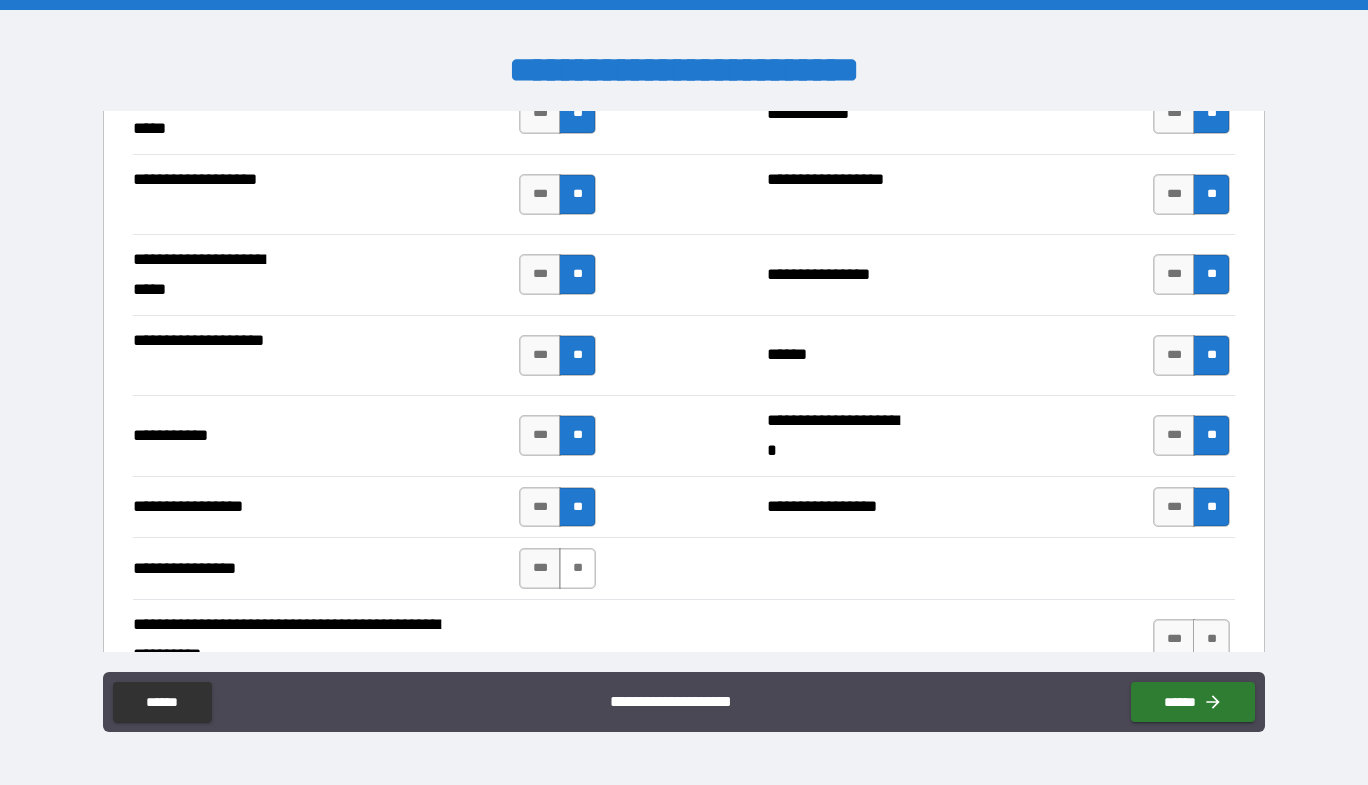 click on "**" at bounding box center [577, 568] 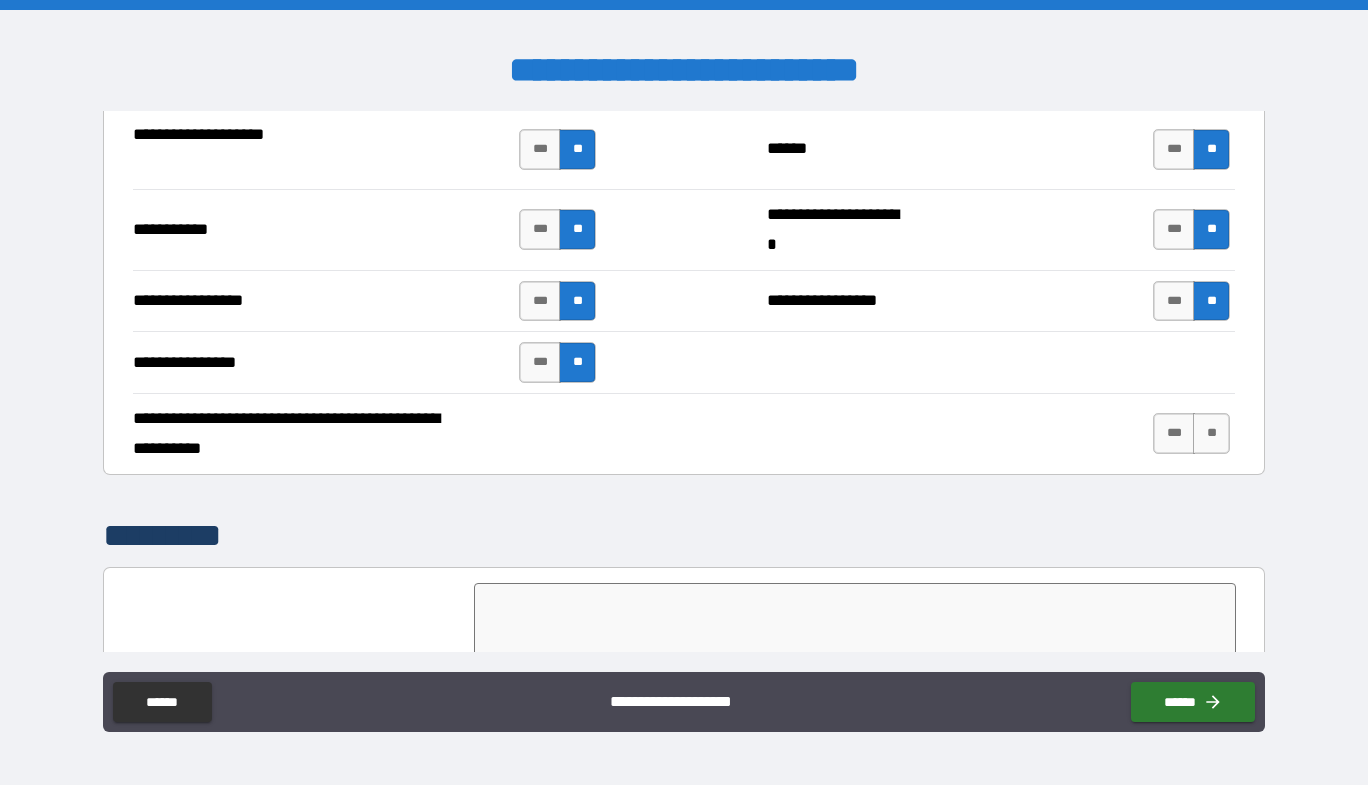 scroll, scrollTop: 4600, scrollLeft: 0, axis: vertical 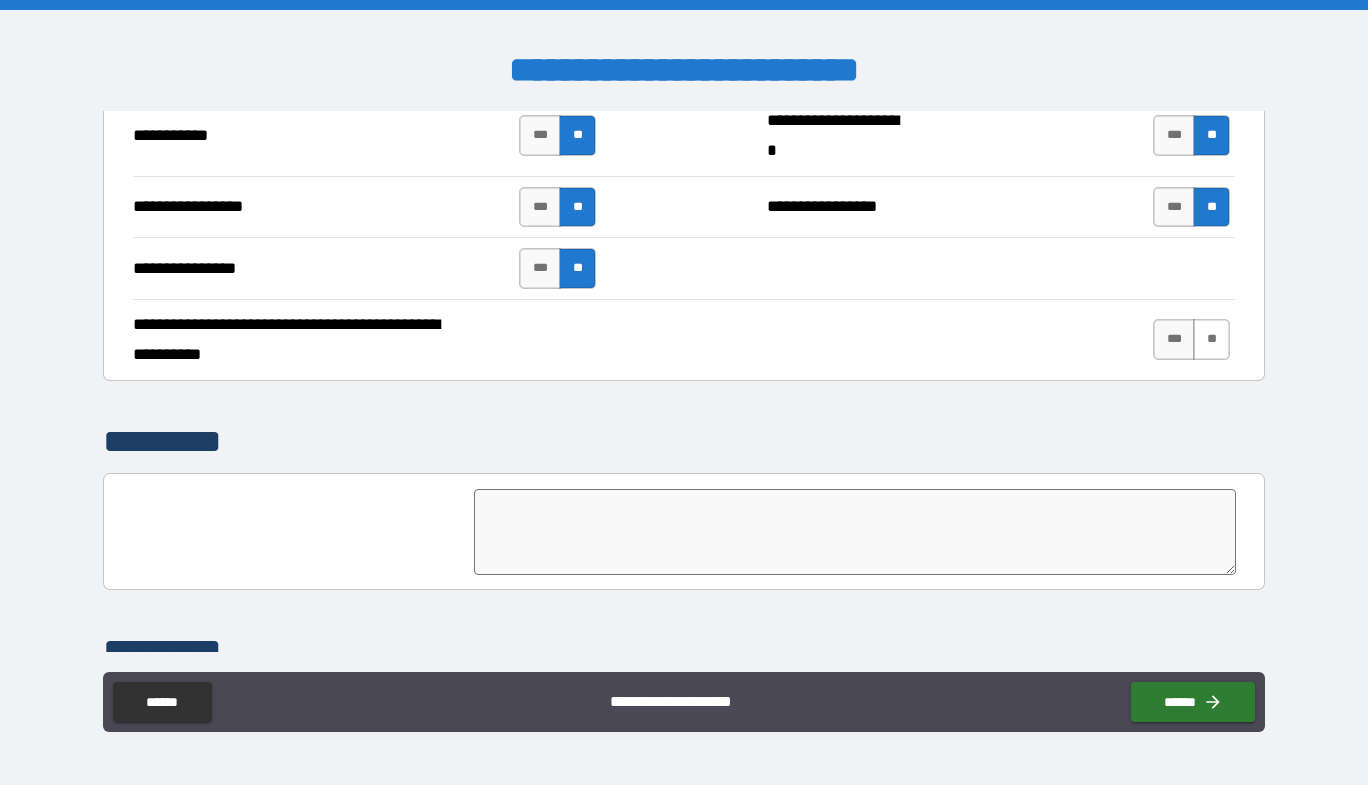 click on "**" at bounding box center (1211, 339) 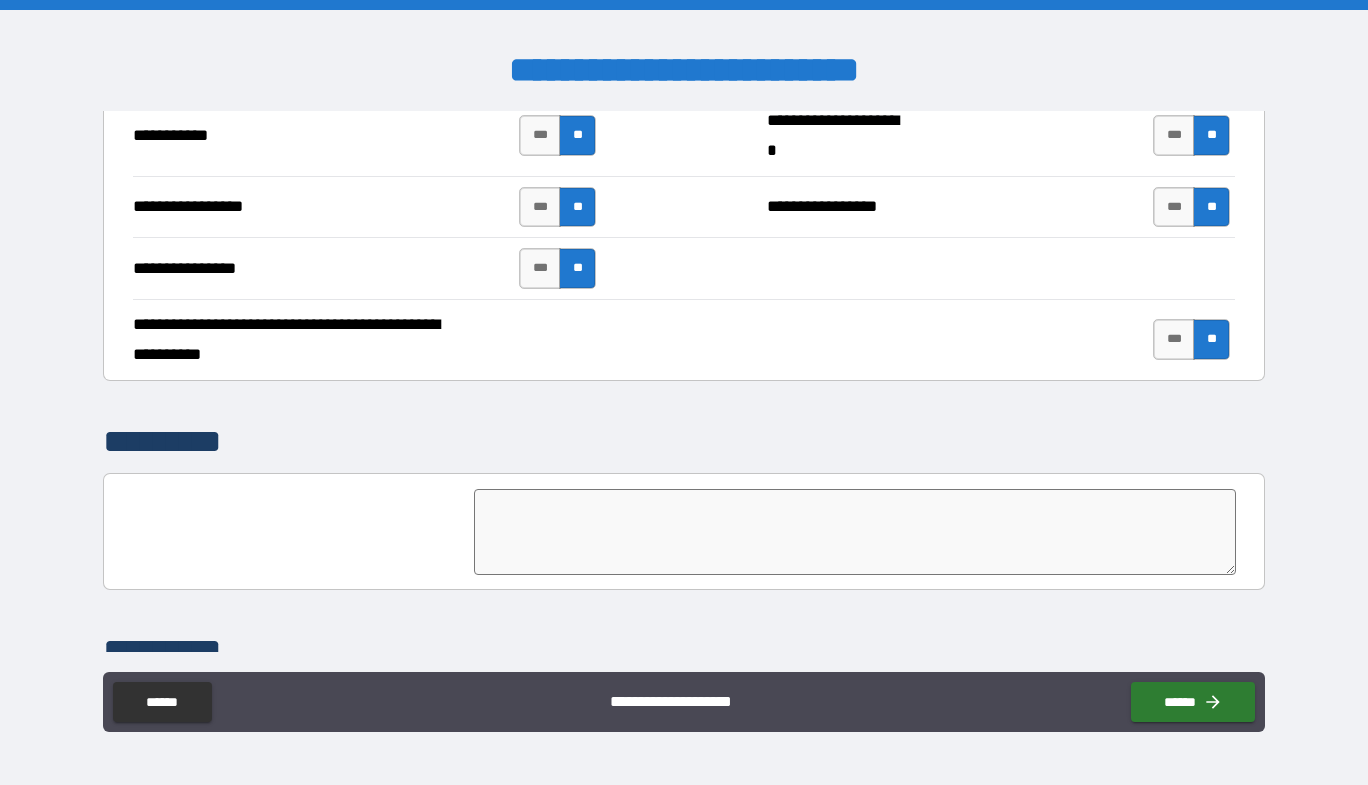 scroll, scrollTop: 4789, scrollLeft: 0, axis: vertical 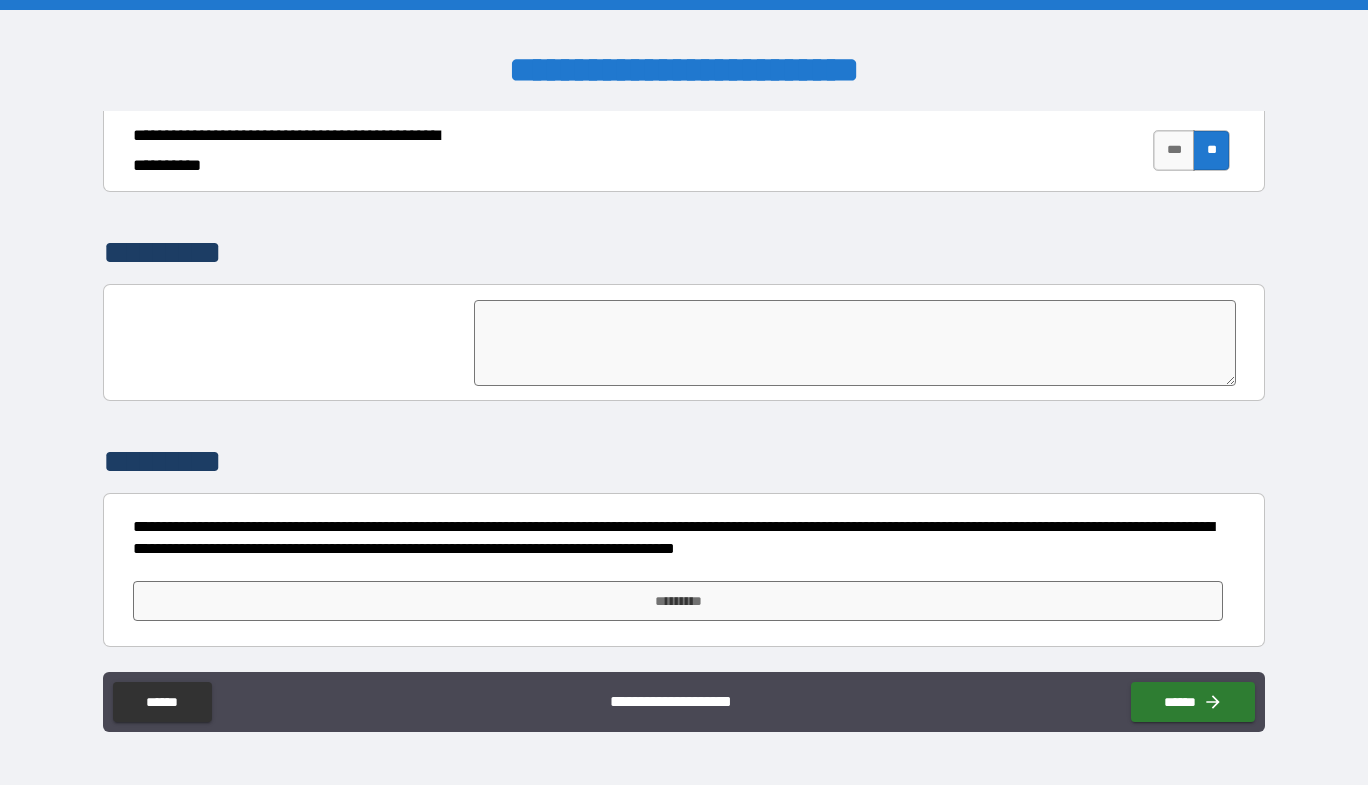 click on "***" at bounding box center [1174, 150] 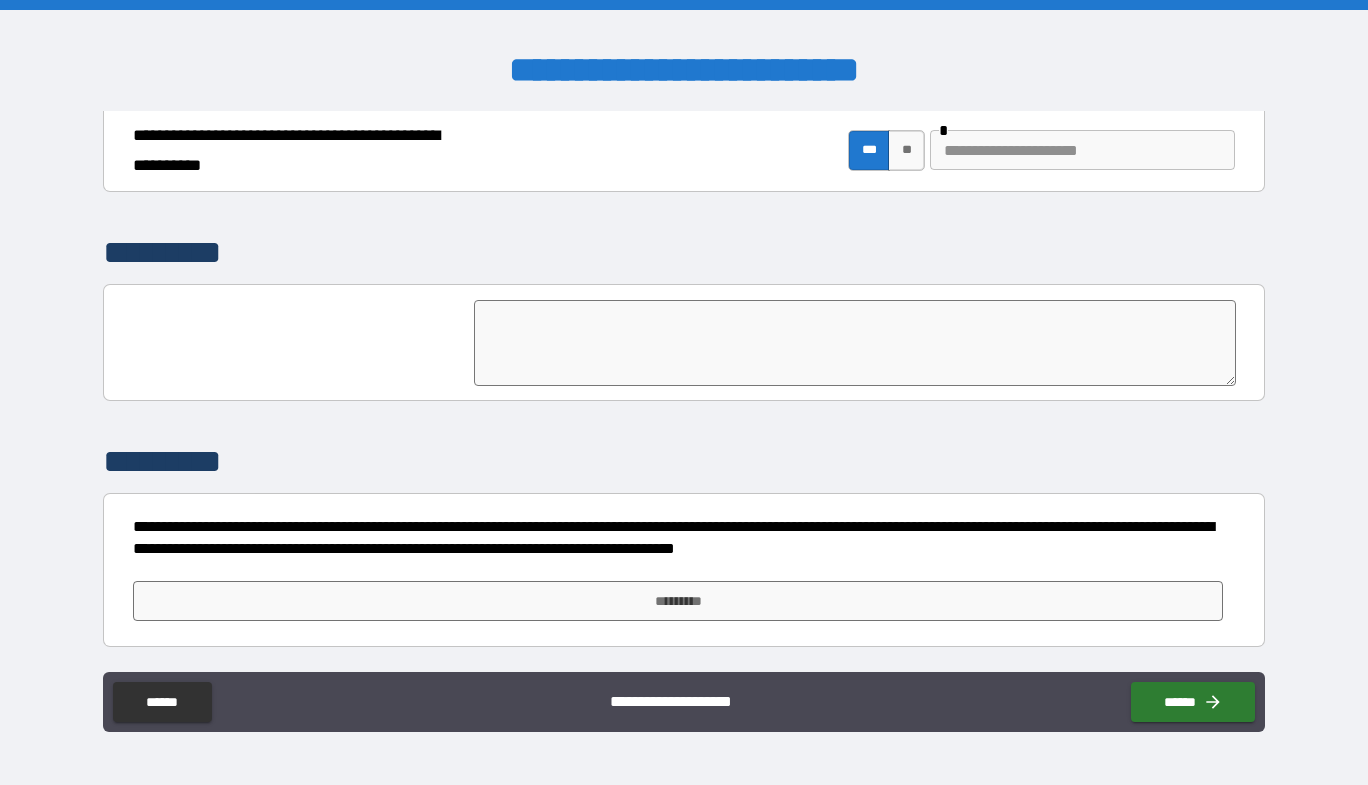click at bounding box center [1082, 150] 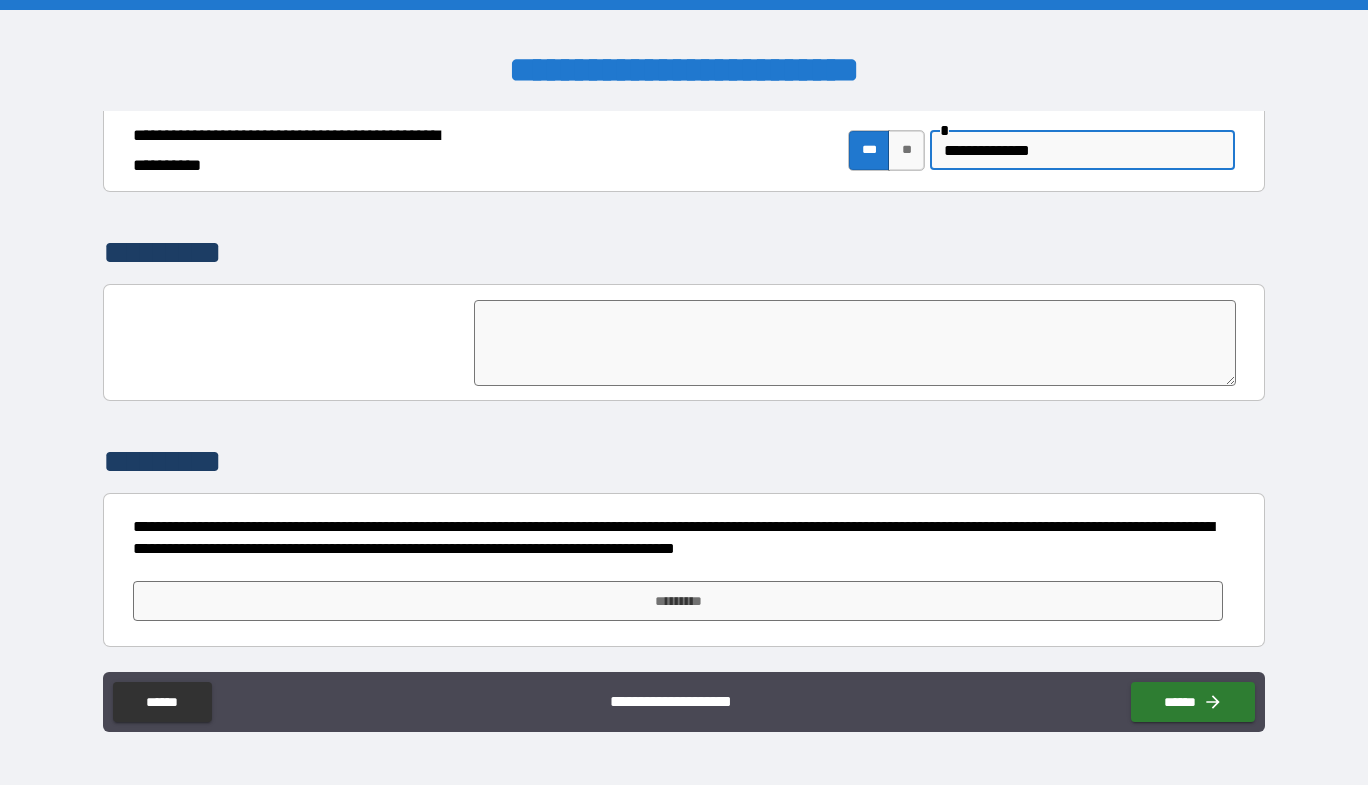 click on "**********" at bounding box center [1082, 150] 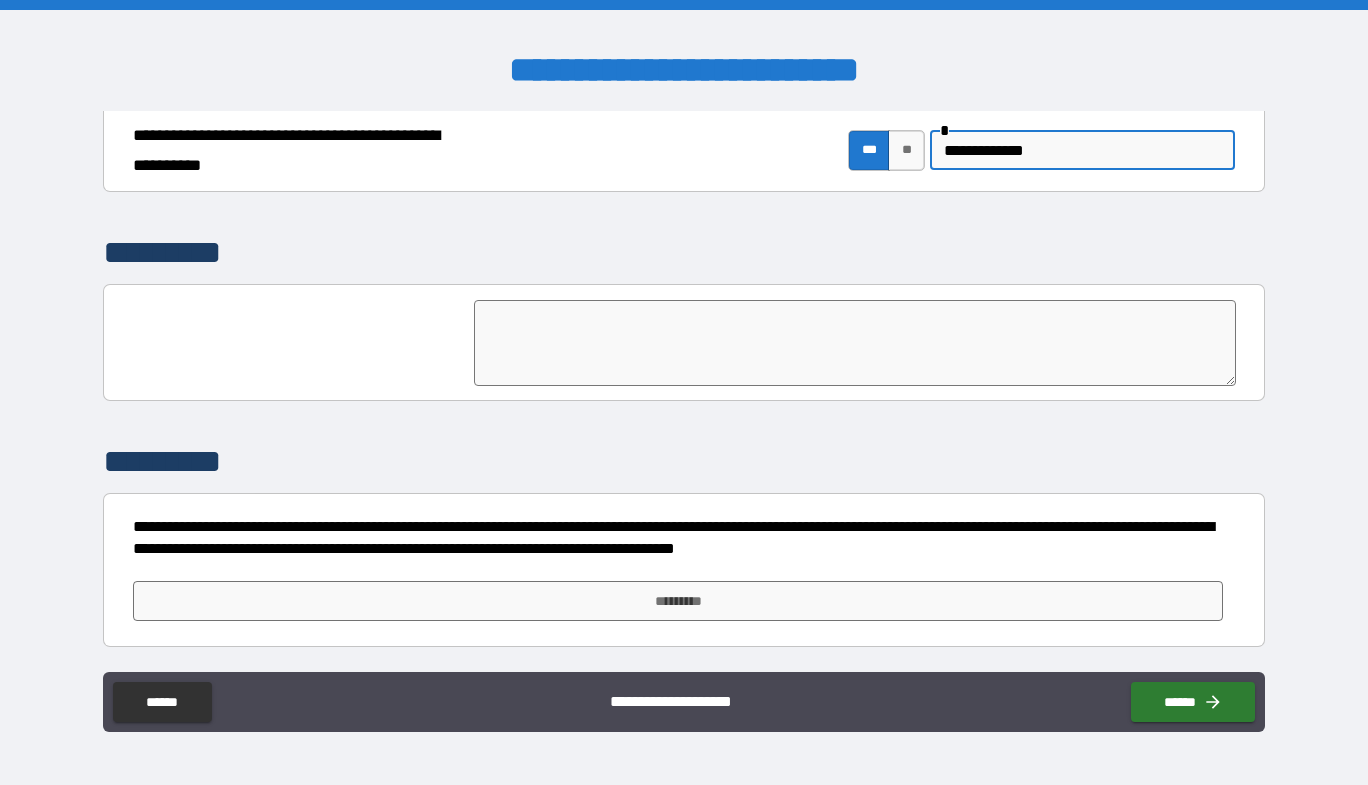 type on "**********" 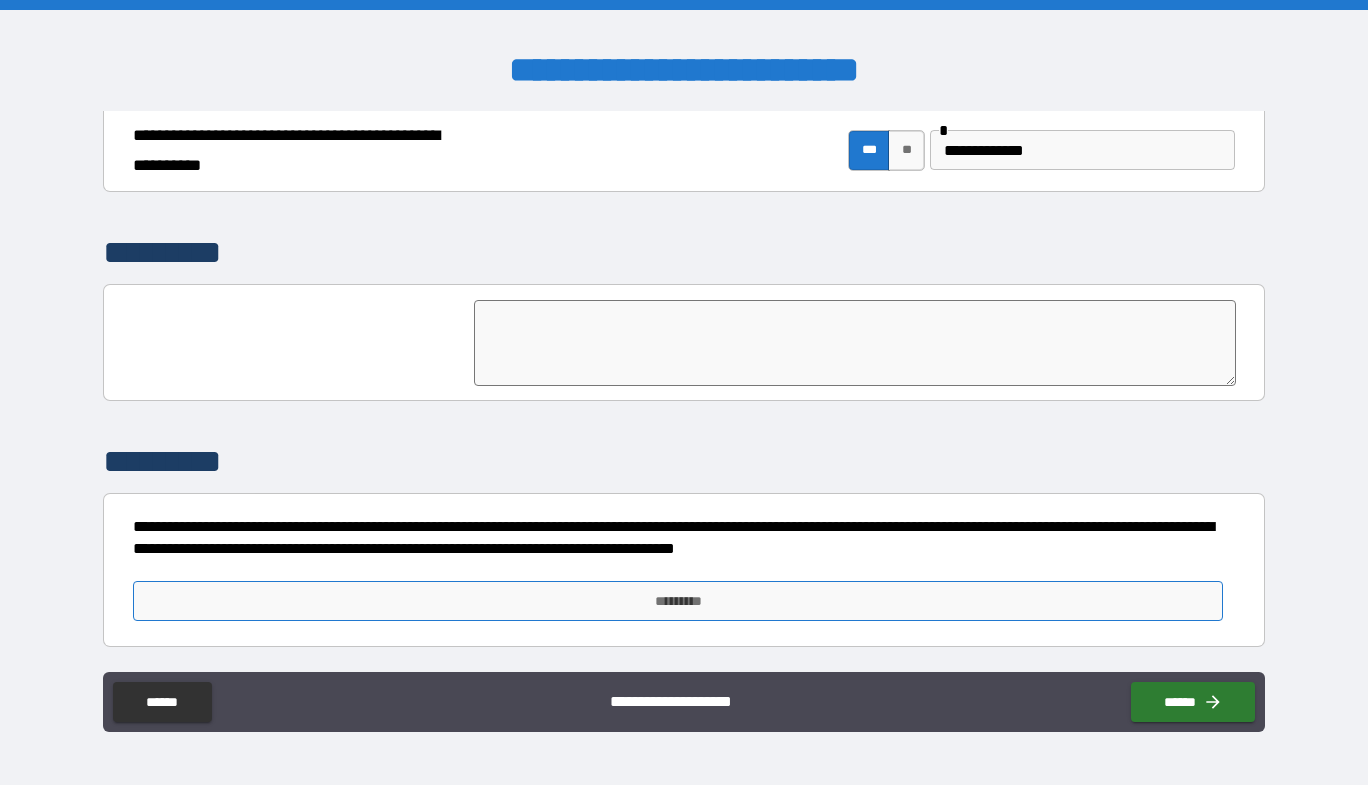 click on "*********" at bounding box center [678, 601] 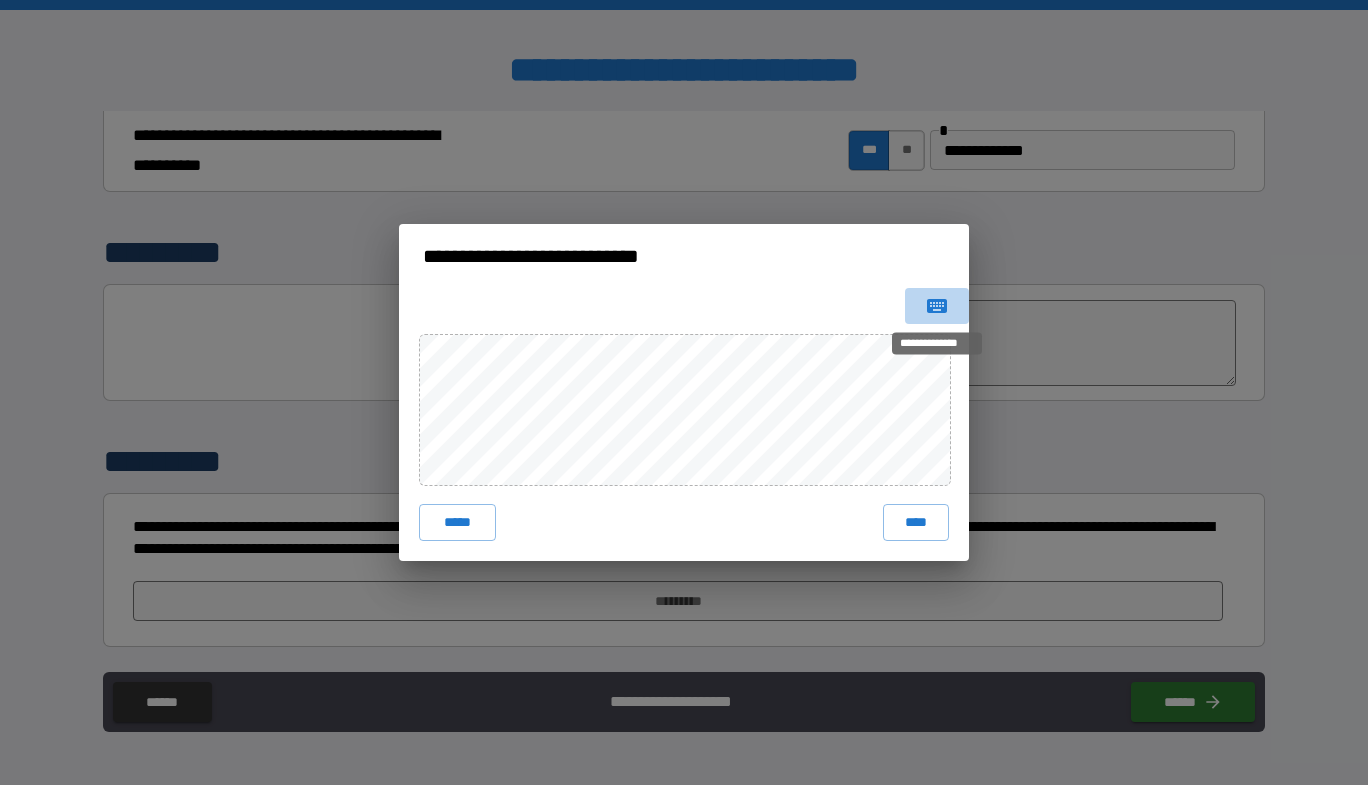 click 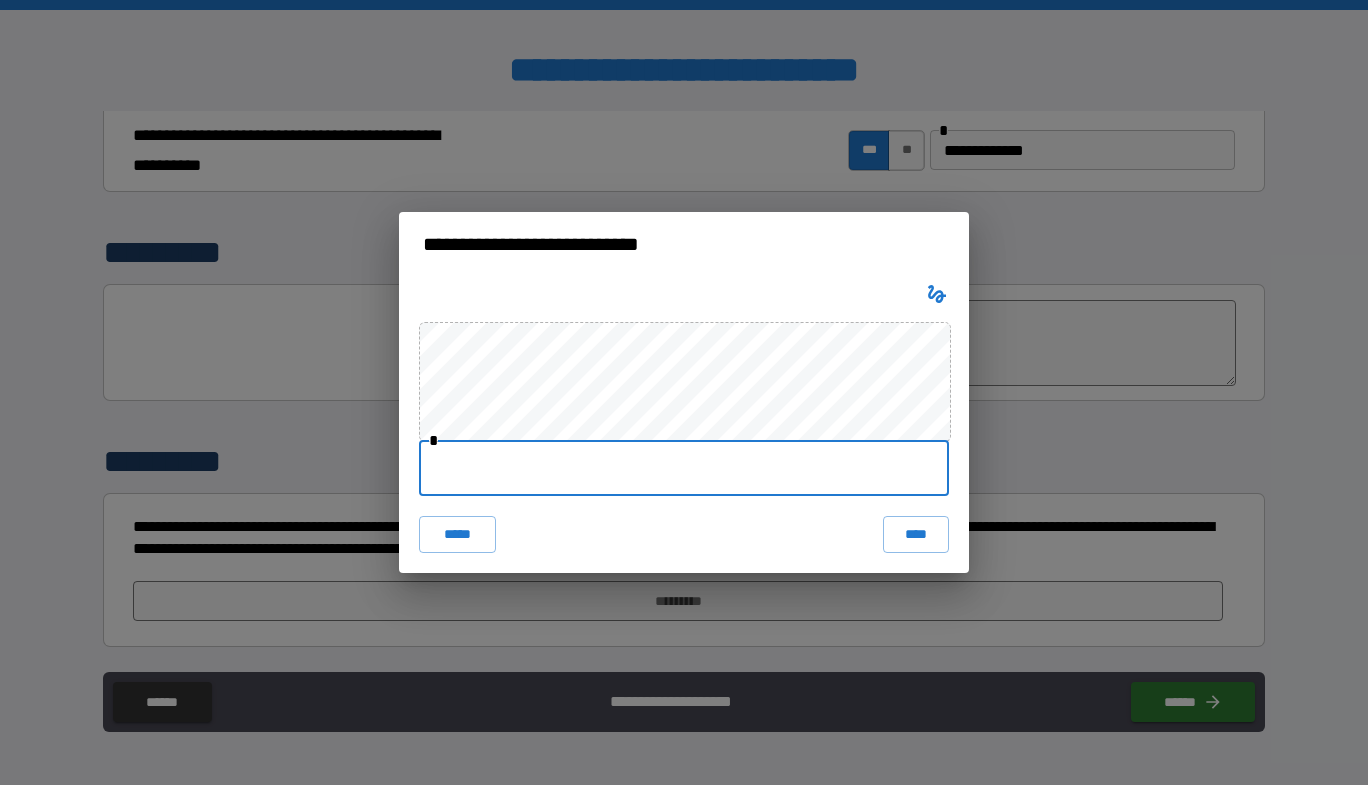 click at bounding box center (684, 468) 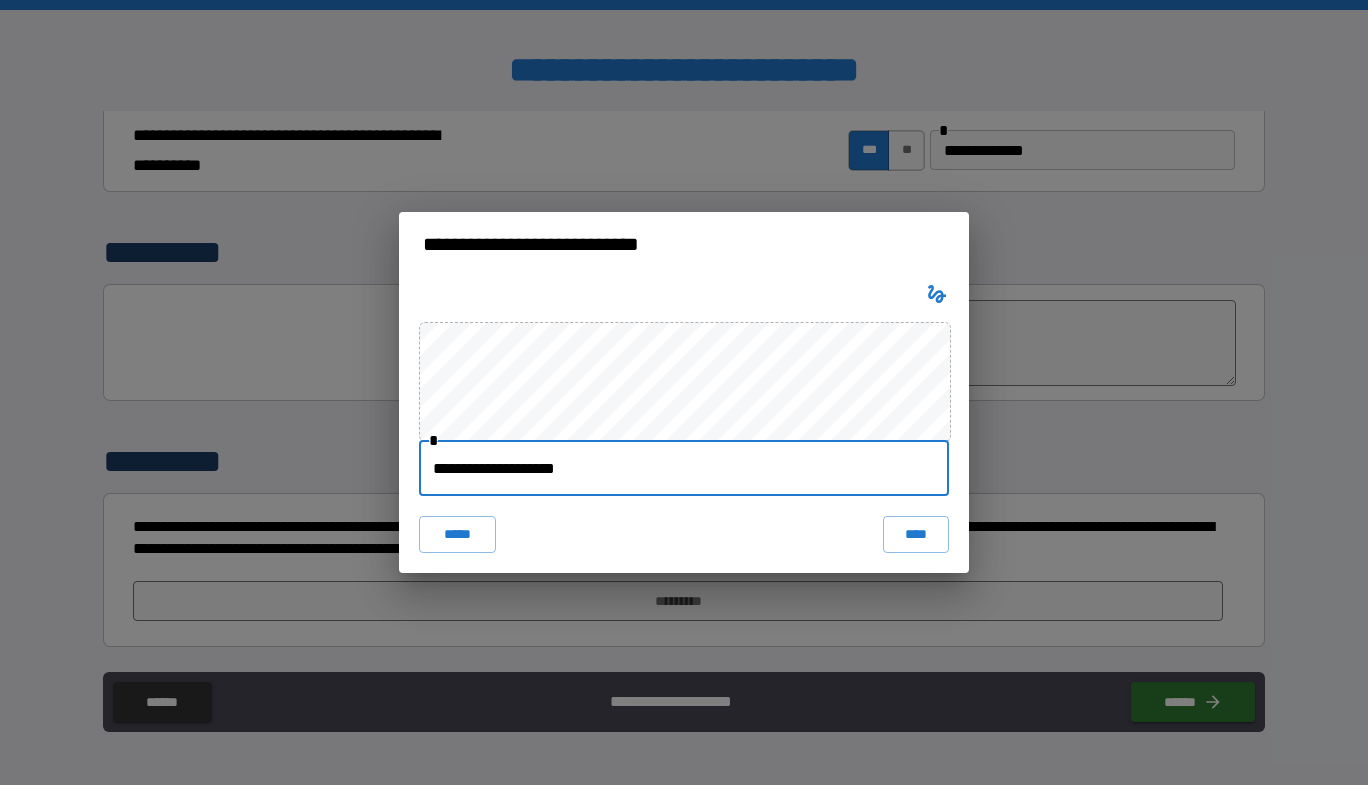 type on "**********" 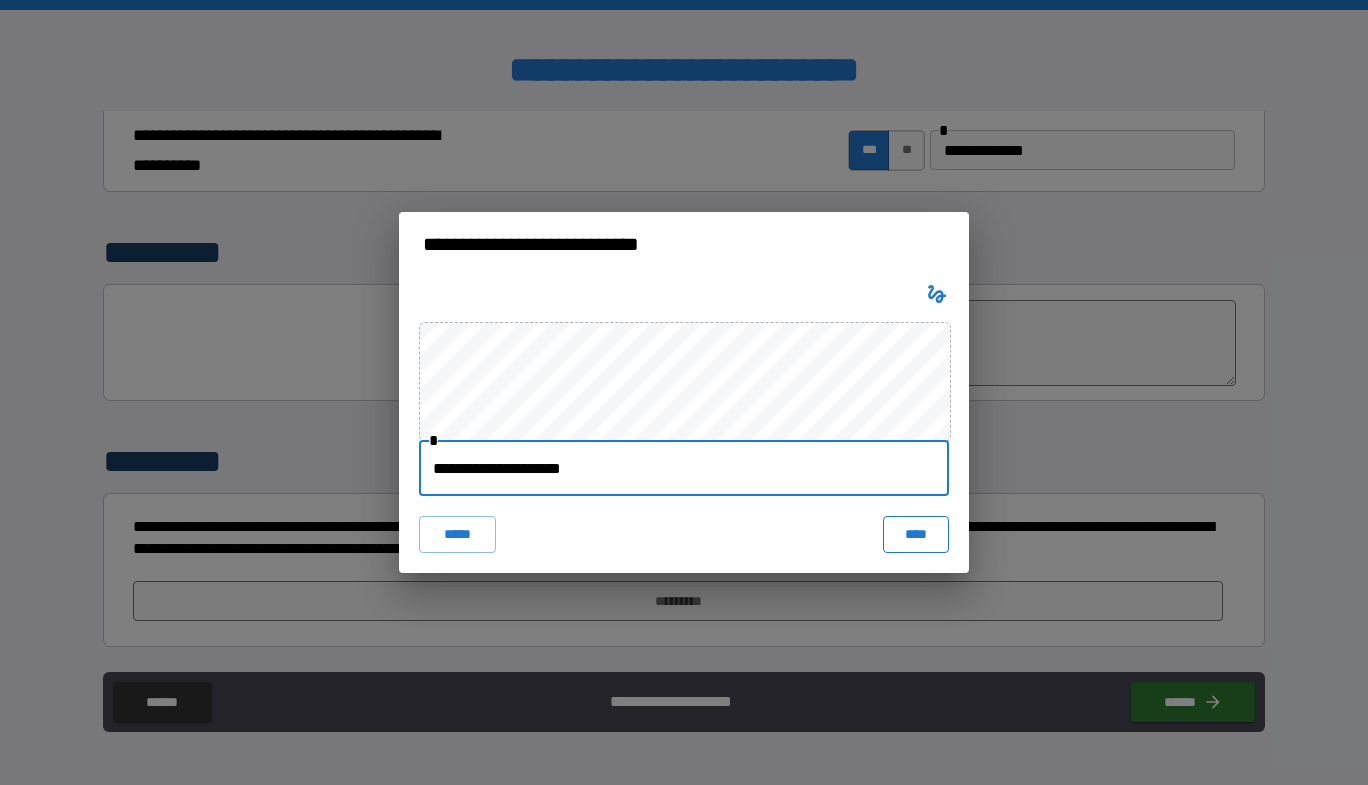 click on "****" at bounding box center [916, 534] 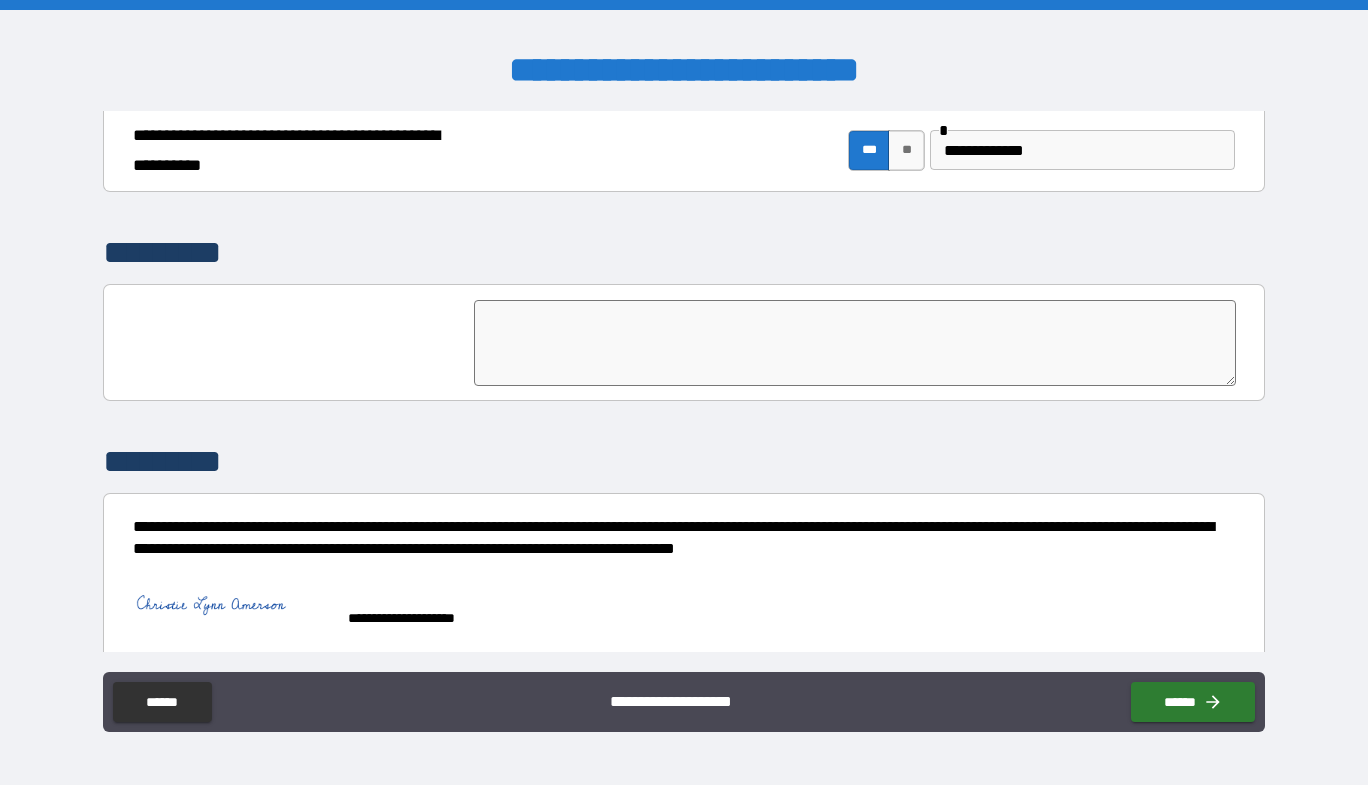 click on "**********" at bounding box center (1082, 150) 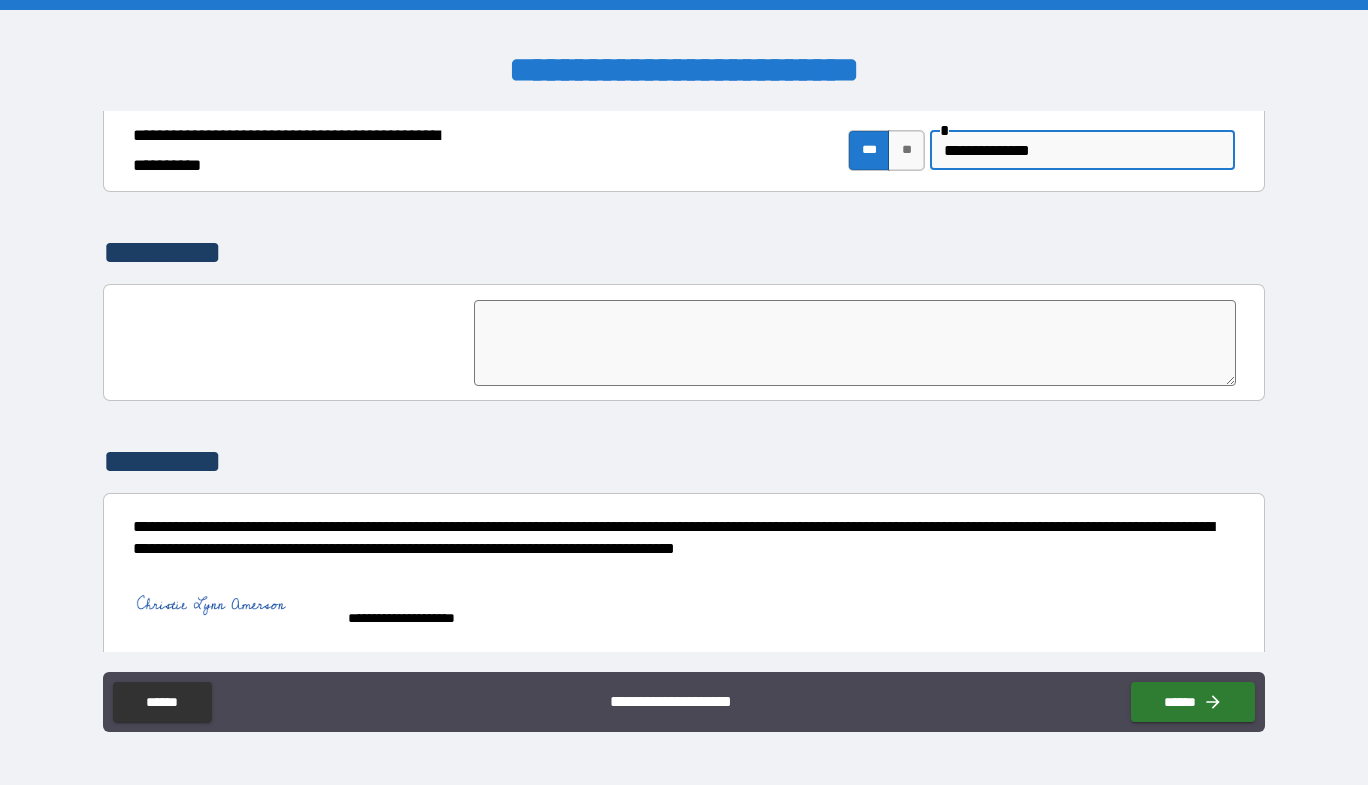 type on "**********" 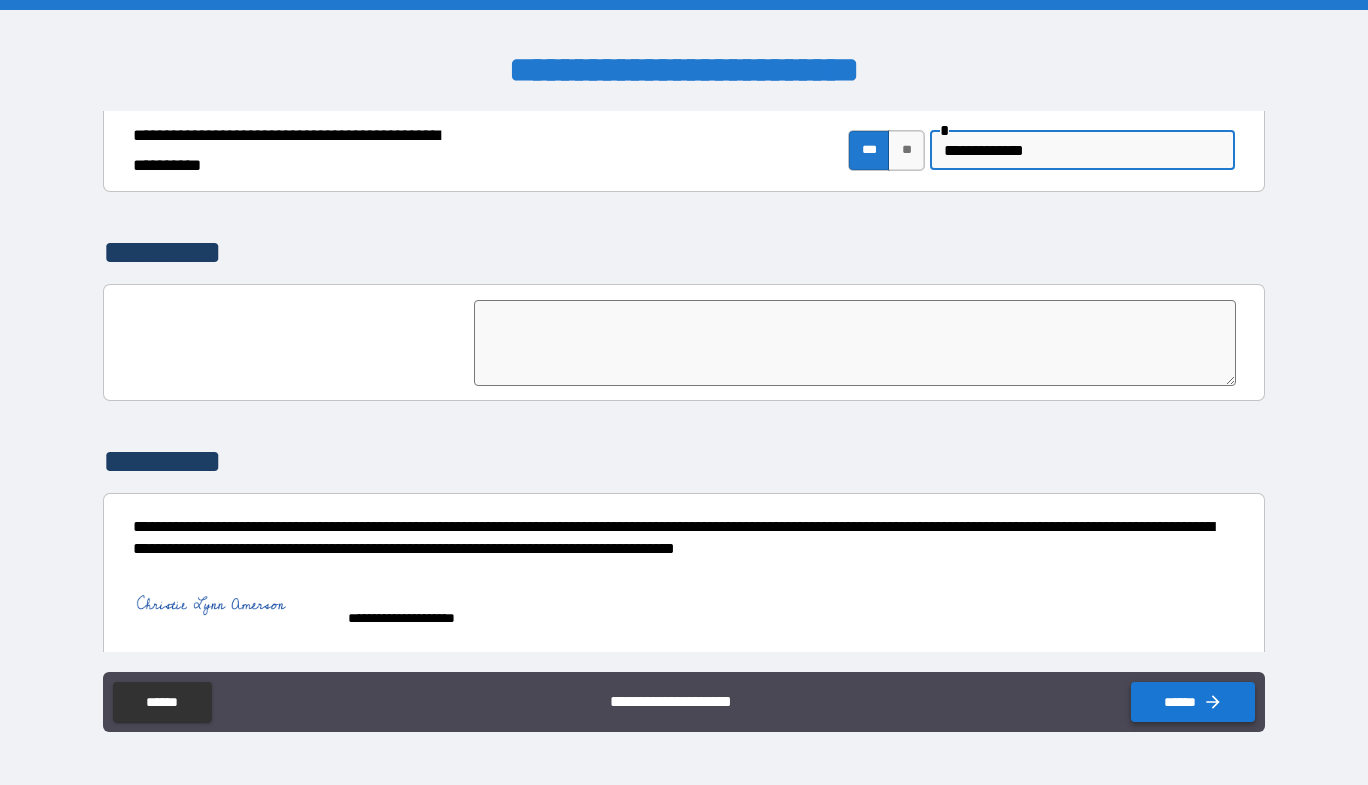 click on "******" at bounding box center [1193, 702] 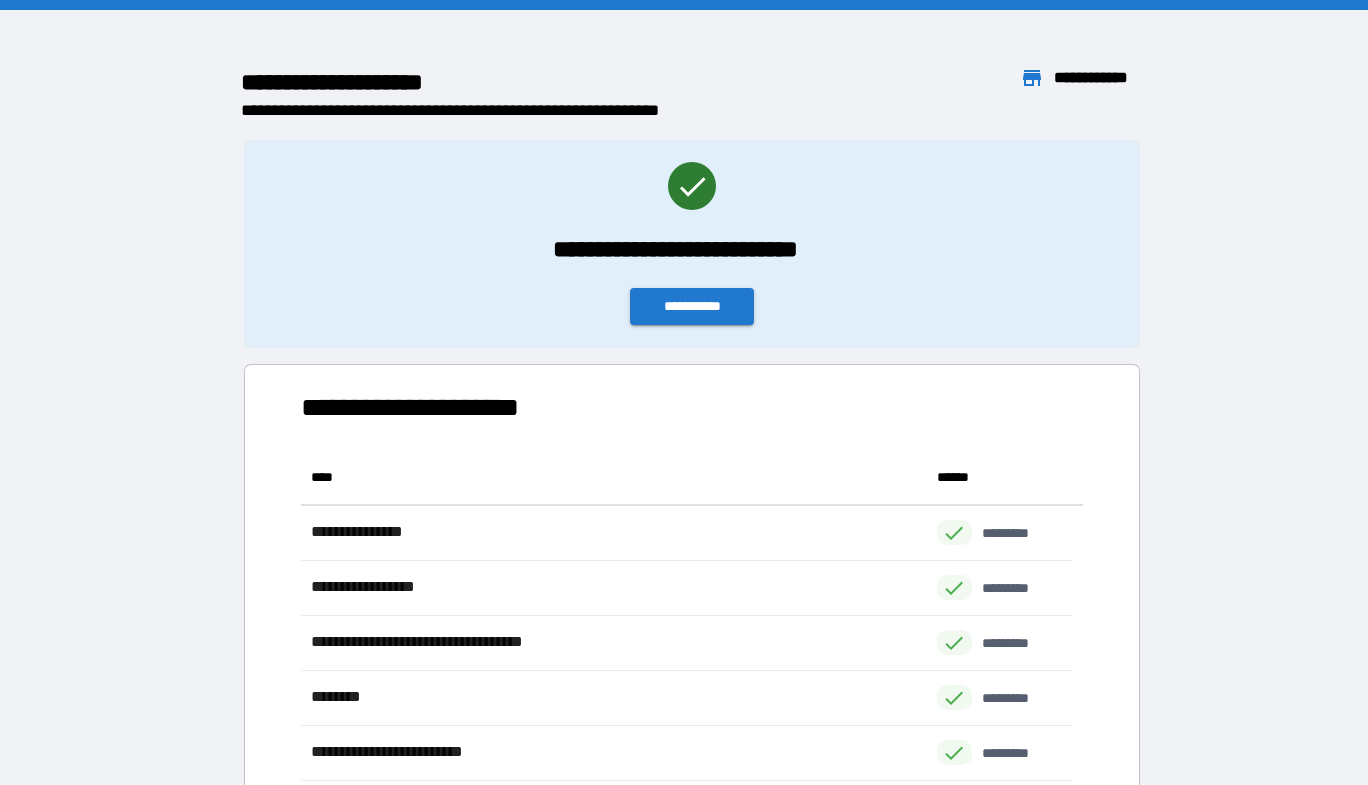 scroll, scrollTop: 316, scrollLeft: 757, axis: both 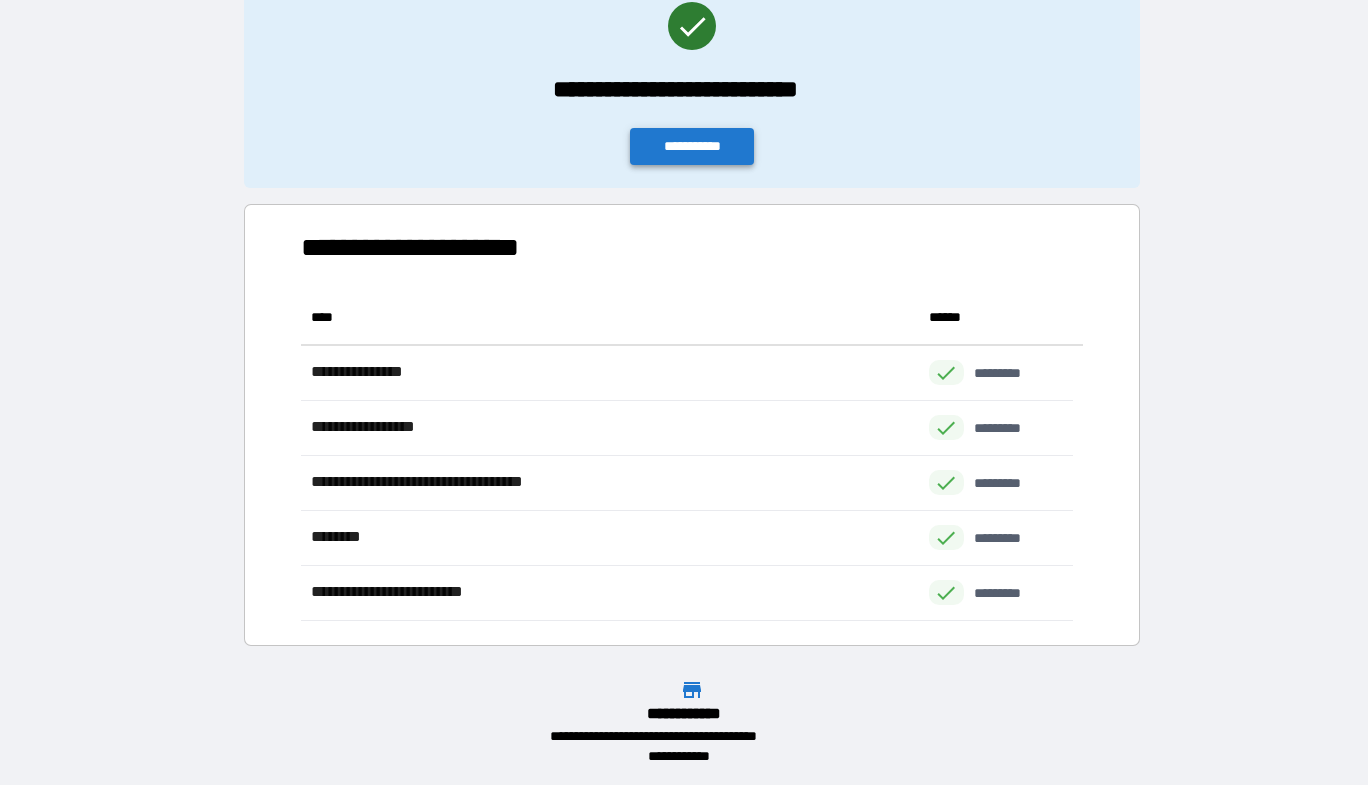 click on "**********" at bounding box center [692, 146] 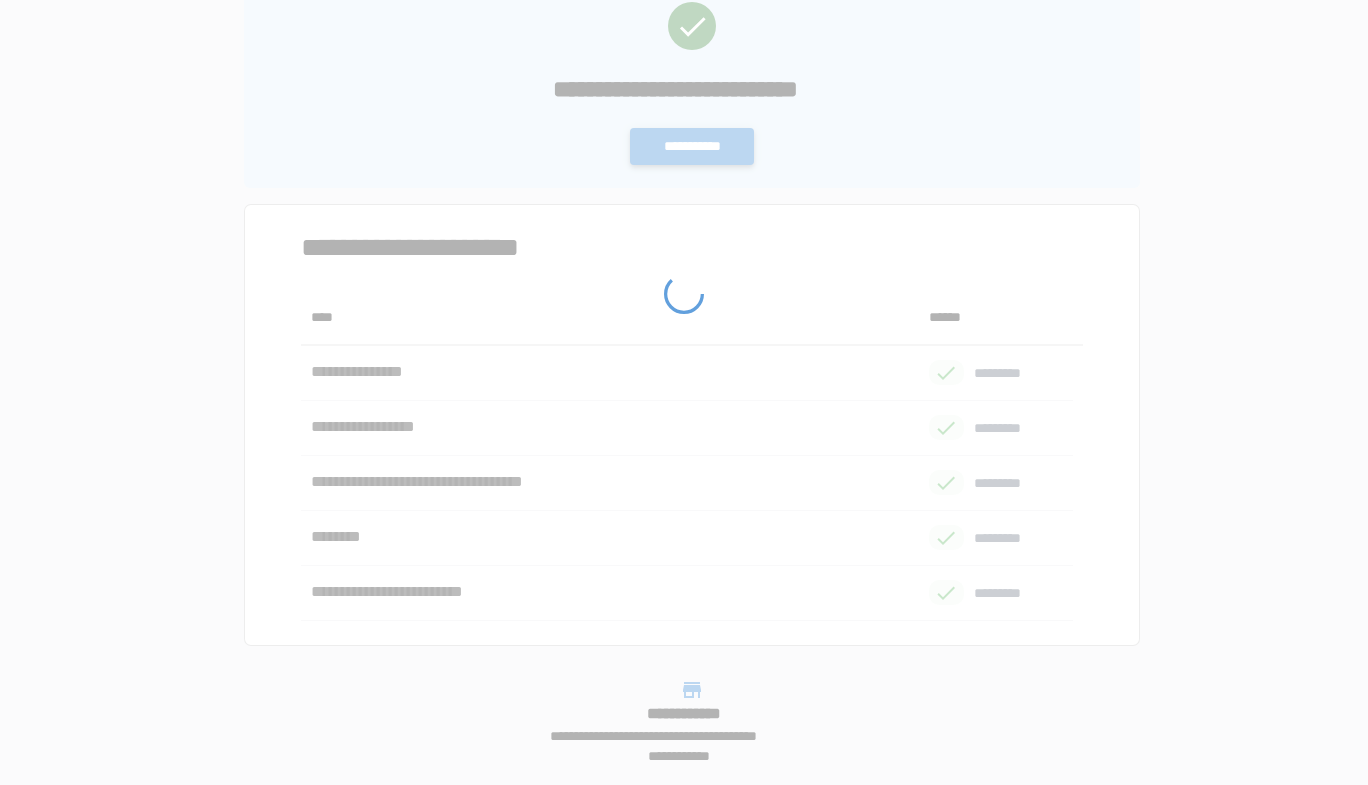 scroll, scrollTop: 0, scrollLeft: 0, axis: both 